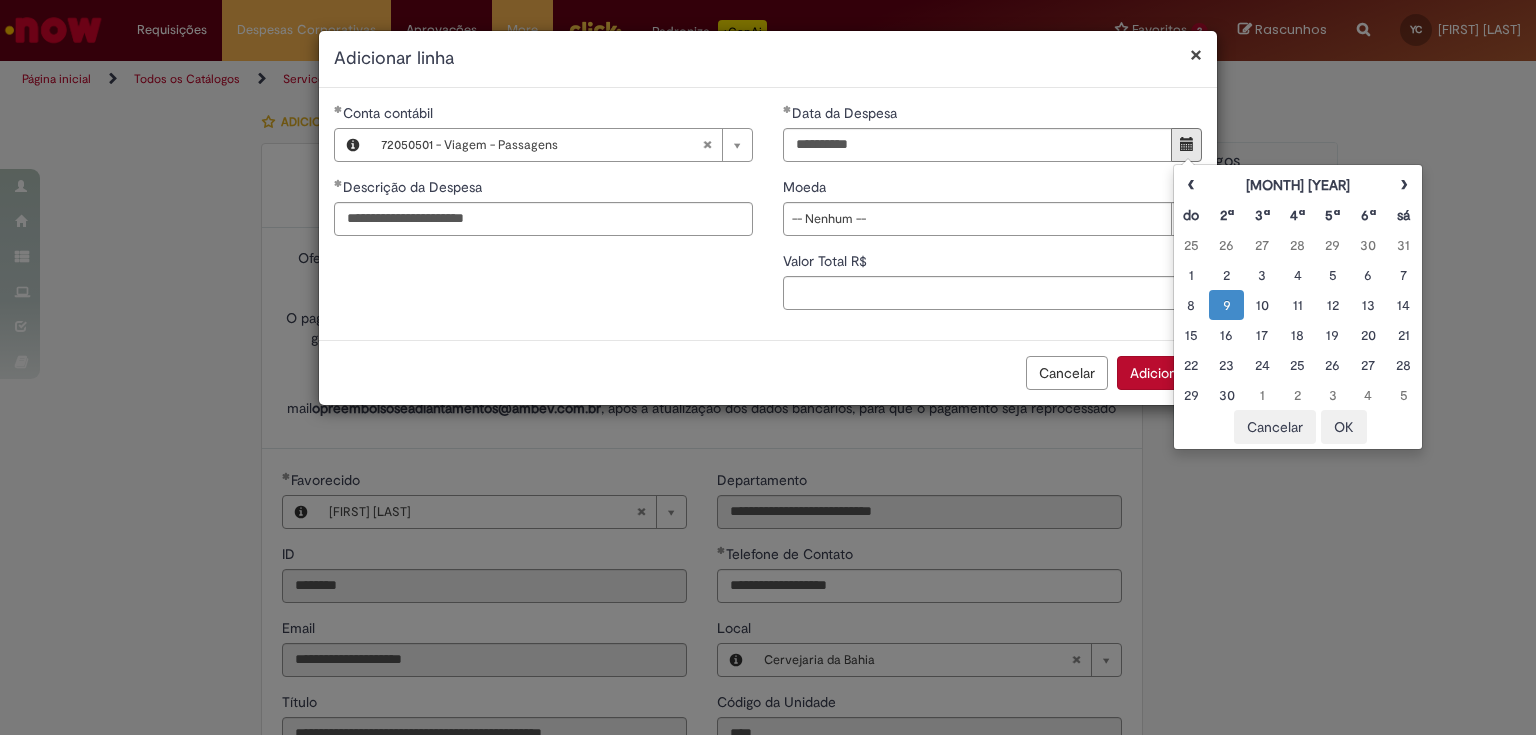 select on "*" 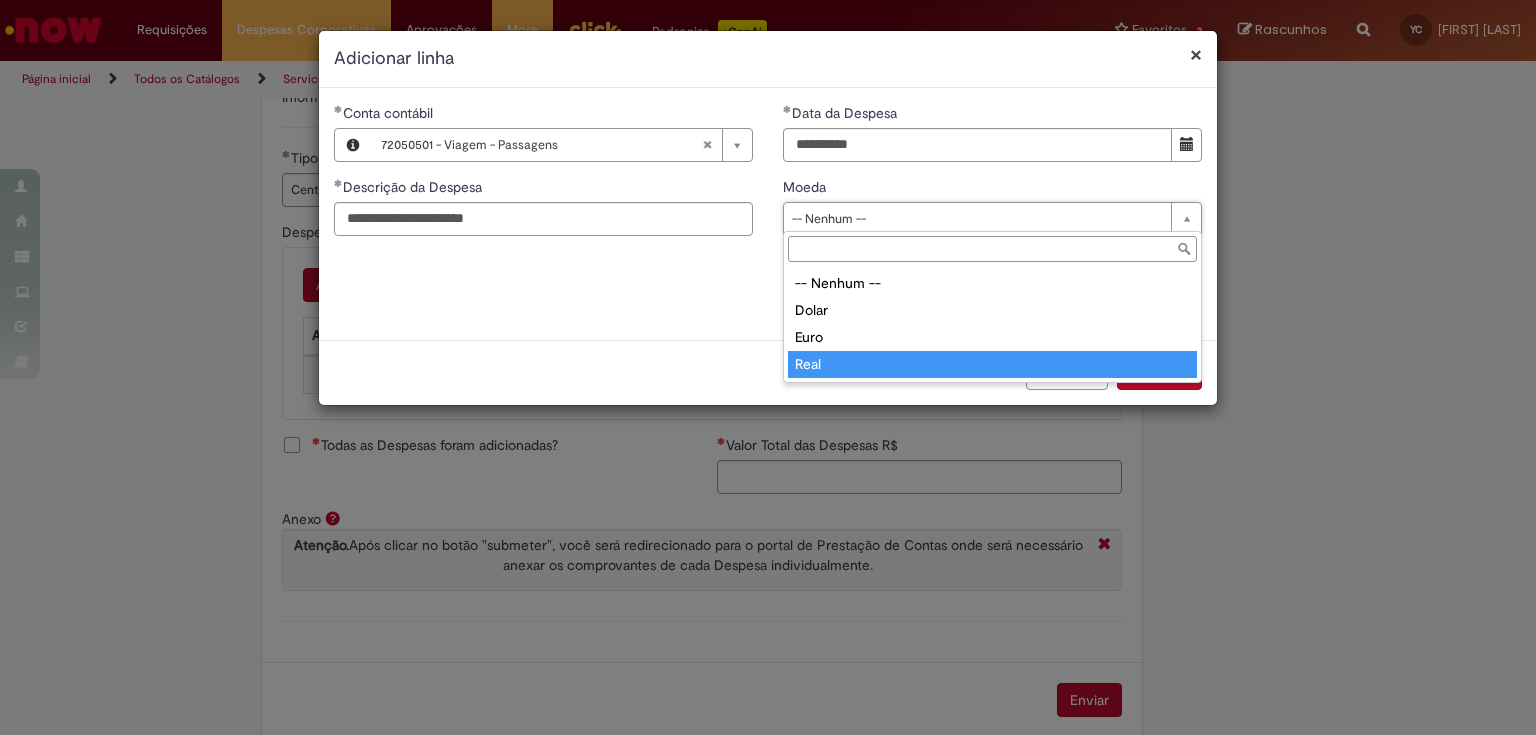 drag, startPoint x: 839, startPoint y: 352, endPoint x: 841, endPoint y: 310, distance: 42.047592 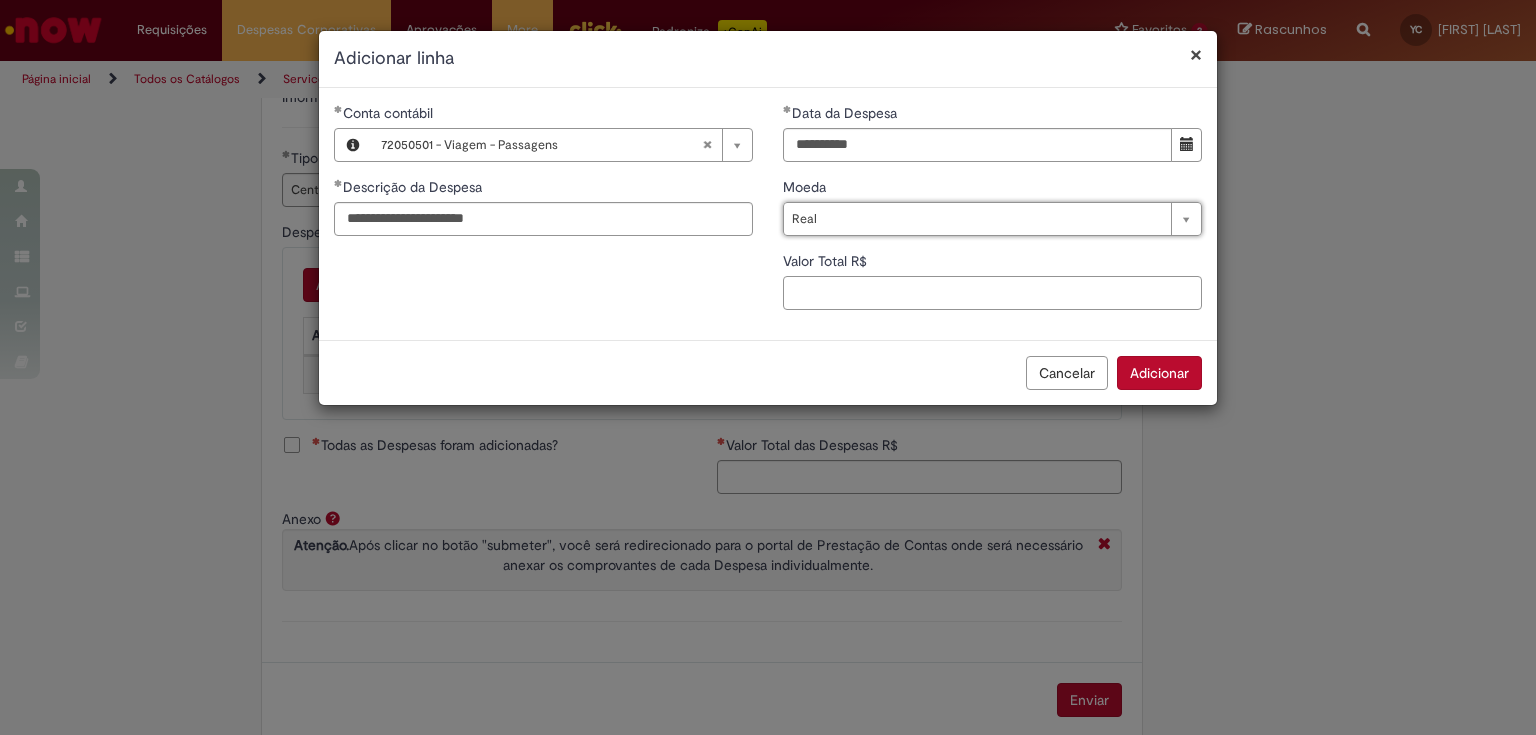 click on "Valor Total R$" at bounding box center [992, 293] 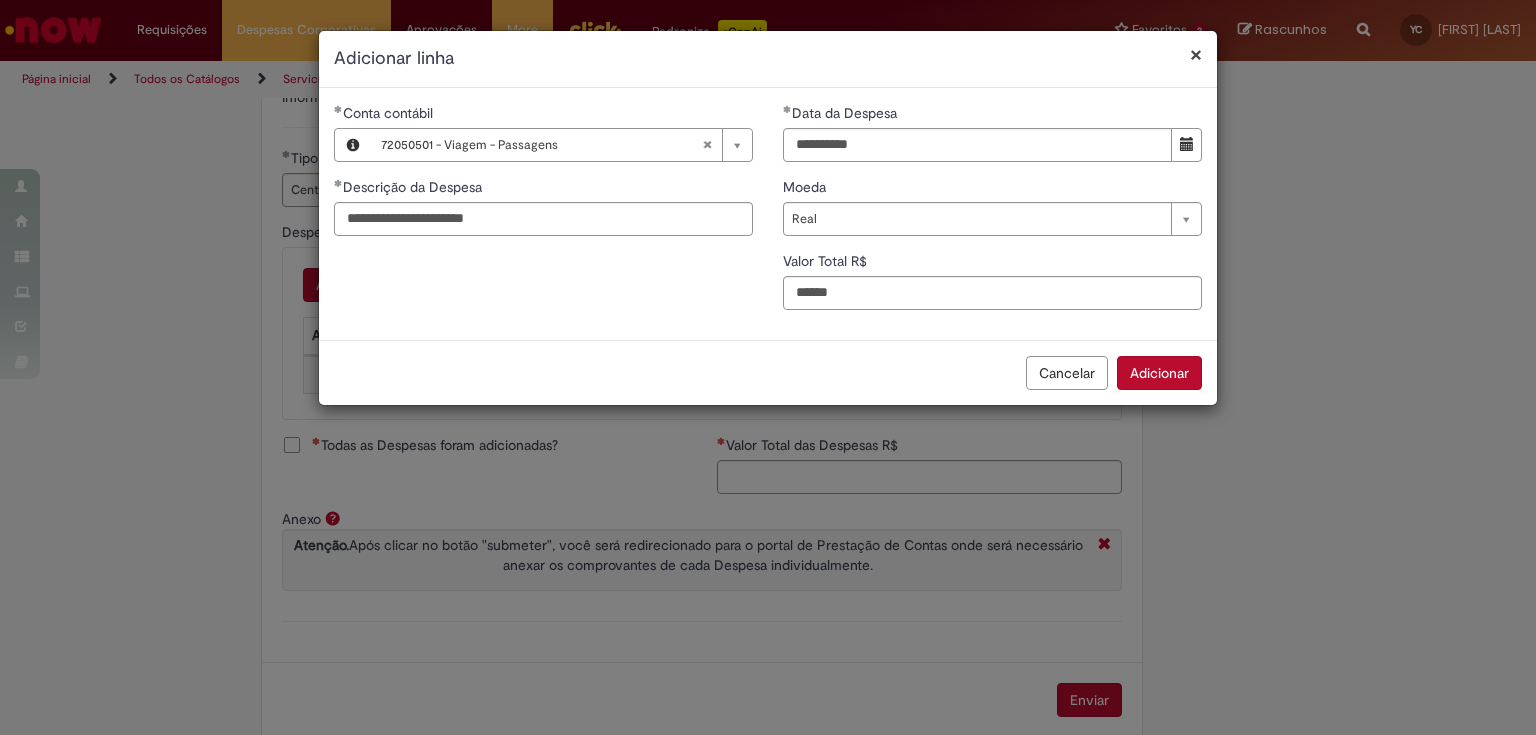 type on "******" 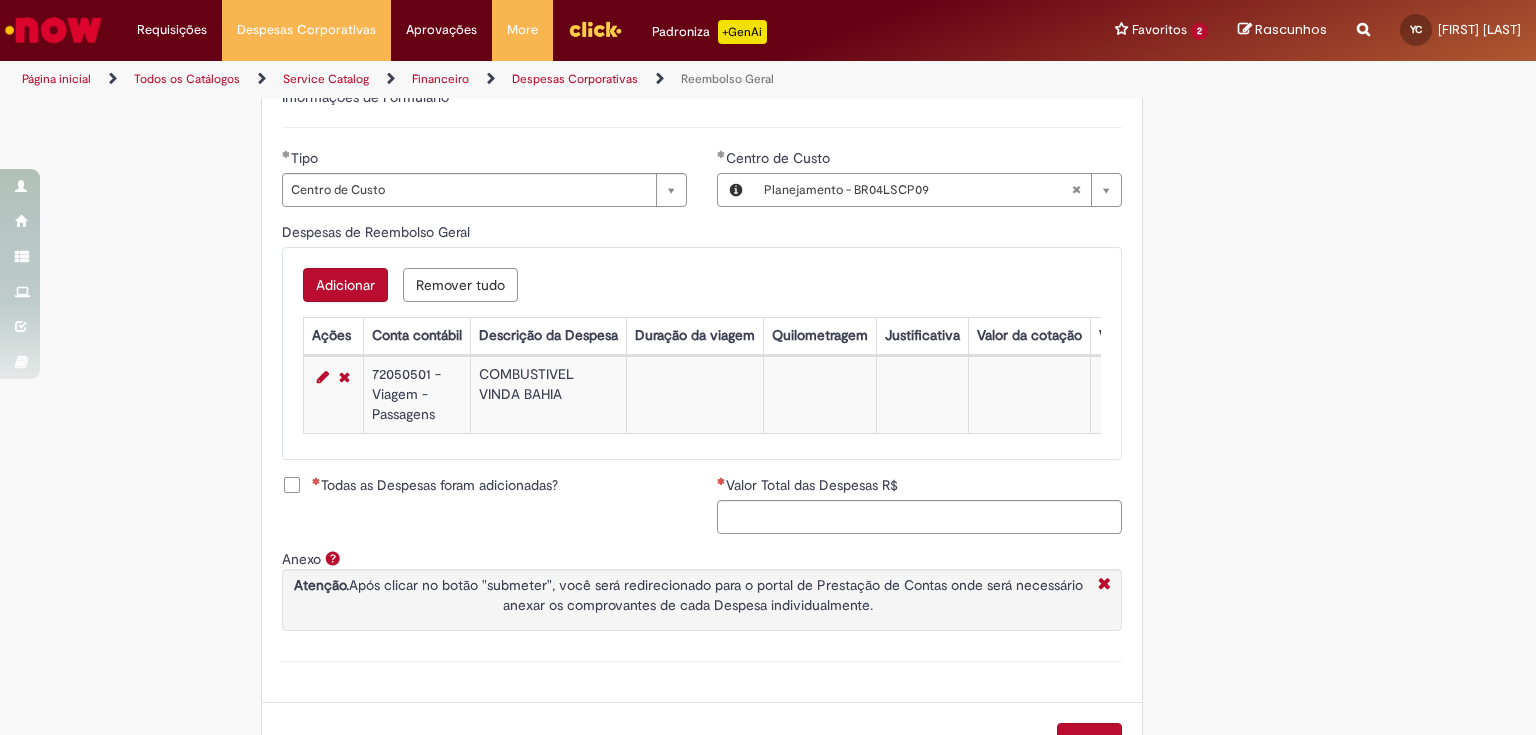 scroll, scrollTop: 720, scrollLeft: 0, axis: vertical 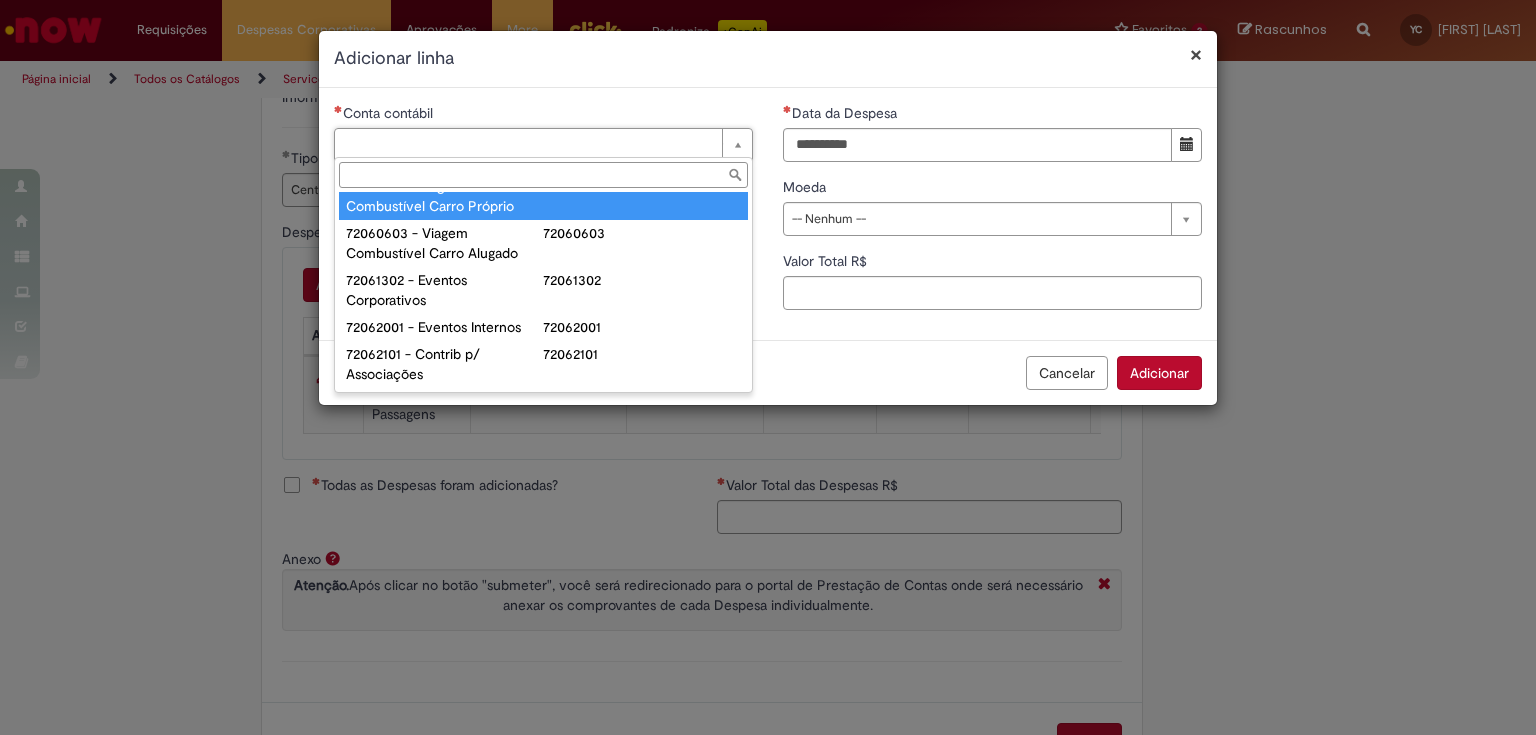 type on "**********" 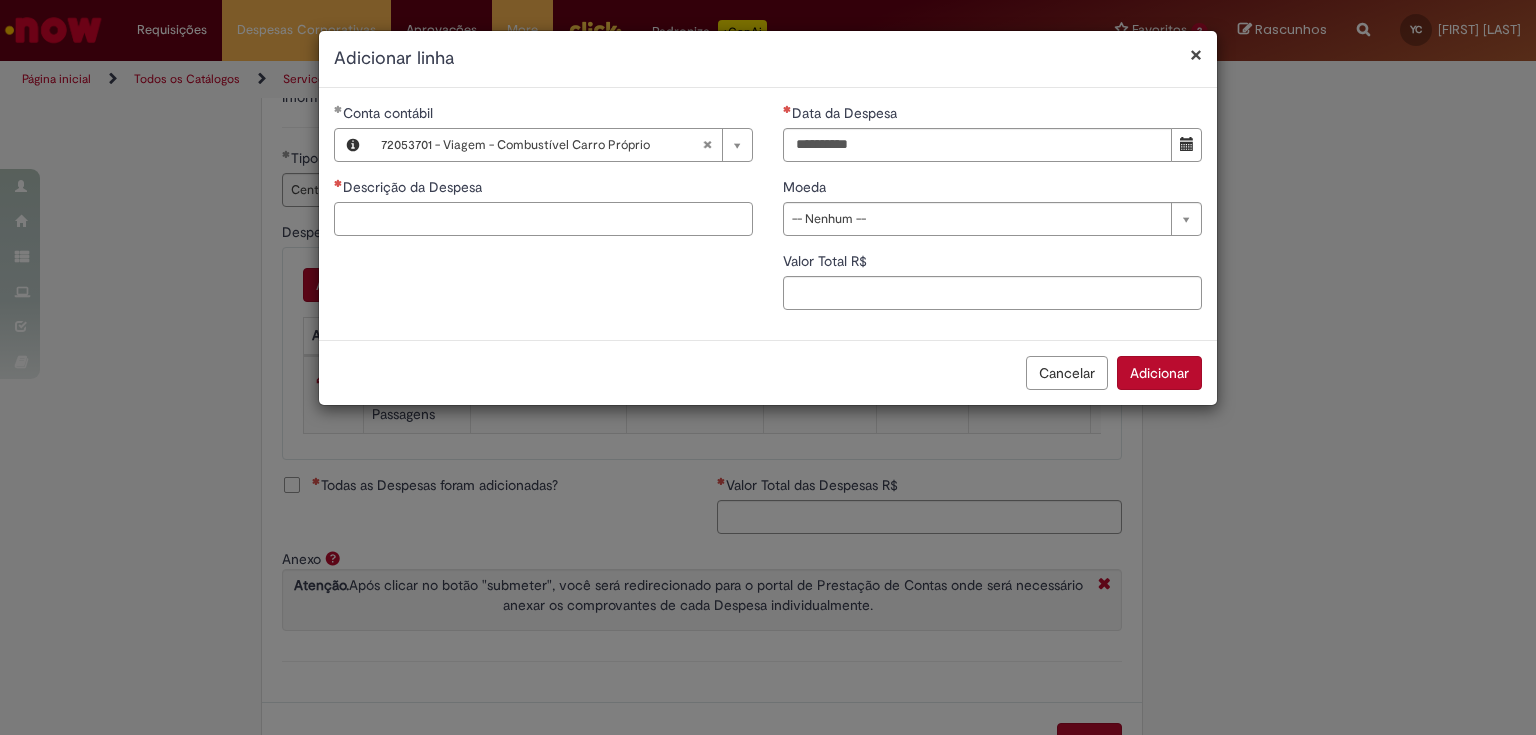 click on "Descrição da Despesa" at bounding box center [543, 219] 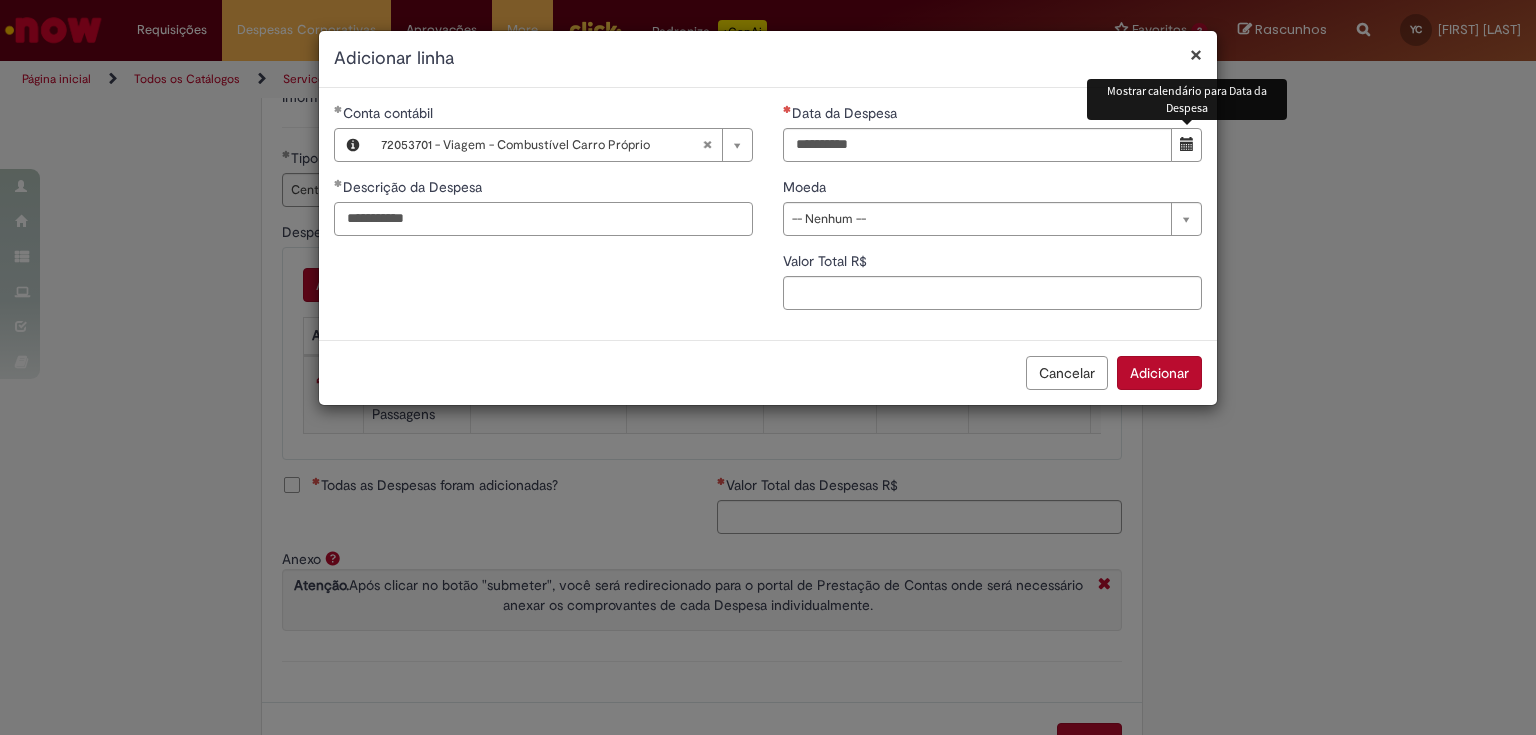 type on "**********" 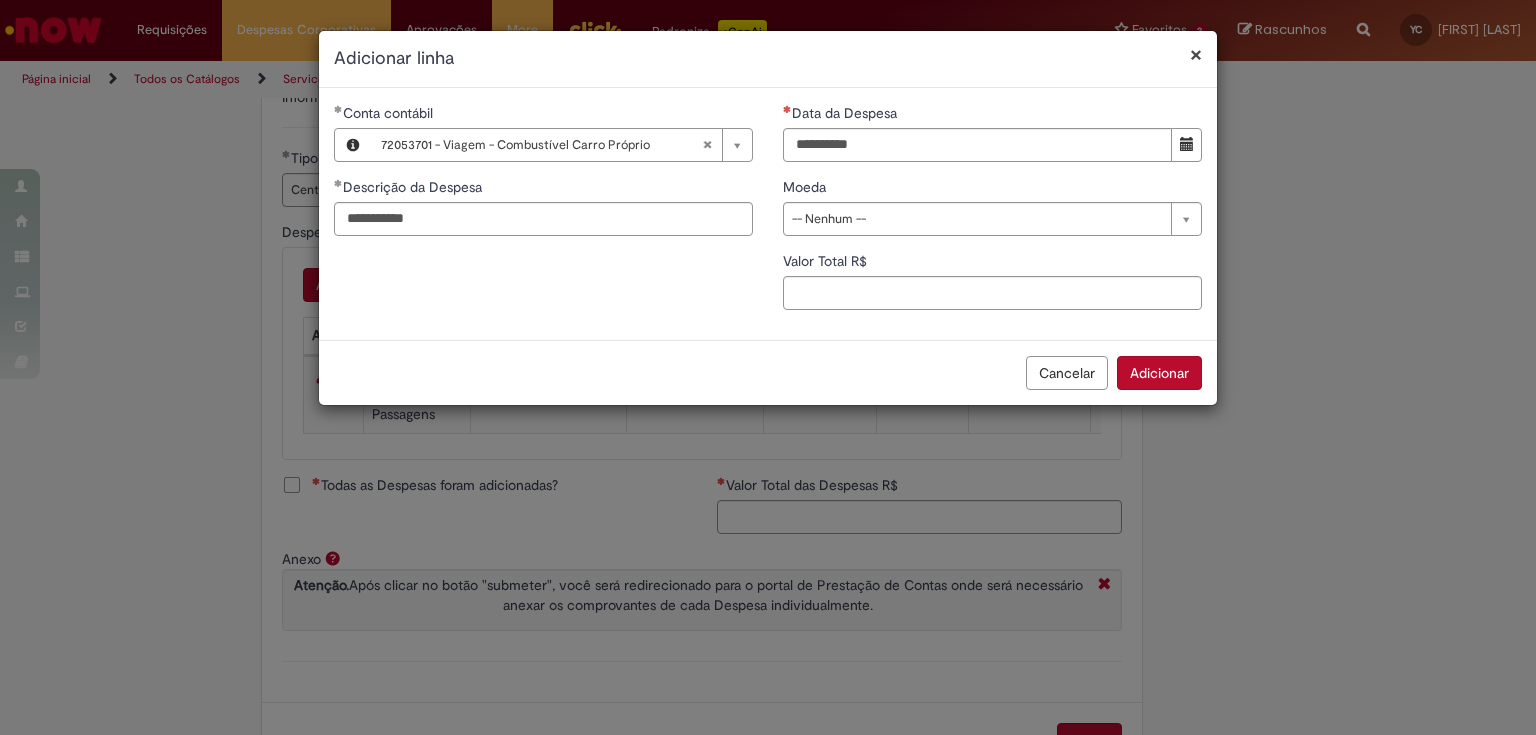 drag, startPoint x: 1209, startPoint y: 138, endPoint x: 1183, endPoint y: 140, distance: 26.076809 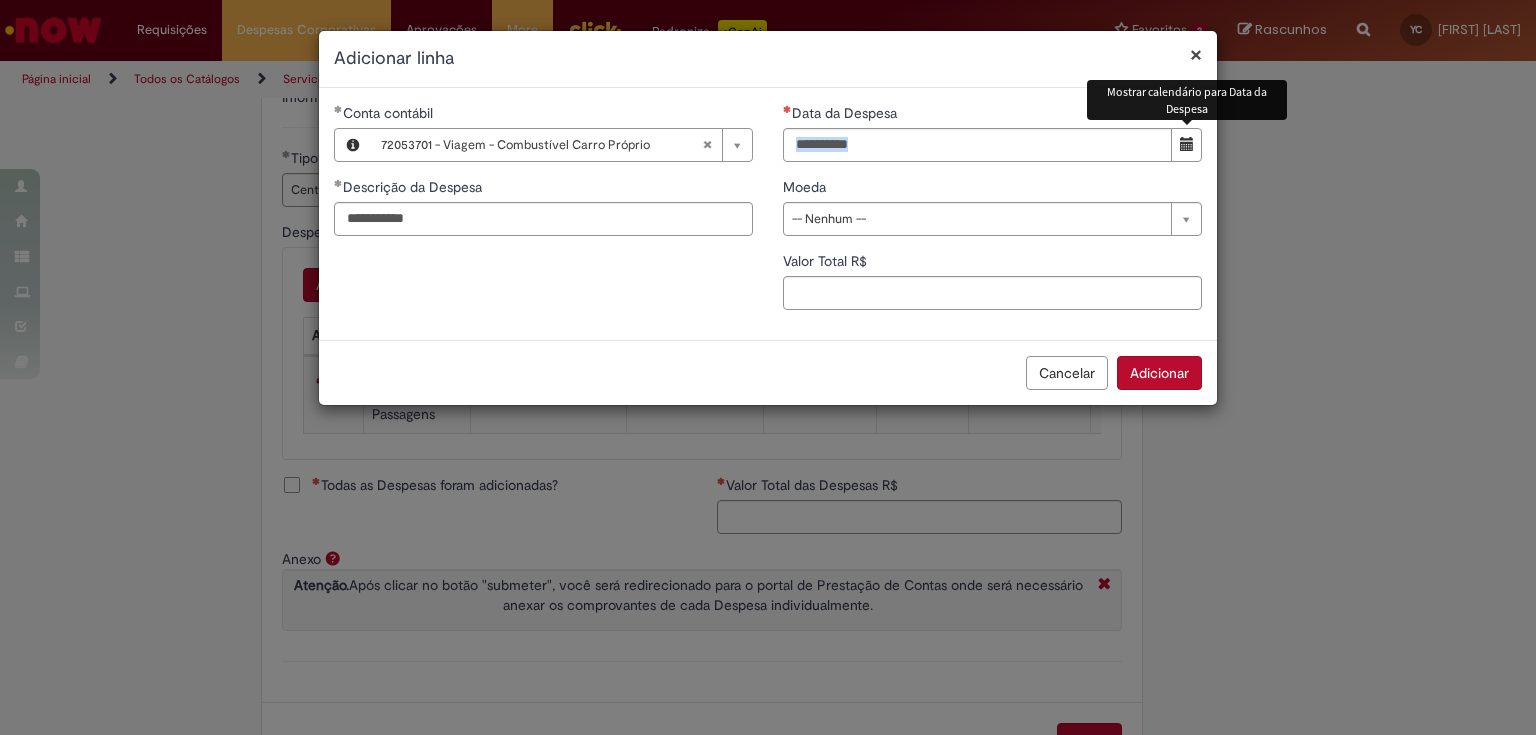 click at bounding box center (1187, 144) 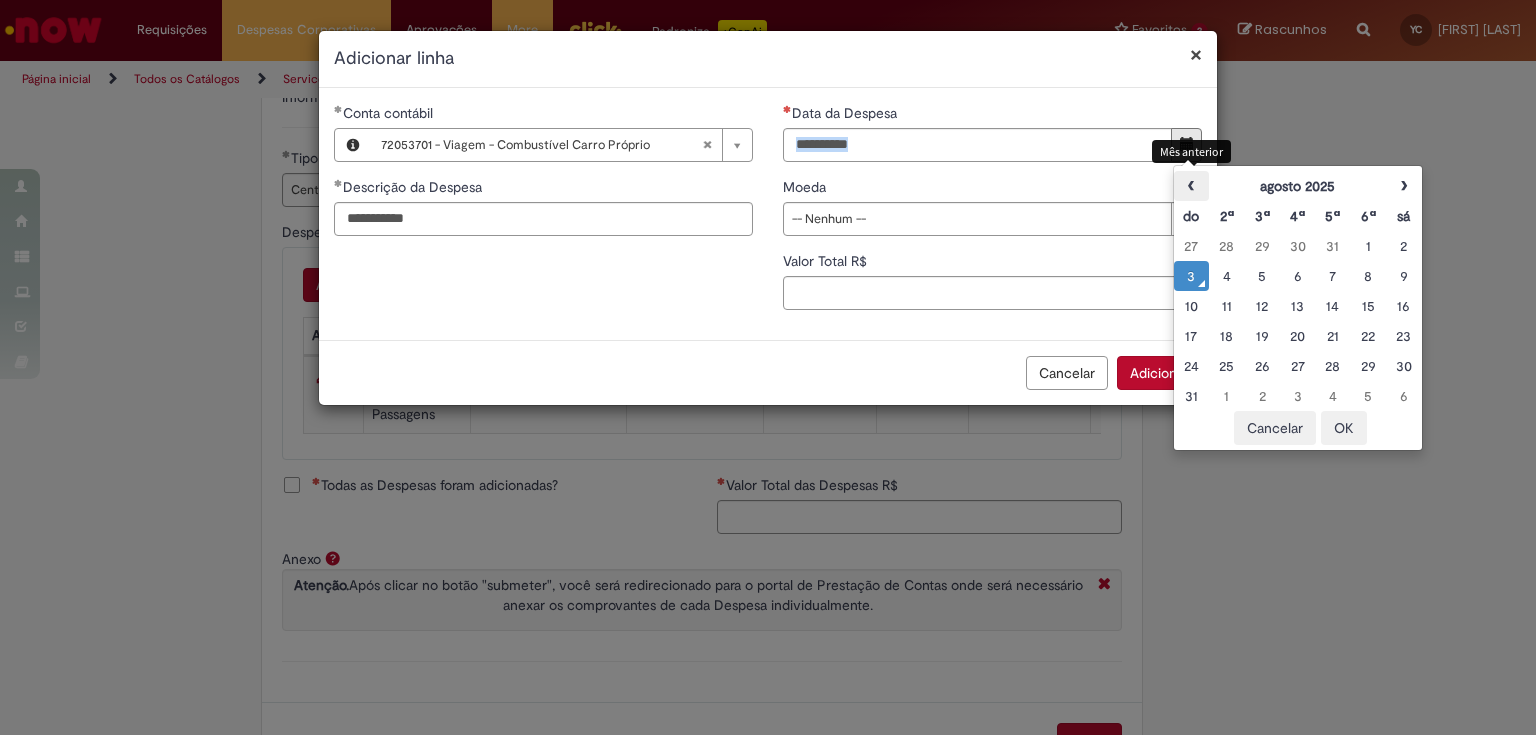 click on "‹" at bounding box center [1191, 186] 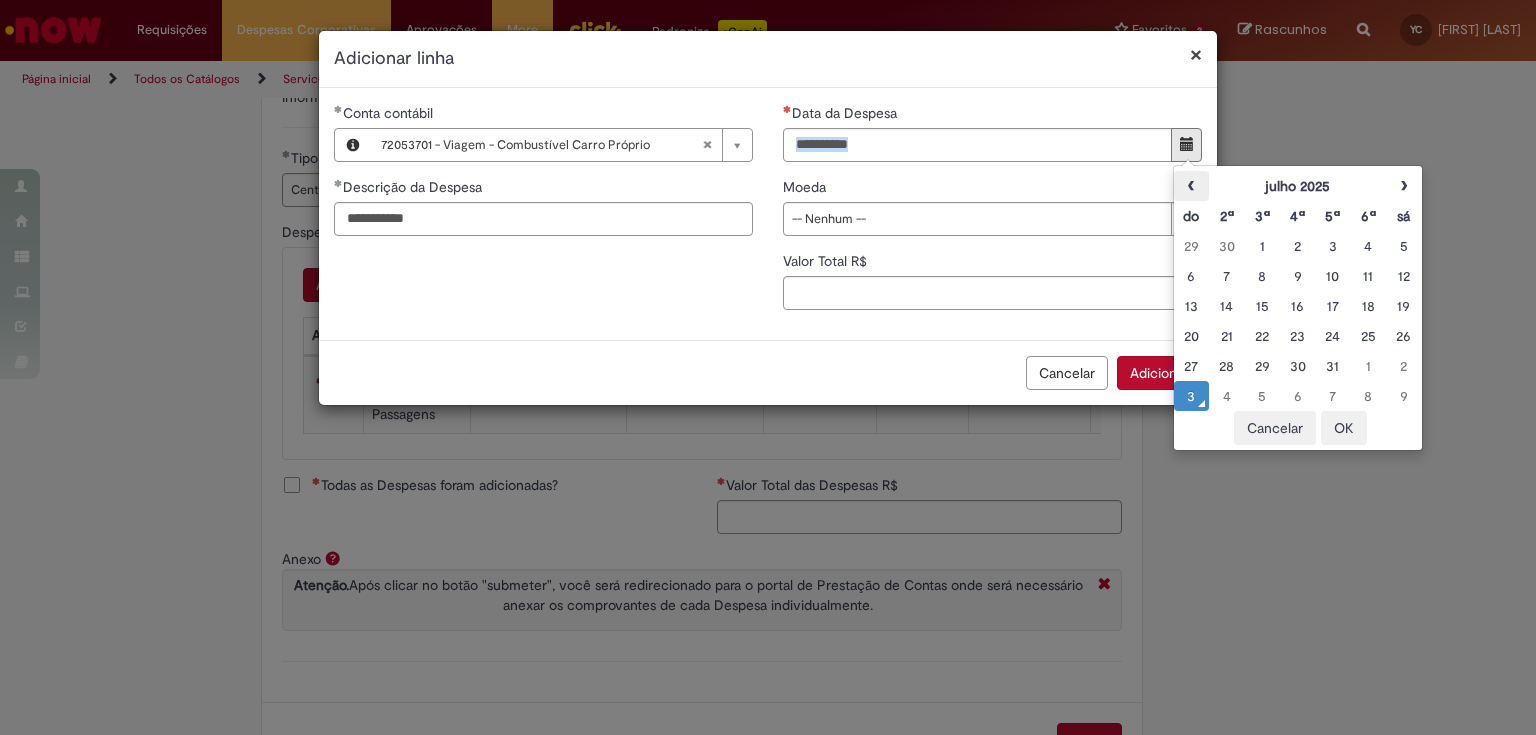 click on "‹" at bounding box center (1191, 186) 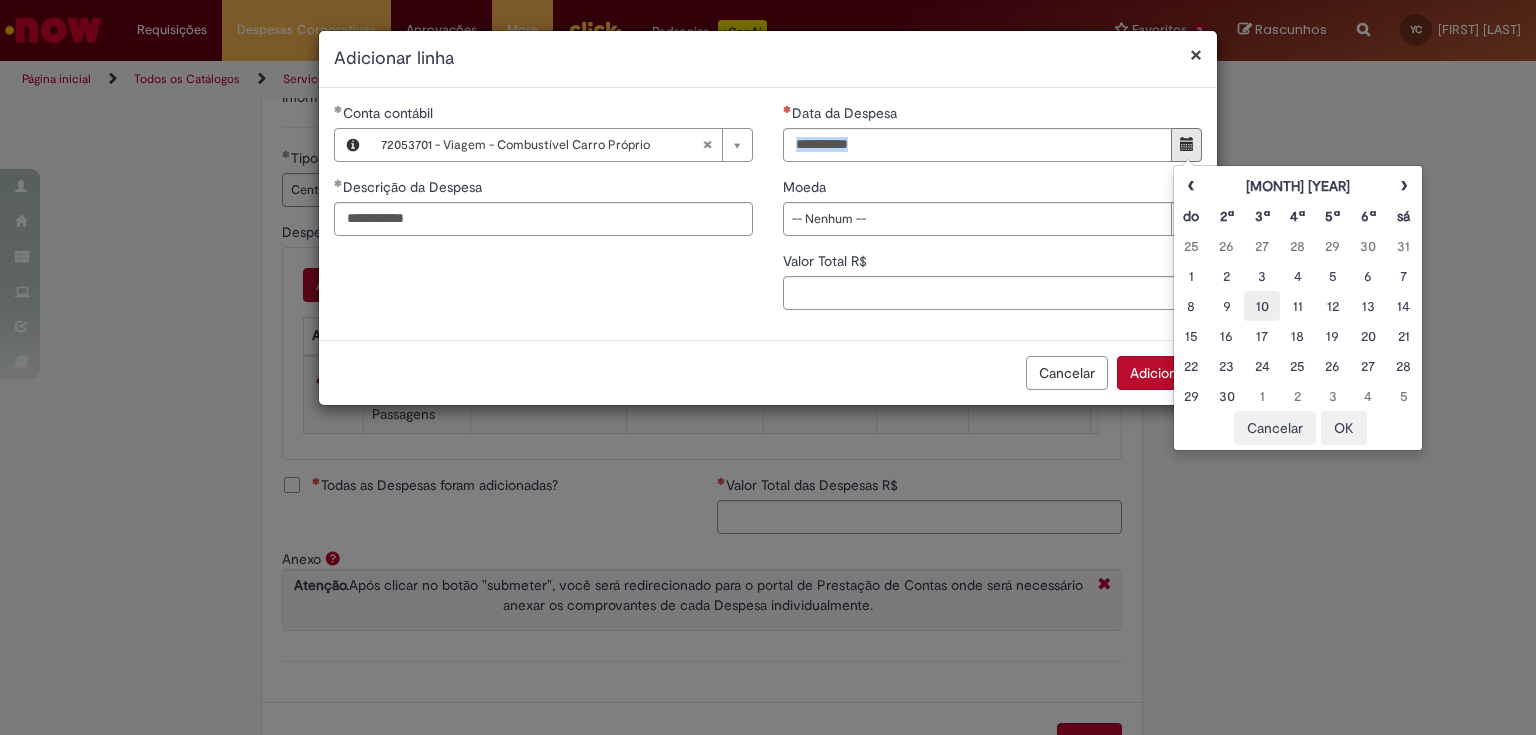 click on "10" at bounding box center [1261, 306] 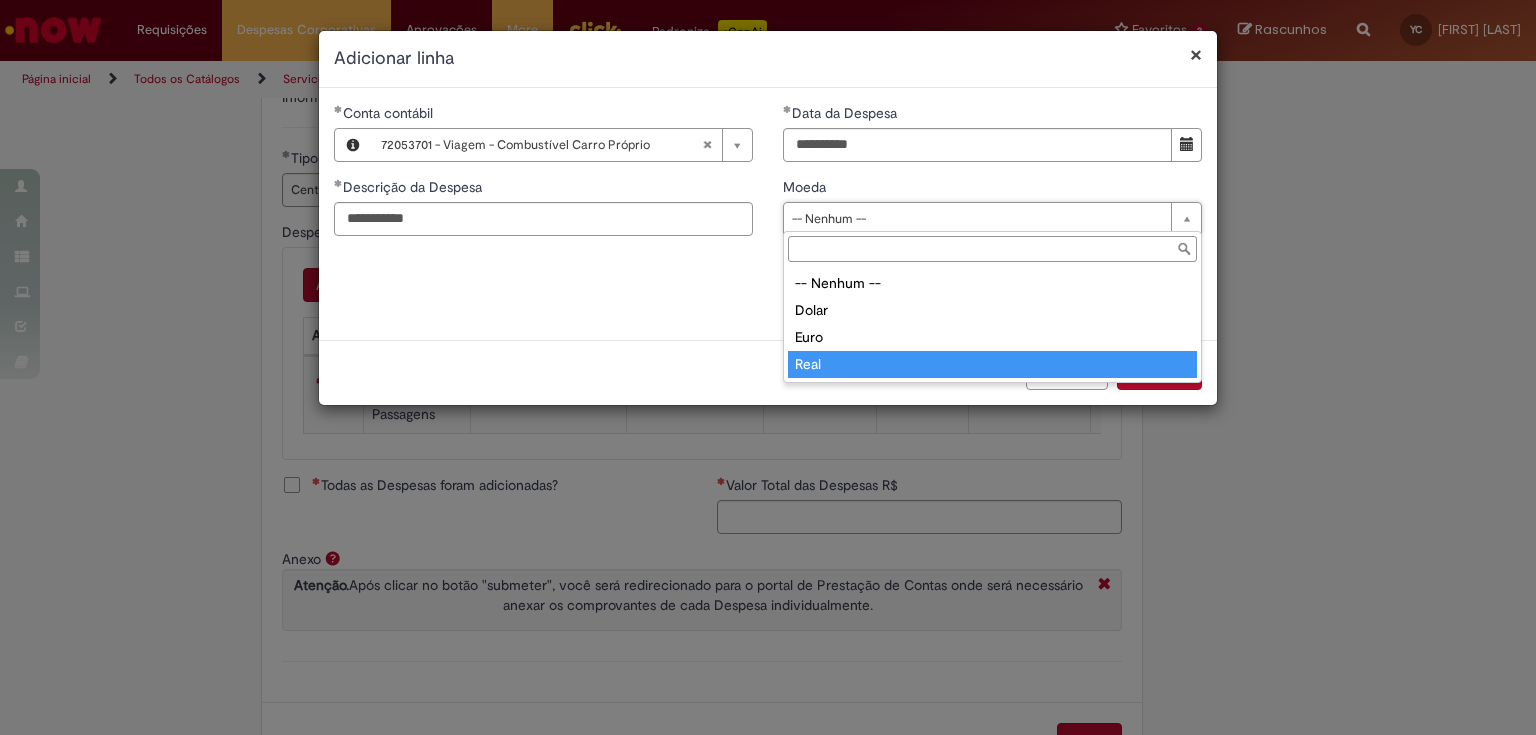 type on "****" 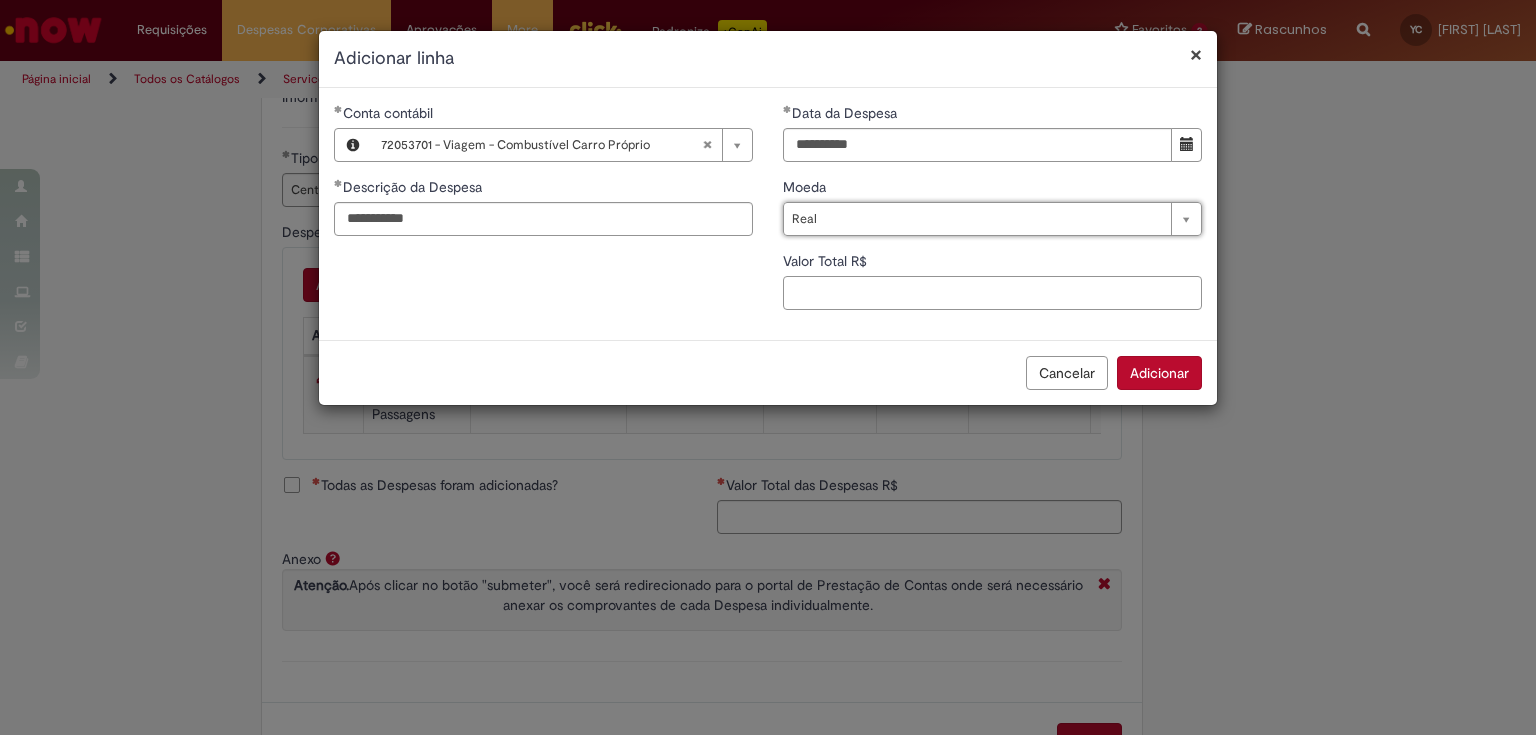 click on "Valor Total R$" at bounding box center [992, 293] 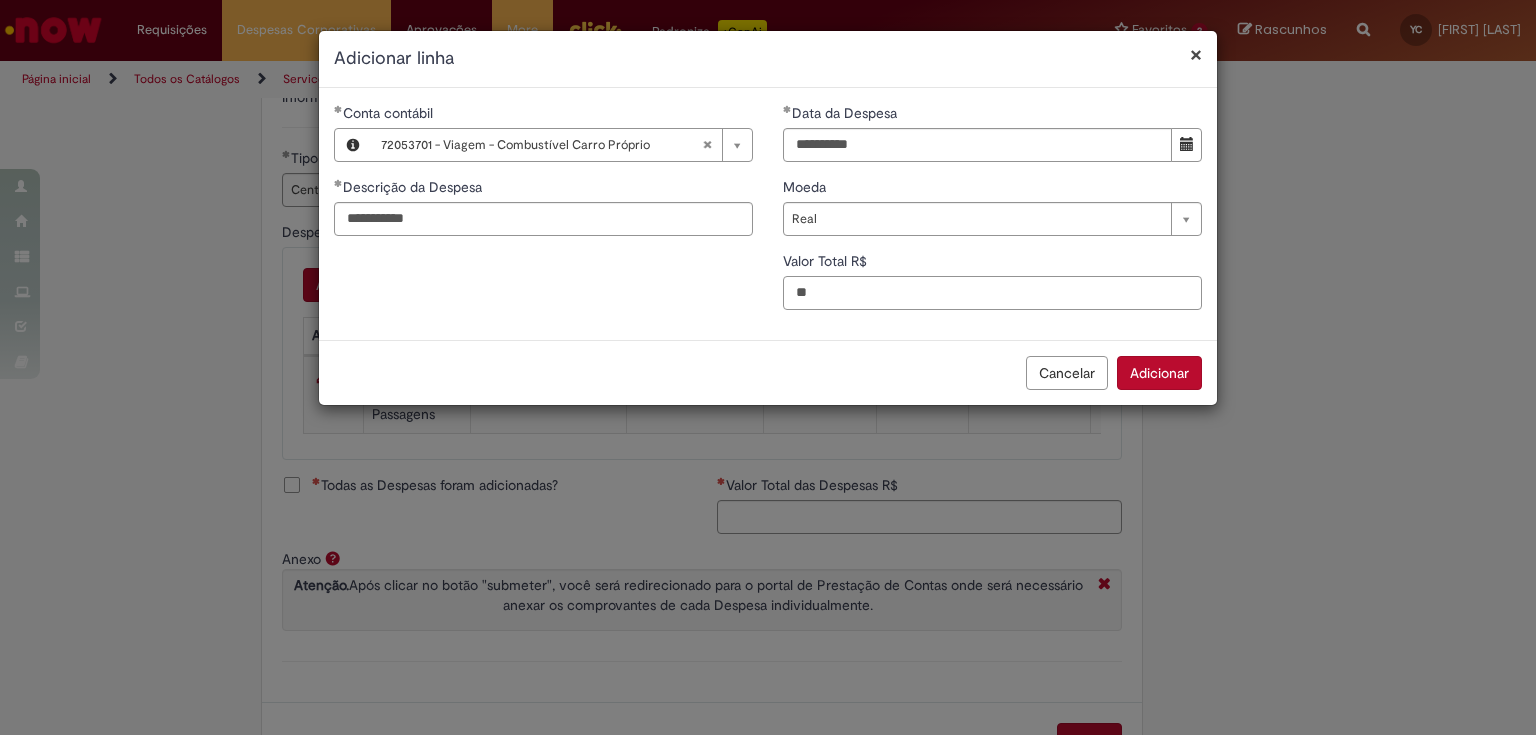 type on "*" 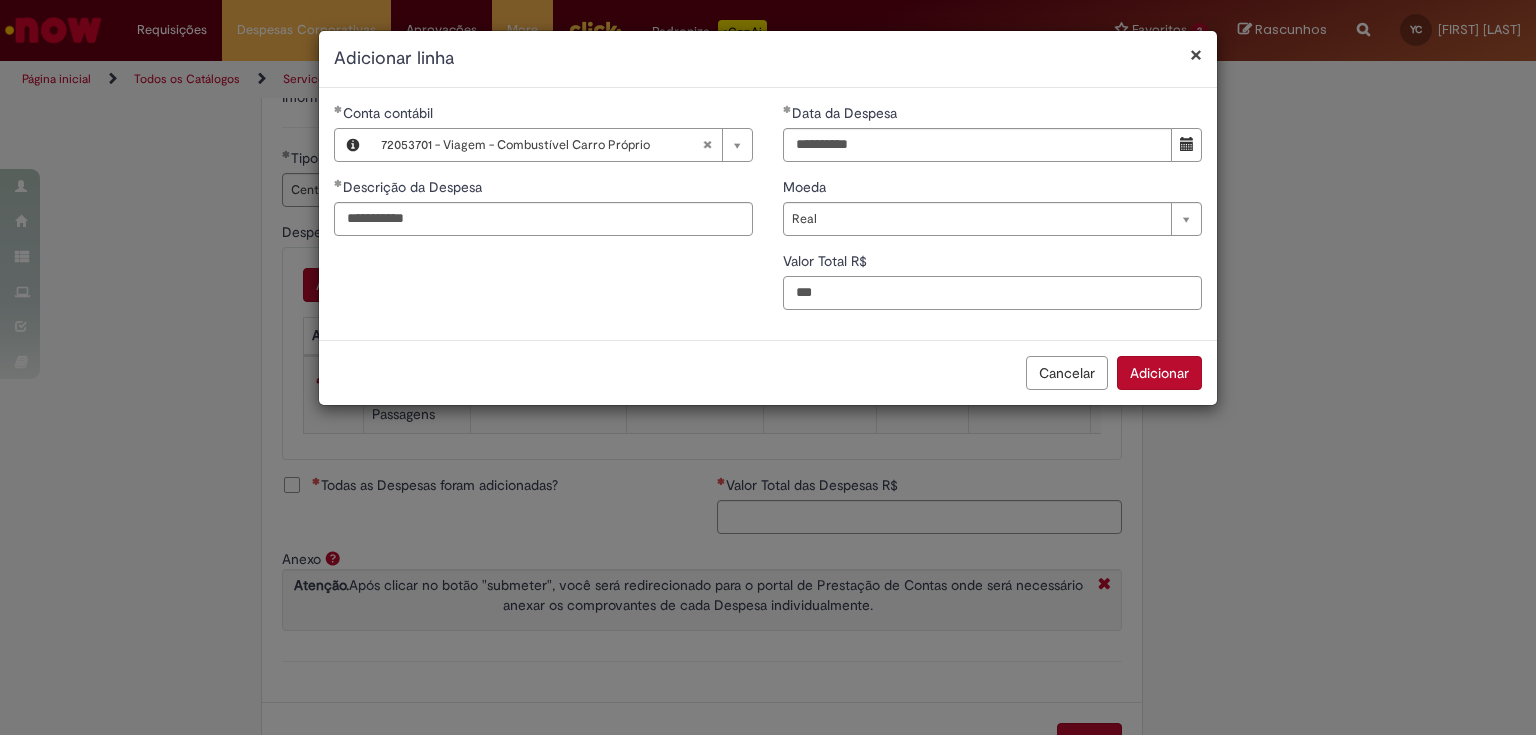 type on "***" 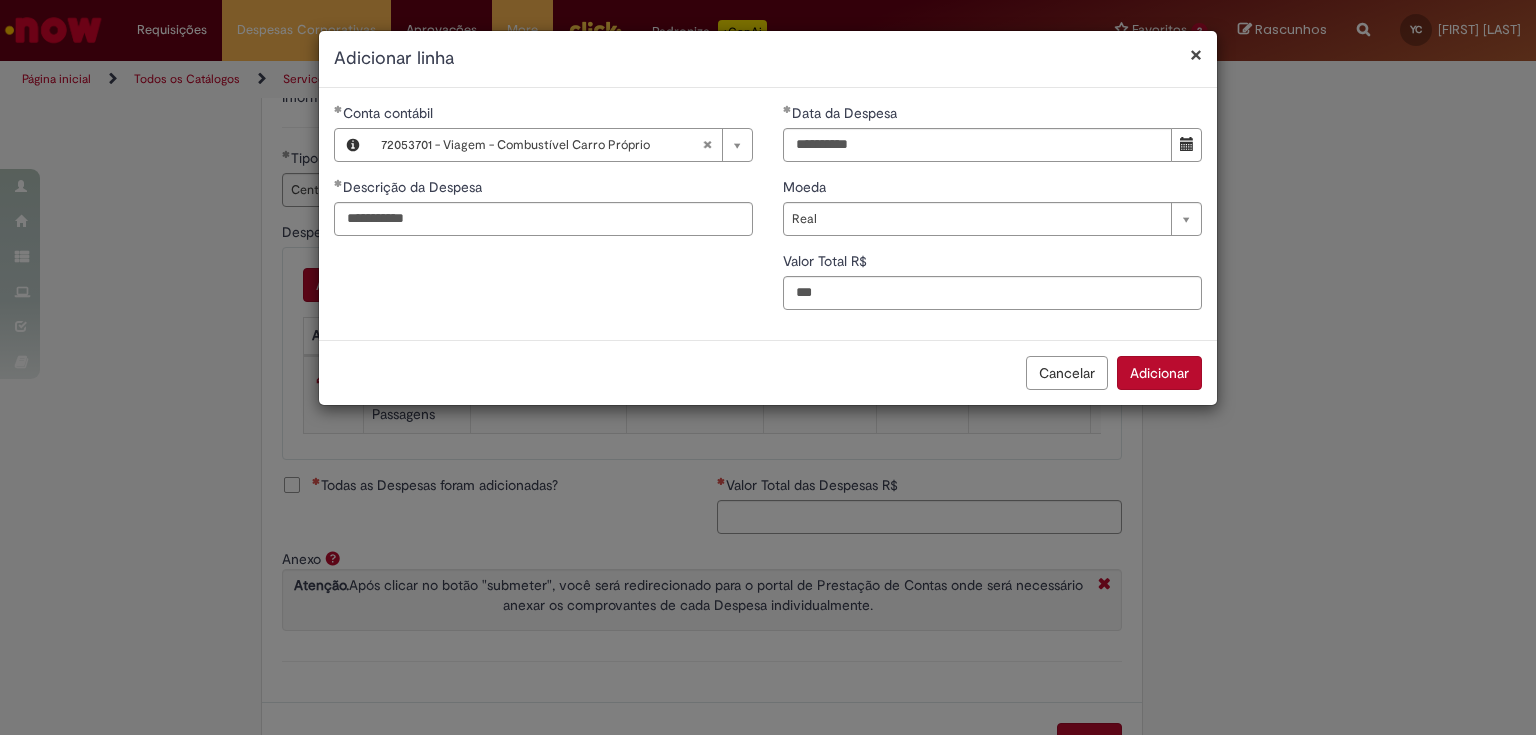 click on "Adicionar" at bounding box center [1159, 373] 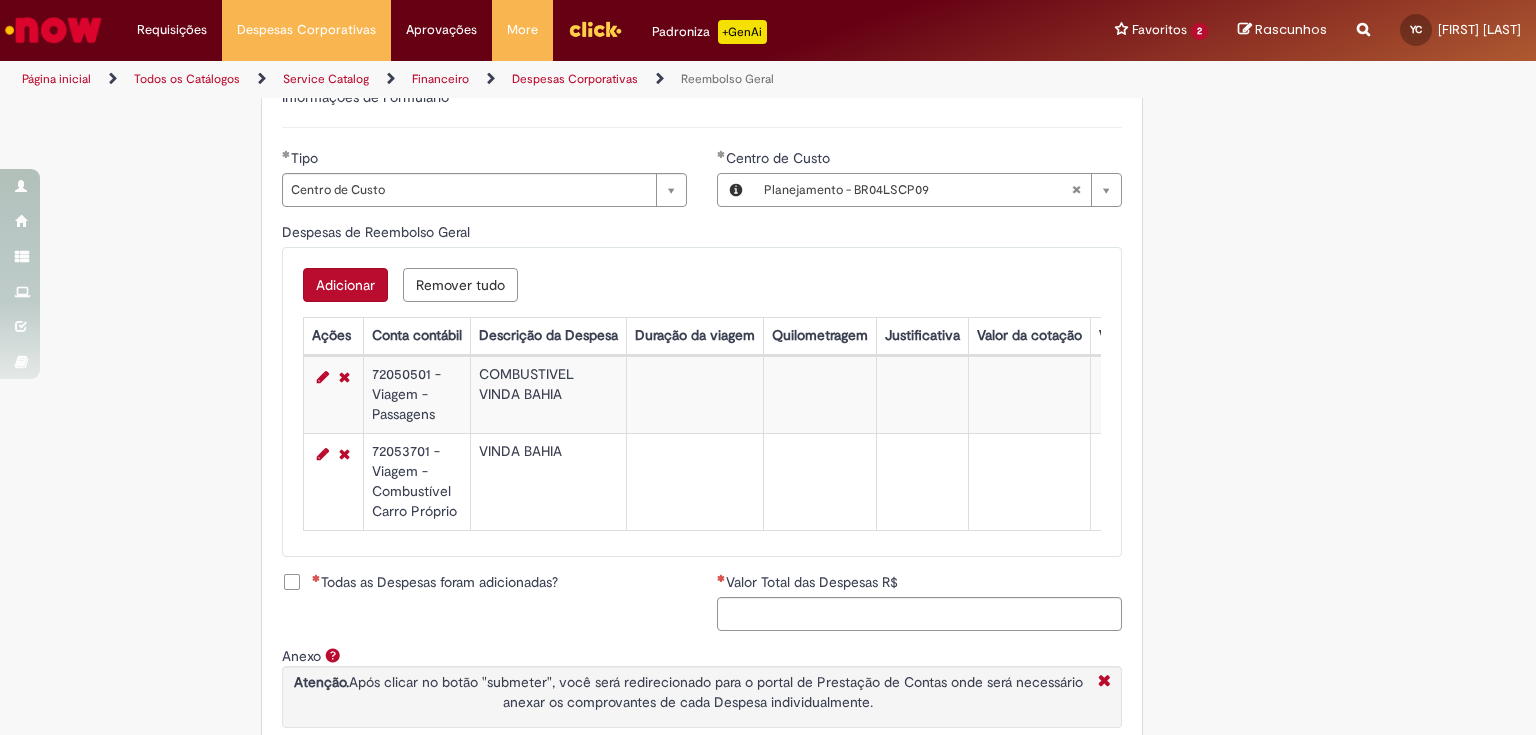 click on "Adicionar" at bounding box center [345, 285] 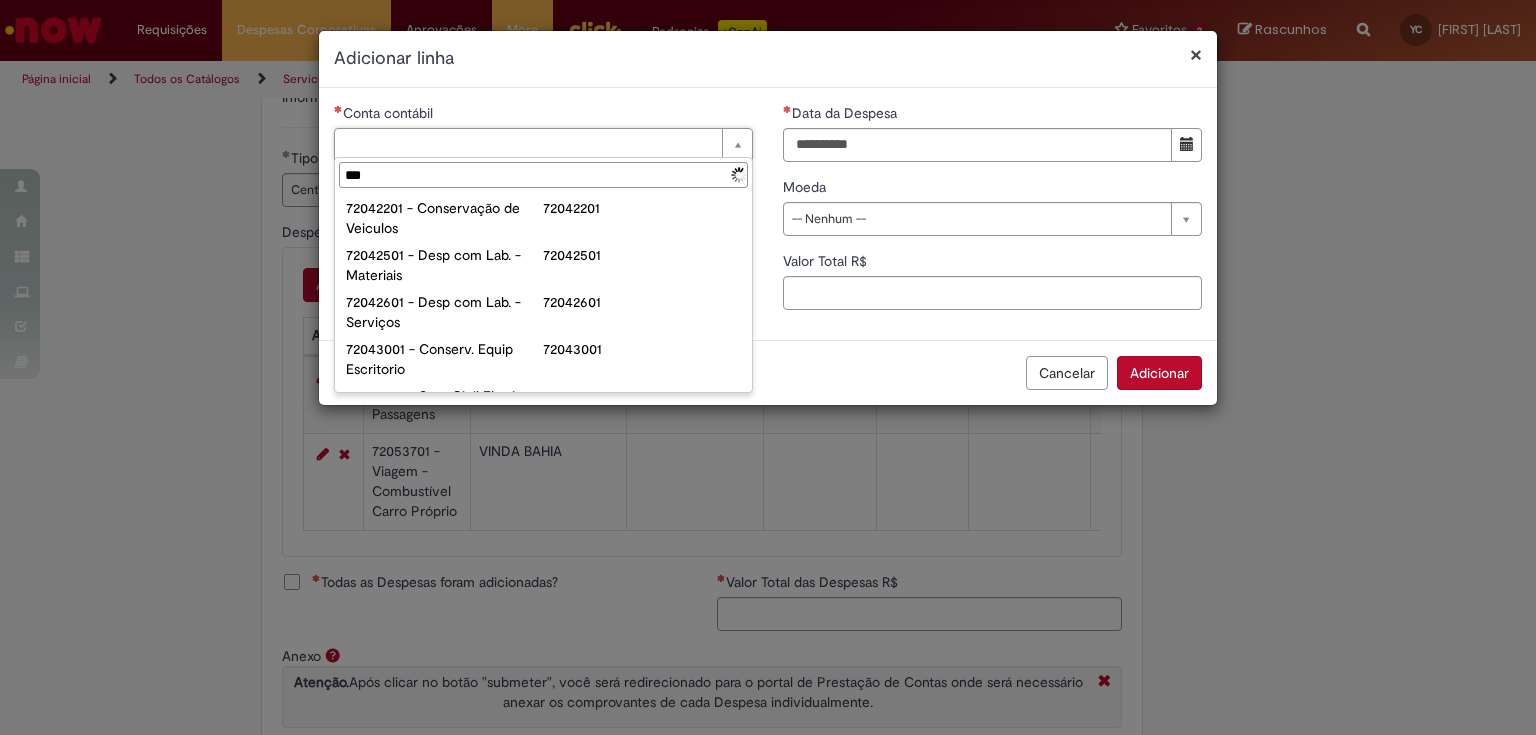 scroll, scrollTop: 0, scrollLeft: 0, axis: both 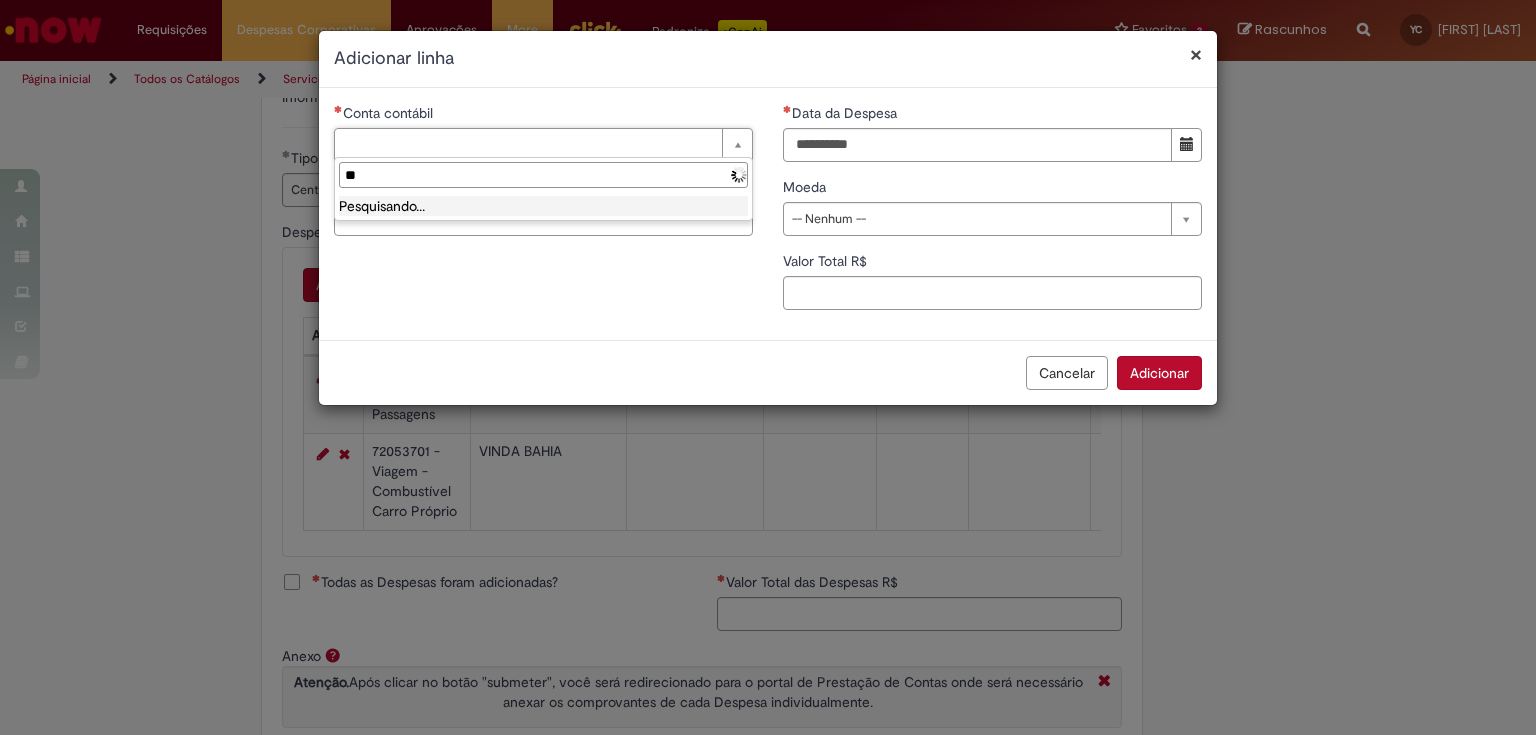 type on "*" 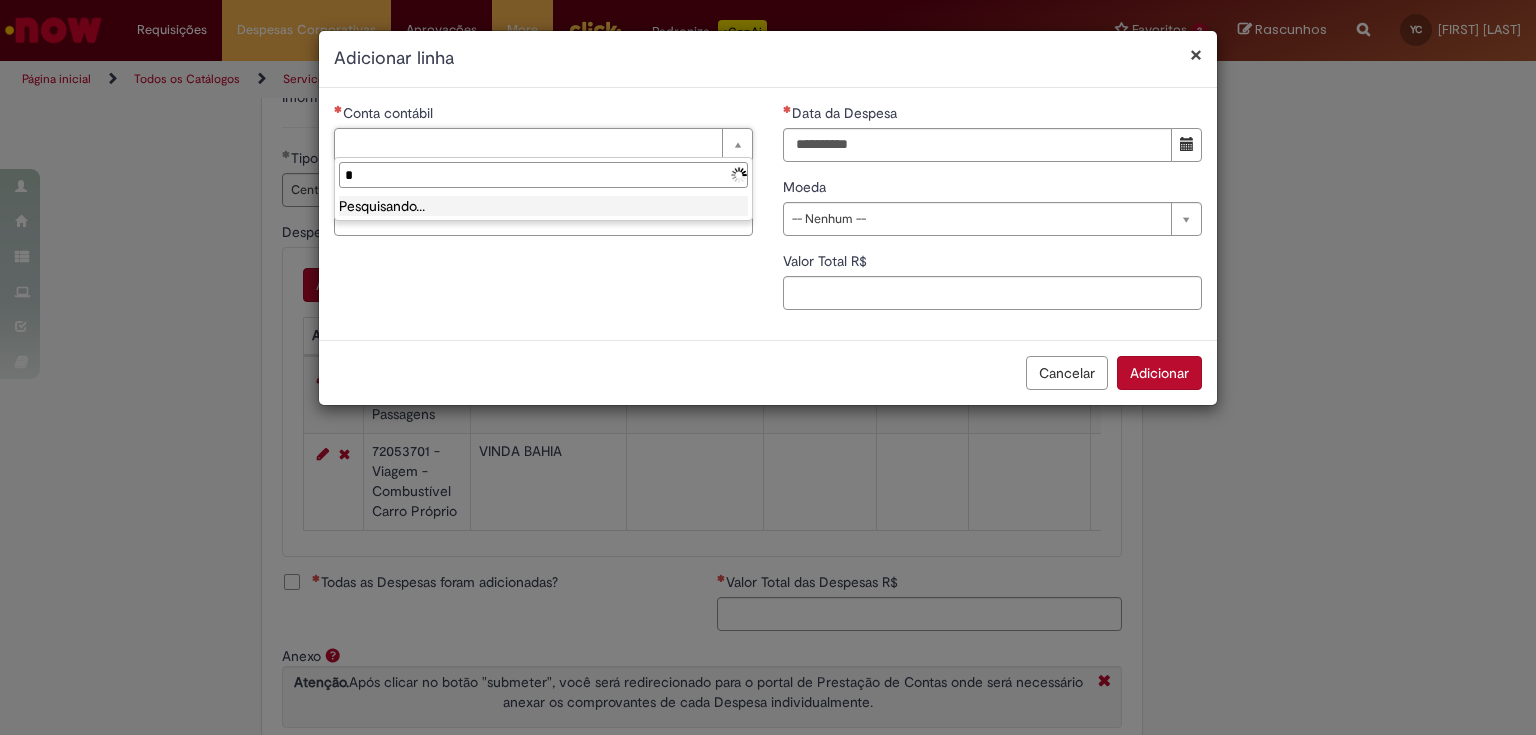 type 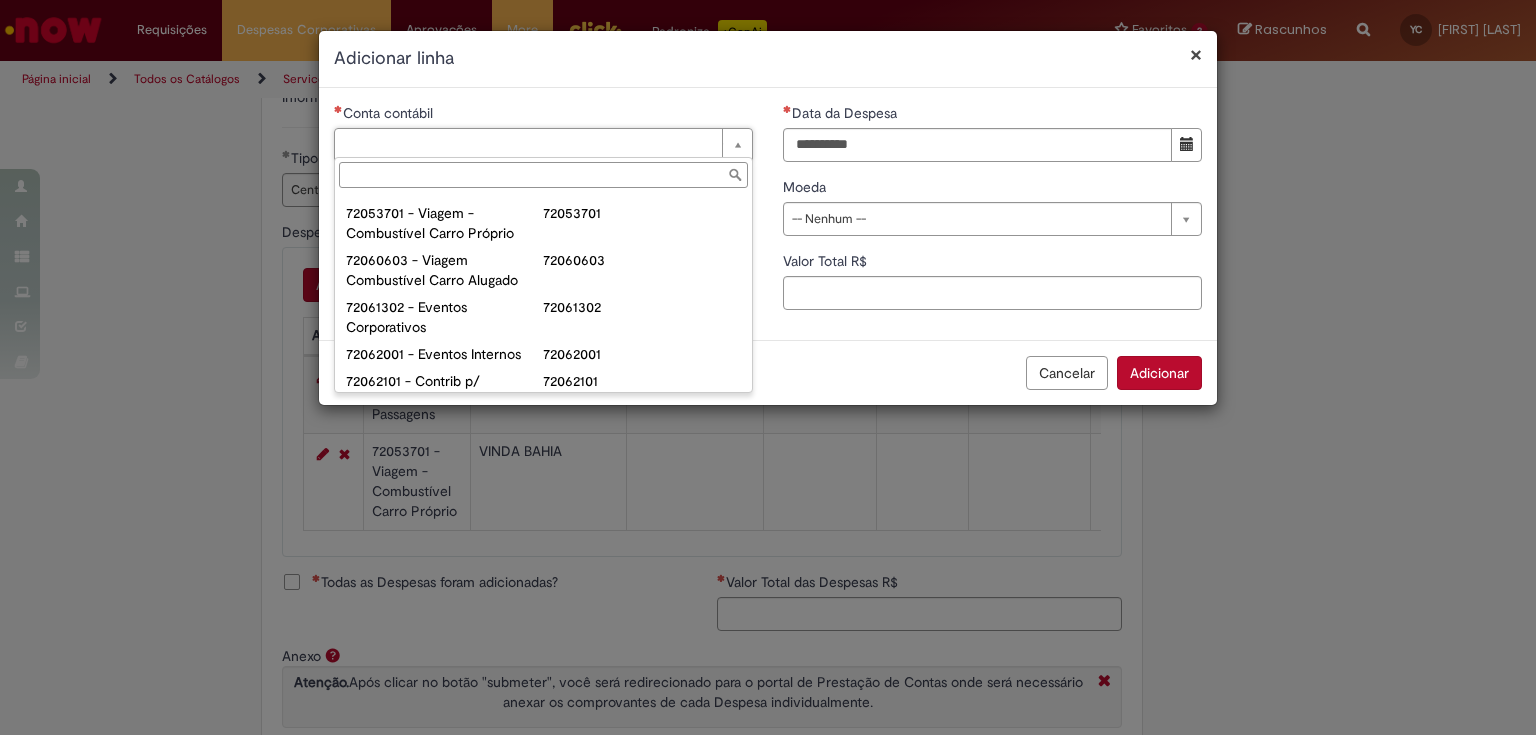 scroll, scrollTop: 1360, scrollLeft: 0, axis: vertical 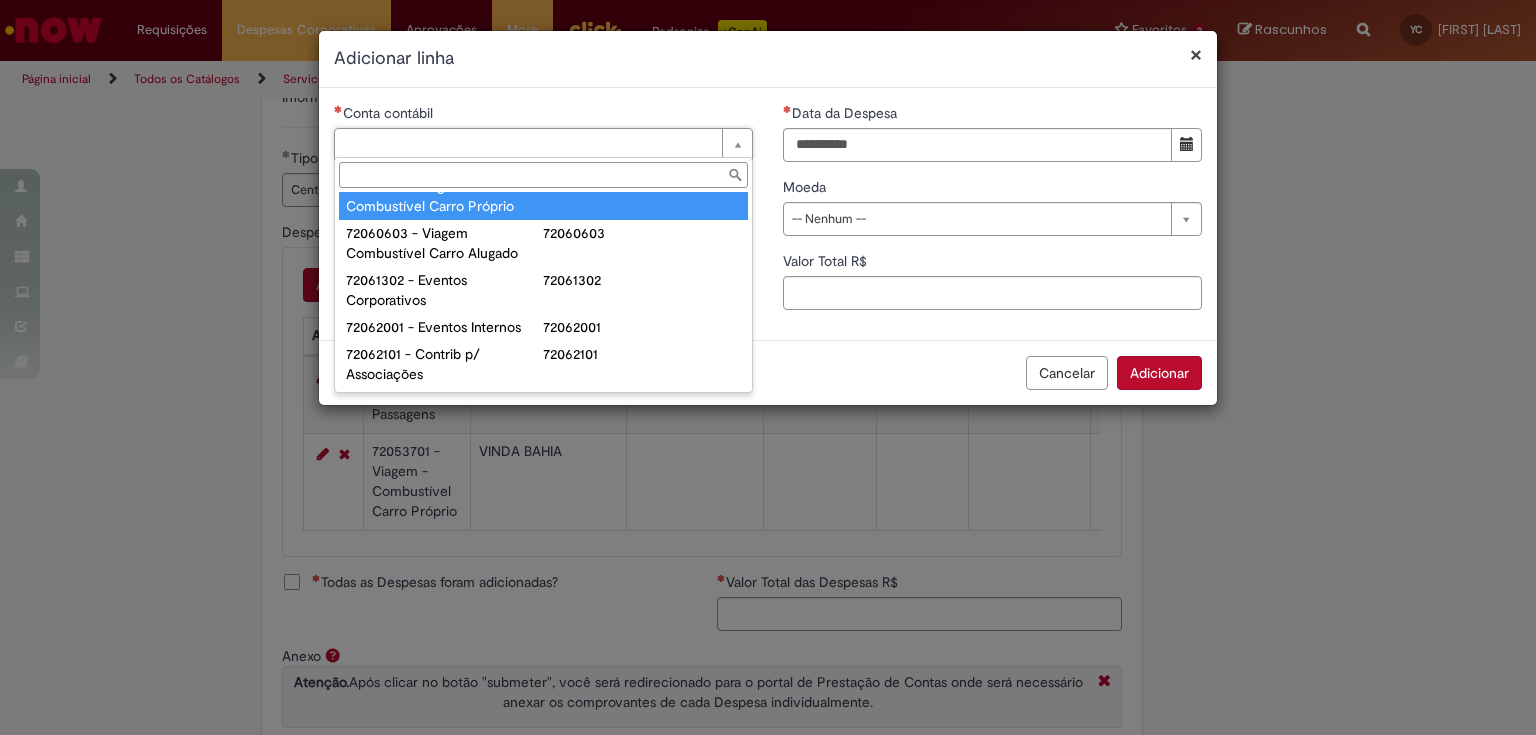 type on "**********" 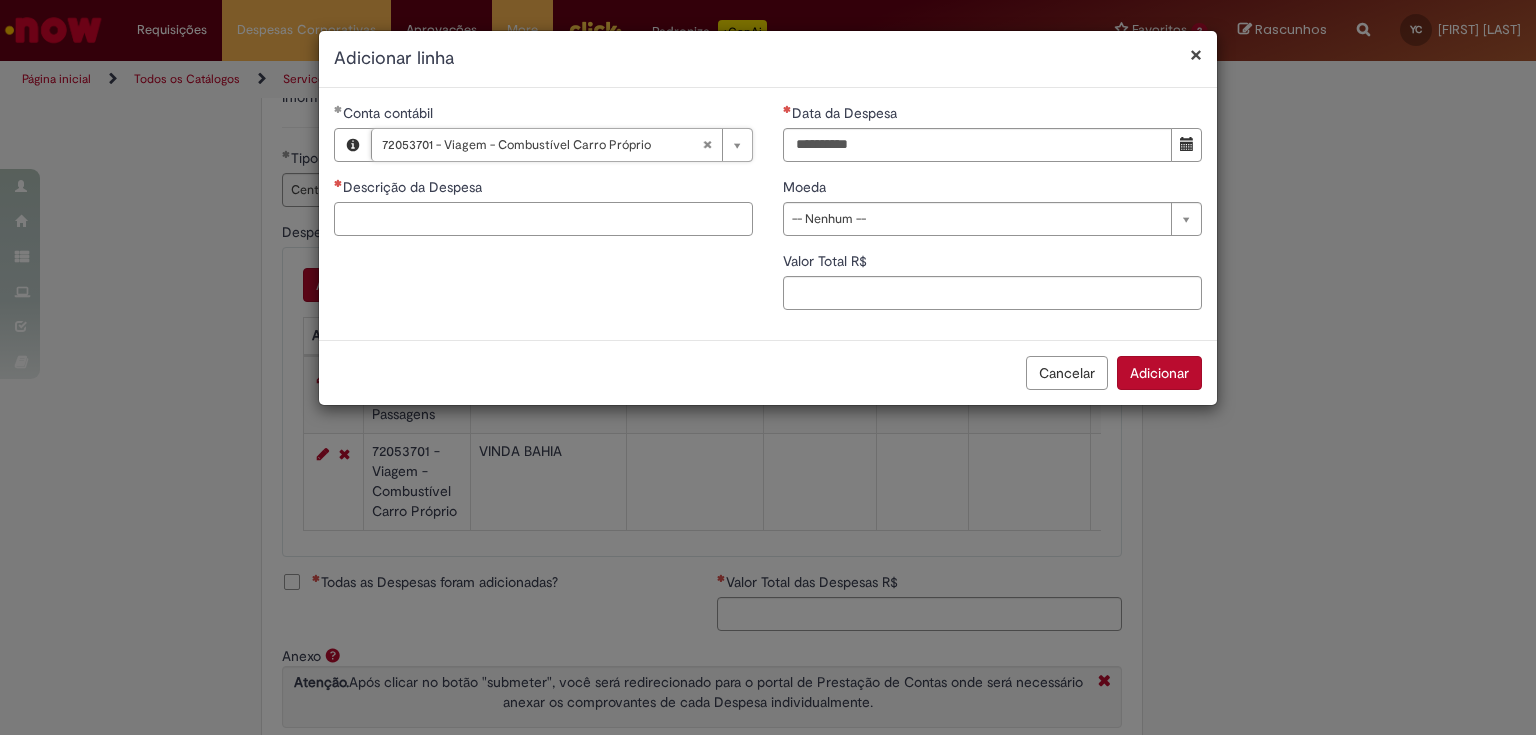 click on "Descrição da Despesa" at bounding box center [543, 219] 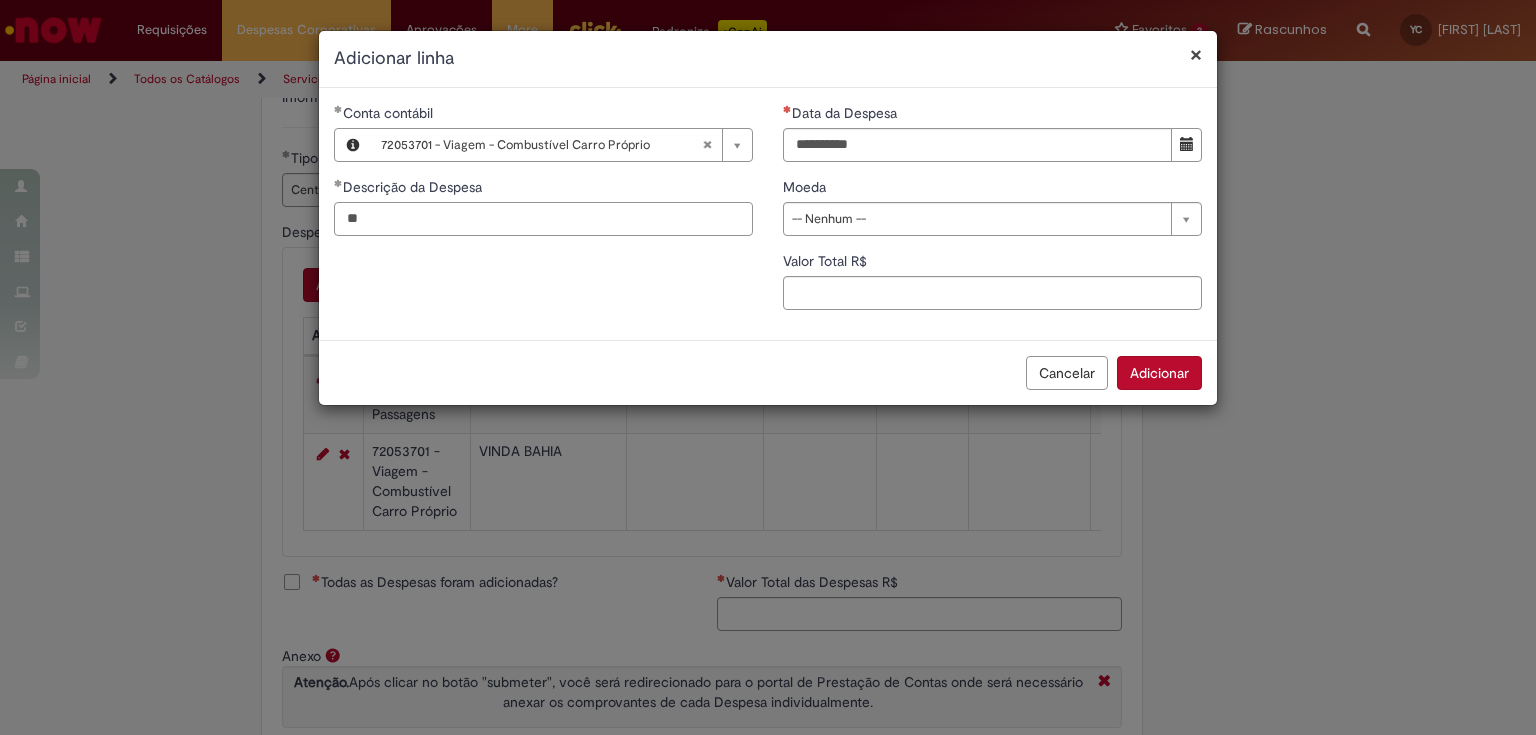 type on "*" 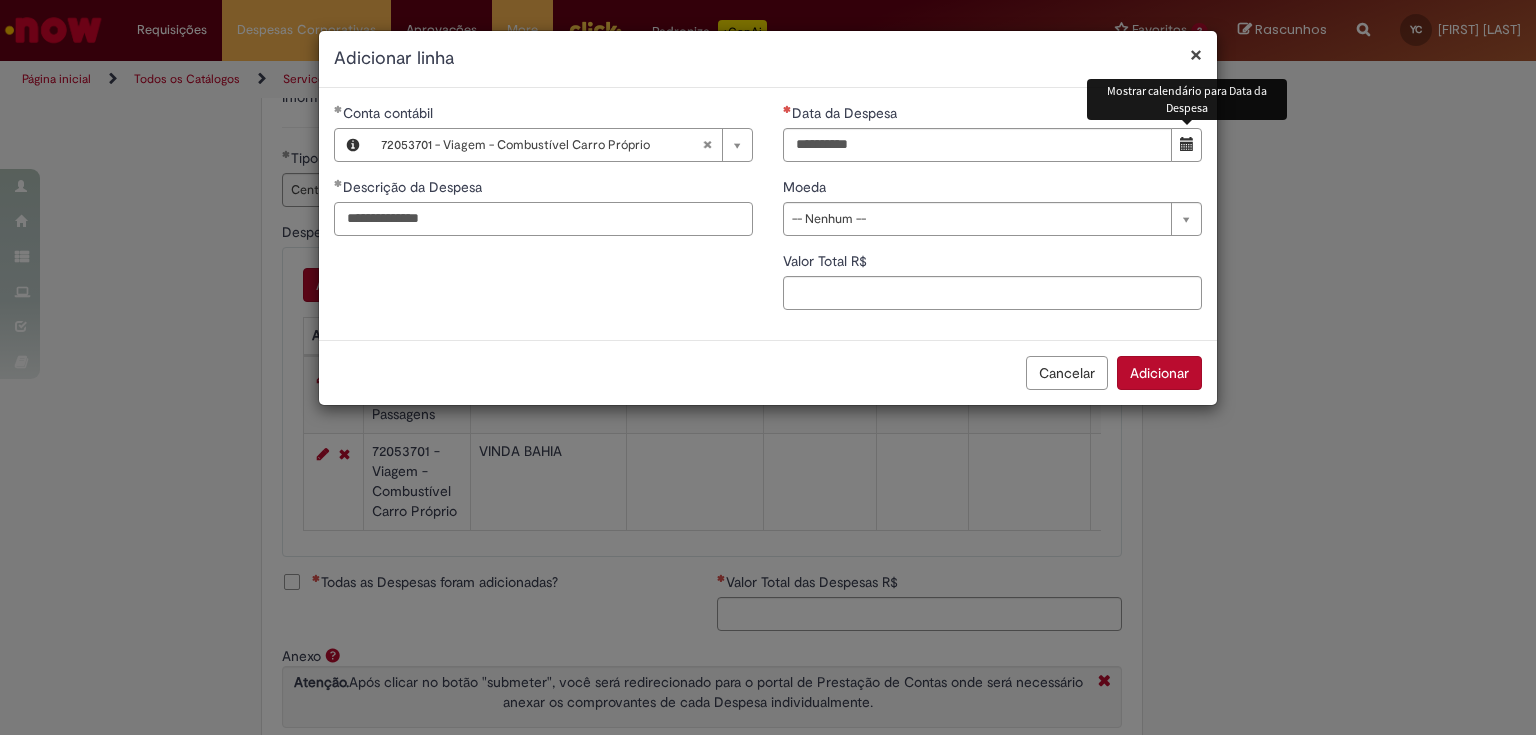 type on "**********" 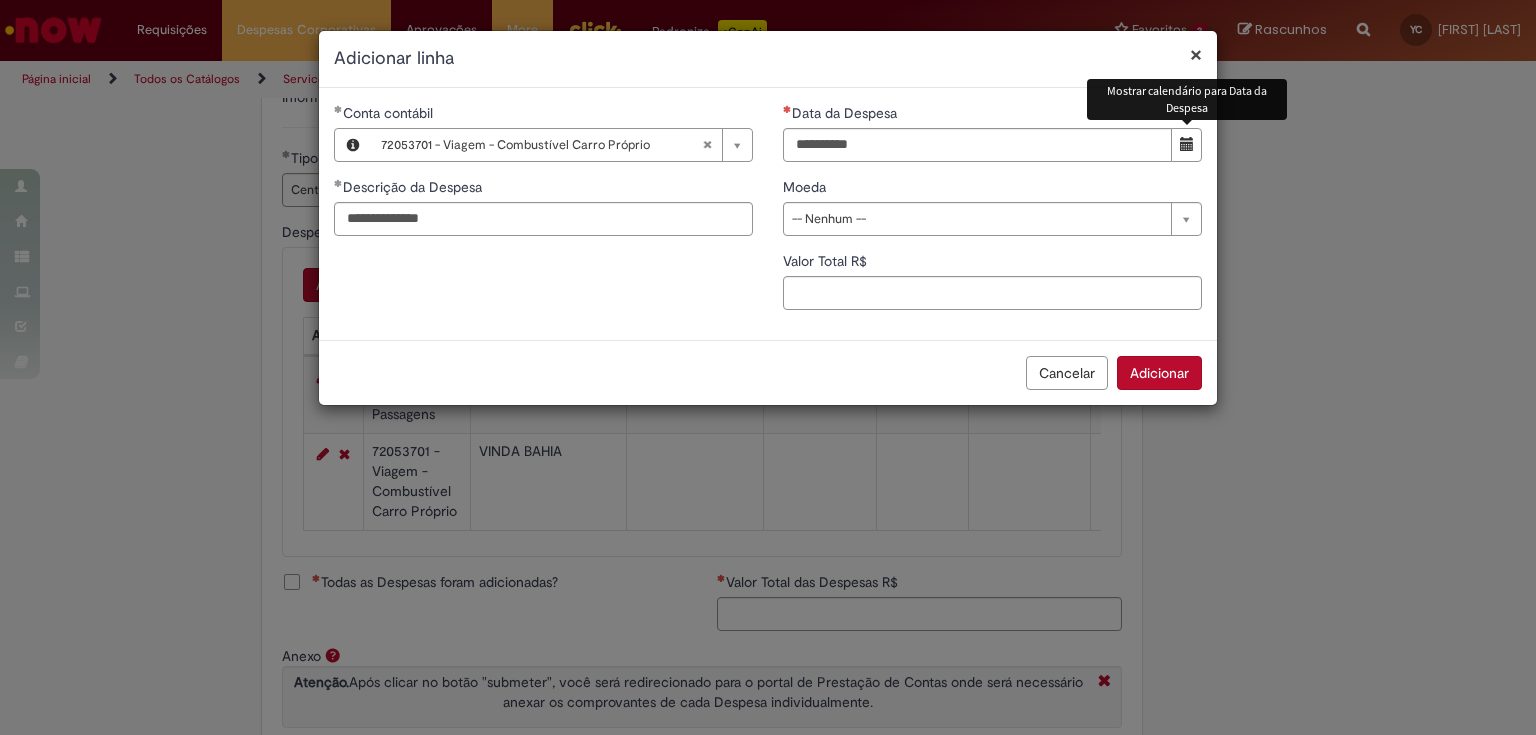 click at bounding box center (1187, 144) 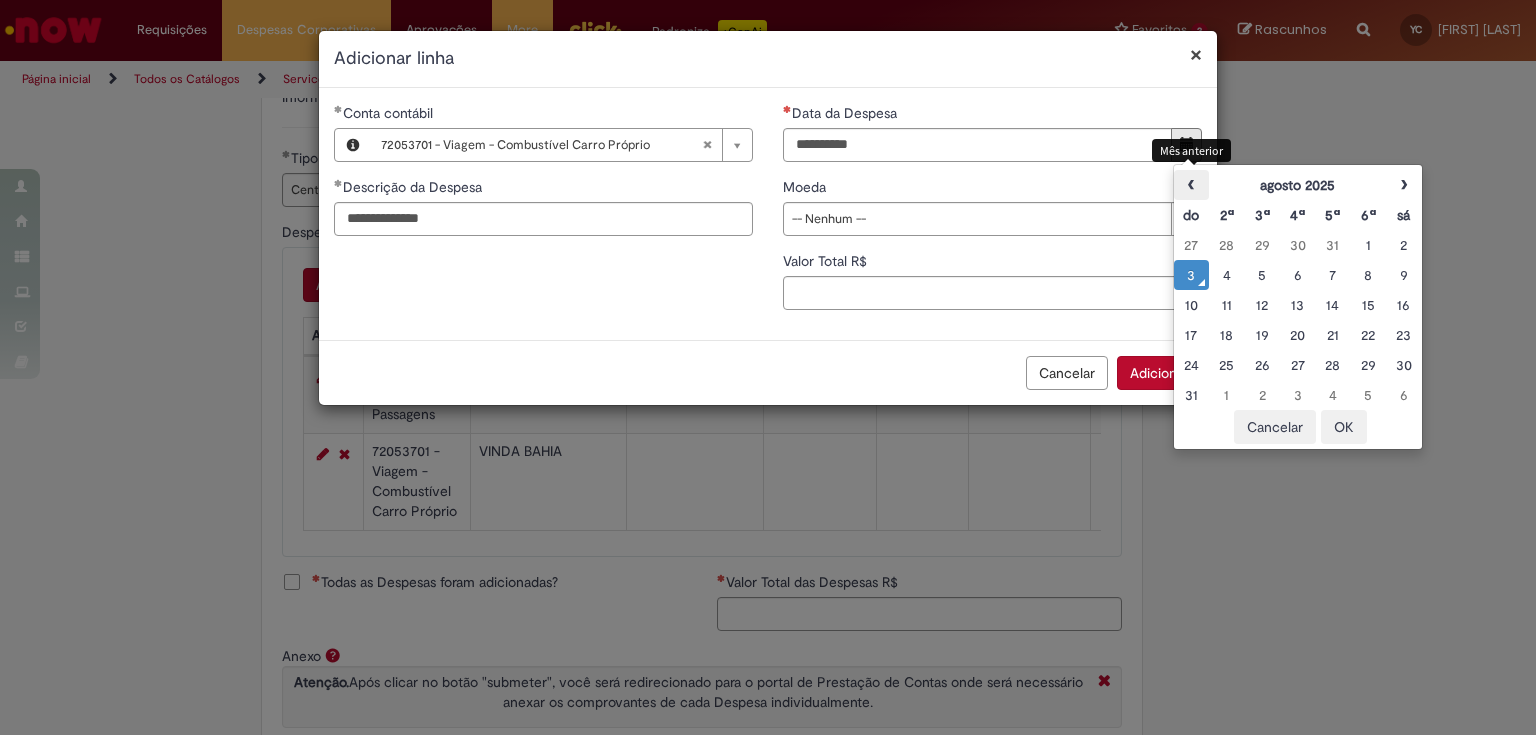 click on "‹" at bounding box center [1191, 185] 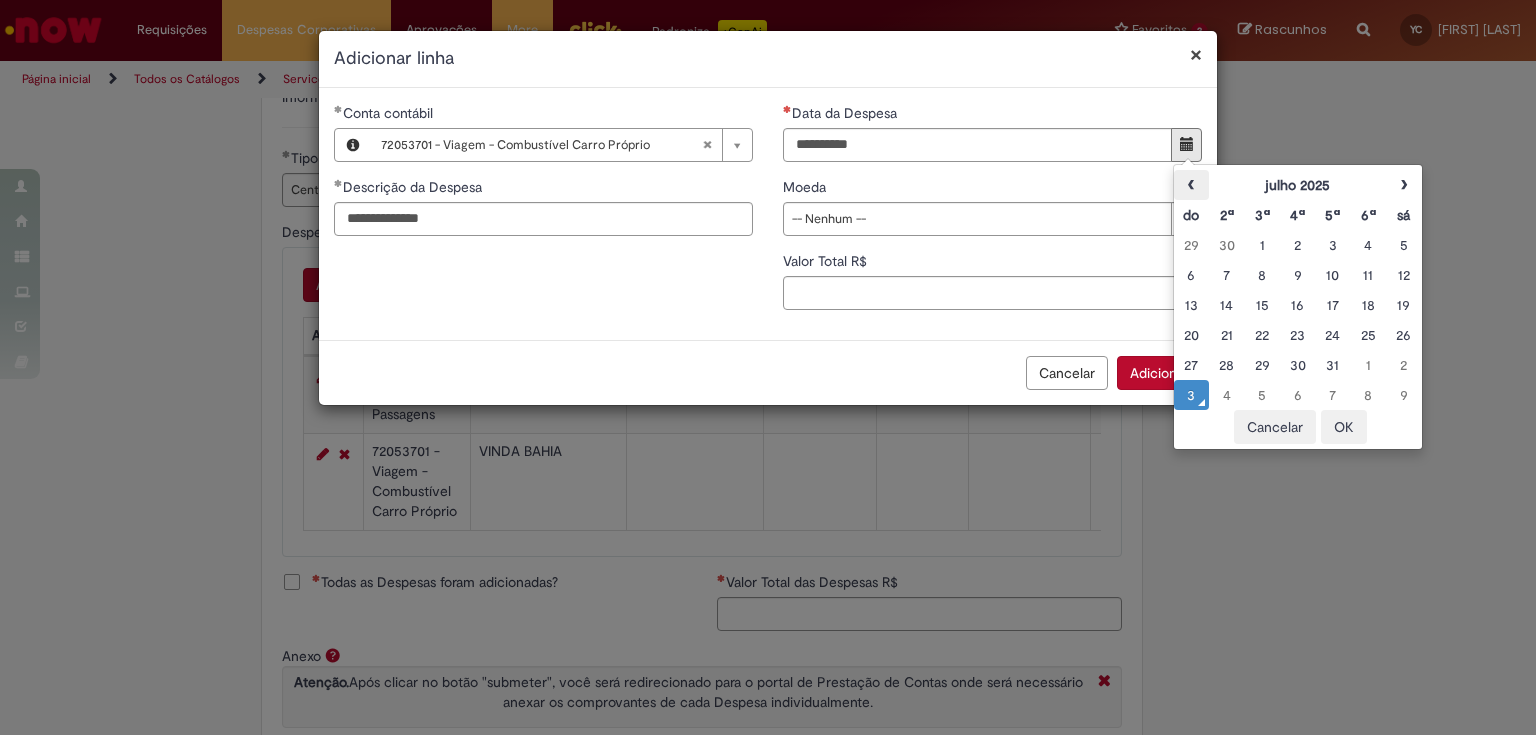 click on "‹" at bounding box center (1191, 185) 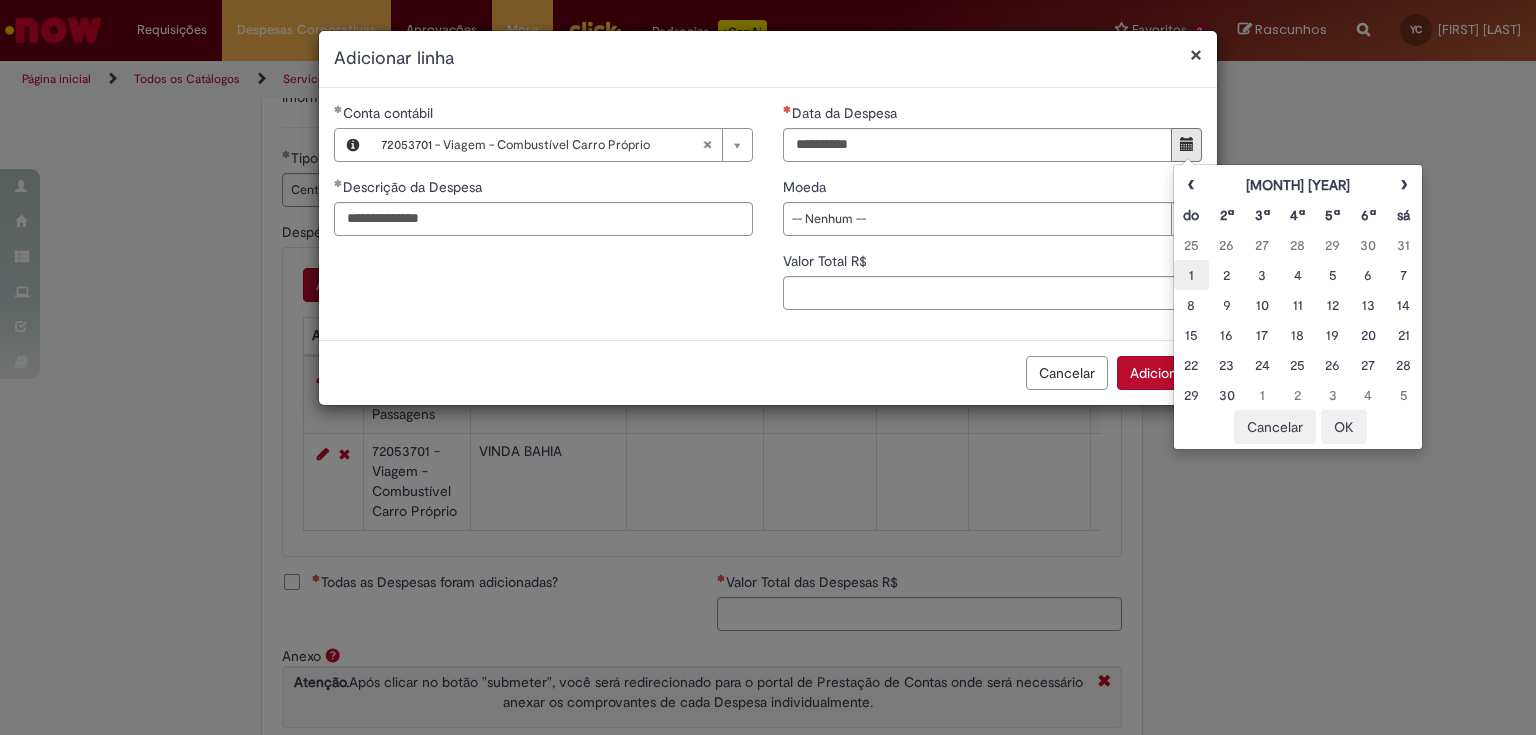 click on "1" at bounding box center (1191, 275) 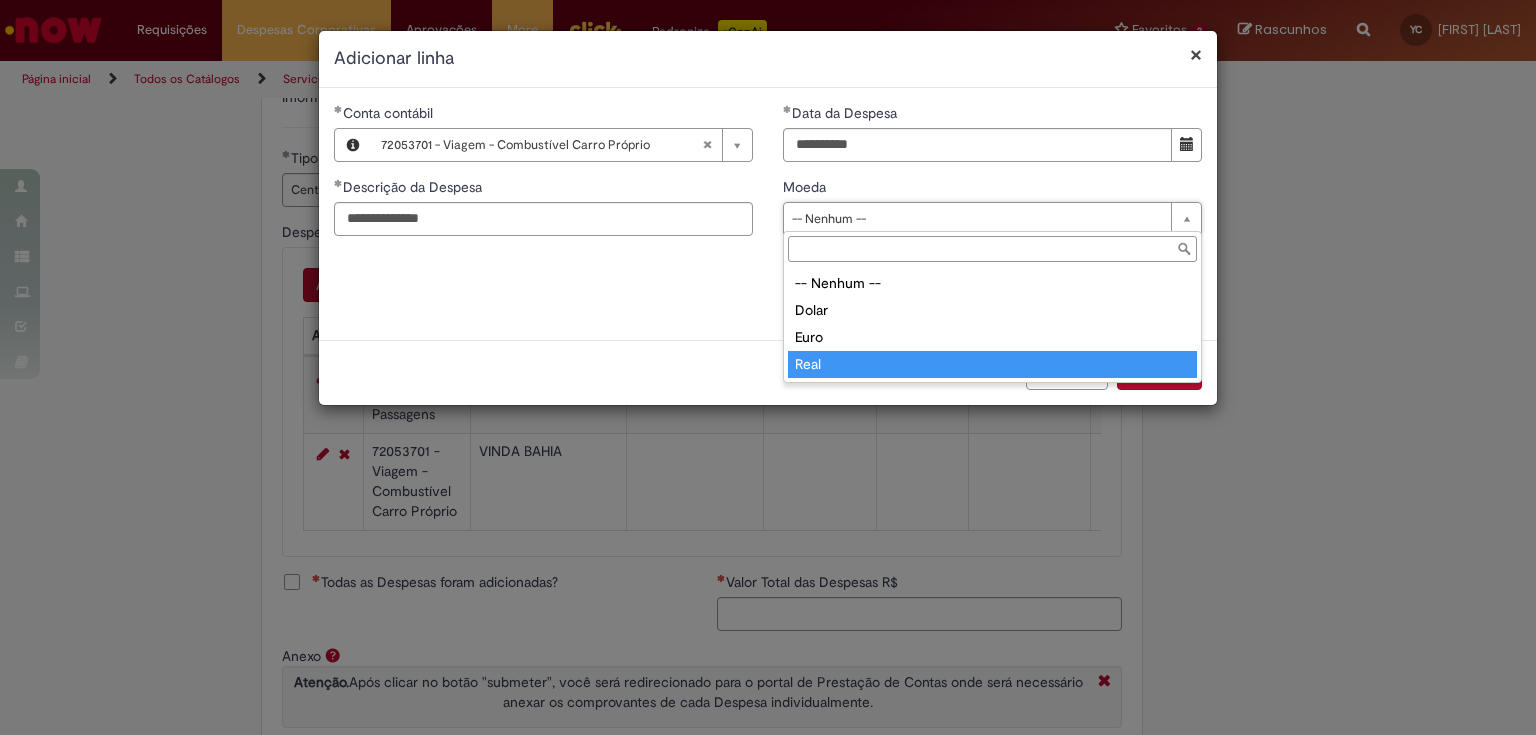 type on "****" 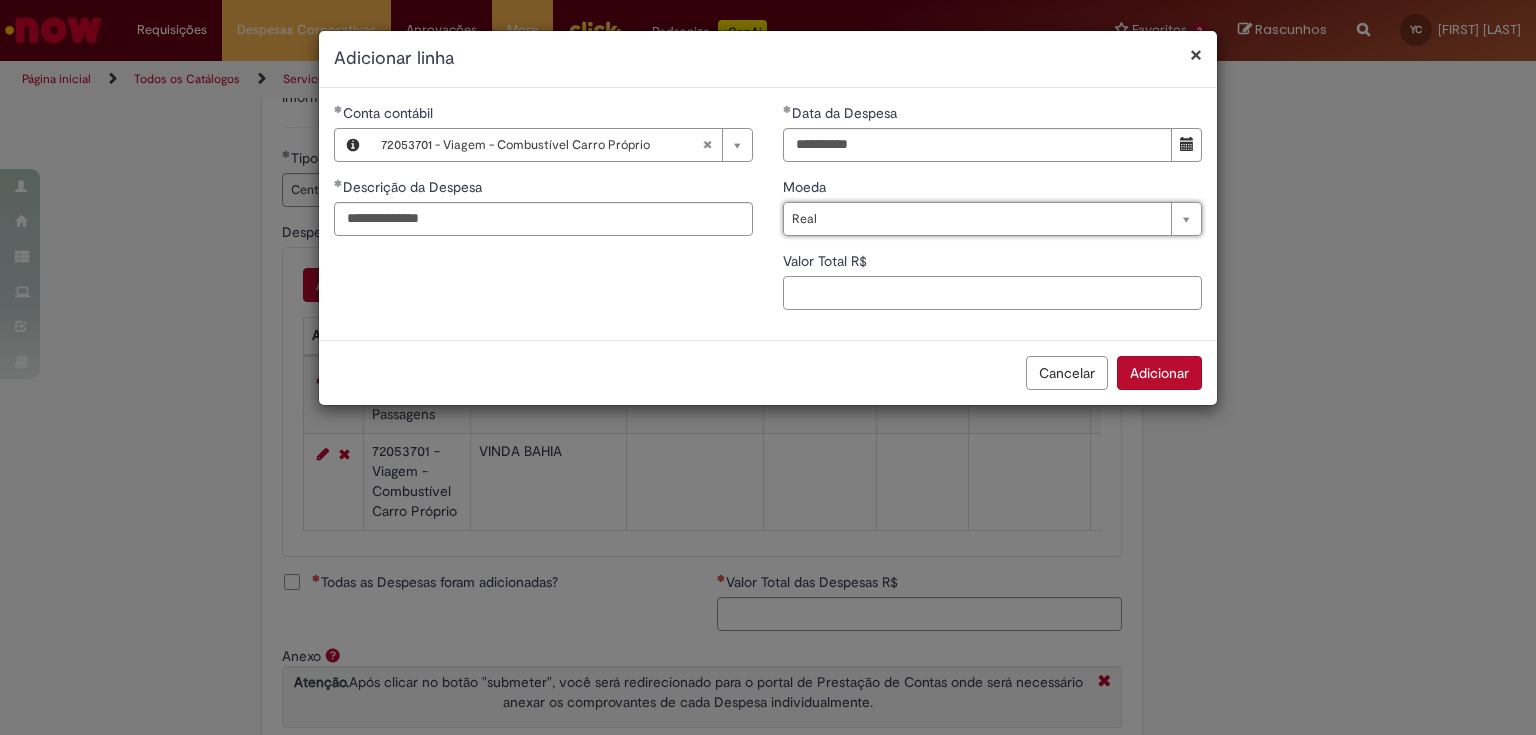 click on "Valor Total R$" at bounding box center (992, 293) 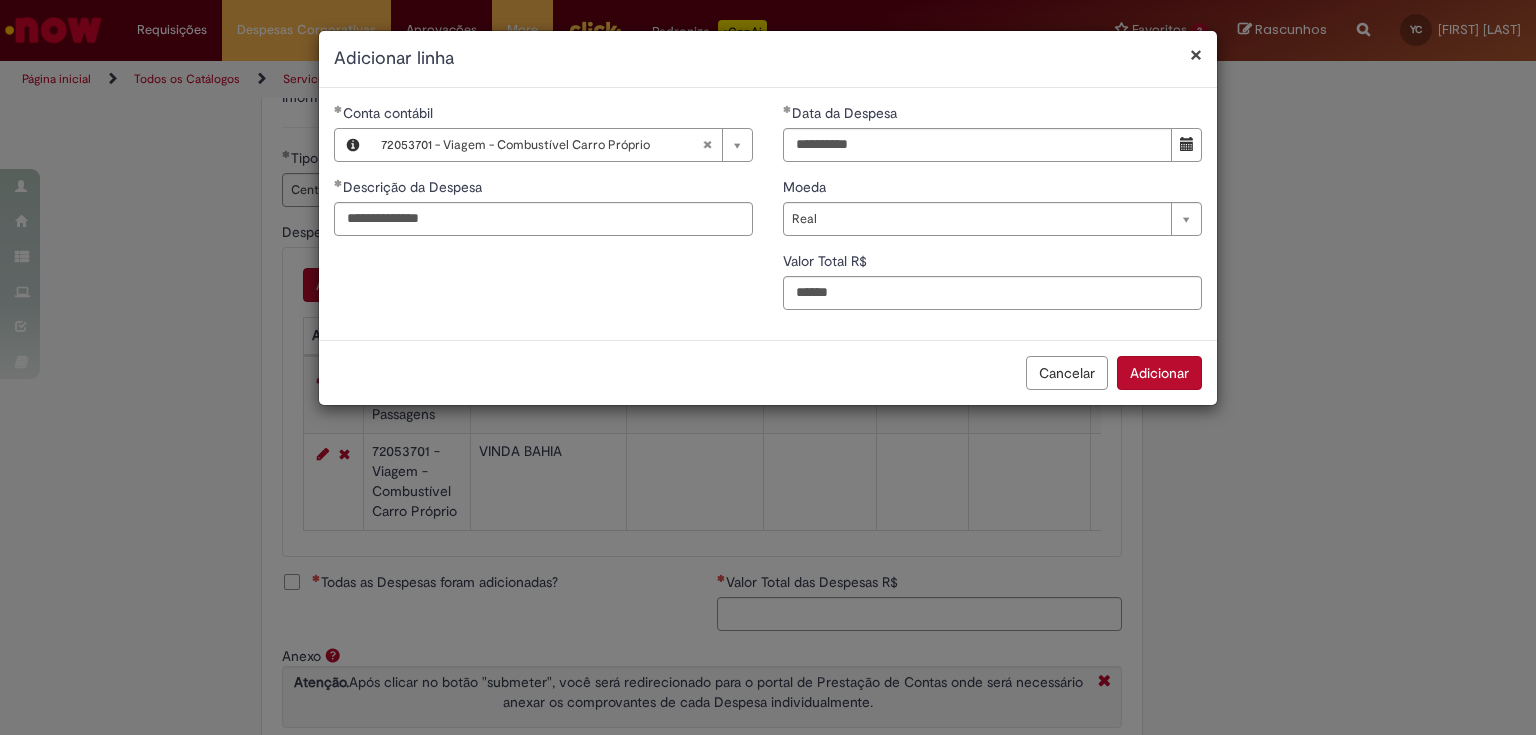 type on "***" 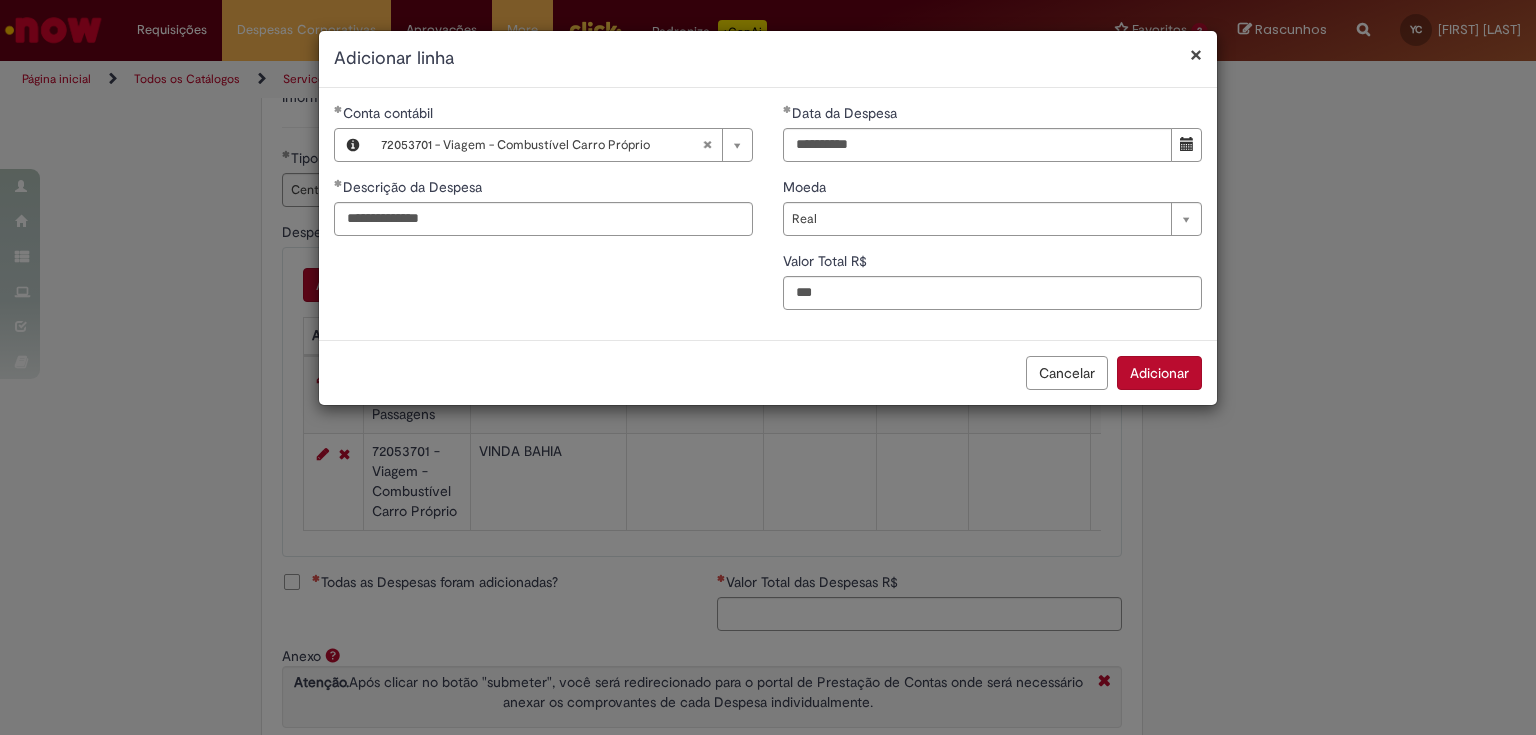 click on "Adicionar" at bounding box center [1159, 373] 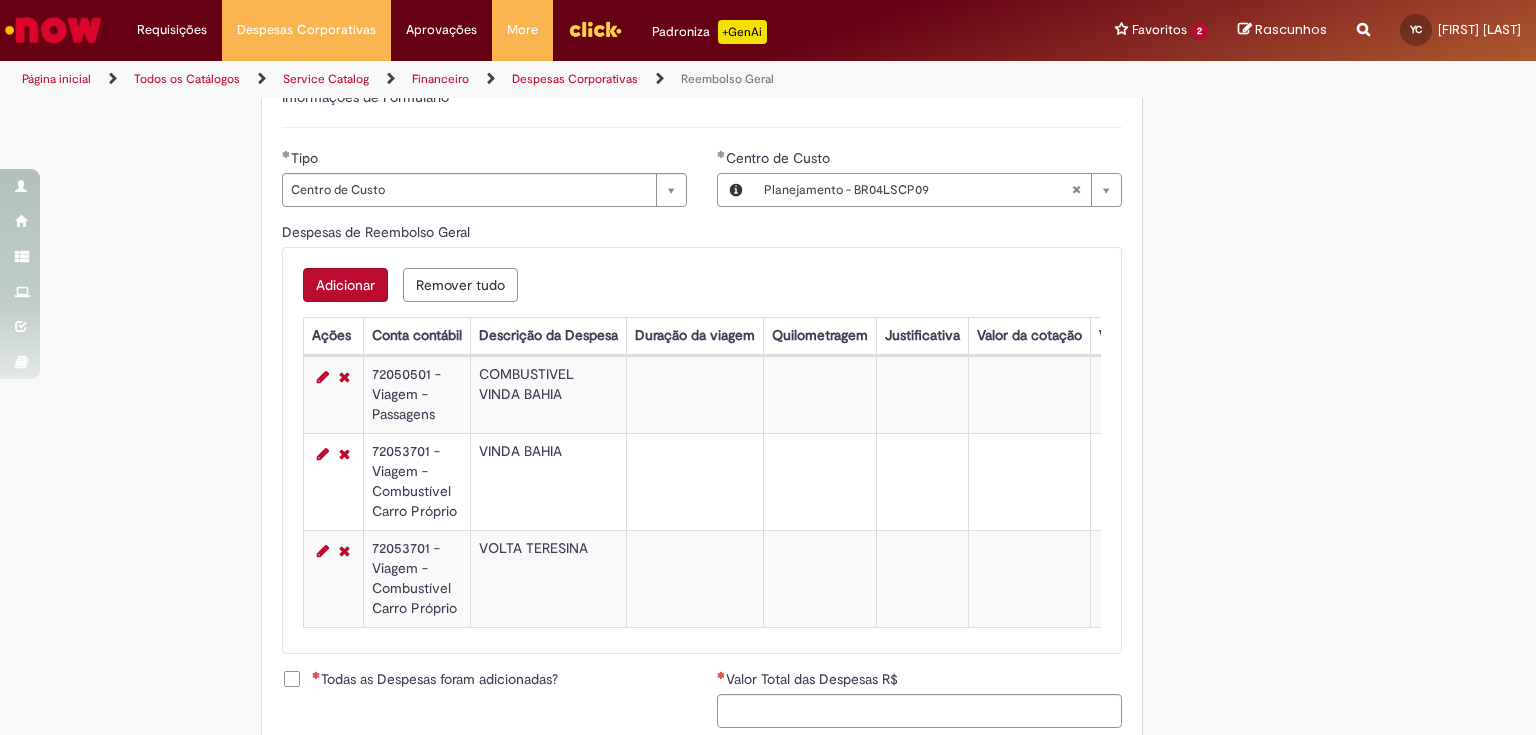type 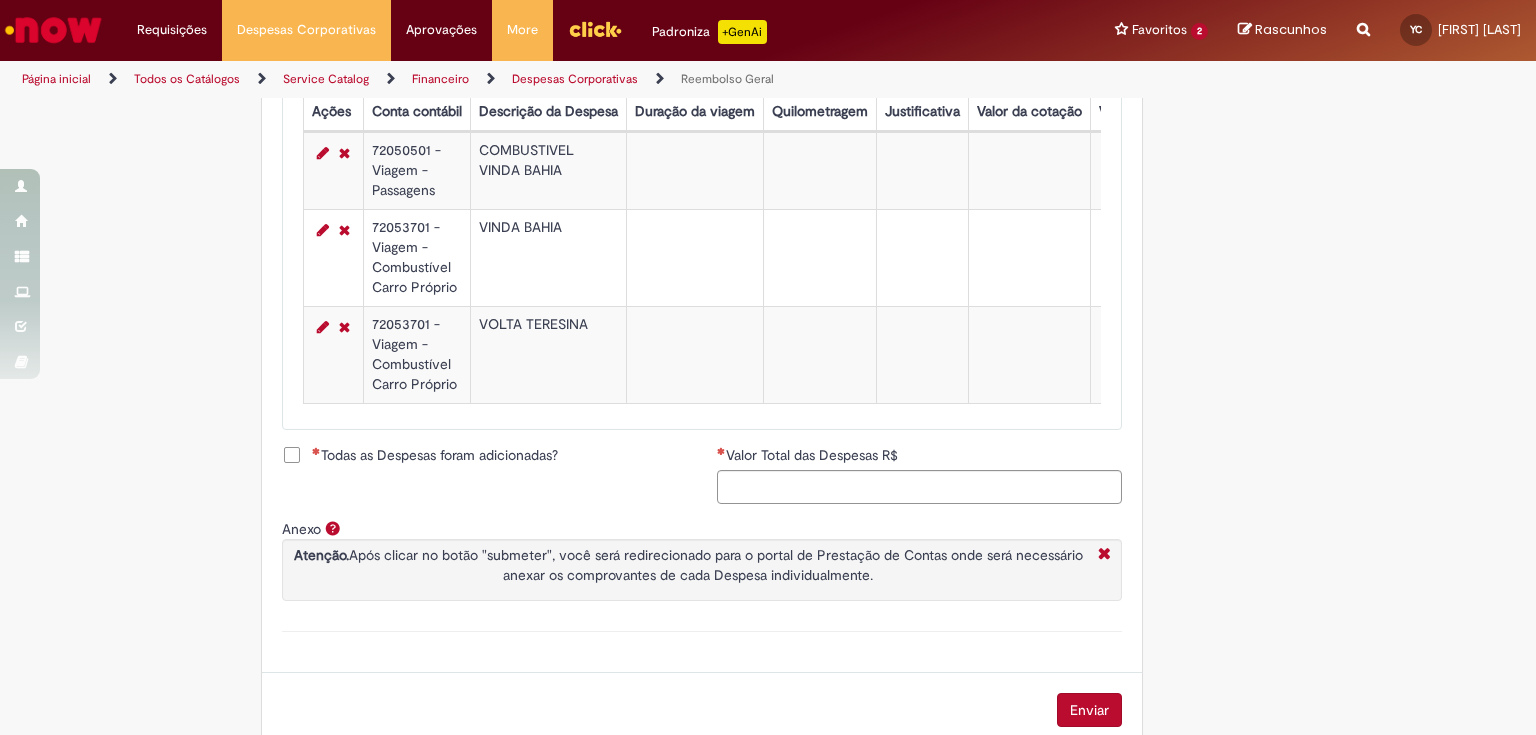 scroll, scrollTop: 960, scrollLeft: 0, axis: vertical 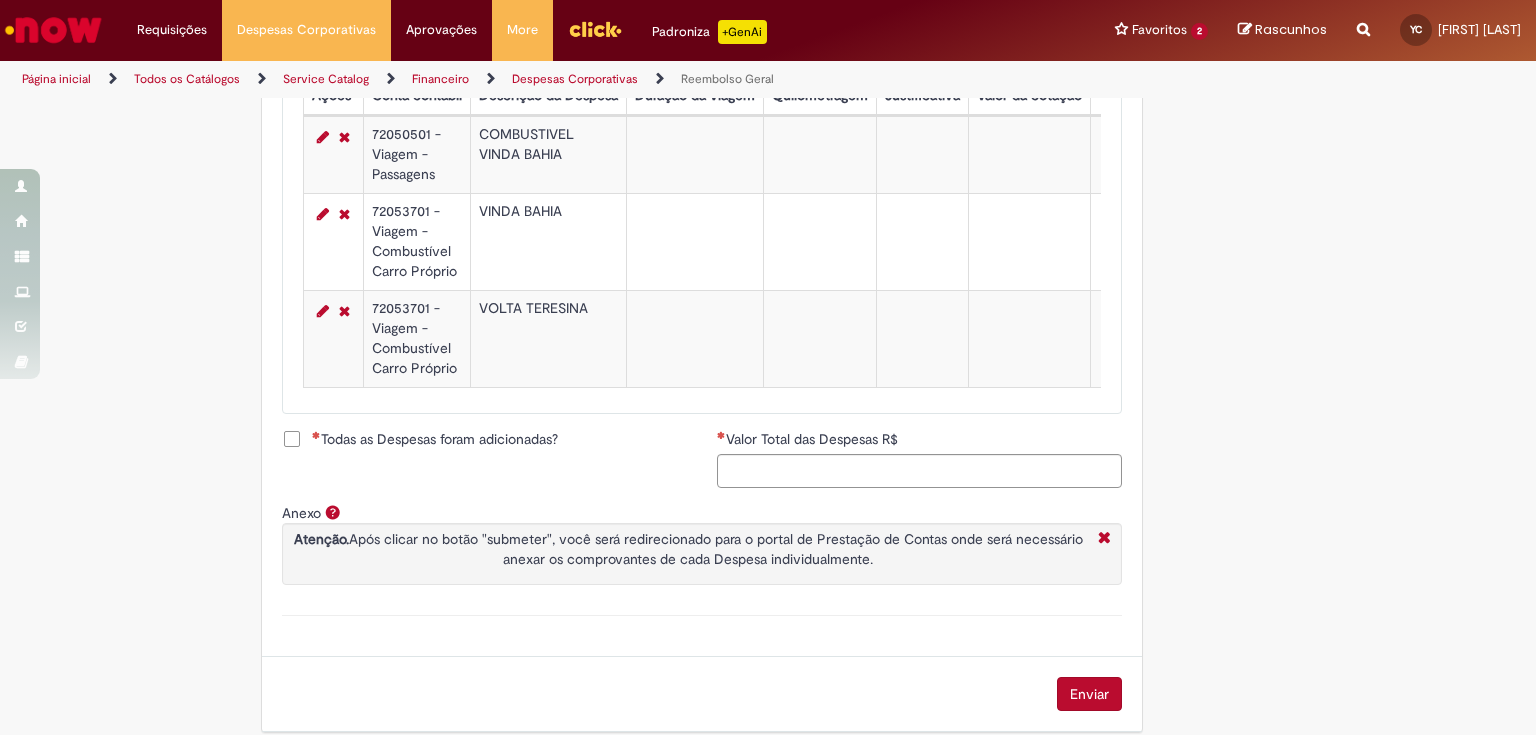click on "Todas as Despesas foram adicionadas?" at bounding box center [435, 439] 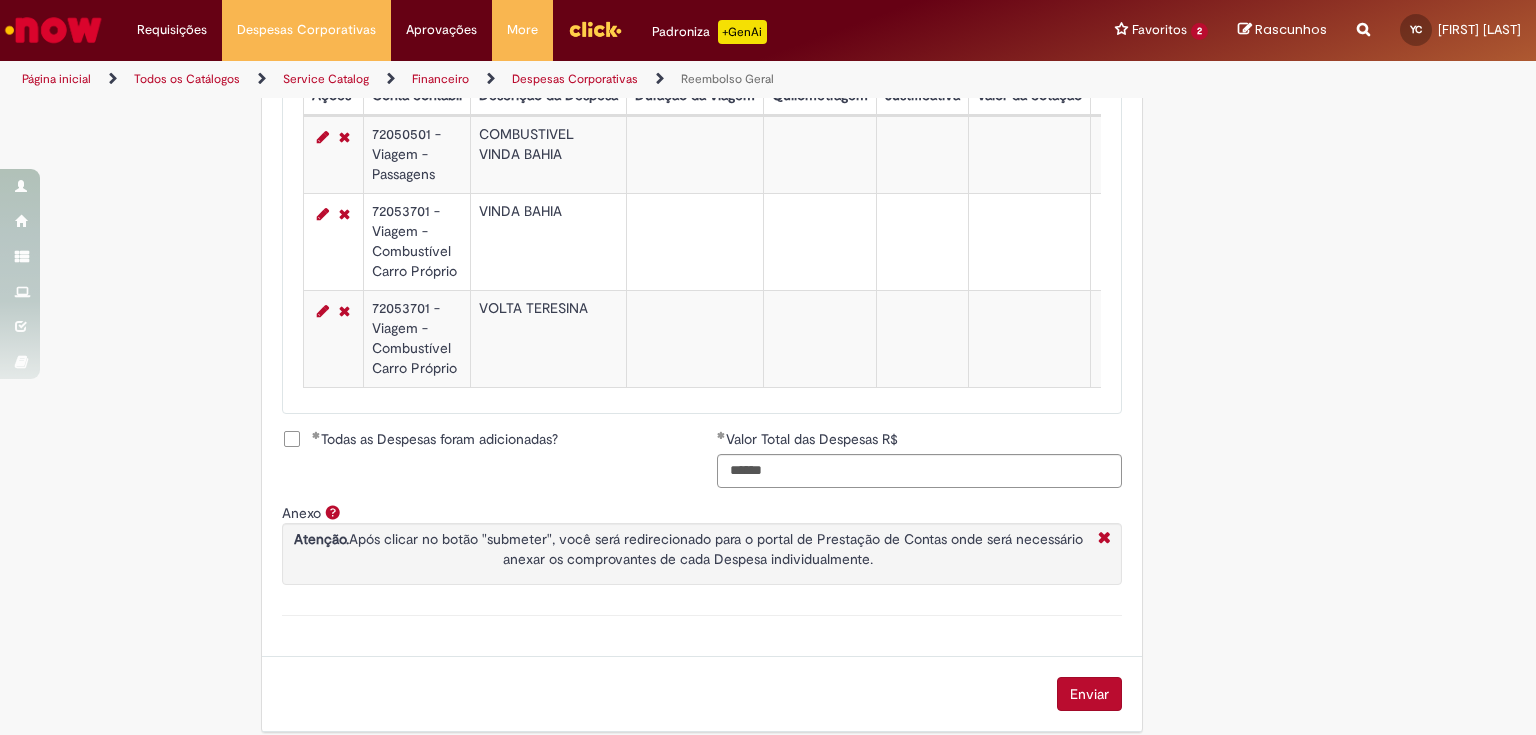 click on "Todas as Despesas foram adicionadas?" at bounding box center [435, 439] 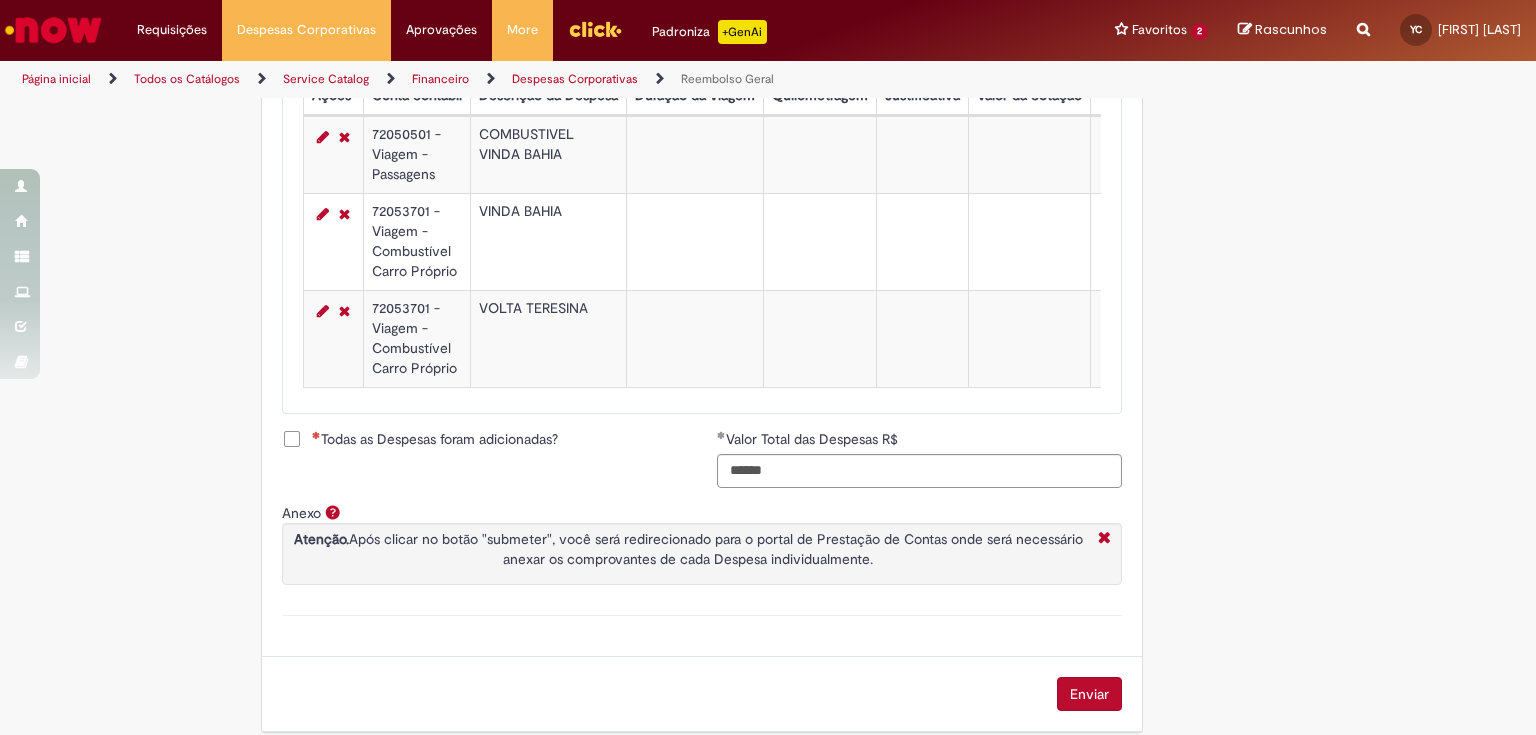 scroll, scrollTop: 720, scrollLeft: 0, axis: vertical 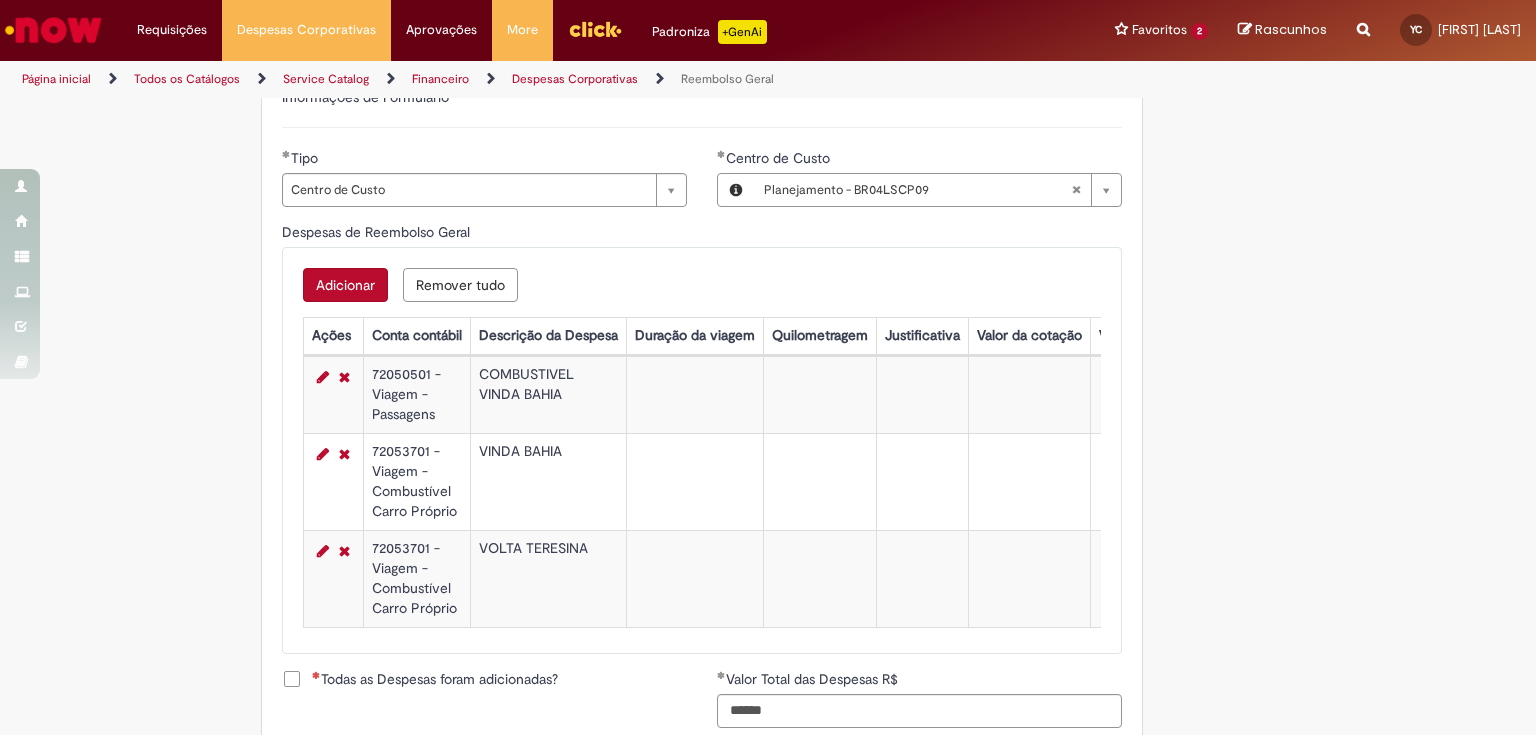 click on "Adicionar" at bounding box center [345, 285] 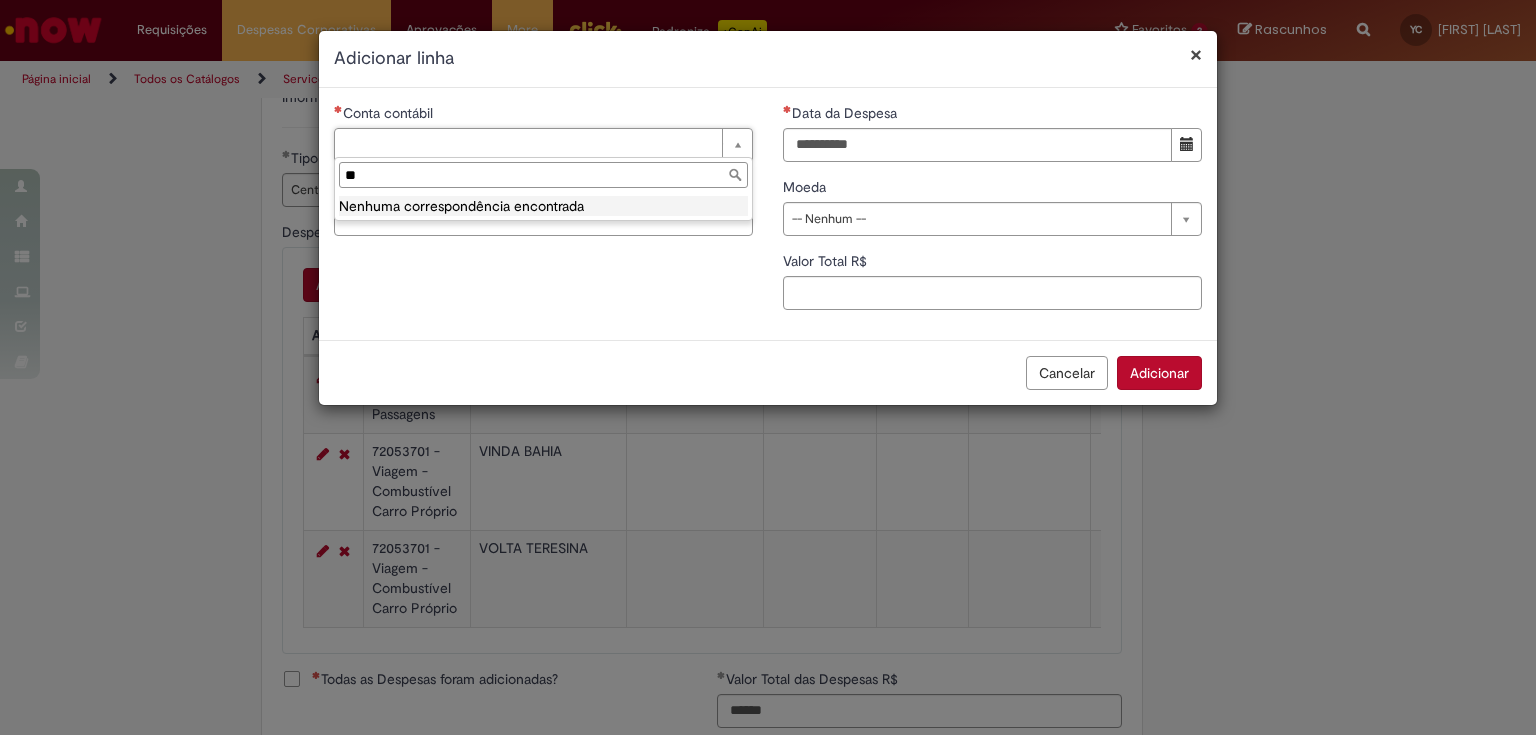 type on "*" 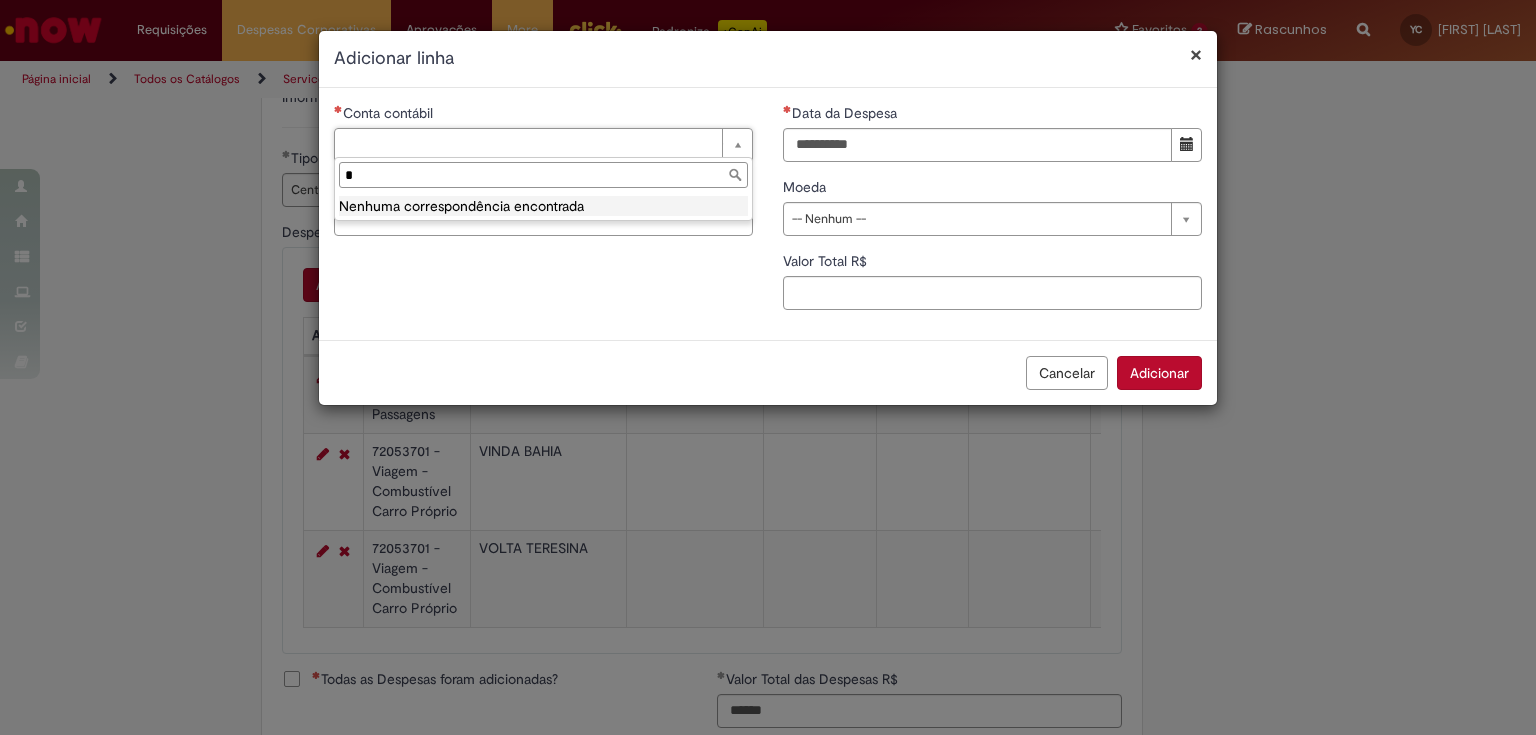 type 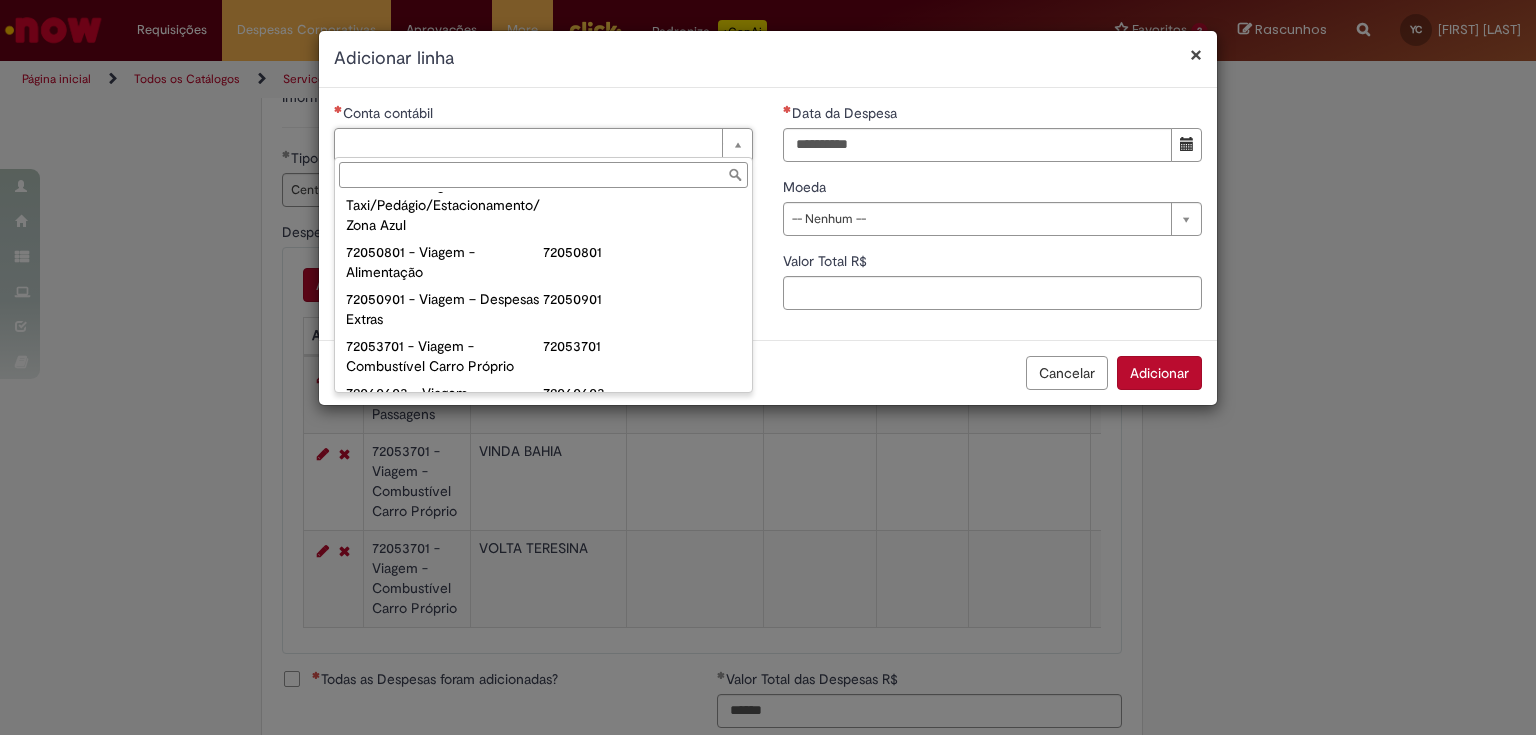 scroll, scrollTop: 1280, scrollLeft: 0, axis: vertical 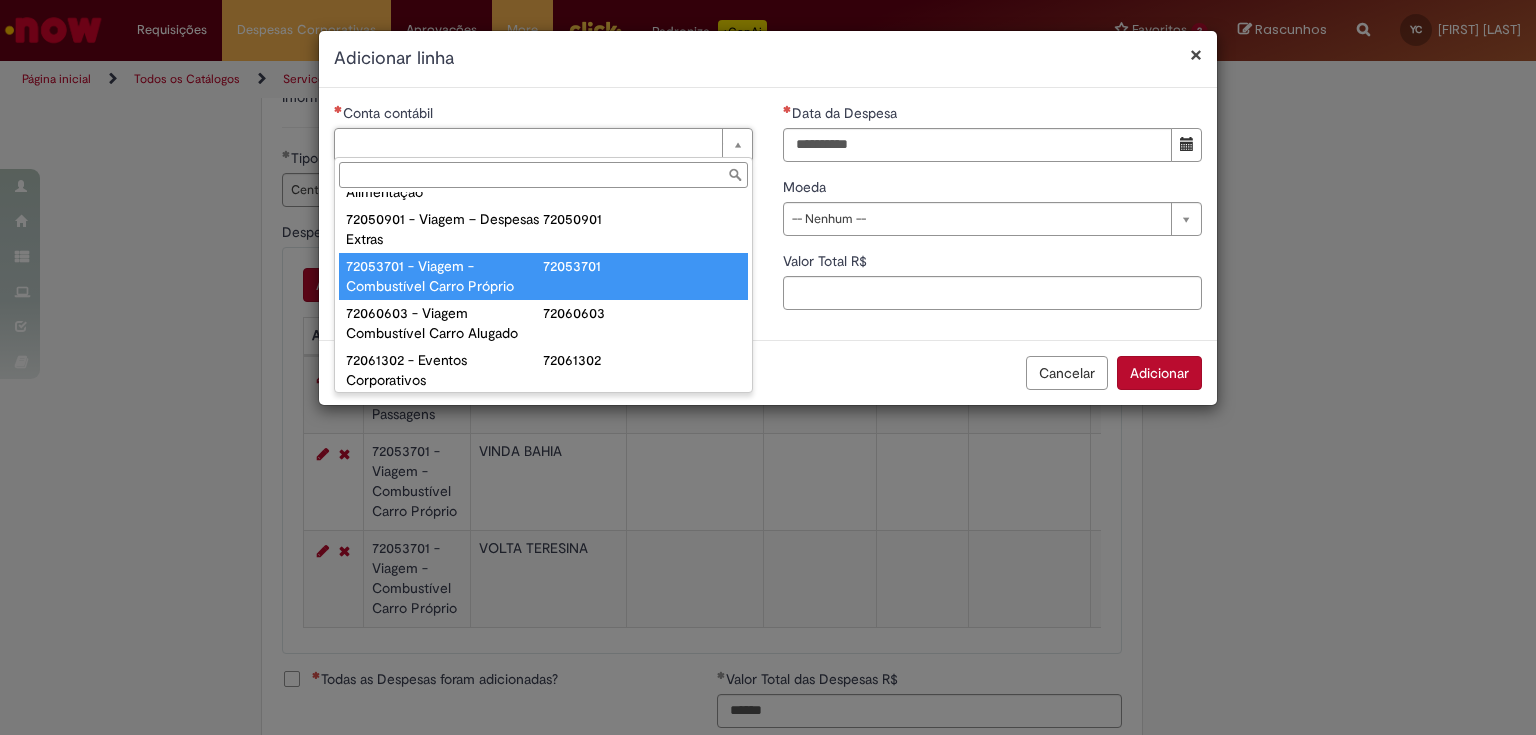 type on "**********" 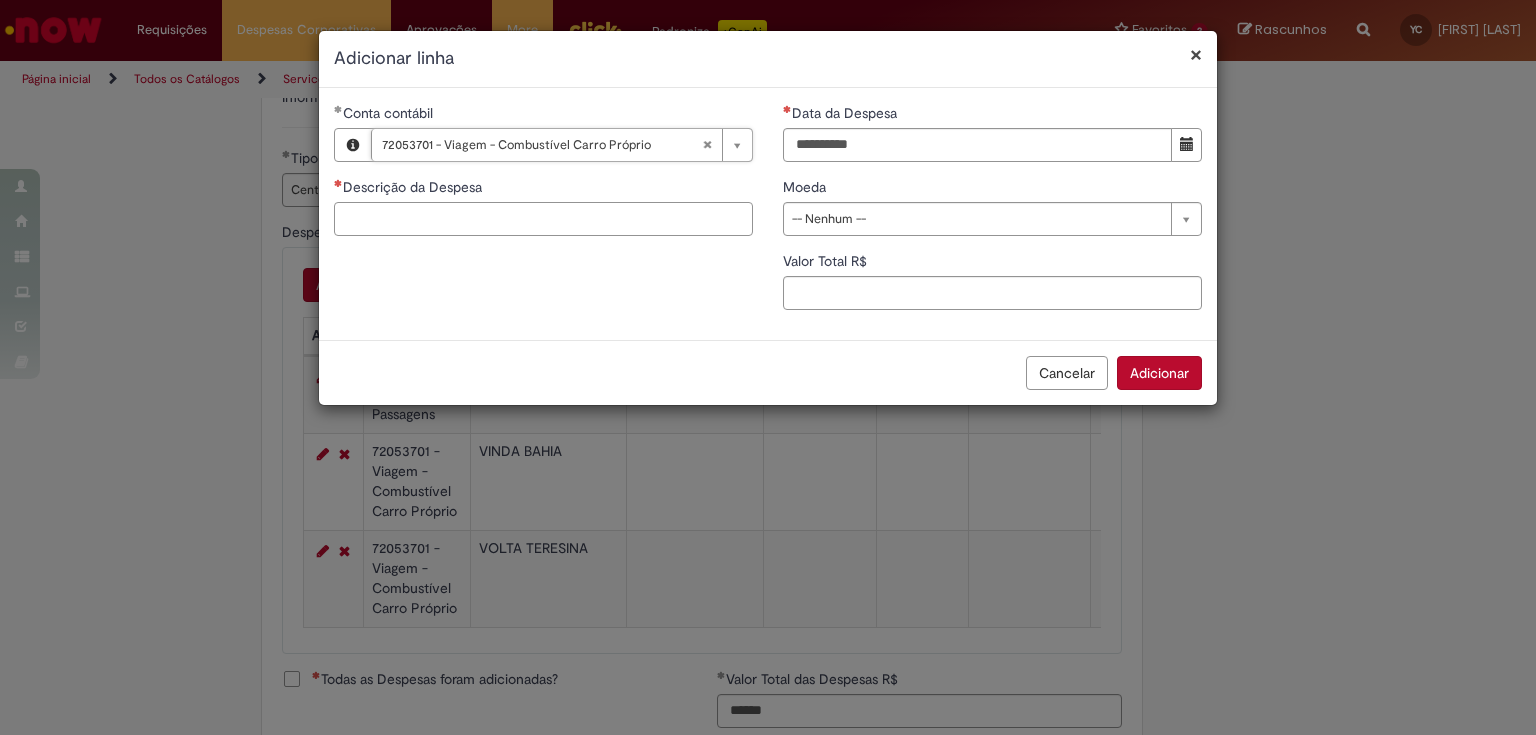 click on "Descrição da Despesa" at bounding box center (543, 219) 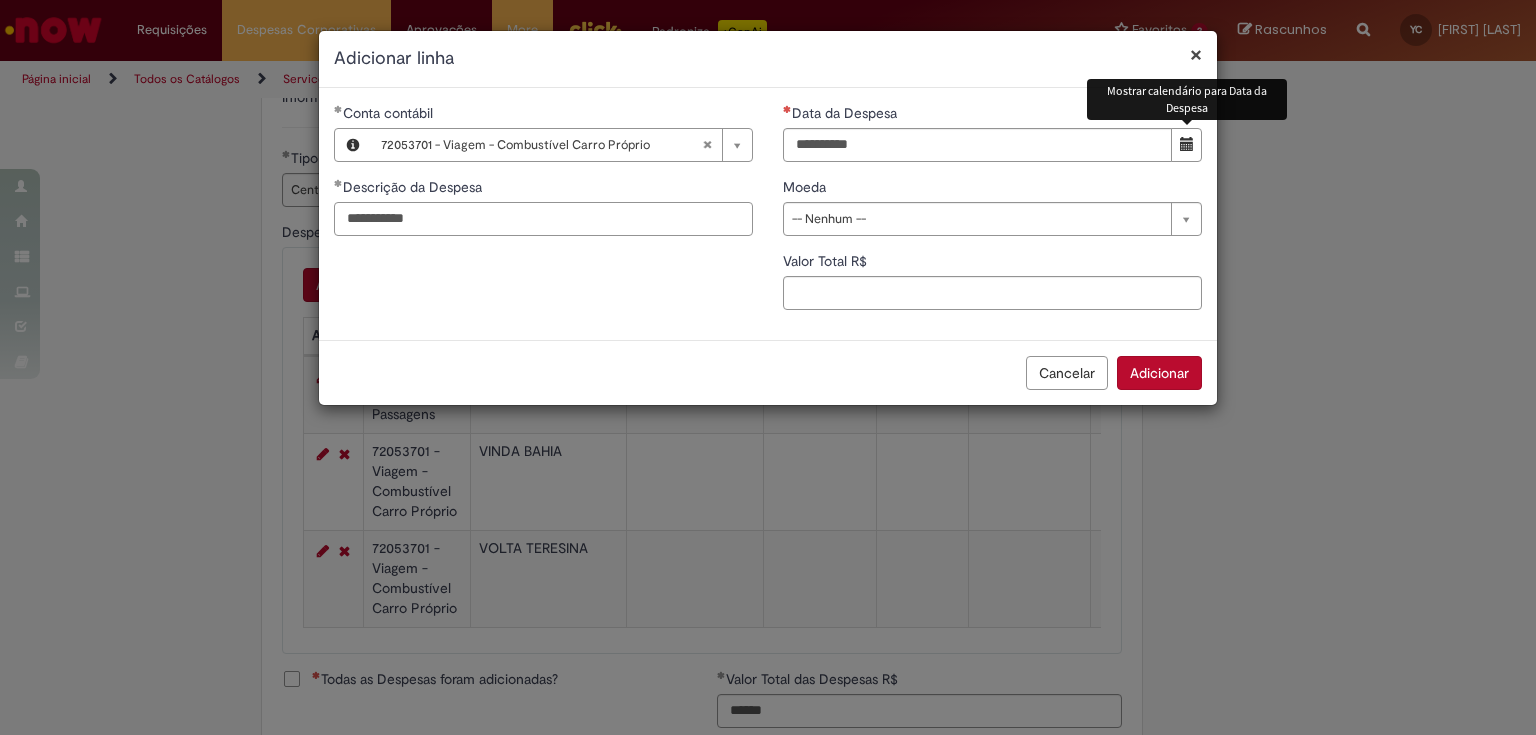 type on "**********" 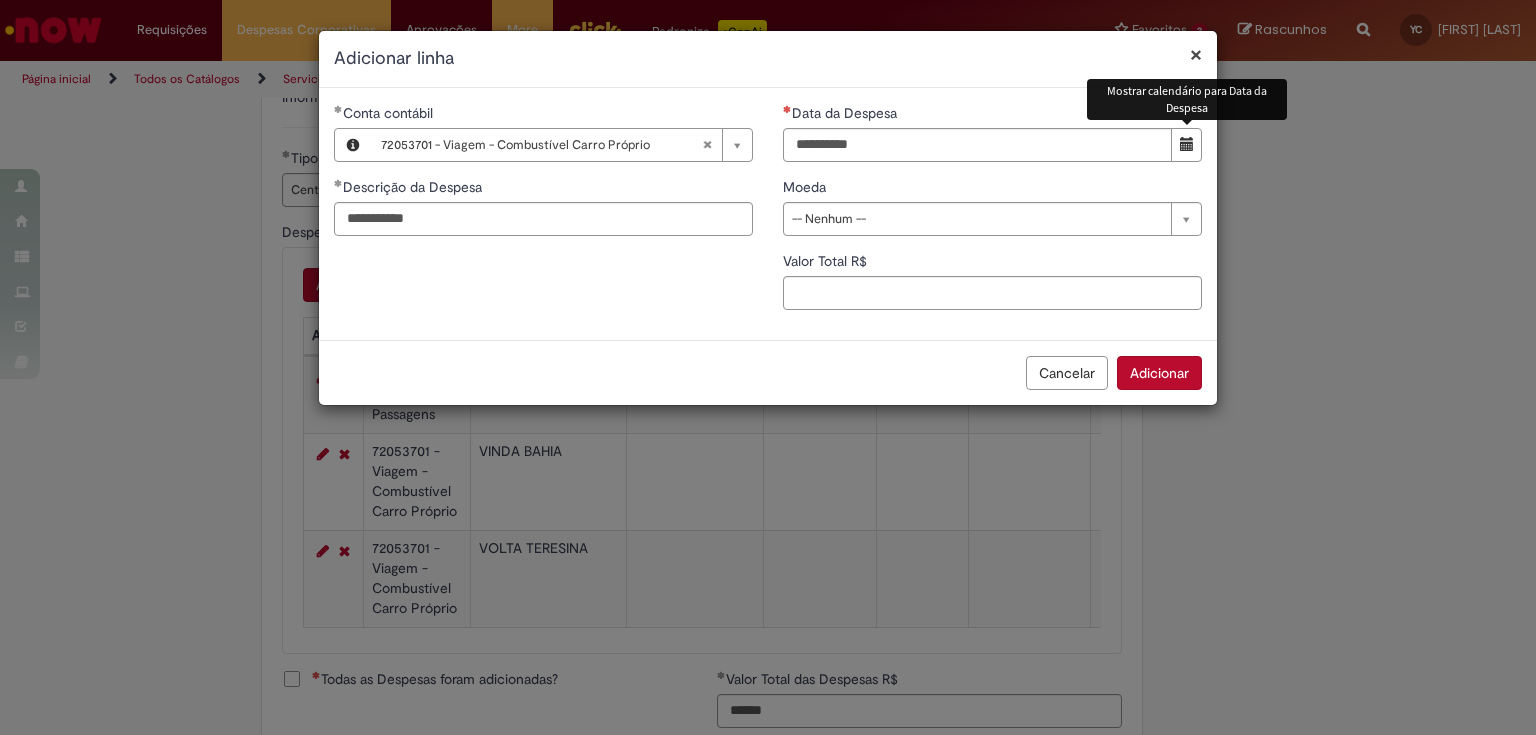 click at bounding box center (1187, 144) 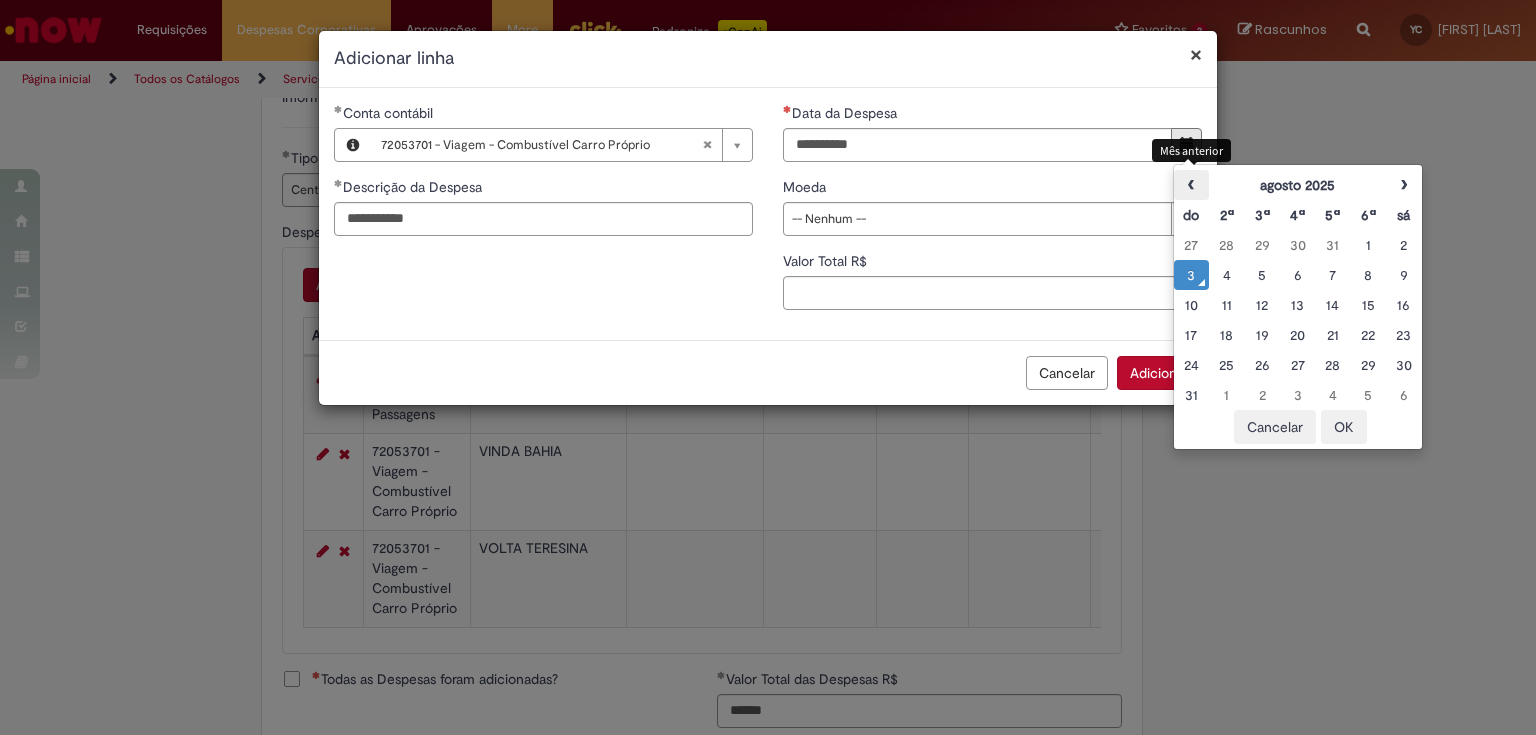 click on "‹" at bounding box center (1191, 185) 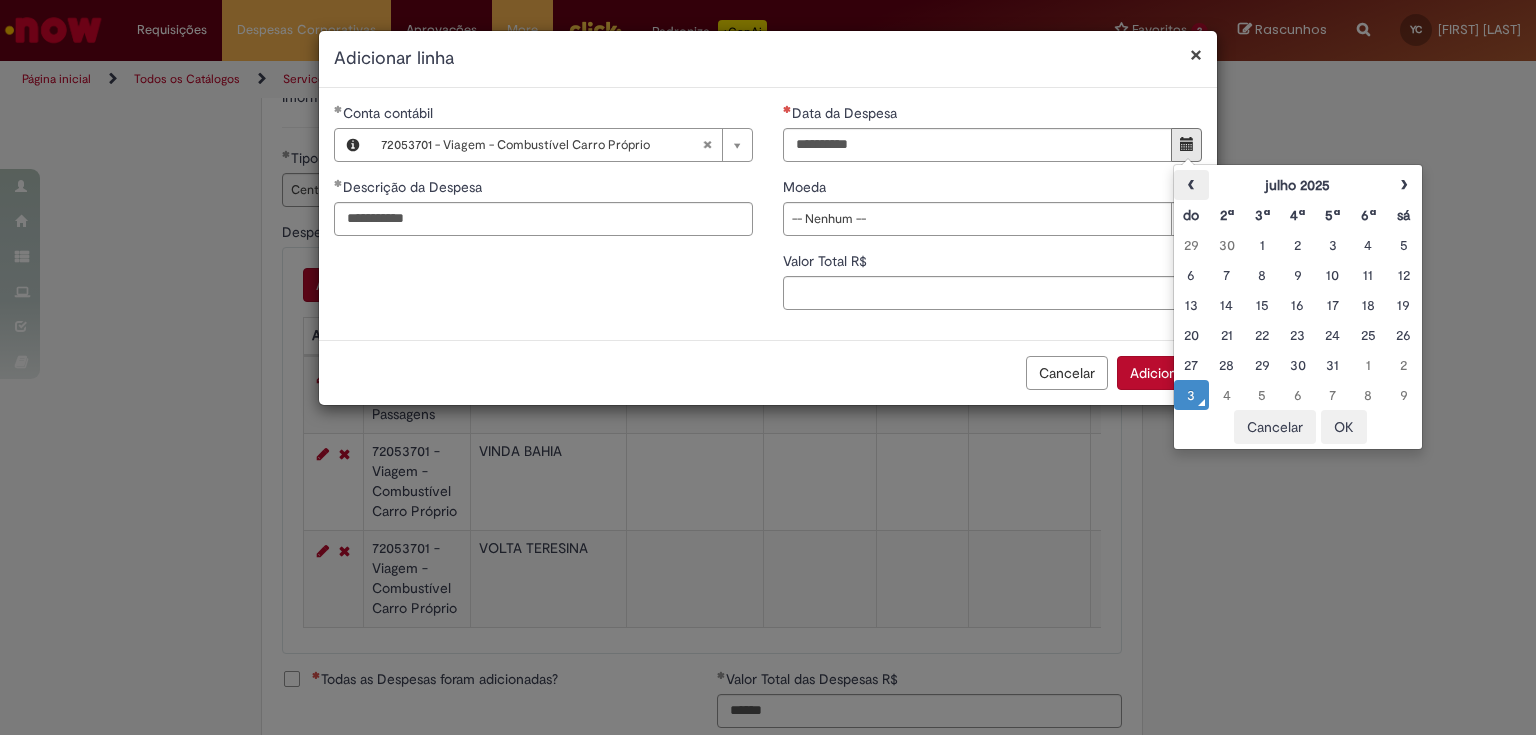 click on "‹" at bounding box center (1191, 185) 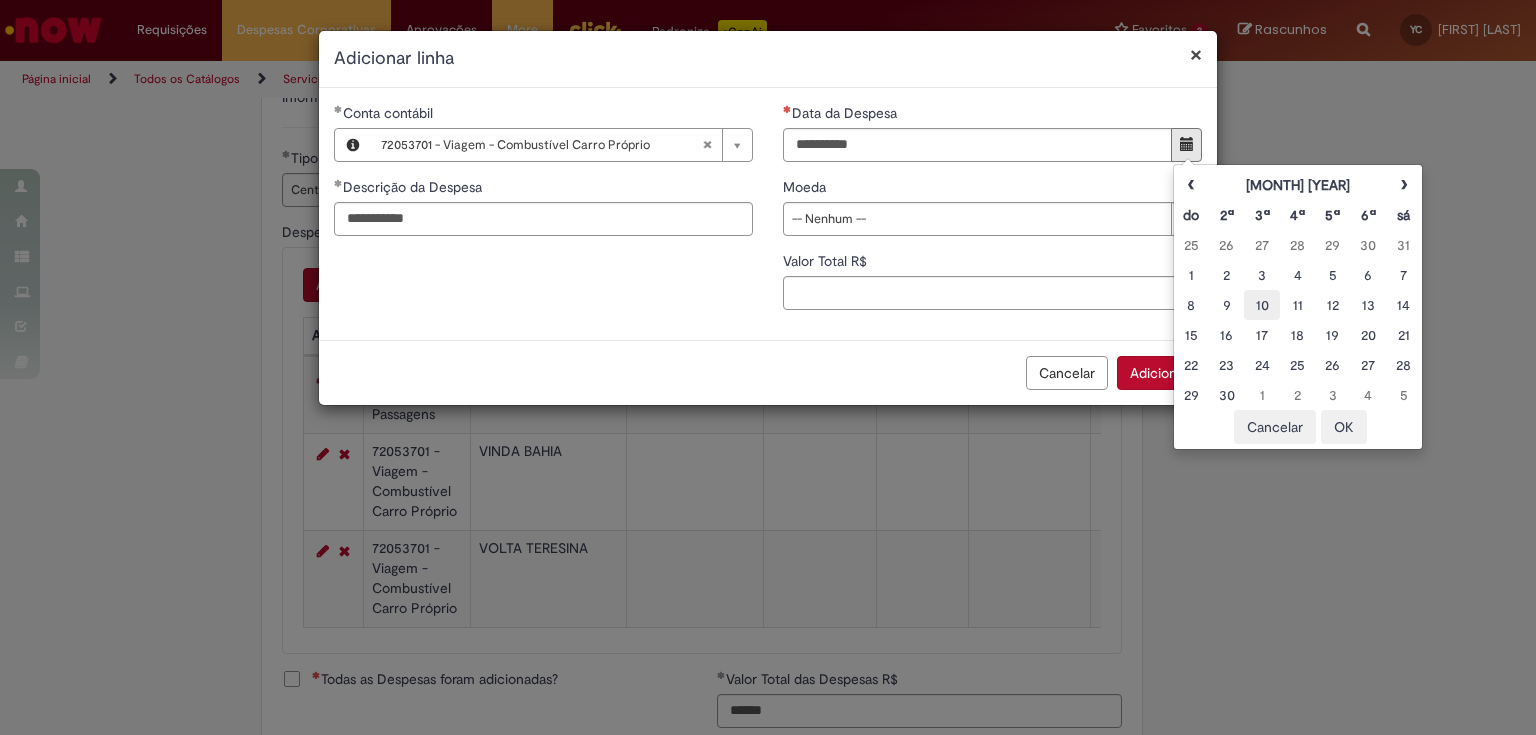 click on "10" at bounding box center [1261, 305] 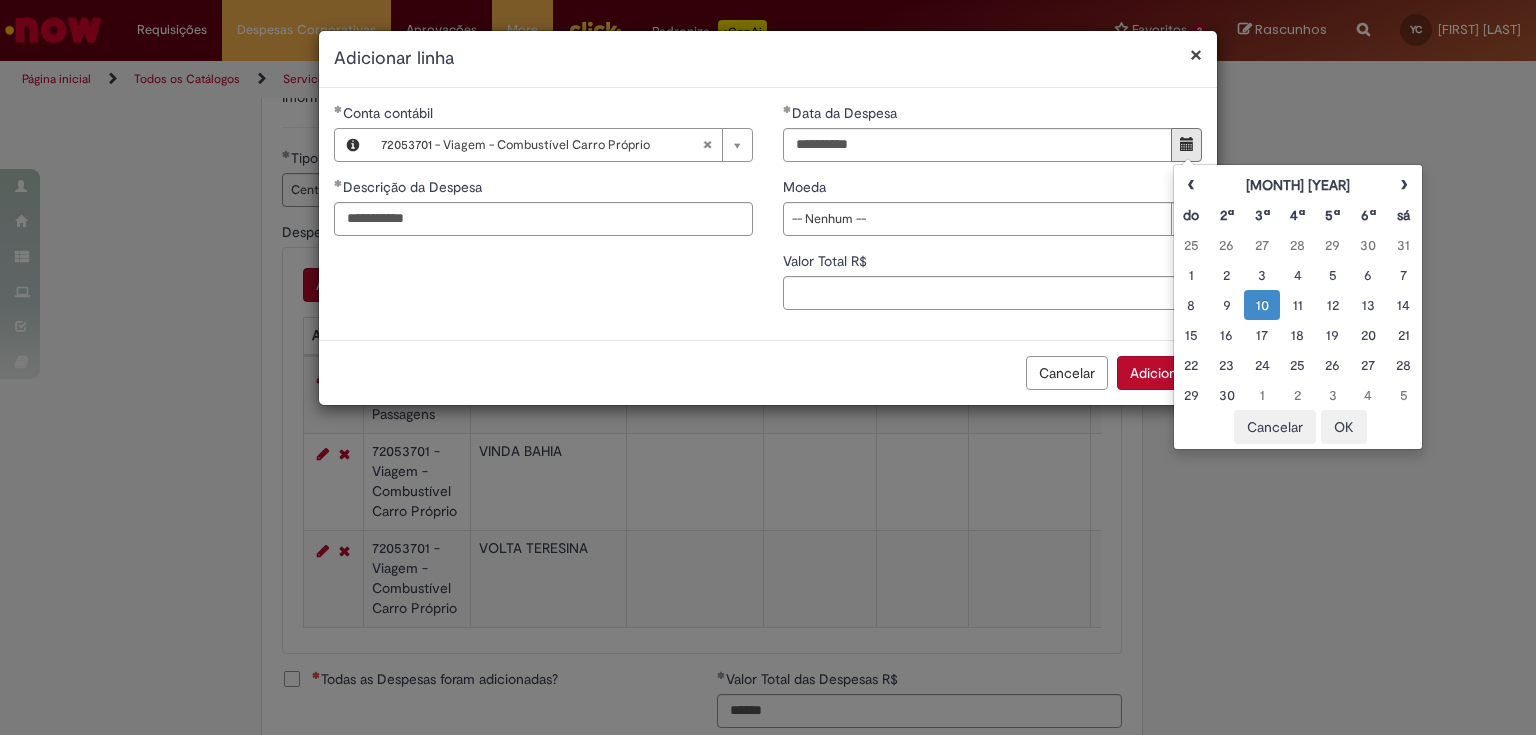 drag, startPoint x: 802, startPoint y: 220, endPoint x: 865, endPoint y: 258, distance: 73.57309 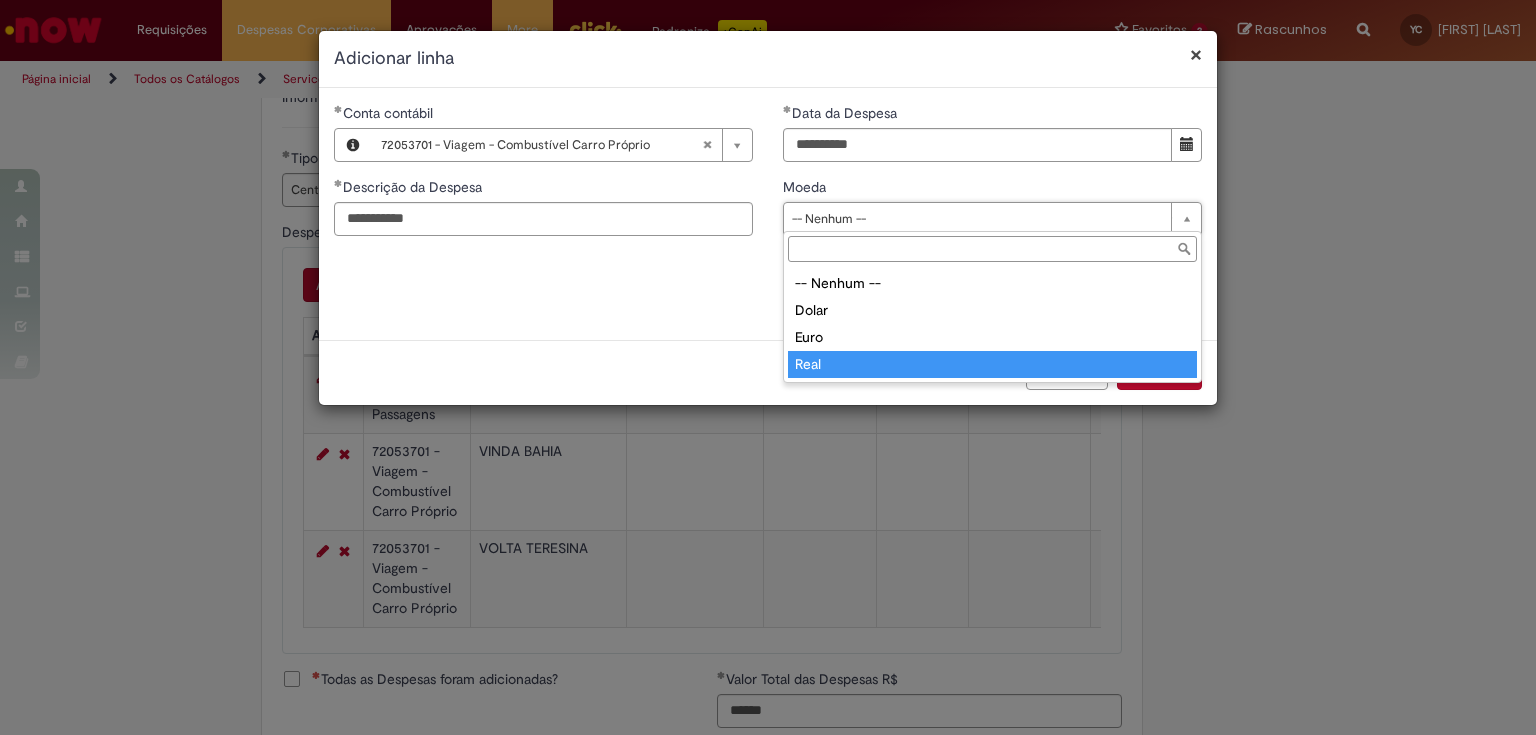 type on "****" 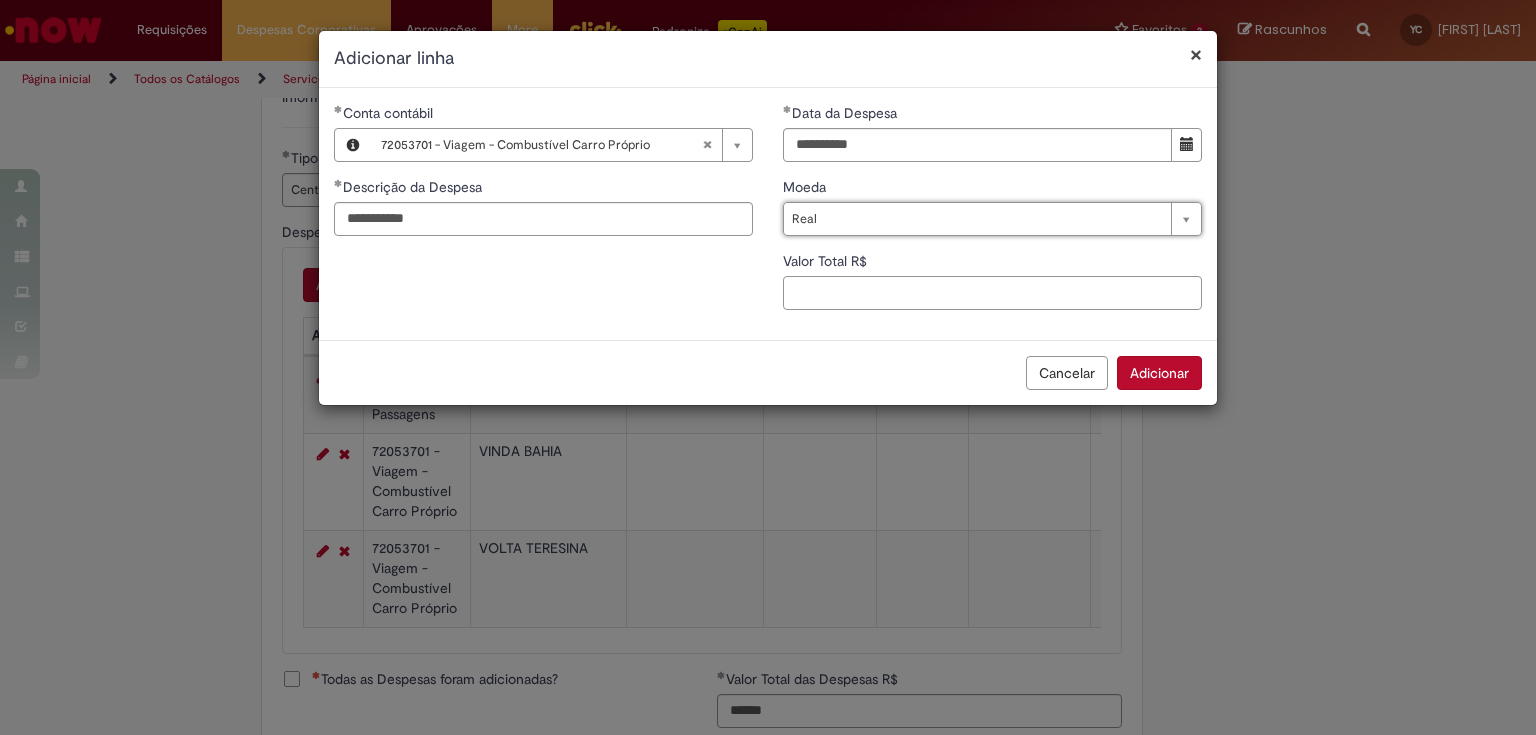 click on "Valor Total R$" at bounding box center (992, 293) 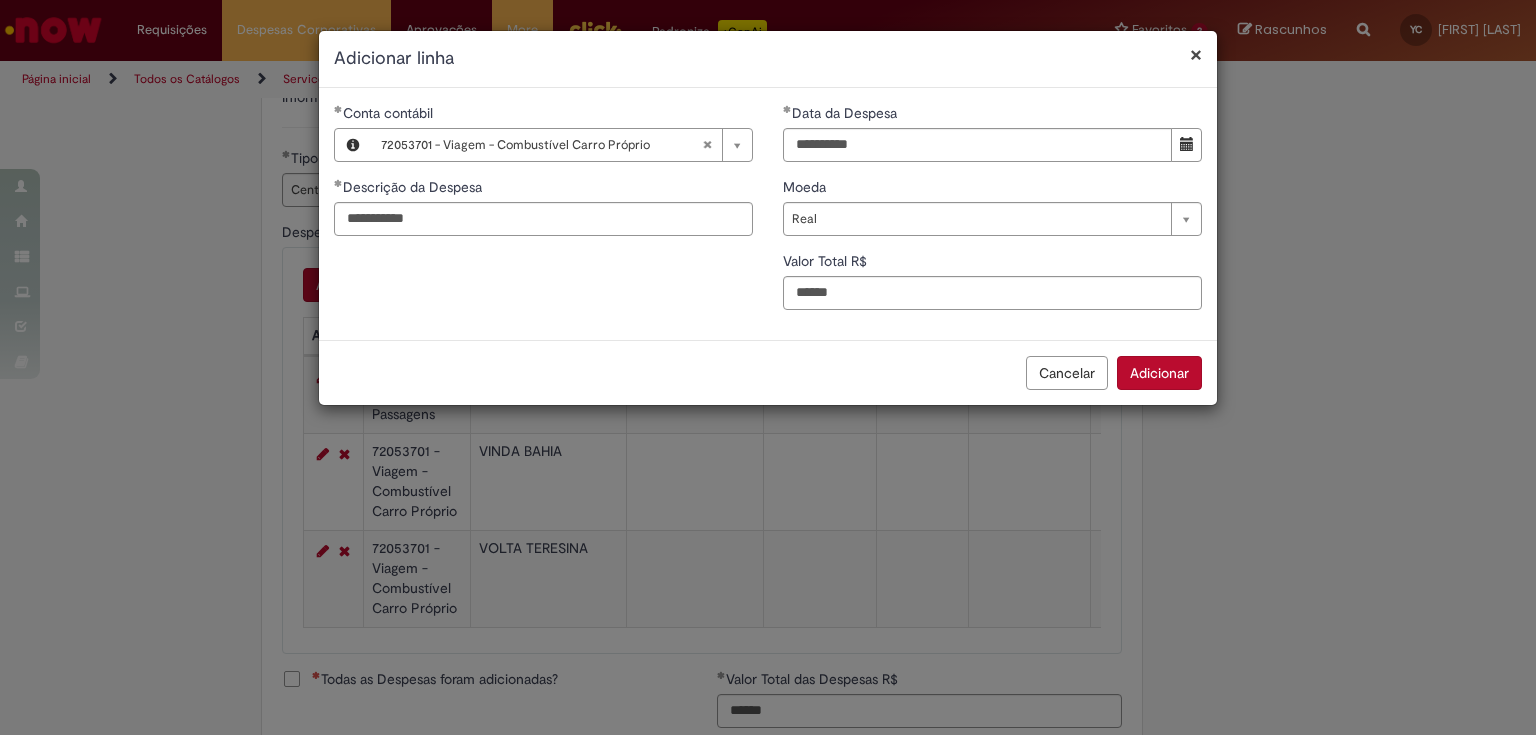type on "******" 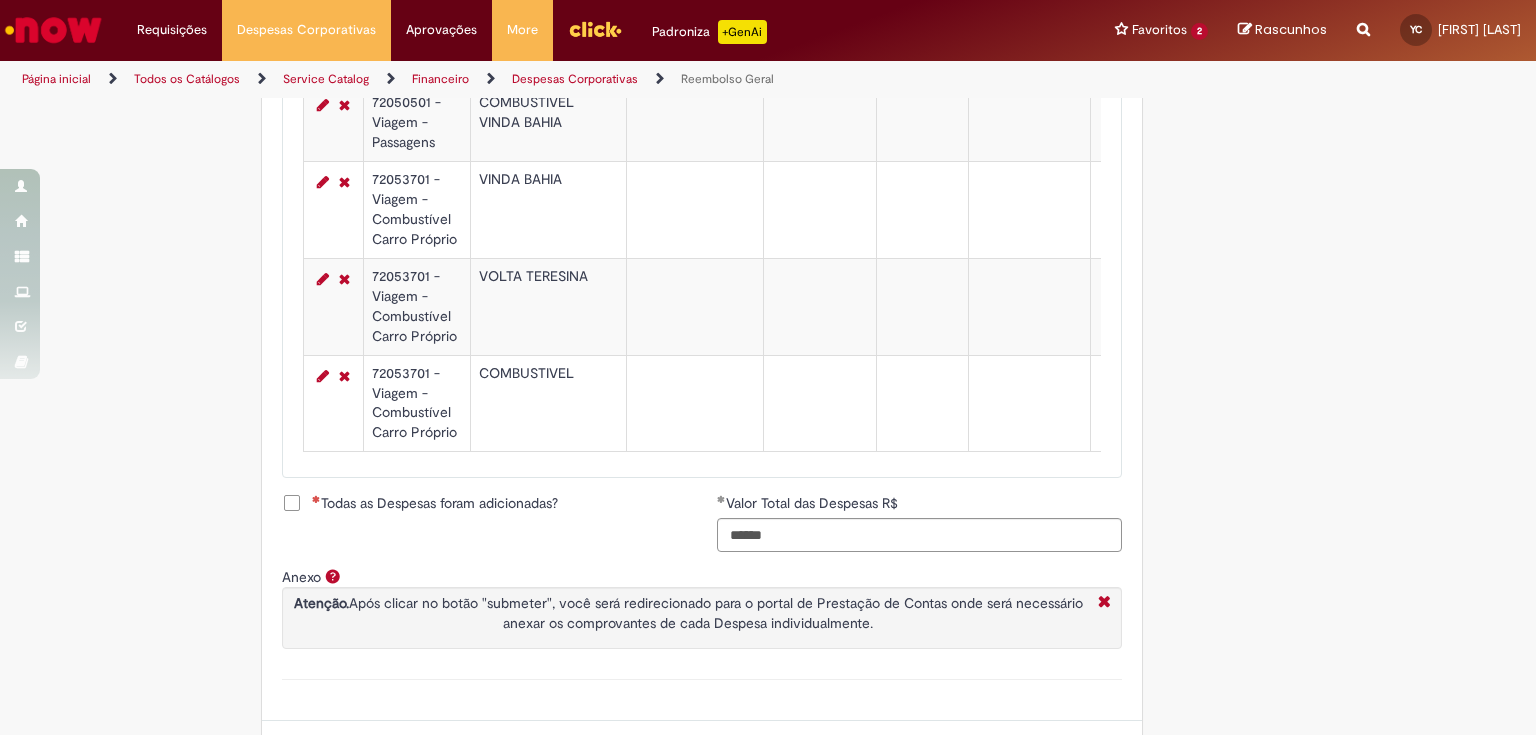 scroll, scrollTop: 1040, scrollLeft: 0, axis: vertical 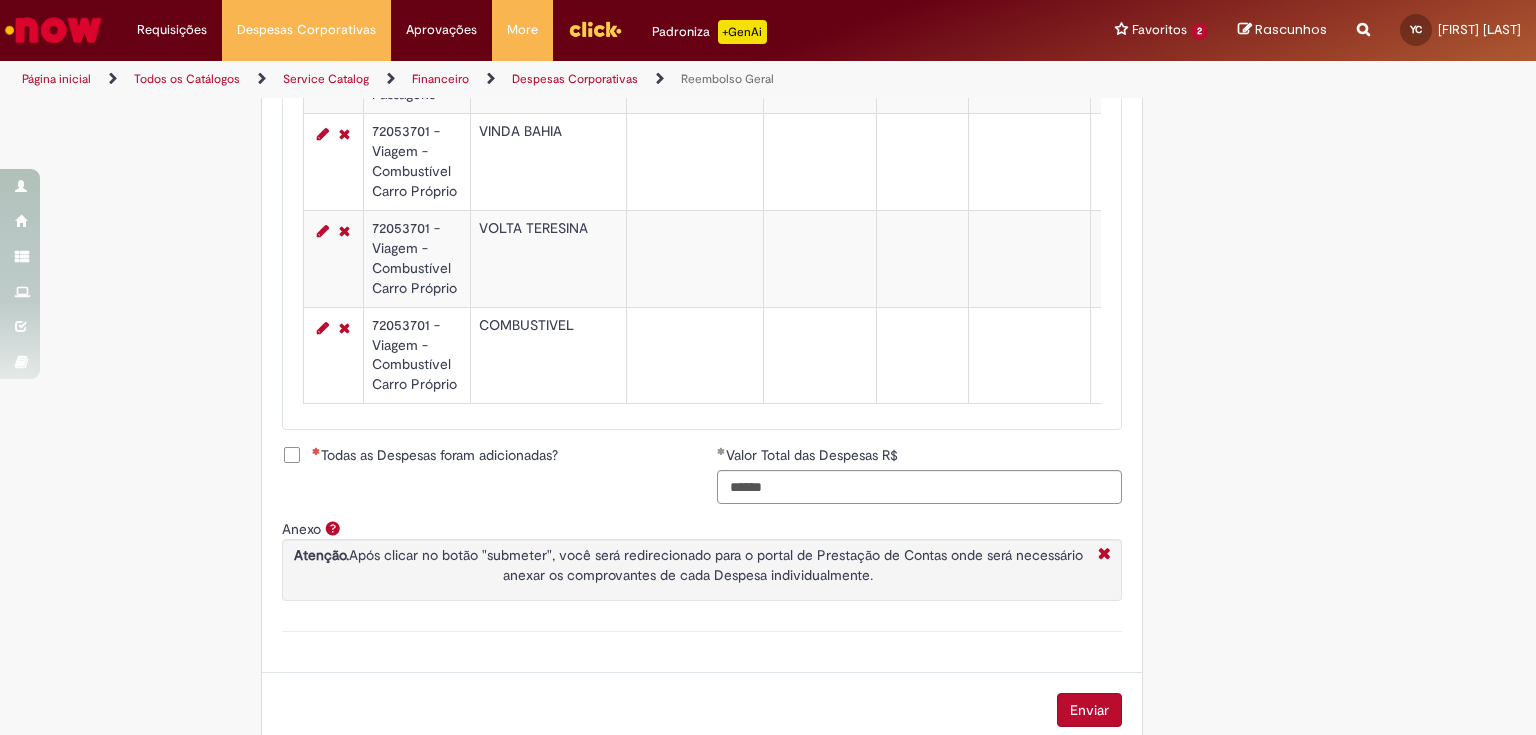 click on "Todas as Despesas foram adicionadas?" at bounding box center [435, 455] 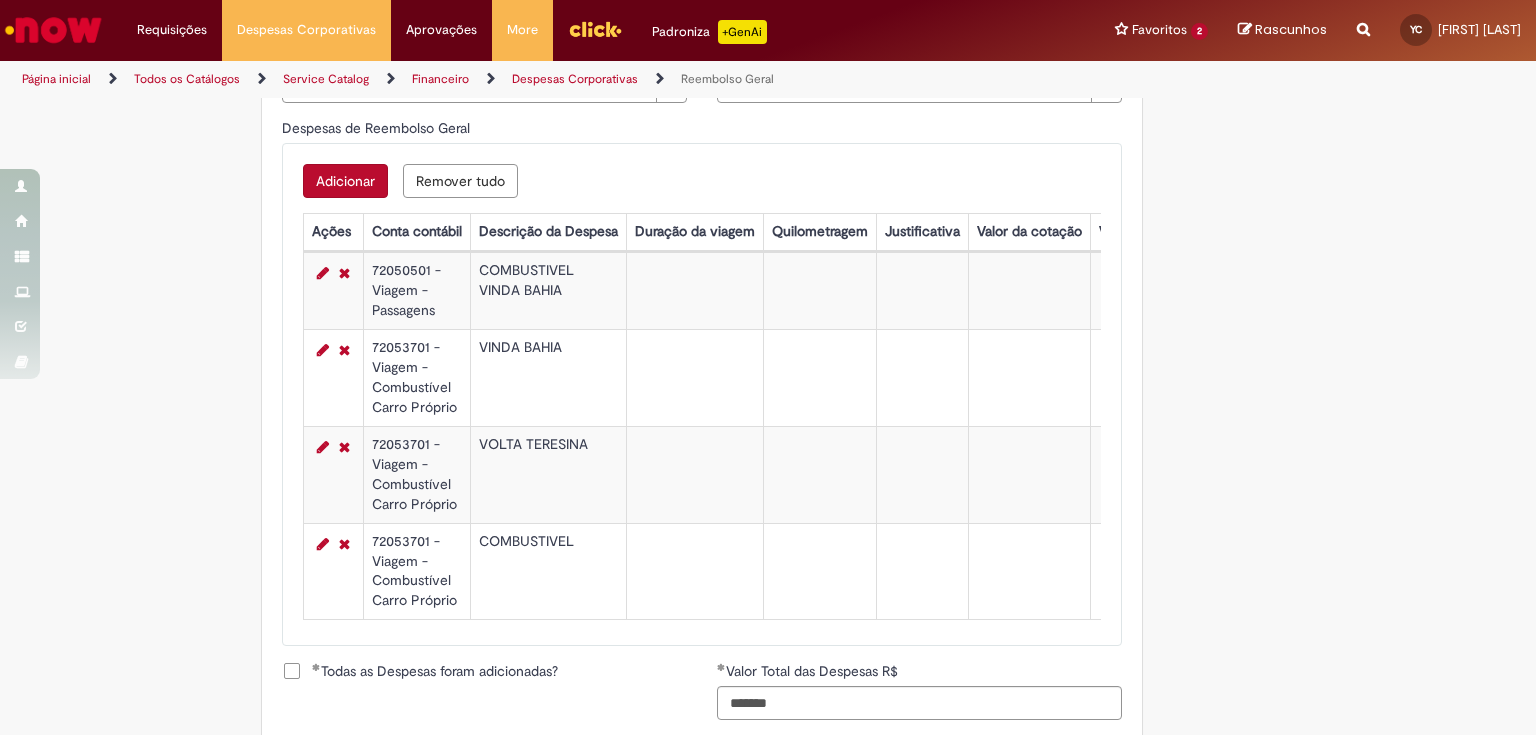 scroll, scrollTop: 800, scrollLeft: 0, axis: vertical 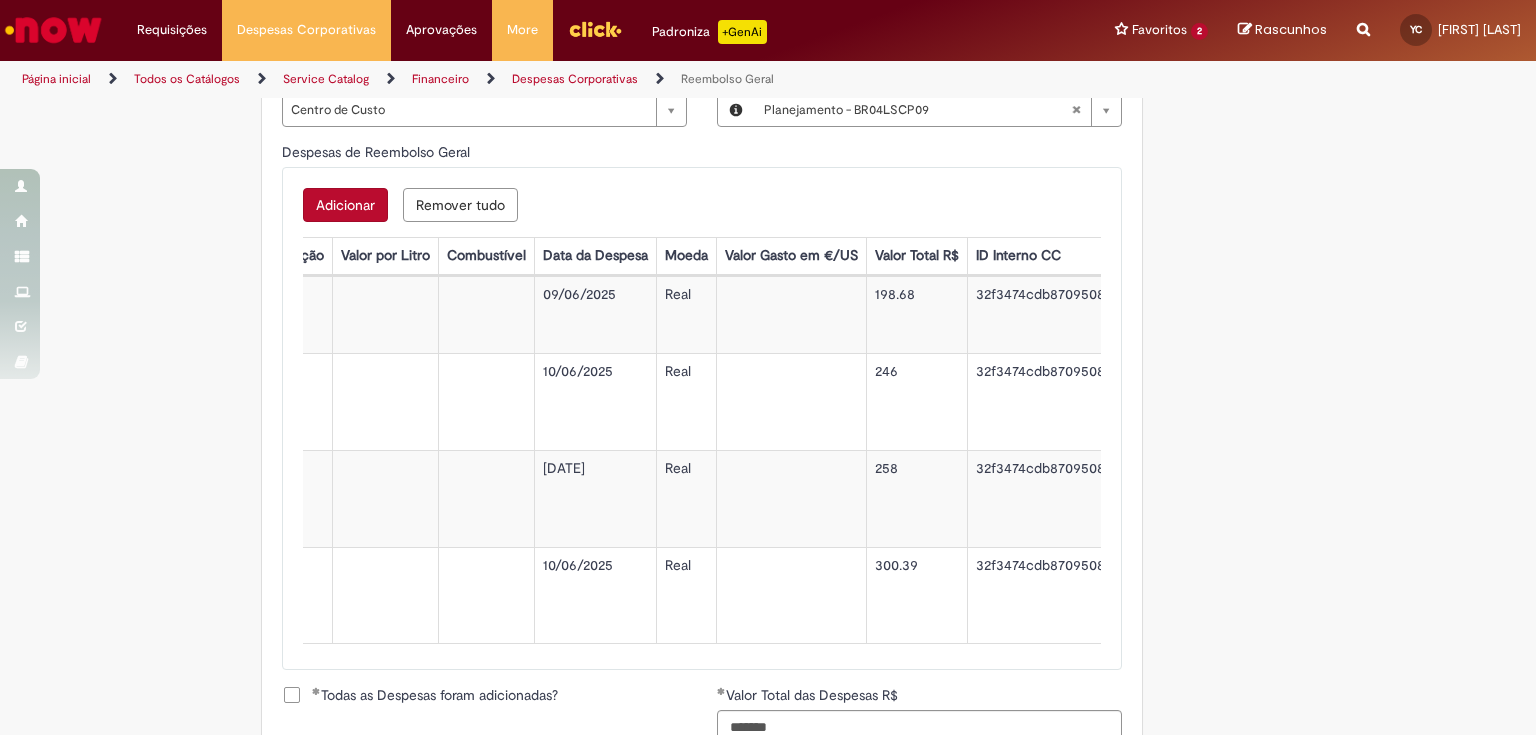 click on "Adicionar" at bounding box center (345, 205) 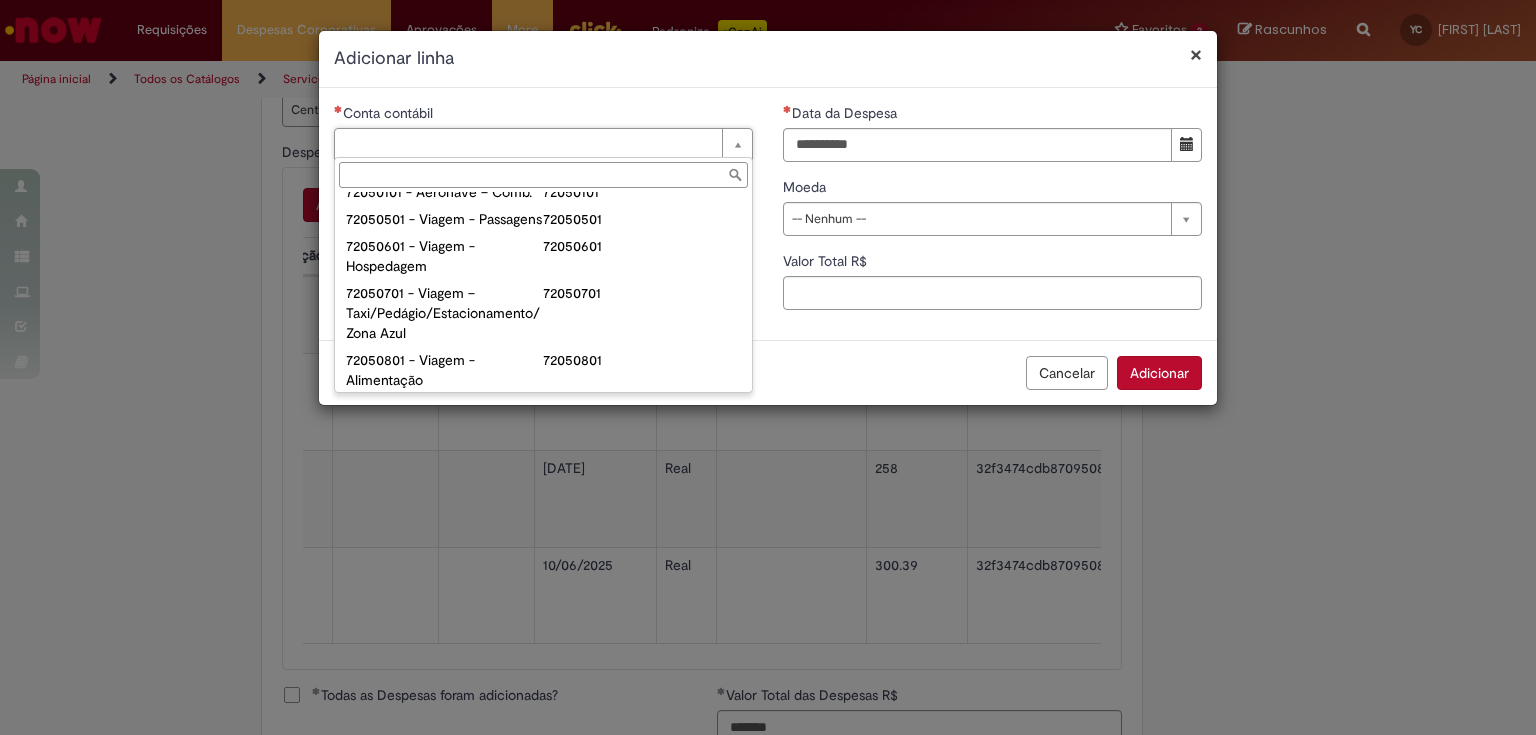 scroll, scrollTop: 1120, scrollLeft: 0, axis: vertical 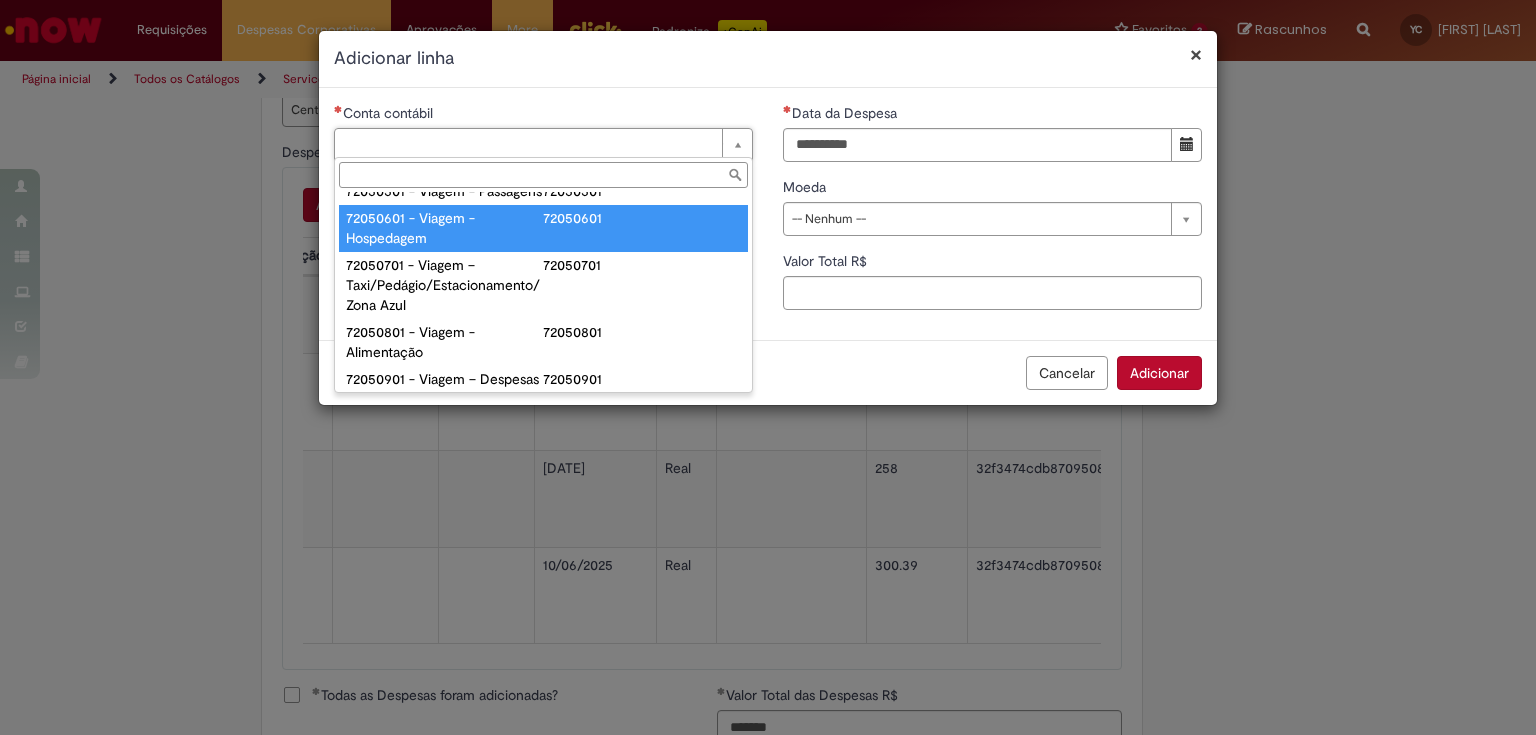 type on "**********" 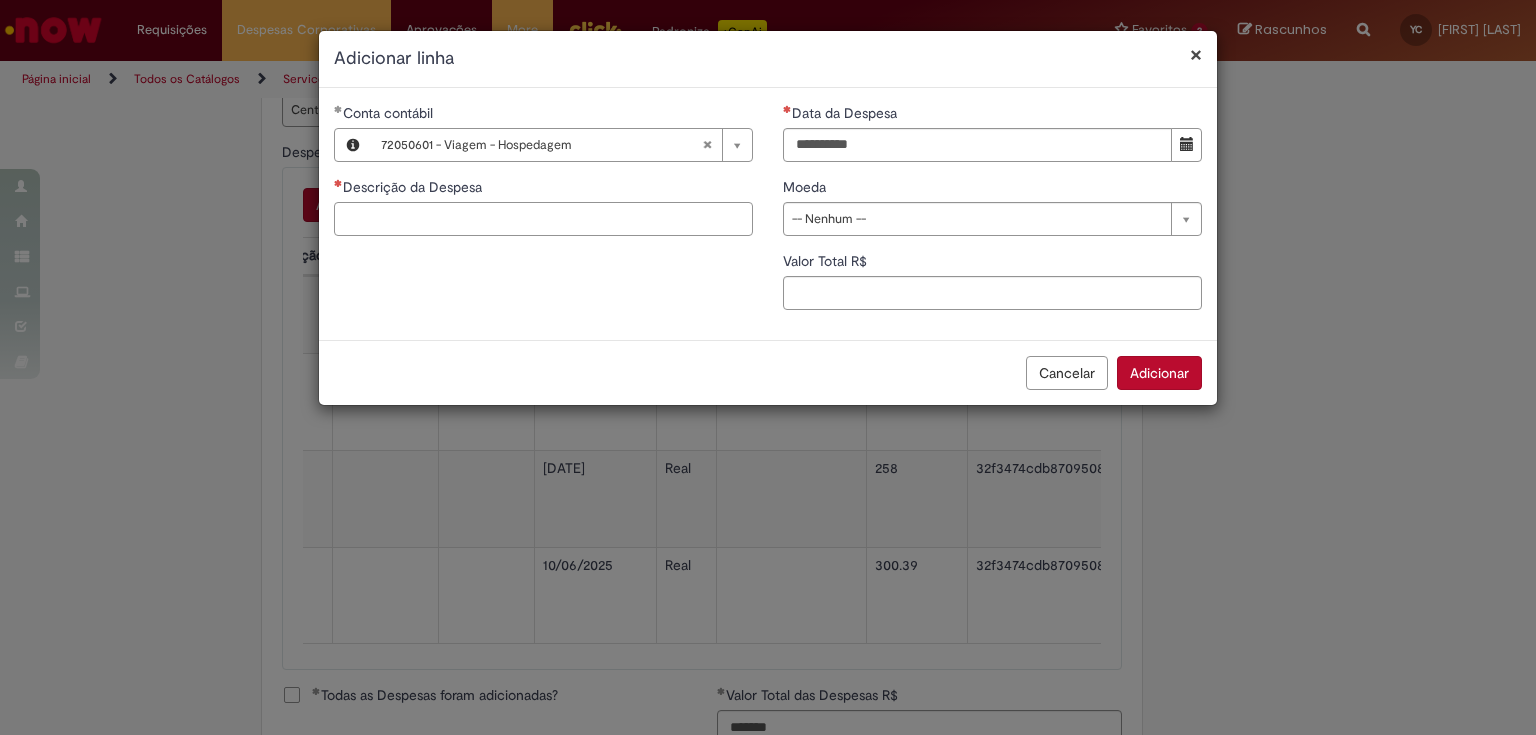 click on "Descrição da Despesa" at bounding box center (543, 219) 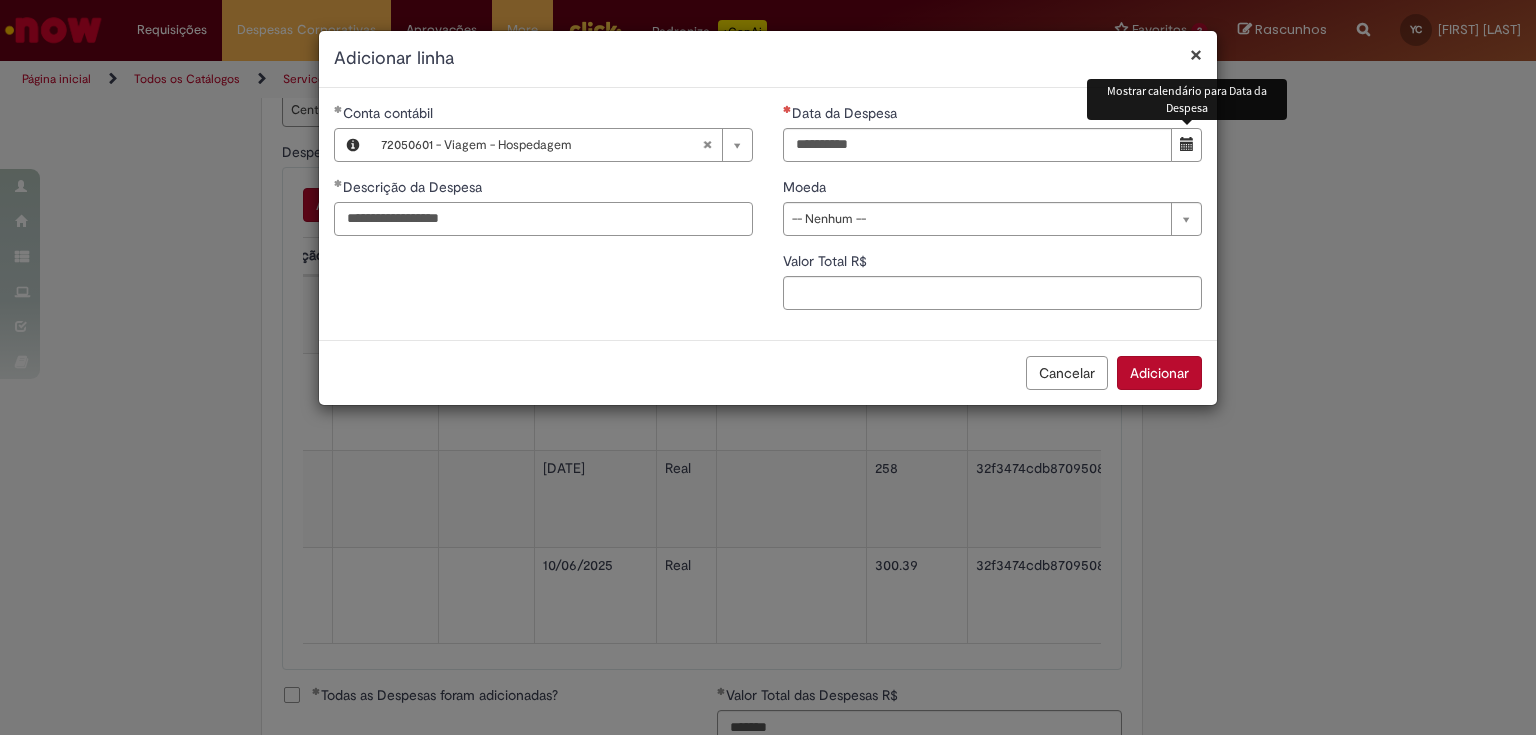 type on "**********" 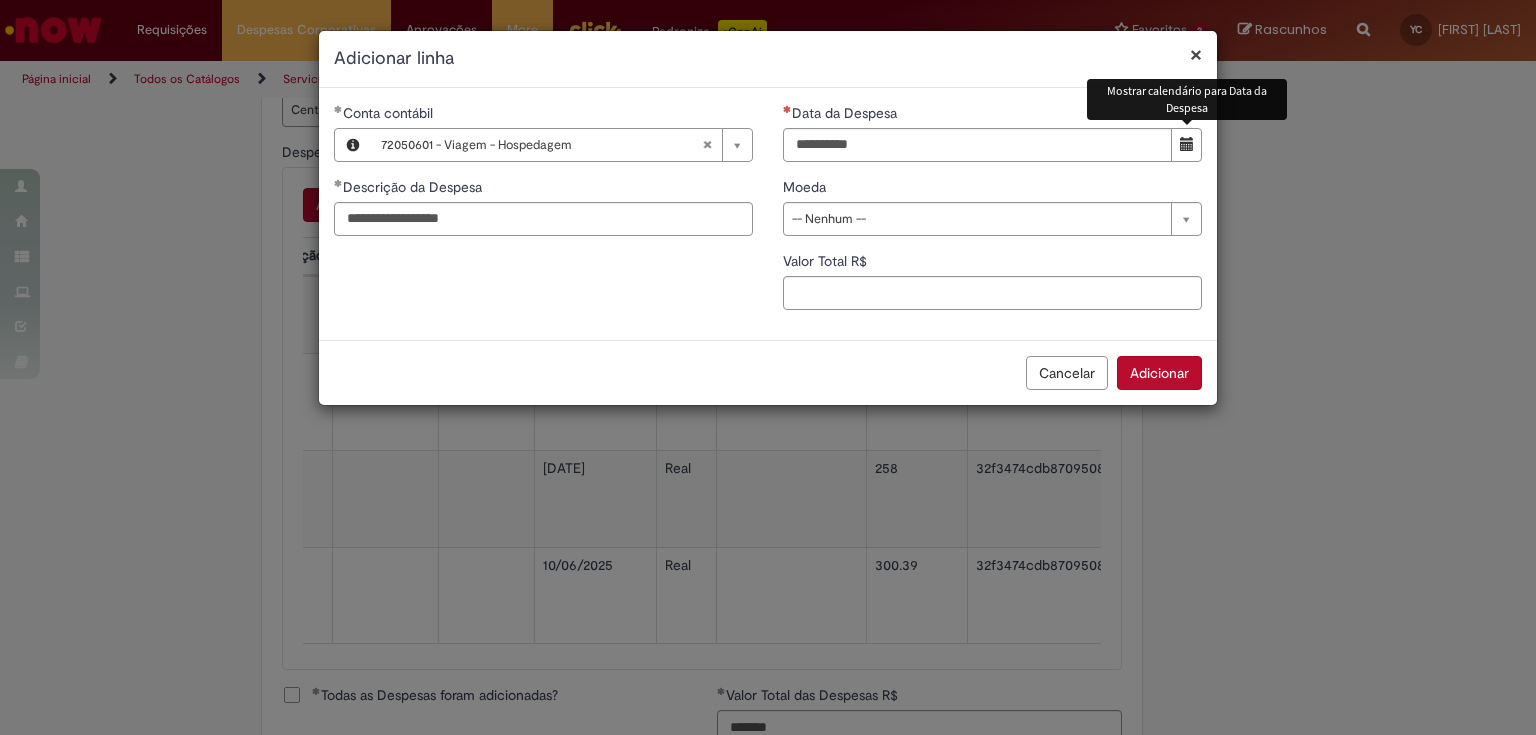 click at bounding box center [1187, 144] 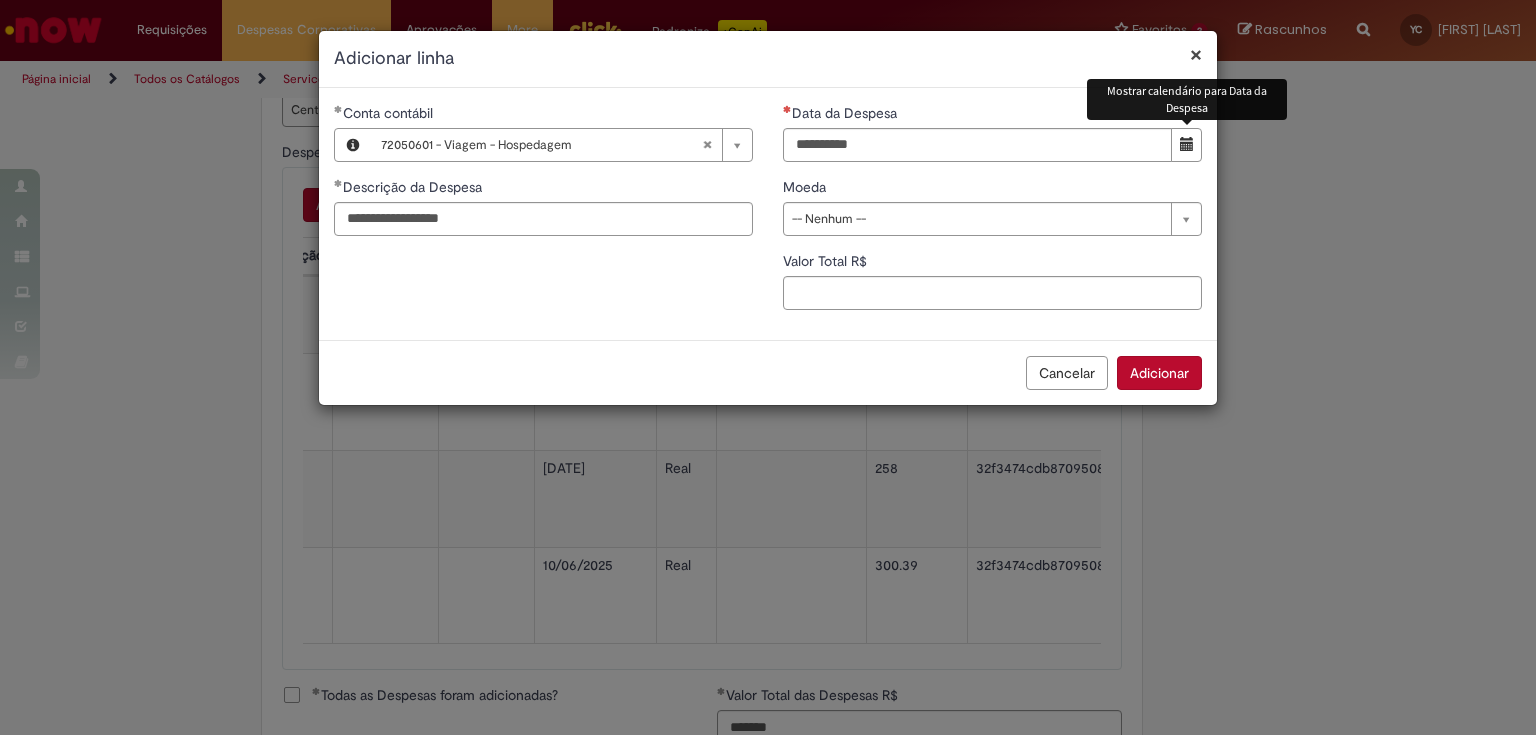 click at bounding box center (1186, 145) 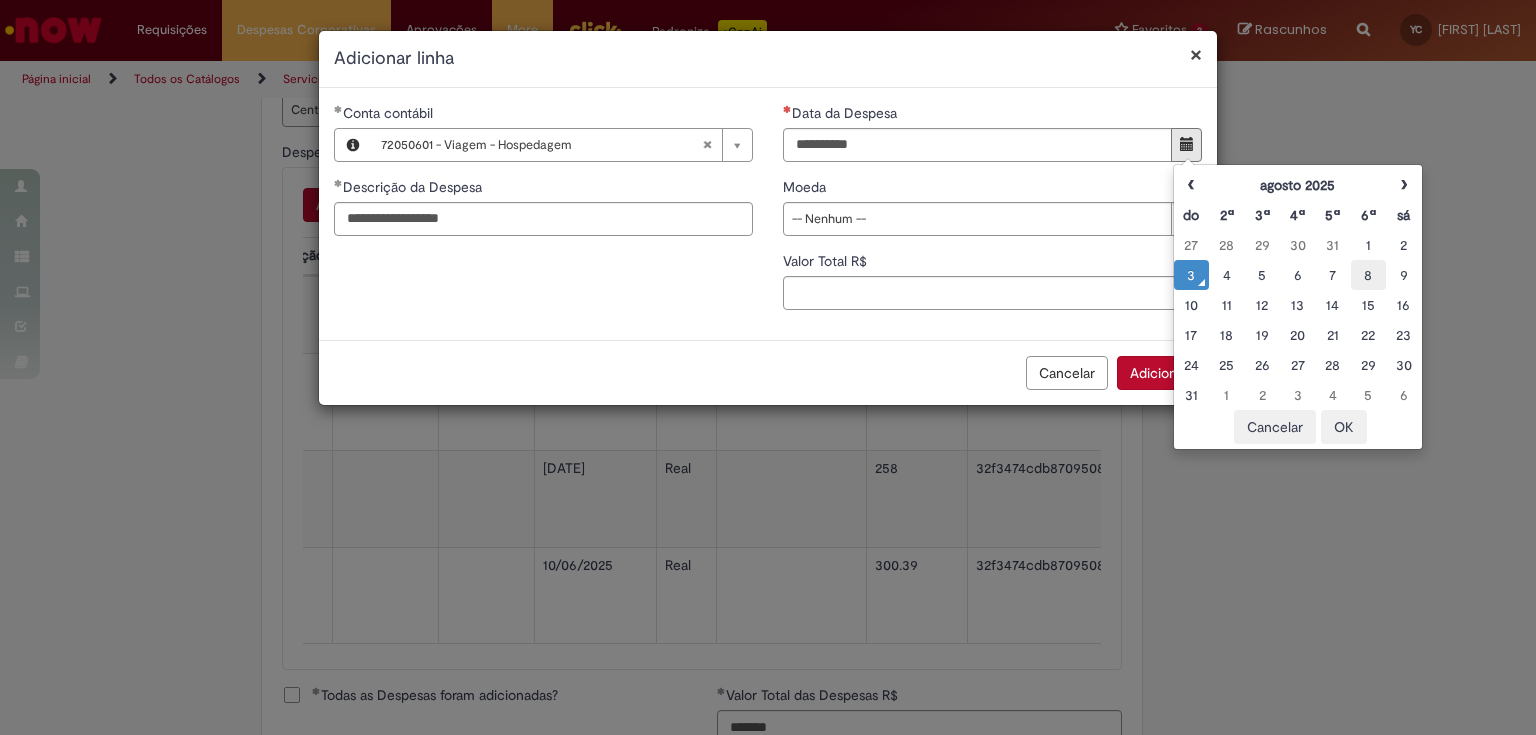 click on "8" at bounding box center (1368, 275) 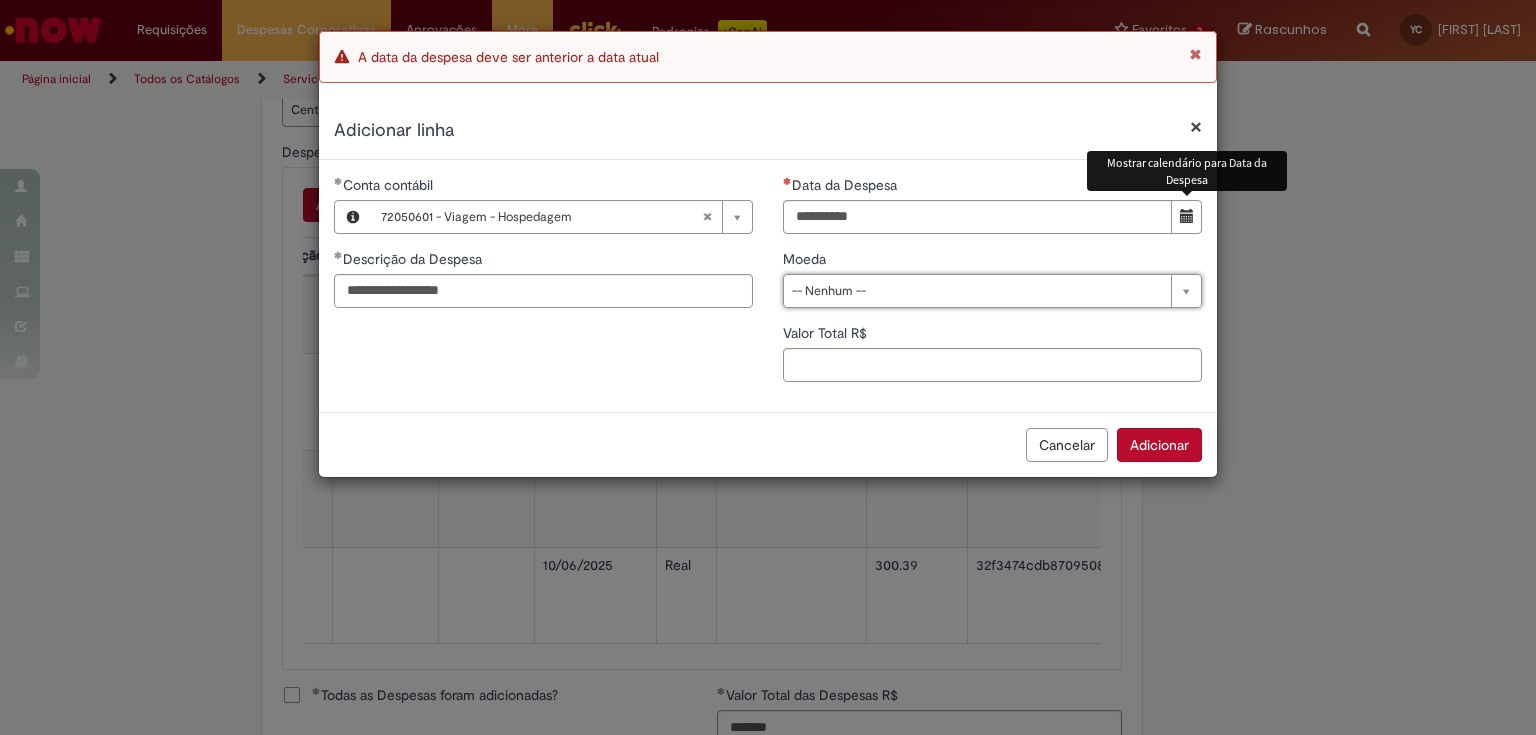 click at bounding box center [1187, 216] 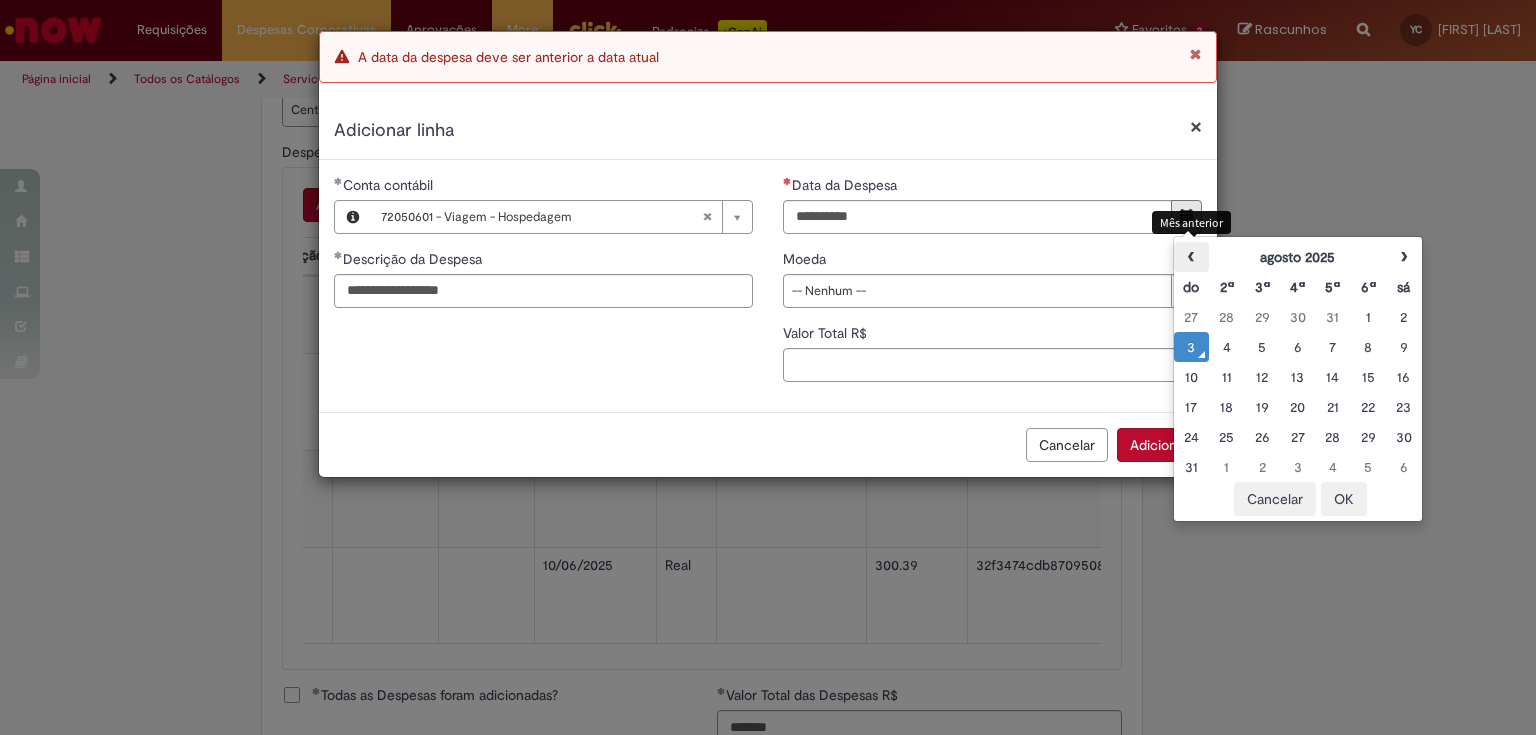 click on "‹" at bounding box center [1191, 257] 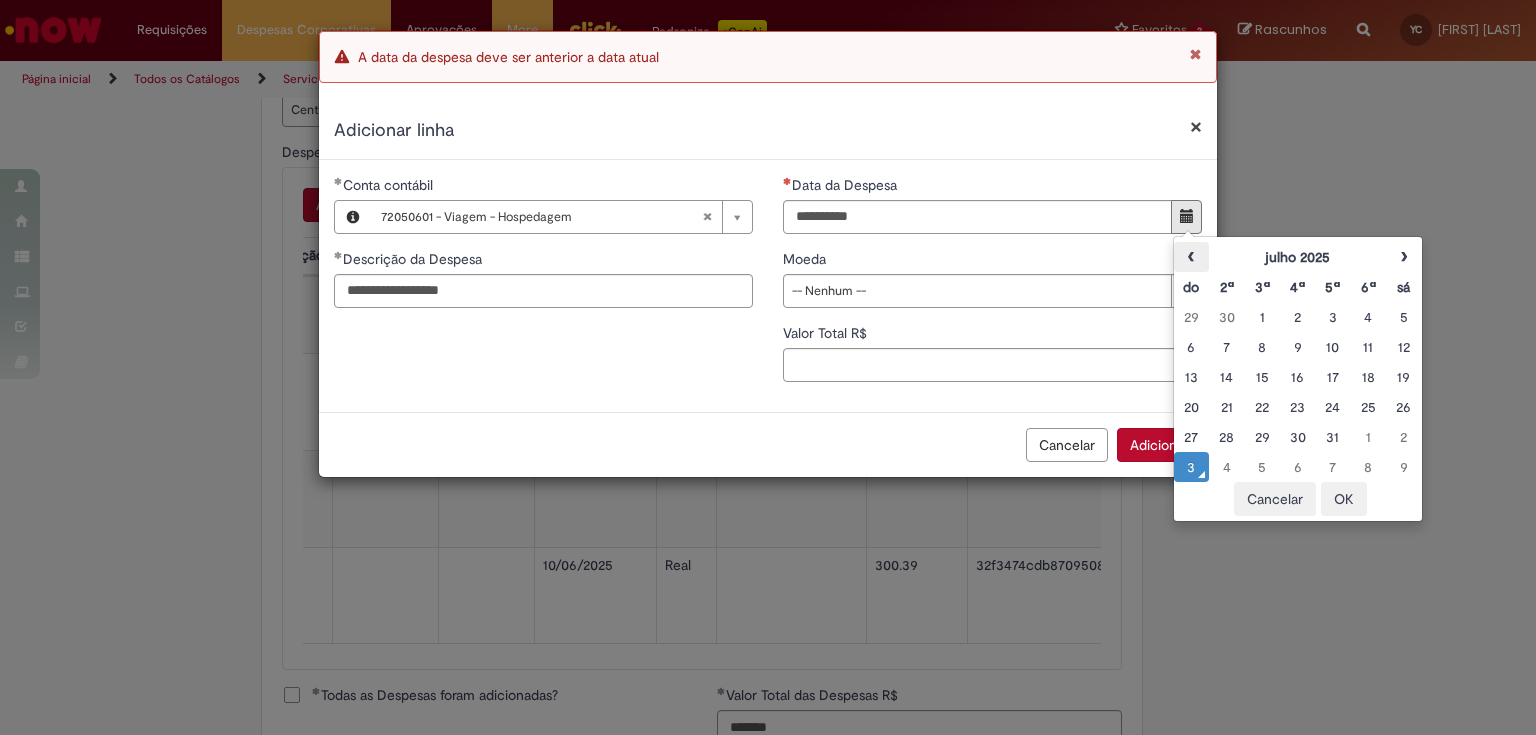click on "‹" at bounding box center (1191, 257) 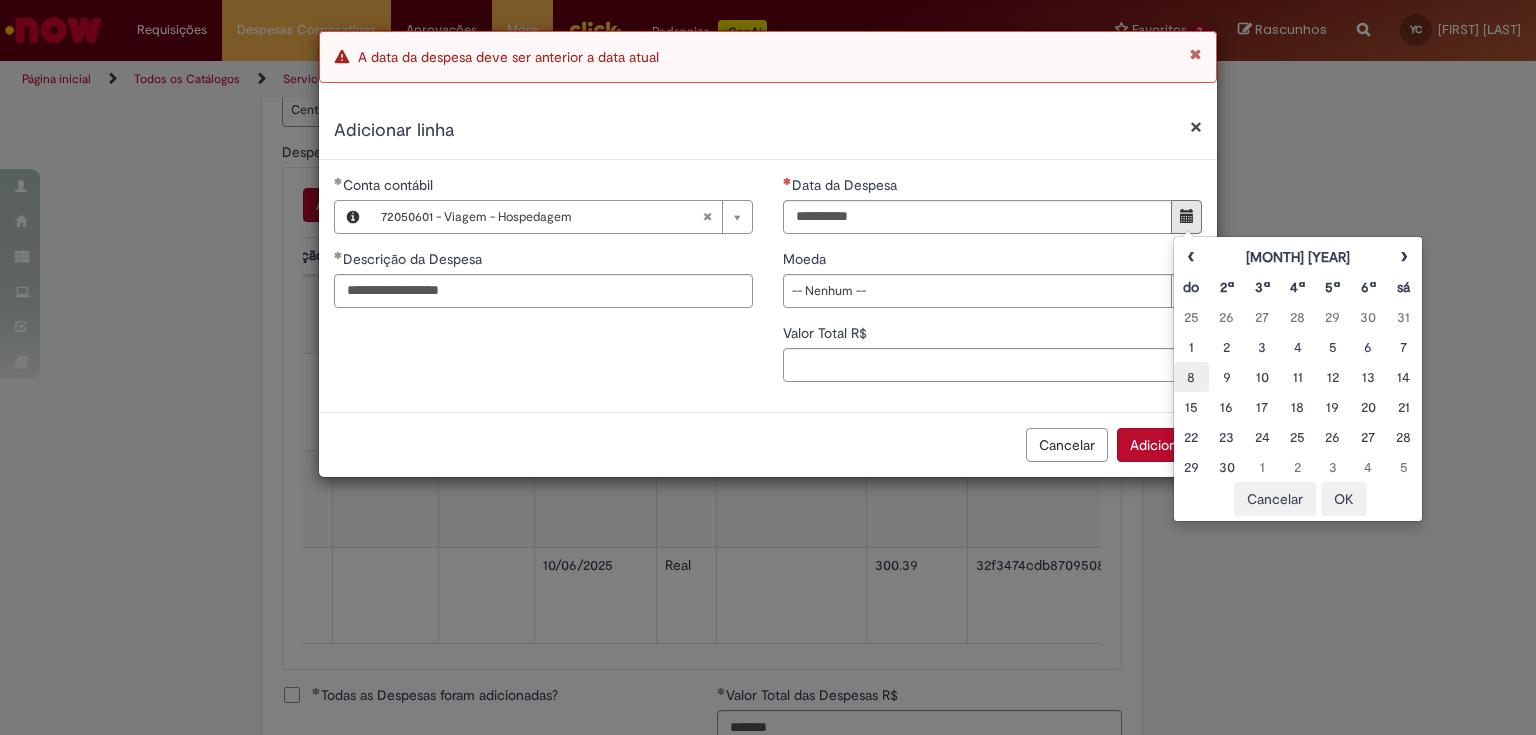 click on "8" at bounding box center (1191, 377) 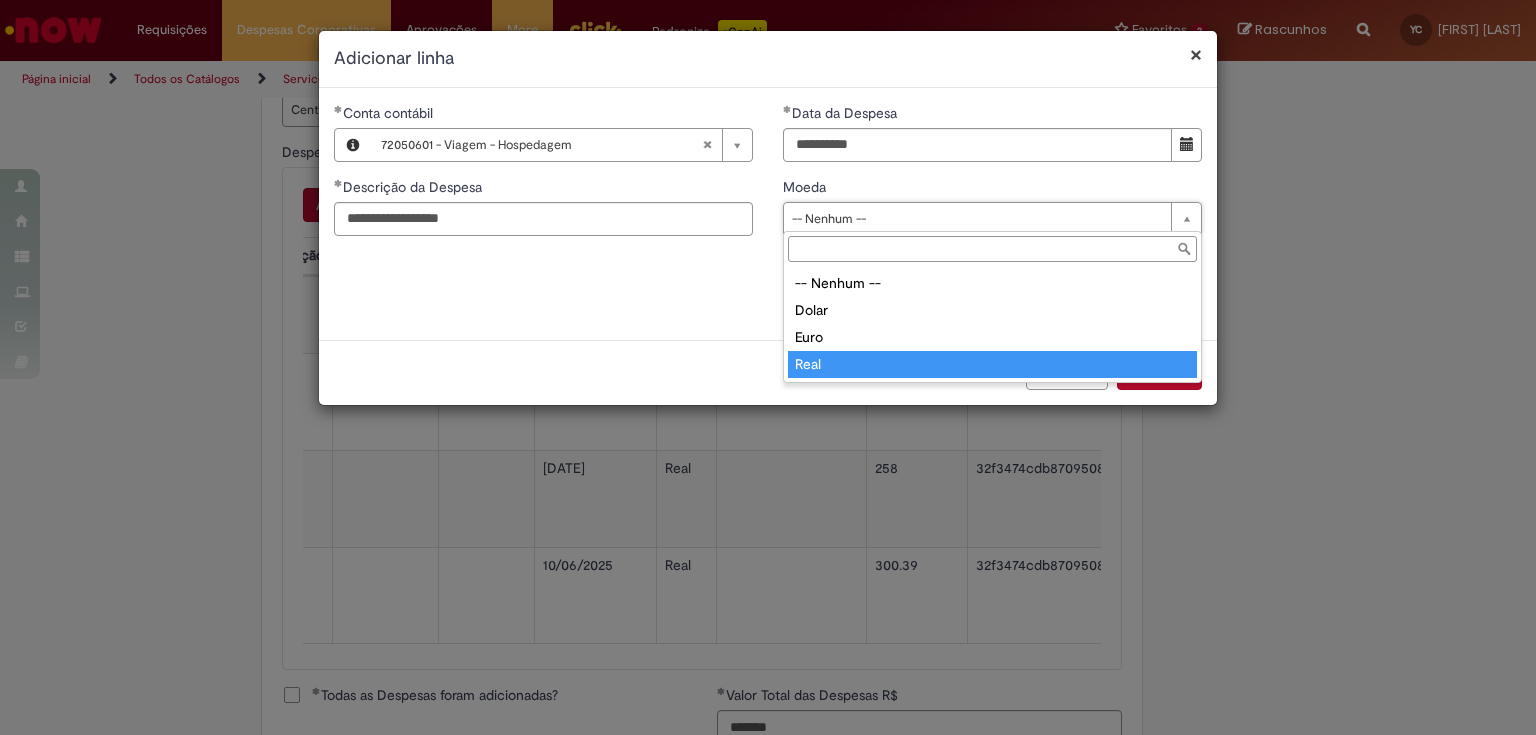 type on "****" 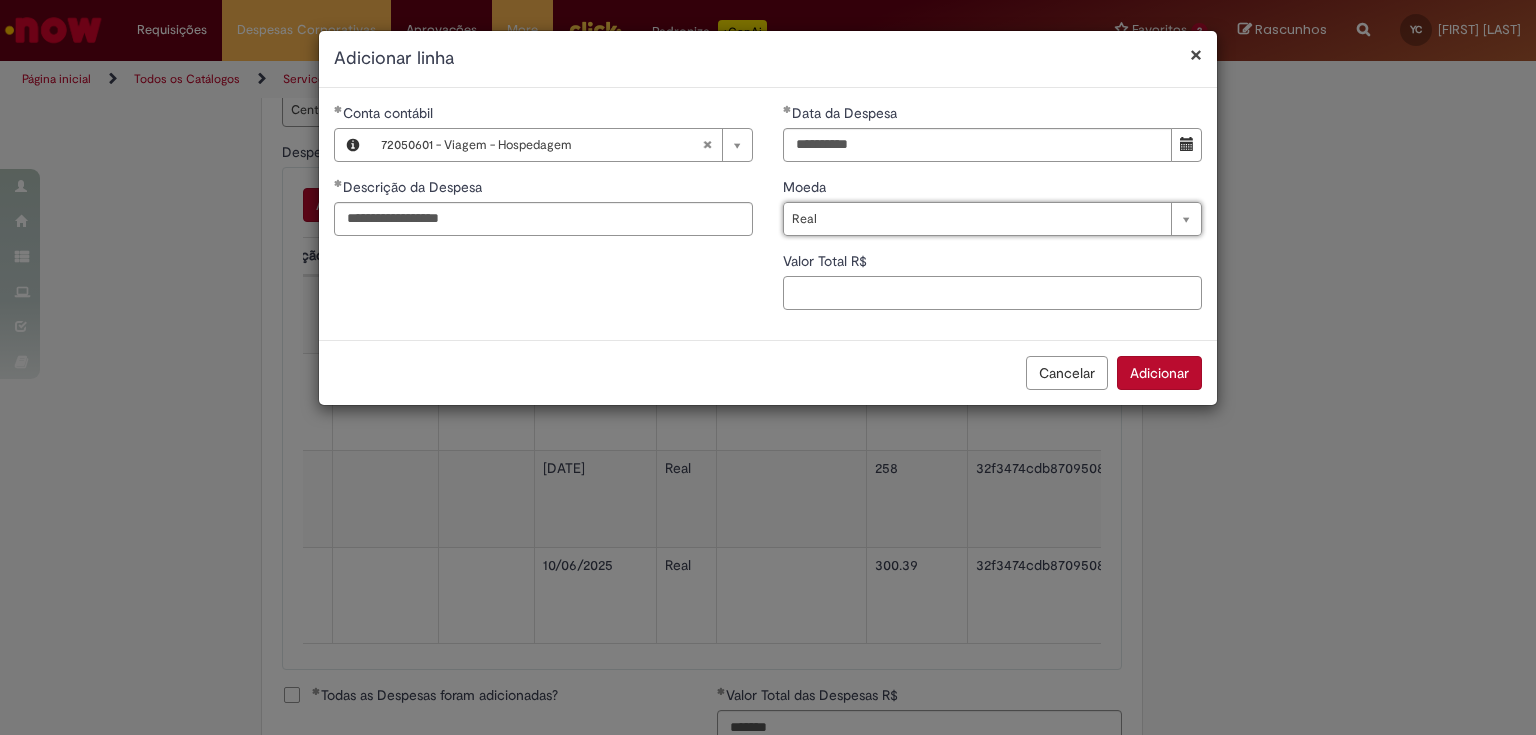 click on "Valor Total R$" at bounding box center [992, 293] 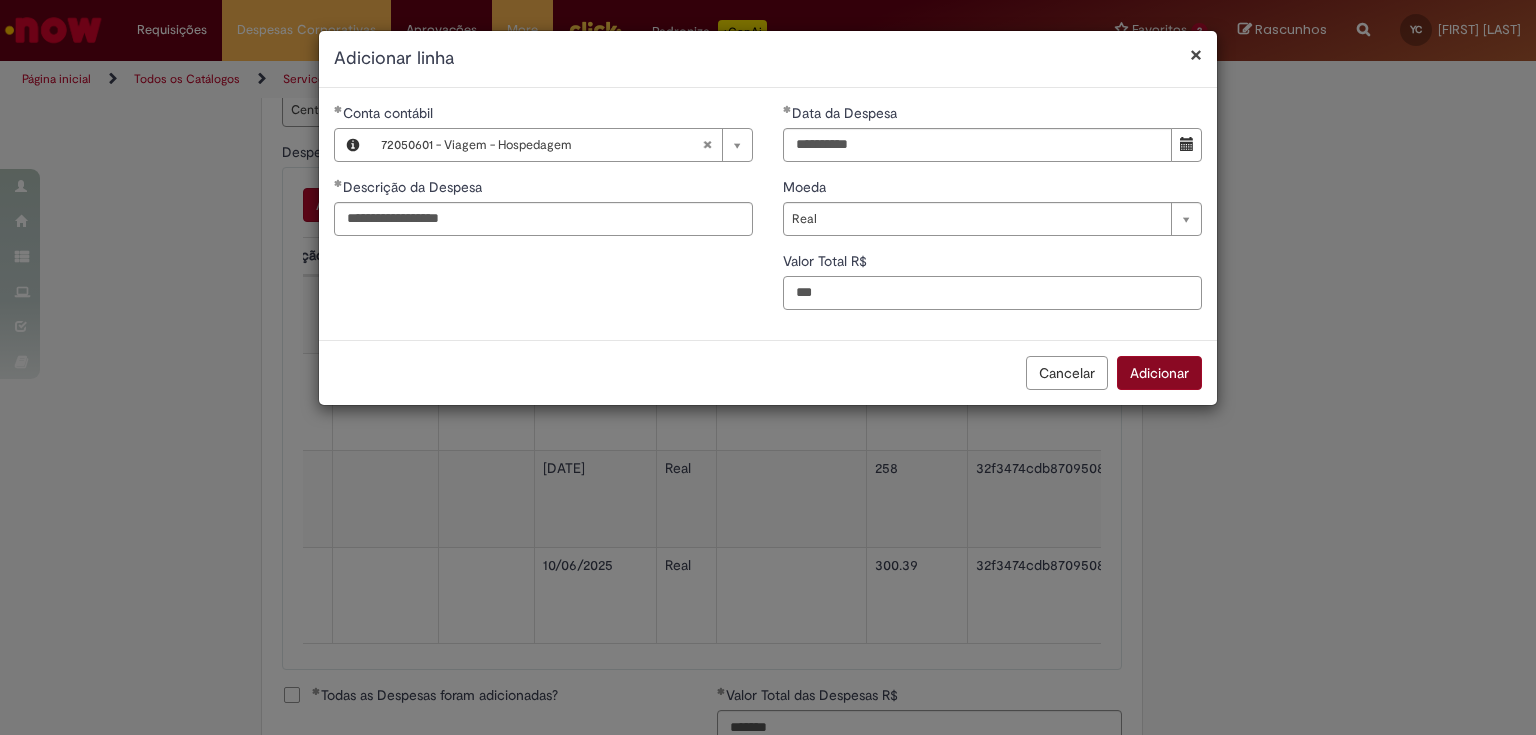 type on "***" 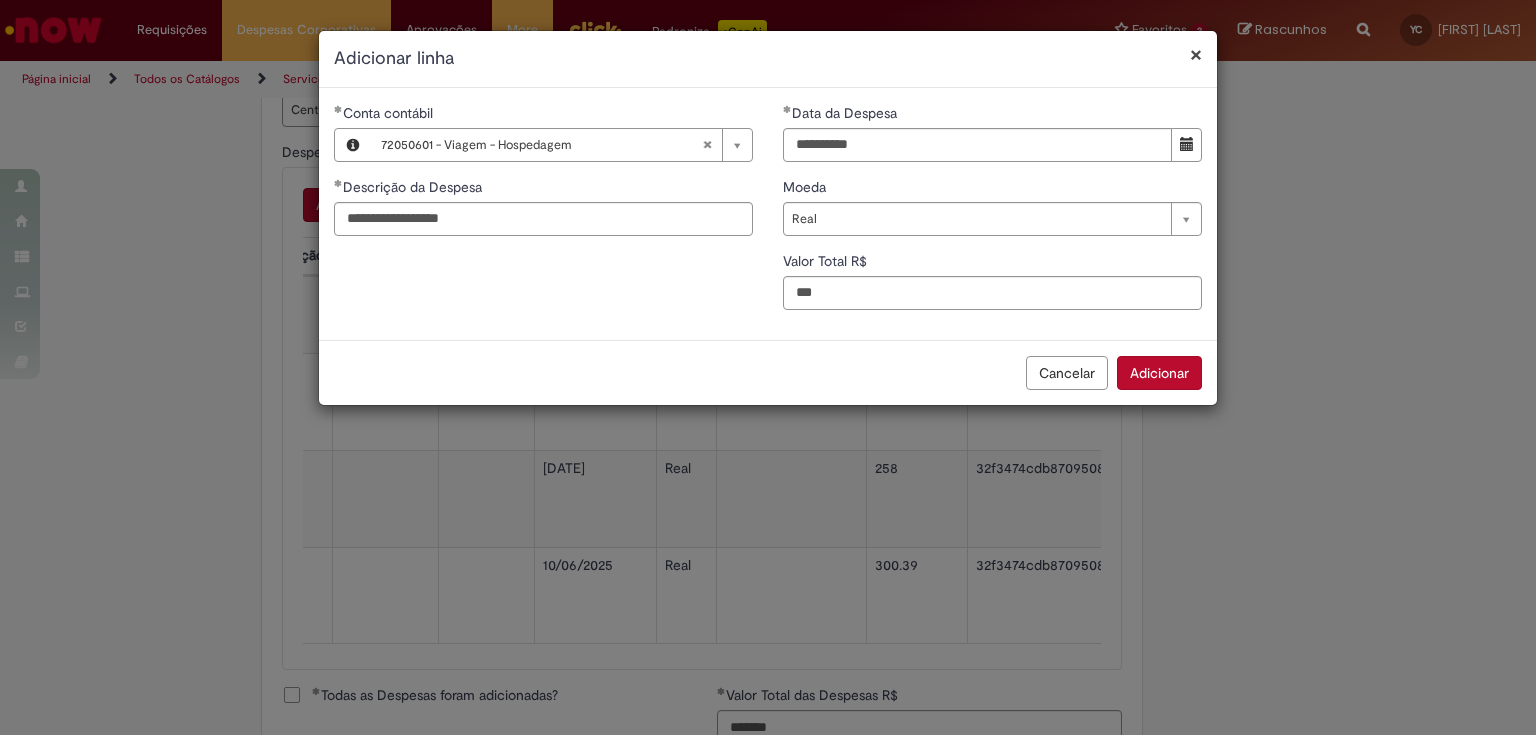 click on "Adicionar" at bounding box center (1159, 373) 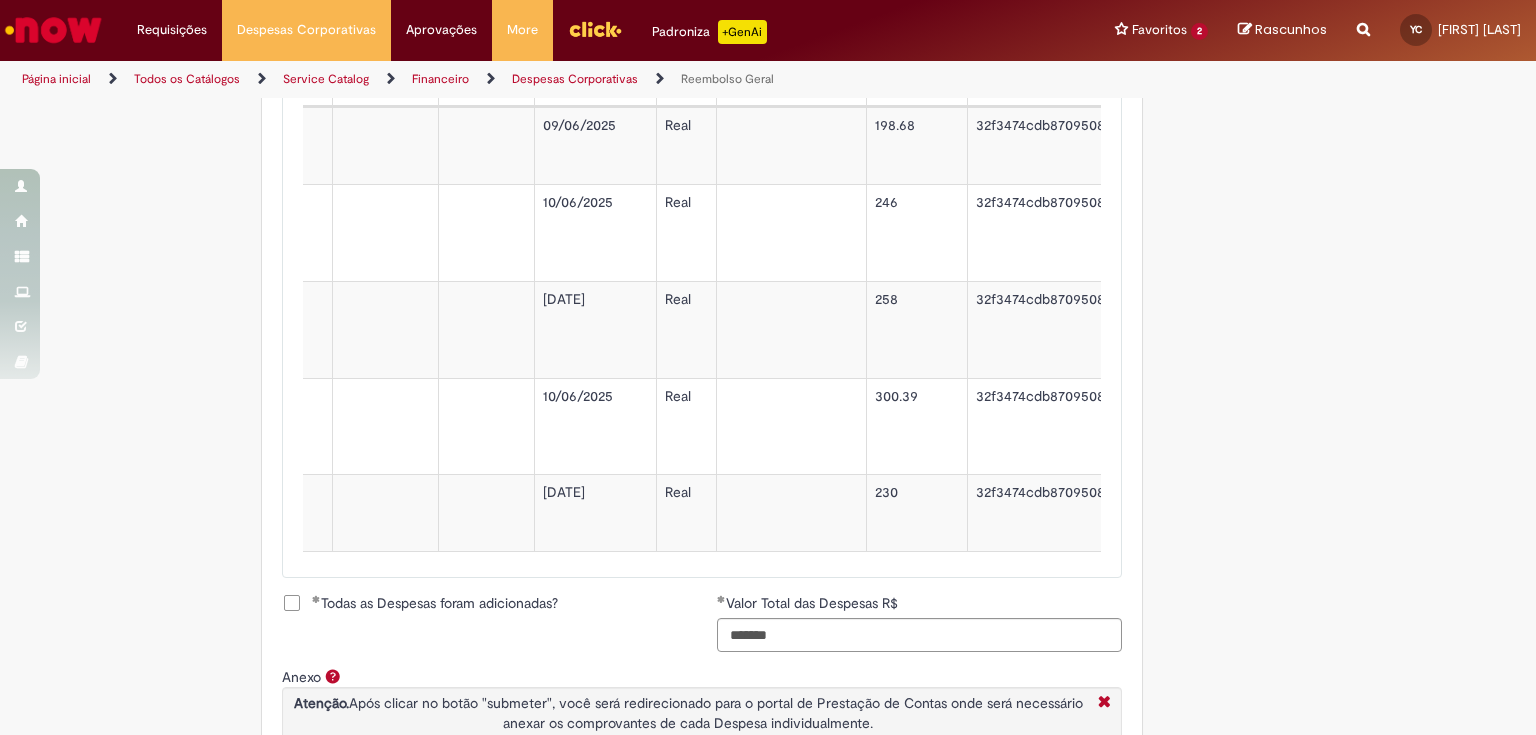 scroll, scrollTop: 1159, scrollLeft: 0, axis: vertical 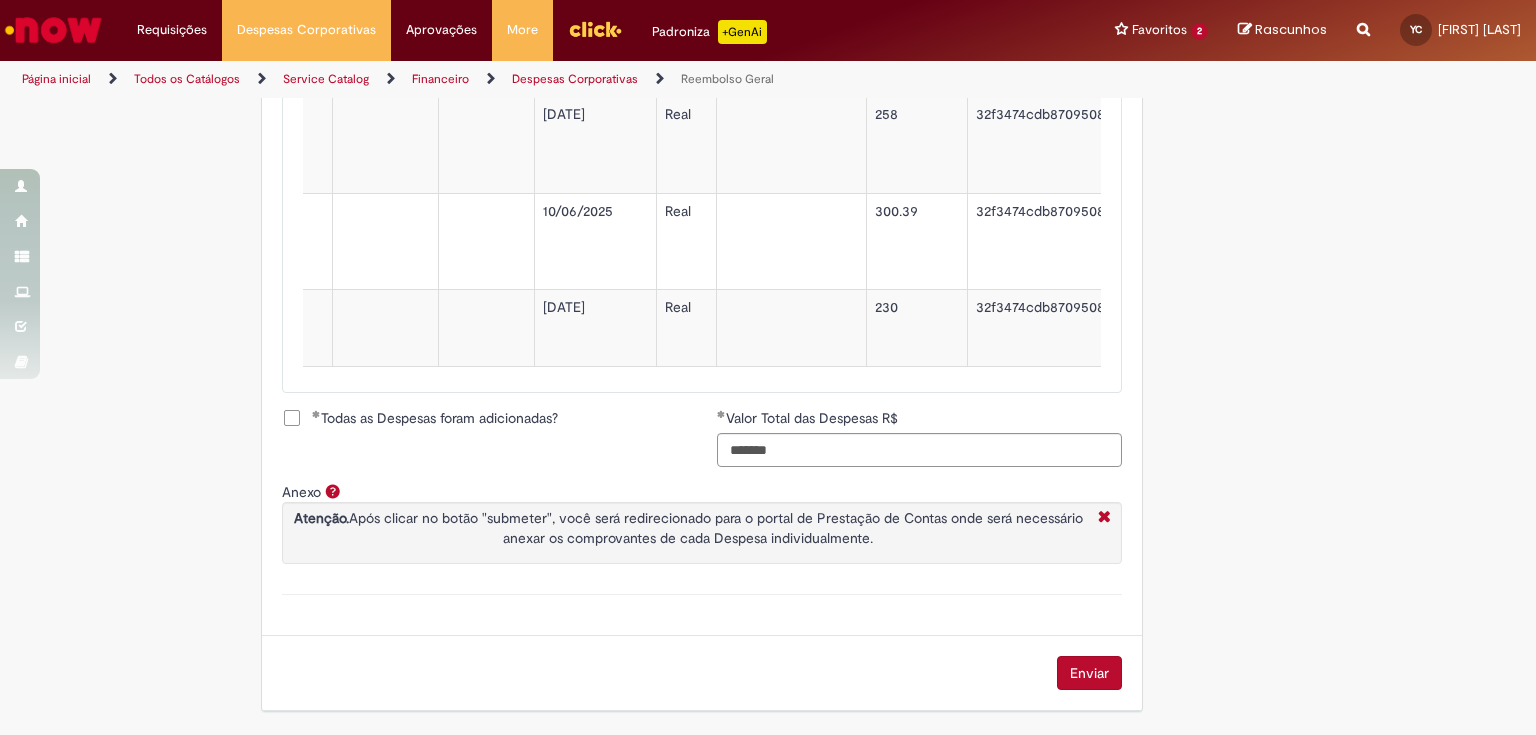 click on "Todas as Despesas foram adicionadas?" at bounding box center [435, 418] 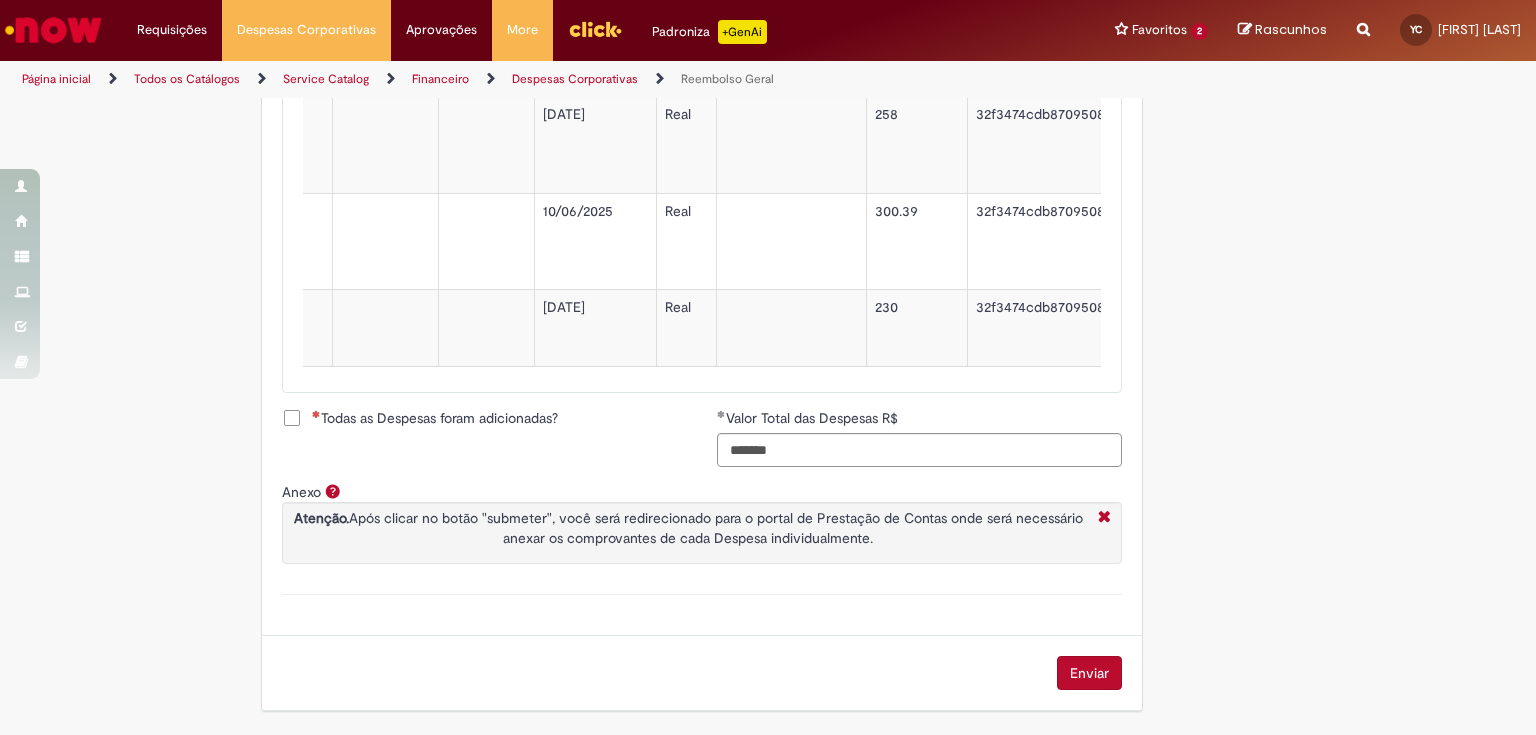click on "Todas as Despesas foram adicionadas?" at bounding box center (435, 418) 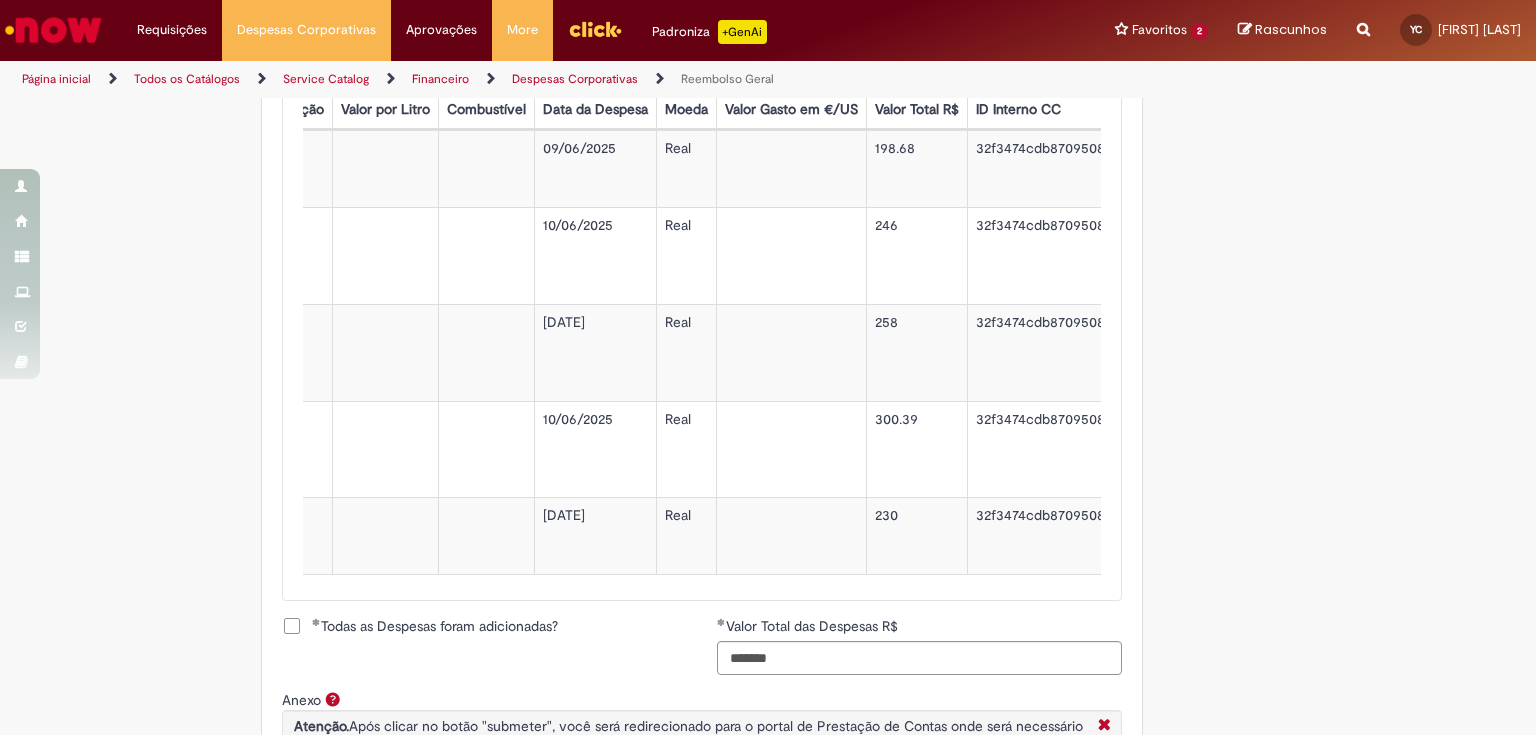 scroll, scrollTop: 760, scrollLeft: 0, axis: vertical 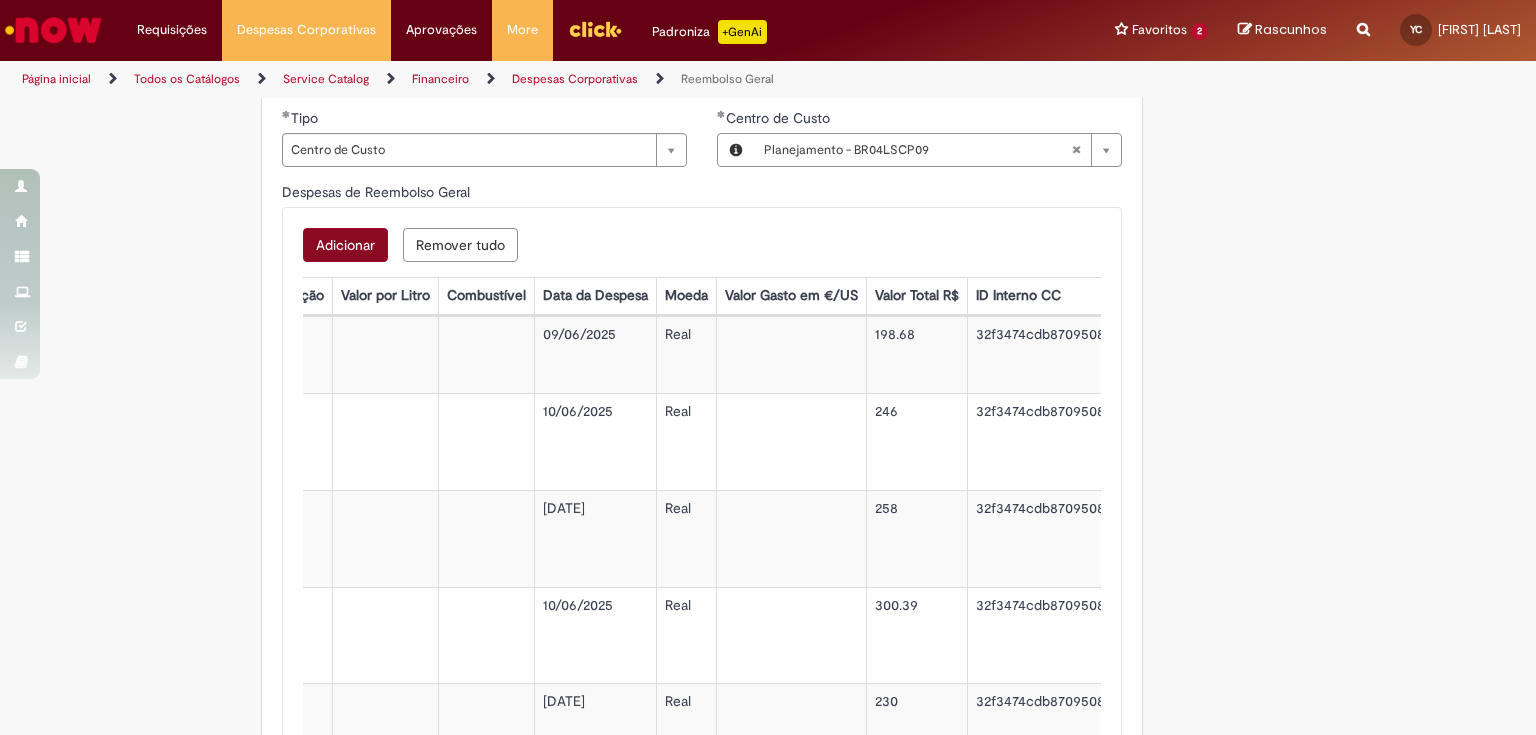 drag, startPoint x: 355, startPoint y: 263, endPoint x: 352, endPoint y: 252, distance: 11.401754 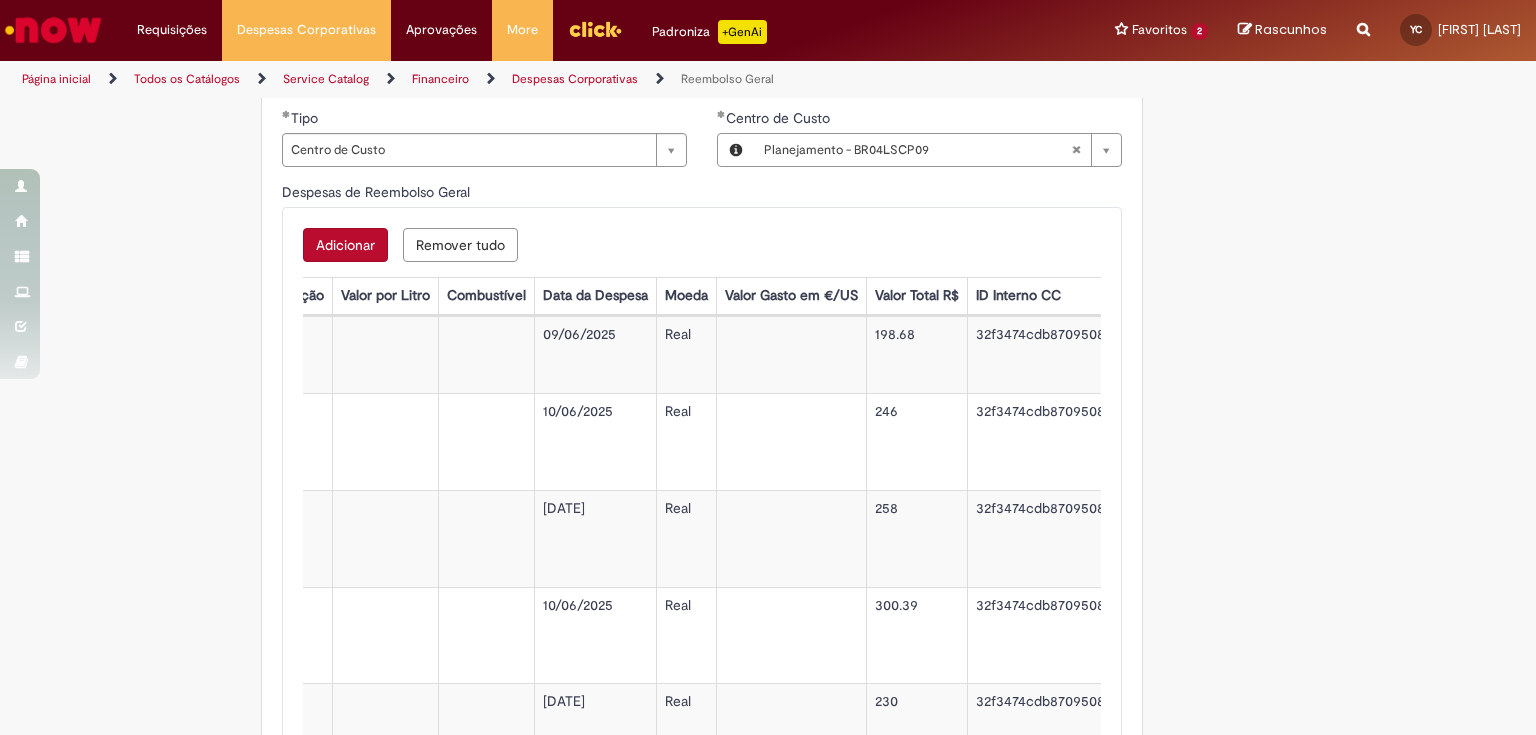 click on "Adicionar" at bounding box center (345, 245) 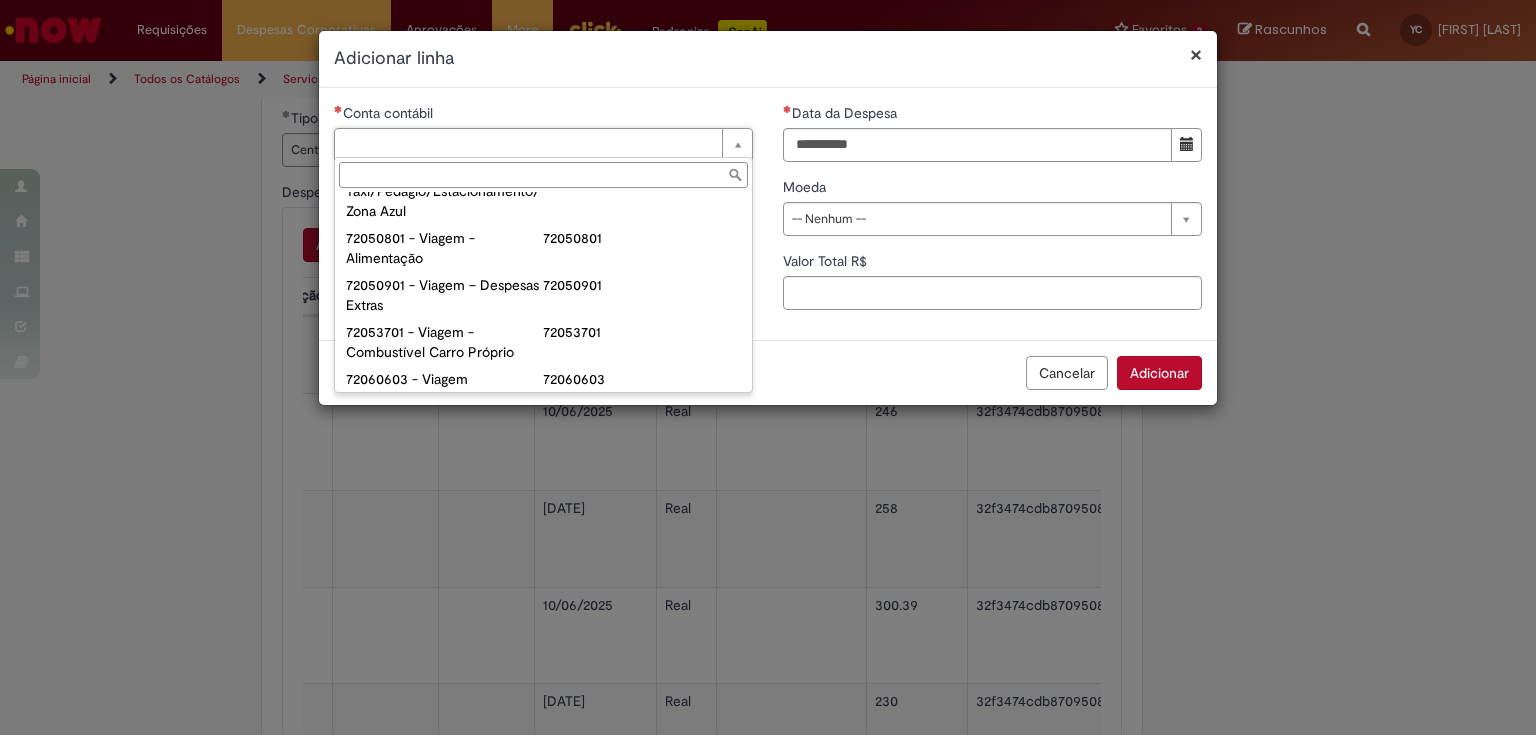 scroll, scrollTop: 1134, scrollLeft: 0, axis: vertical 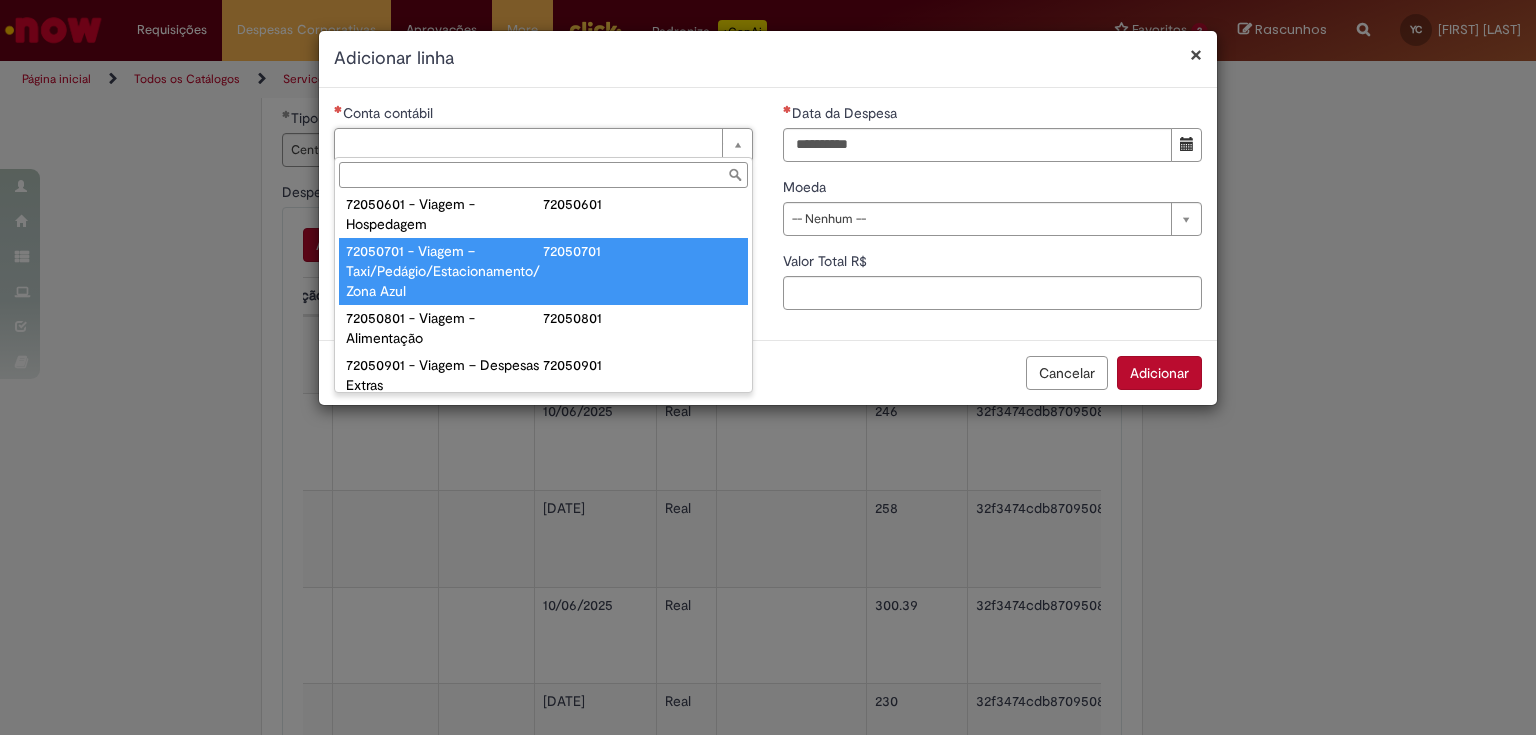 type on "**********" 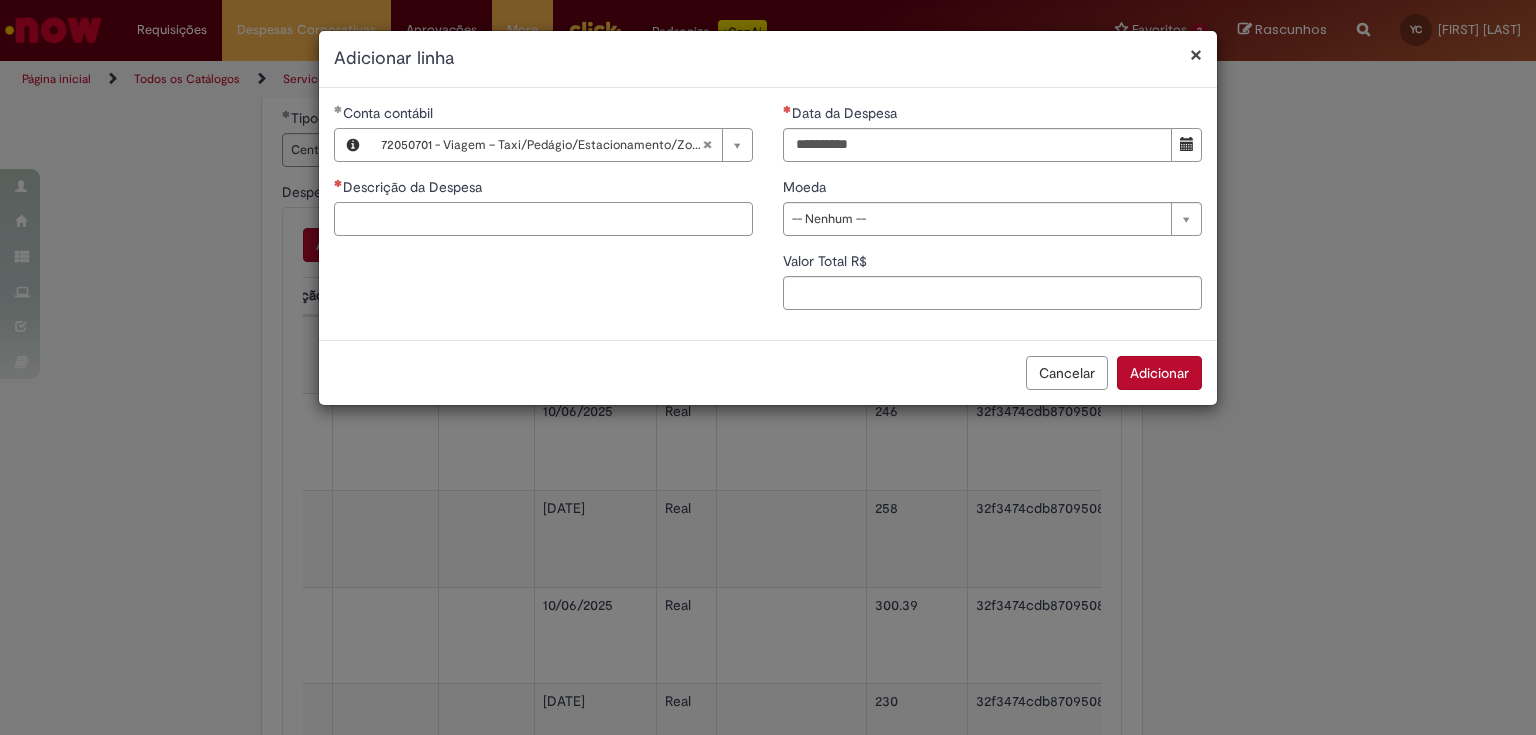 click on "Descrição da Despesa" at bounding box center [543, 219] 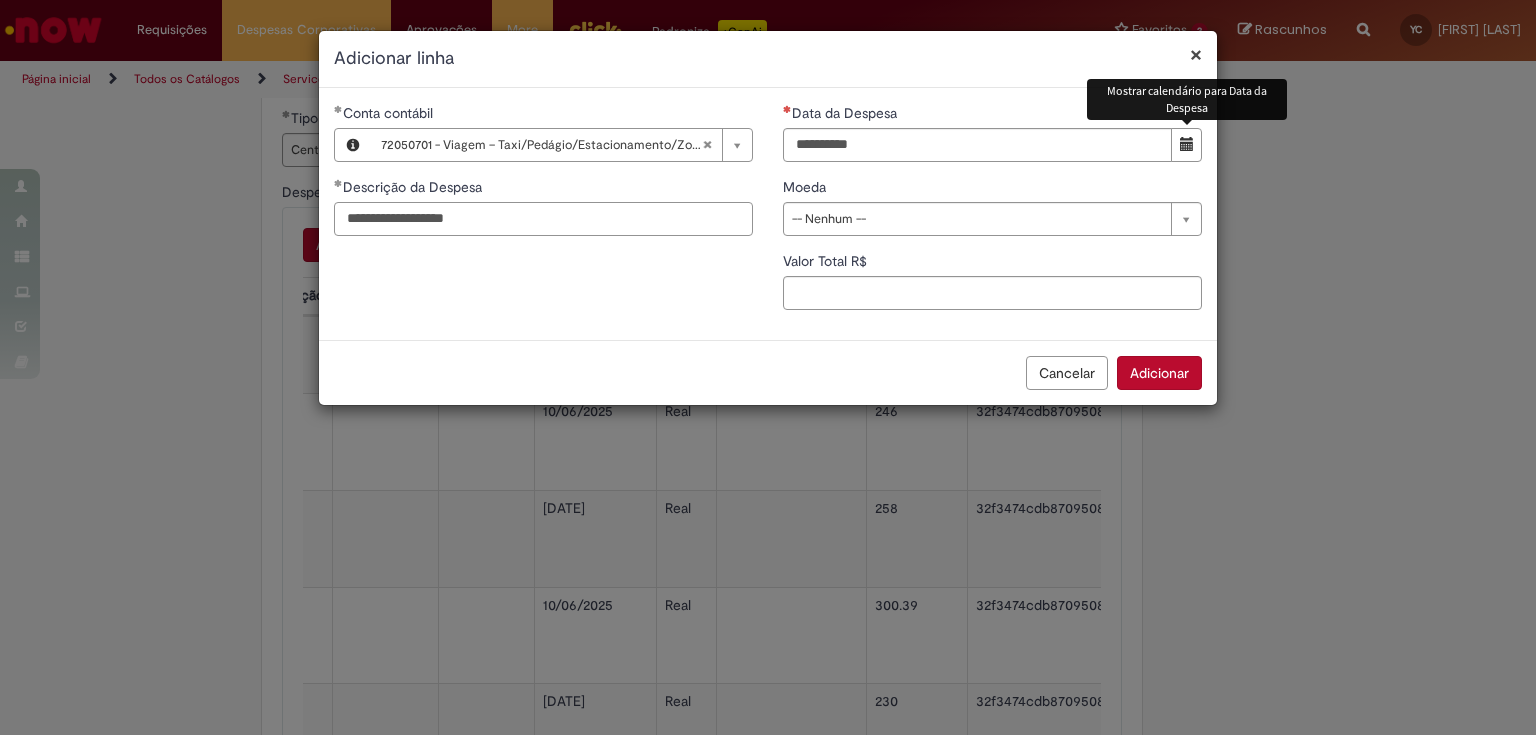 type on "**********" 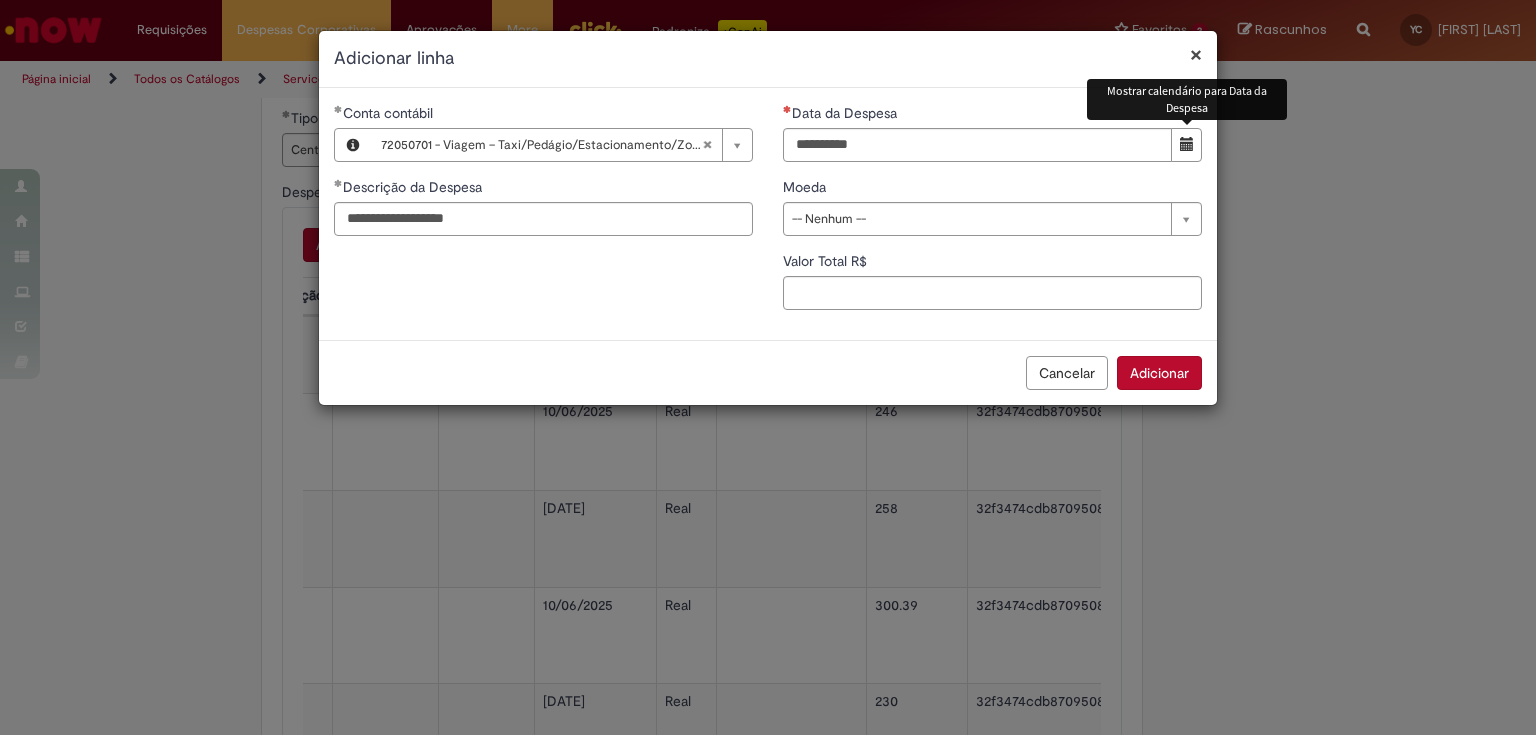 click at bounding box center (1187, 144) 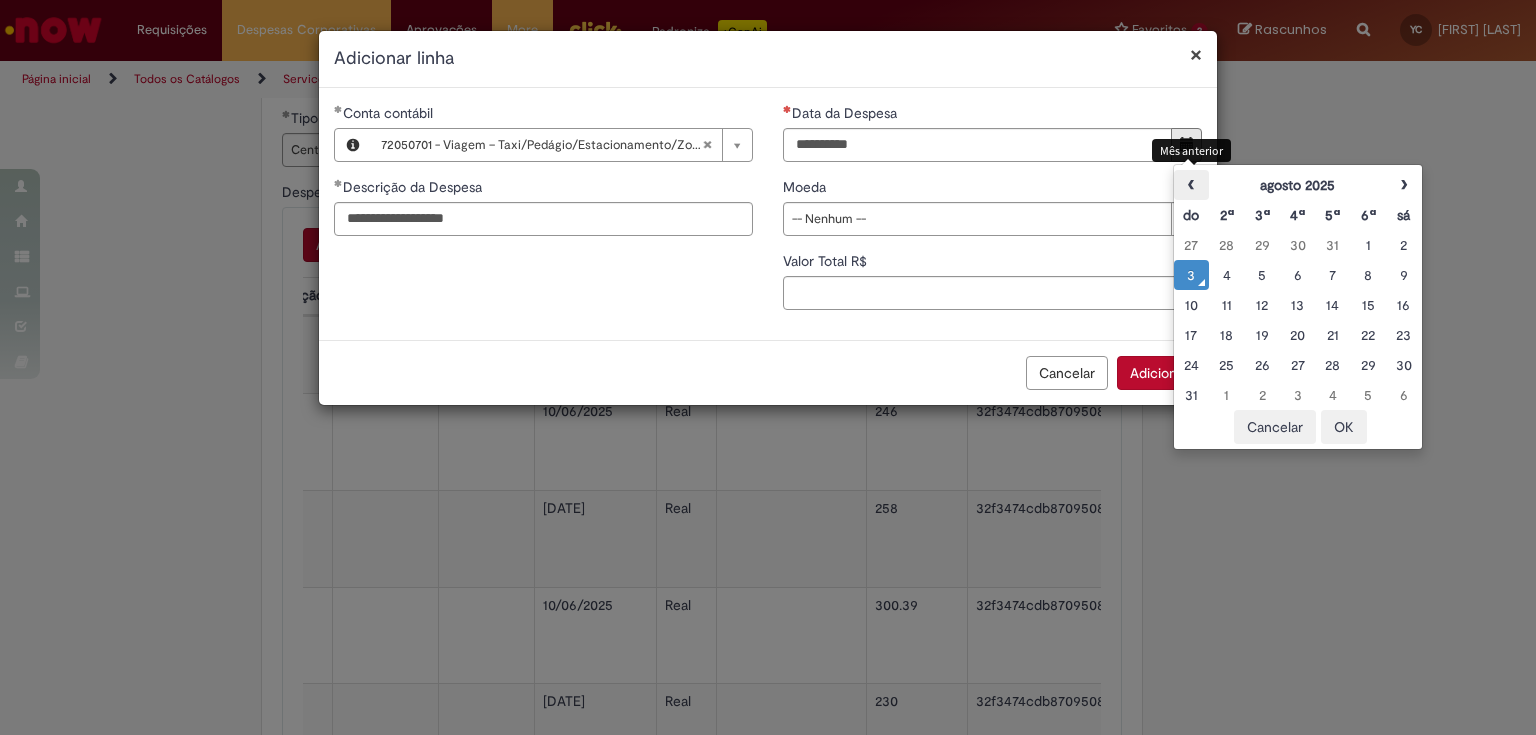 click on "‹" at bounding box center [1191, 185] 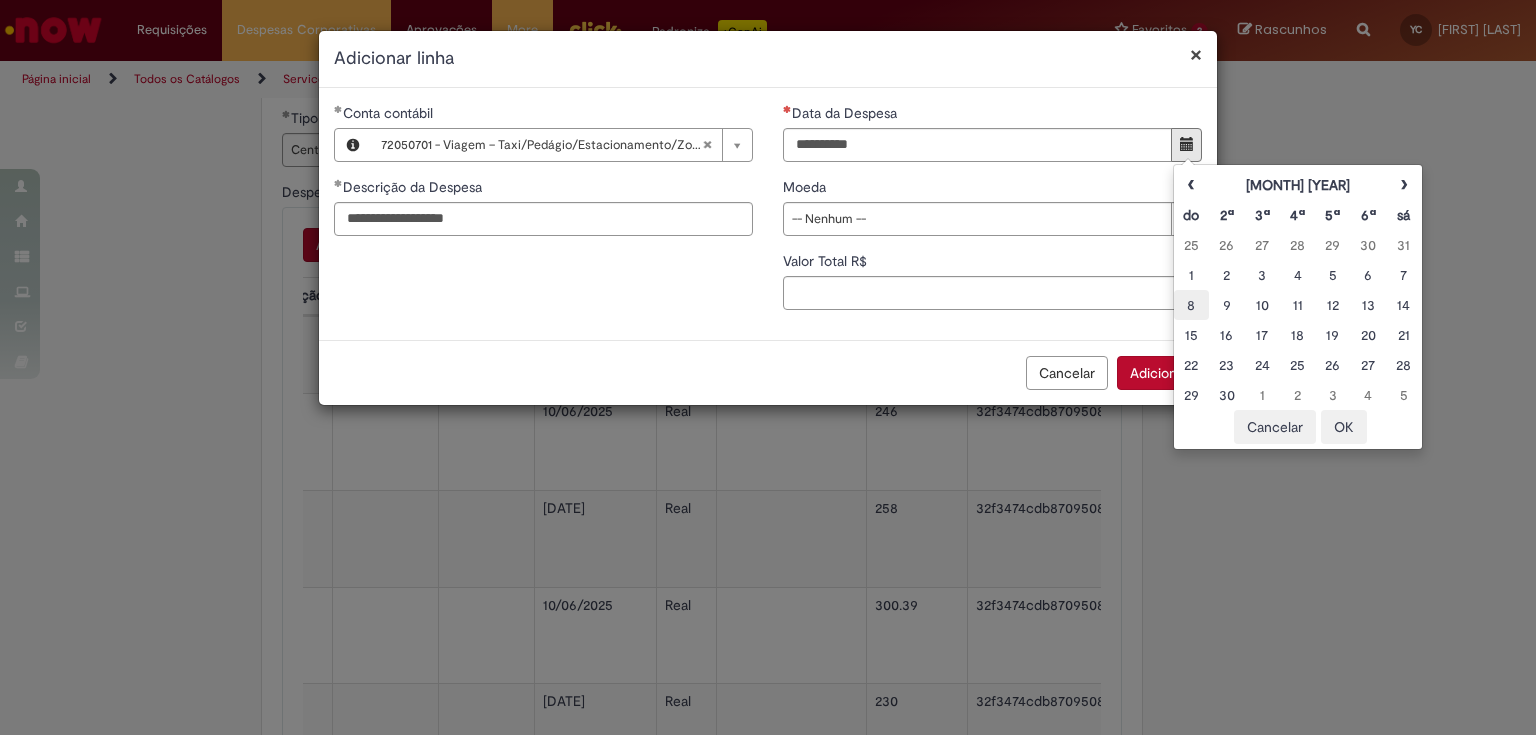 click on "8" at bounding box center [1191, 305] 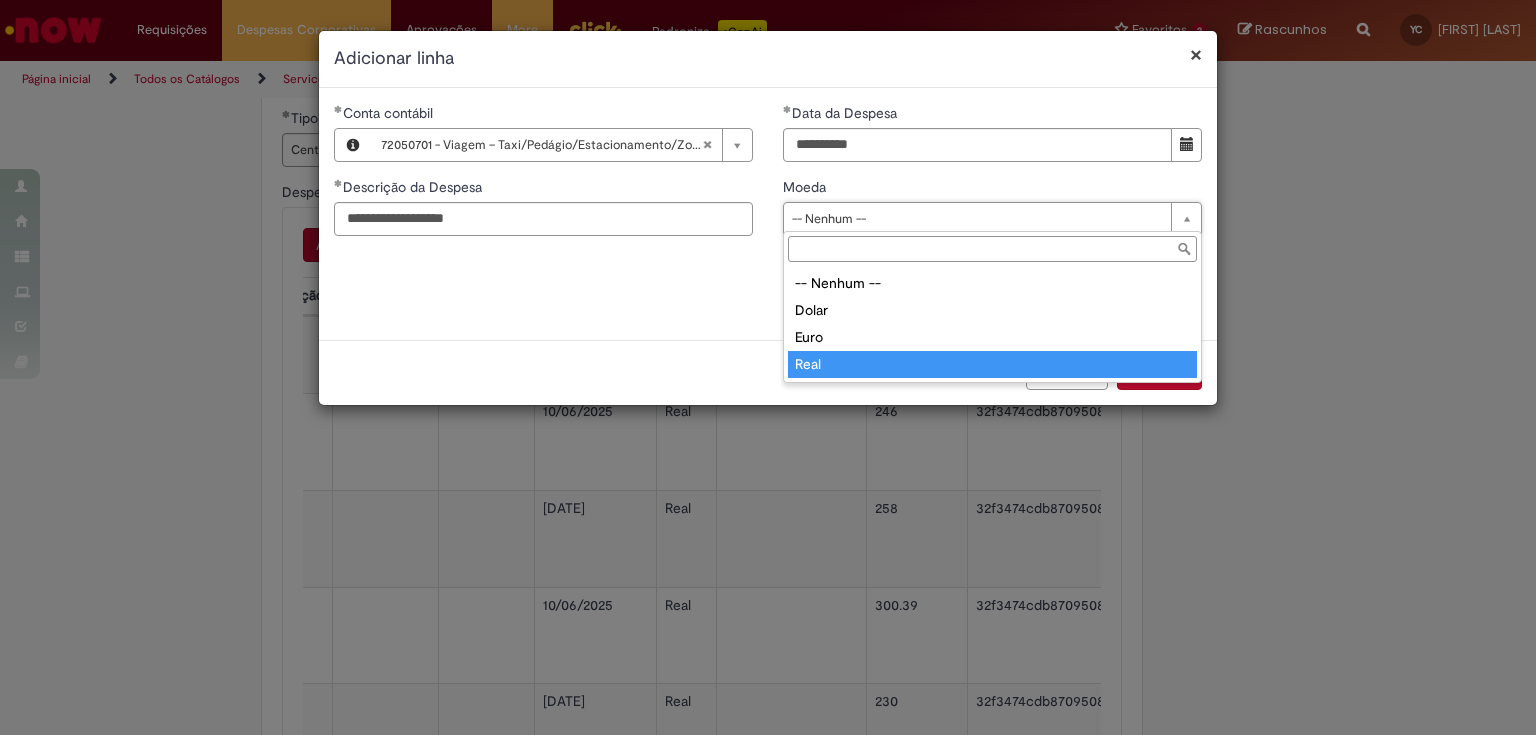 type on "****" 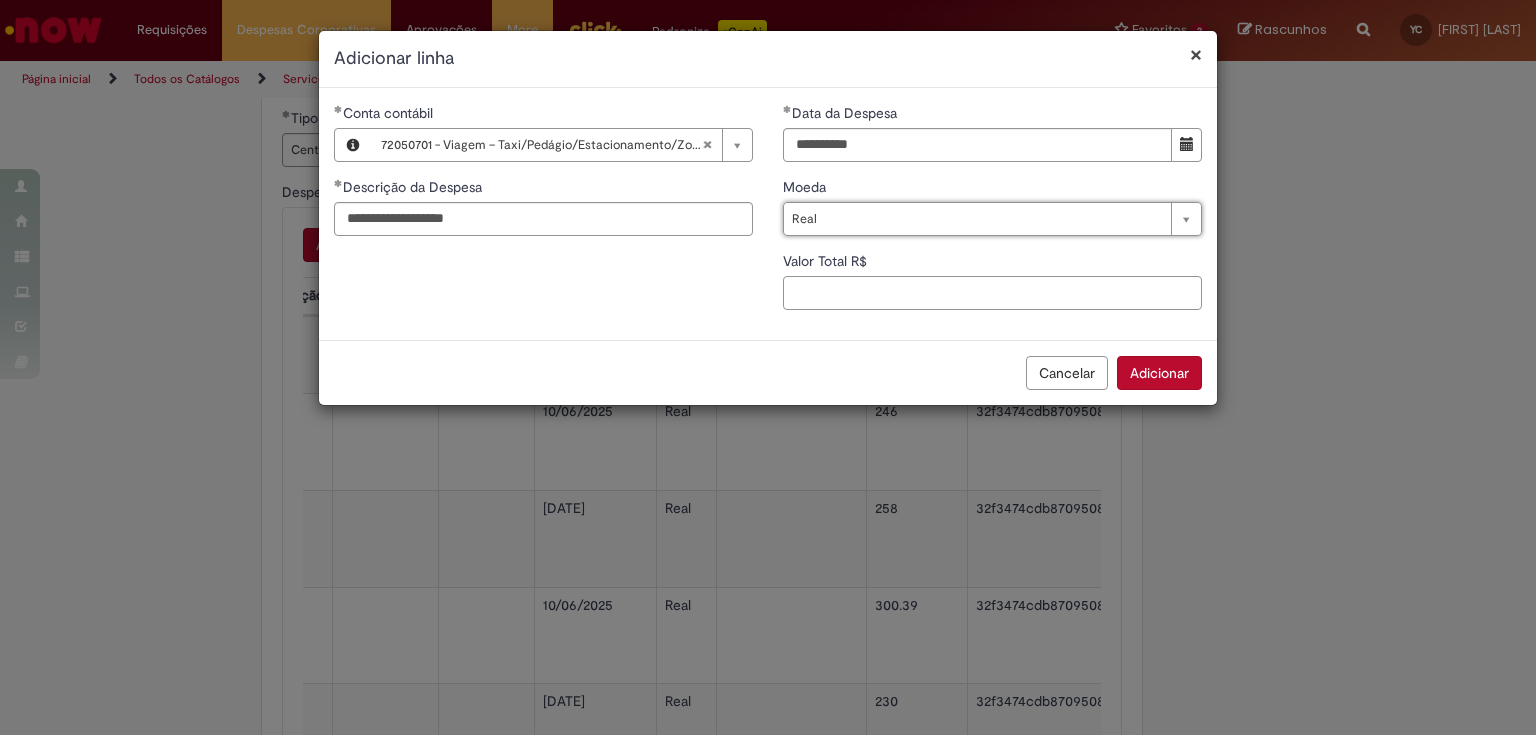 click on "Valor Total R$" at bounding box center (992, 293) 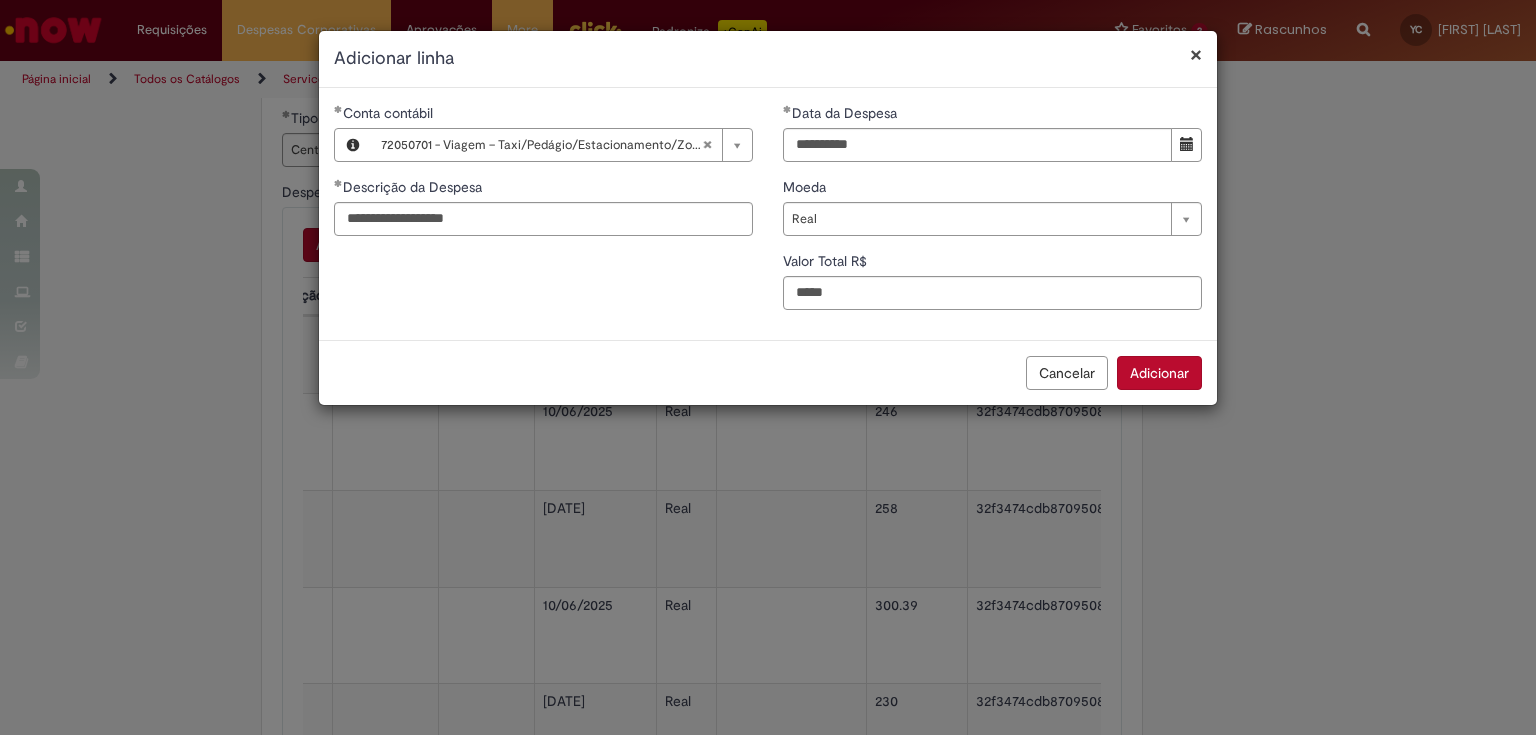 type on "****" 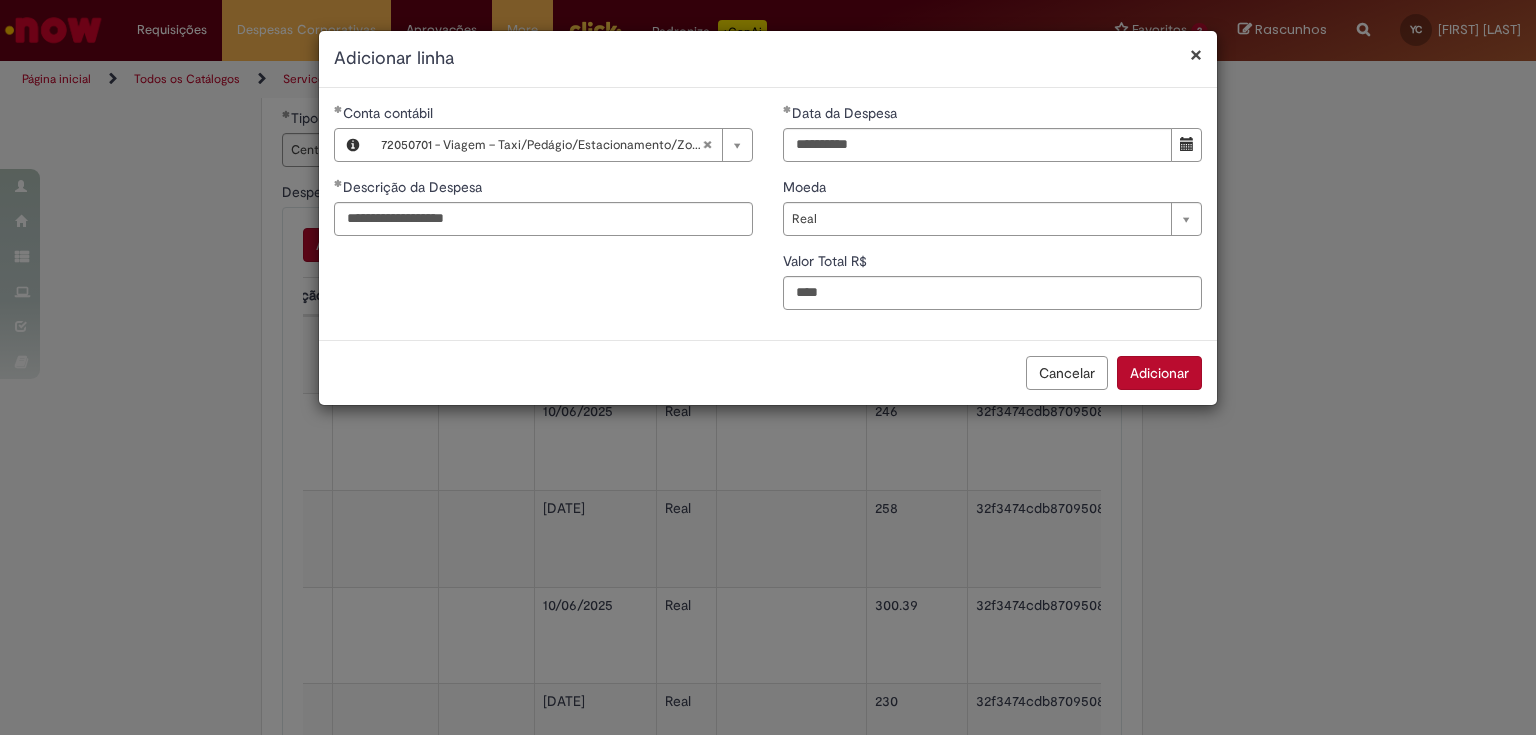 click on "Adicionar" at bounding box center [1159, 373] 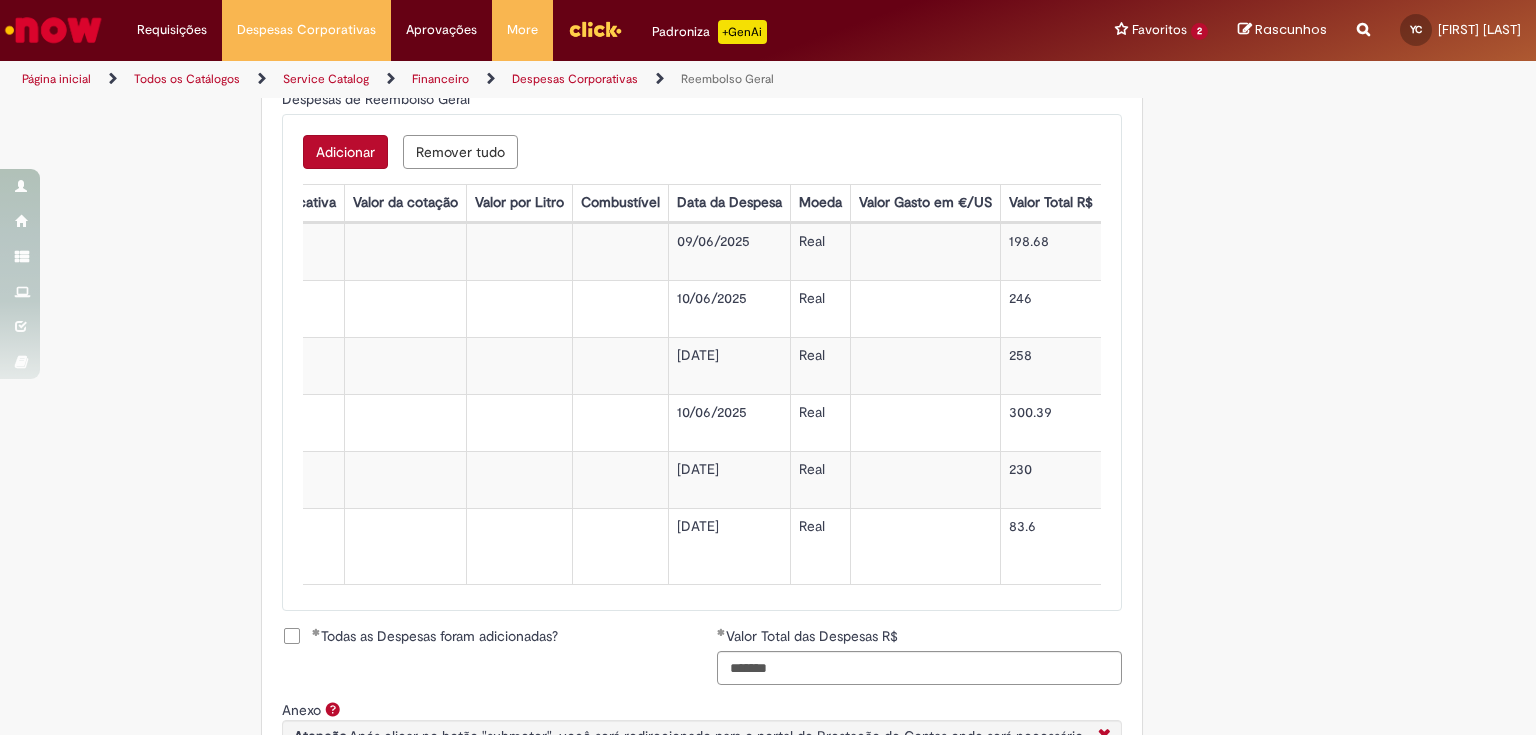 scroll, scrollTop: 1076, scrollLeft: 0, axis: vertical 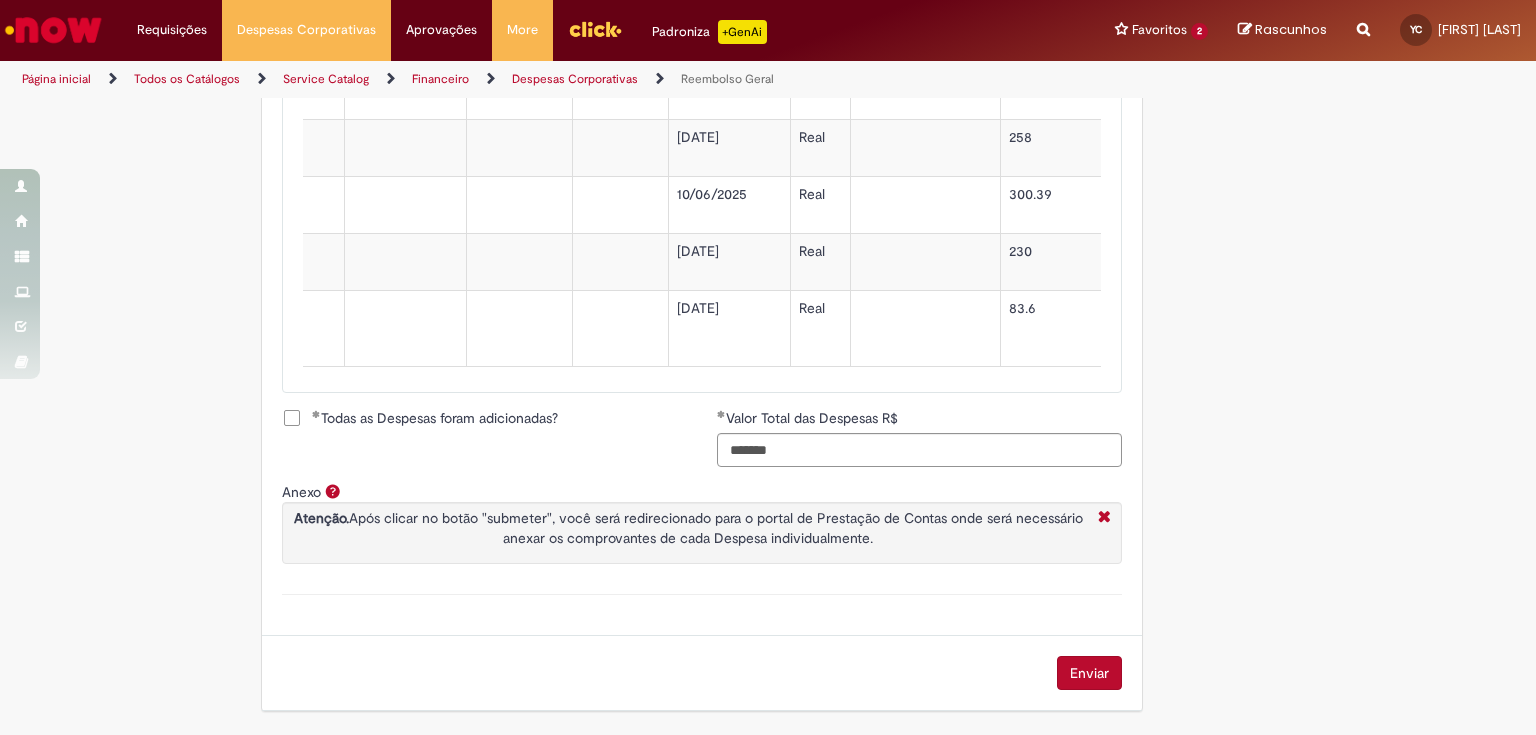 click on "Todas as Despesas foram adicionadas?" at bounding box center [435, 418] 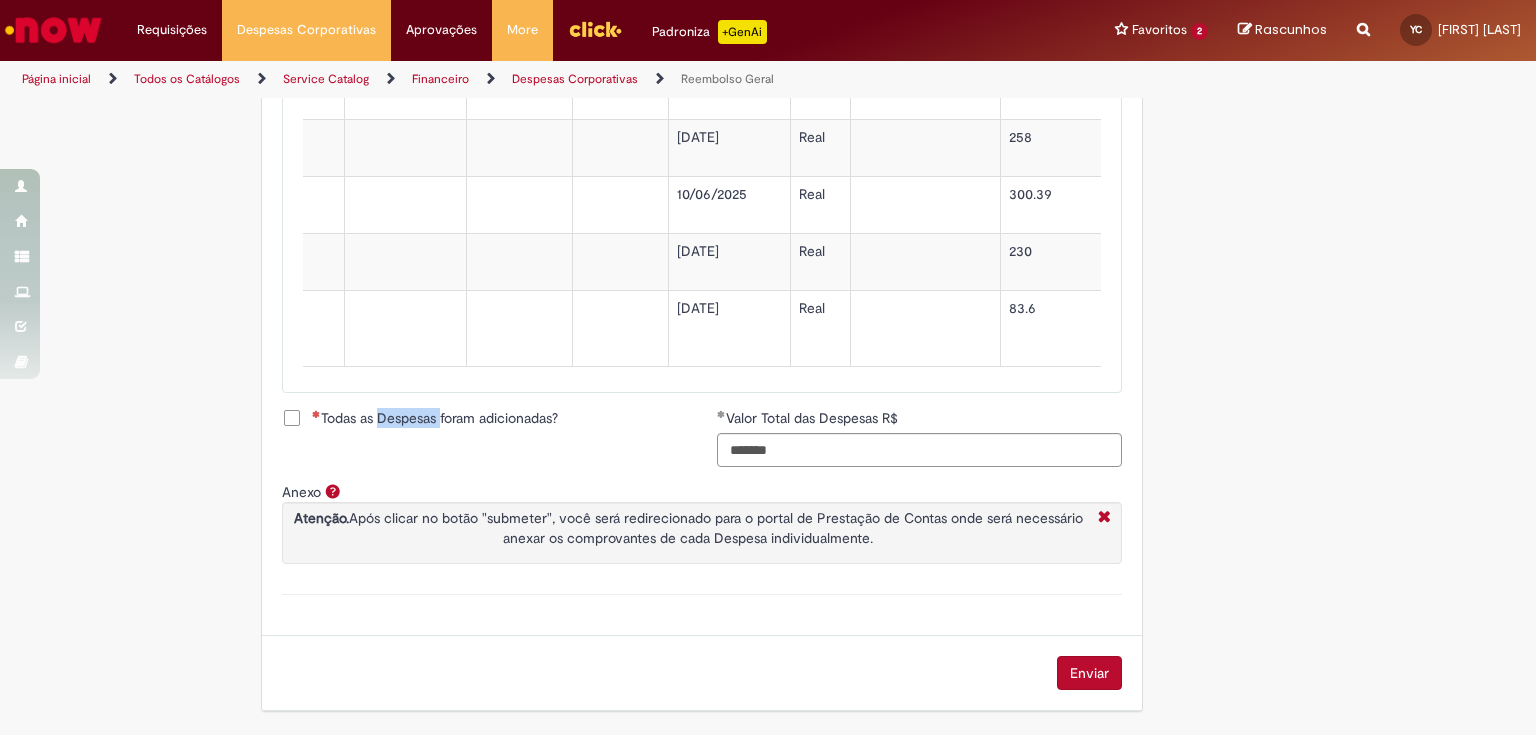 click on "Todas as Despesas foram adicionadas?" at bounding box center (435, 418) 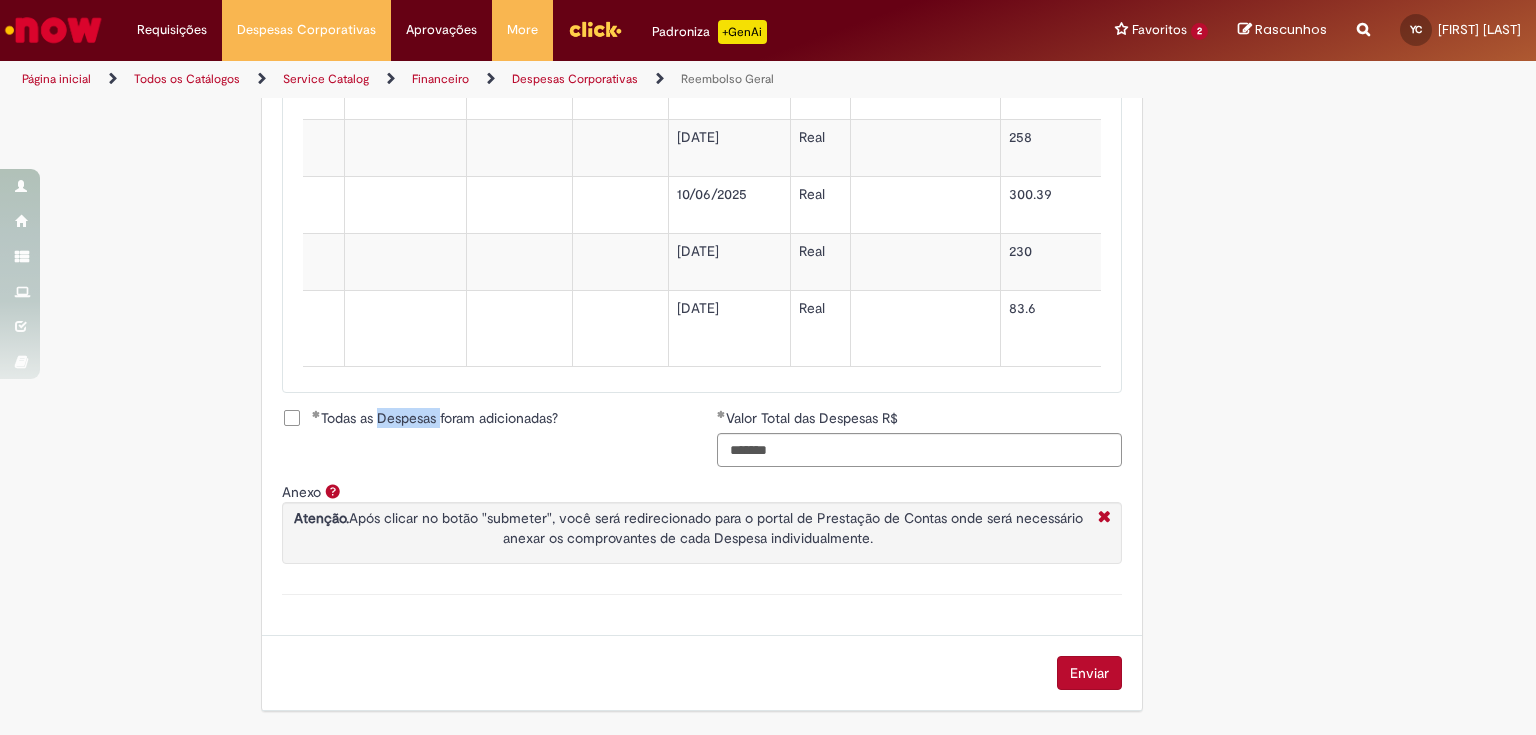 scroll, scrollTop: 676, scrollLeft: 0, axis: vertical 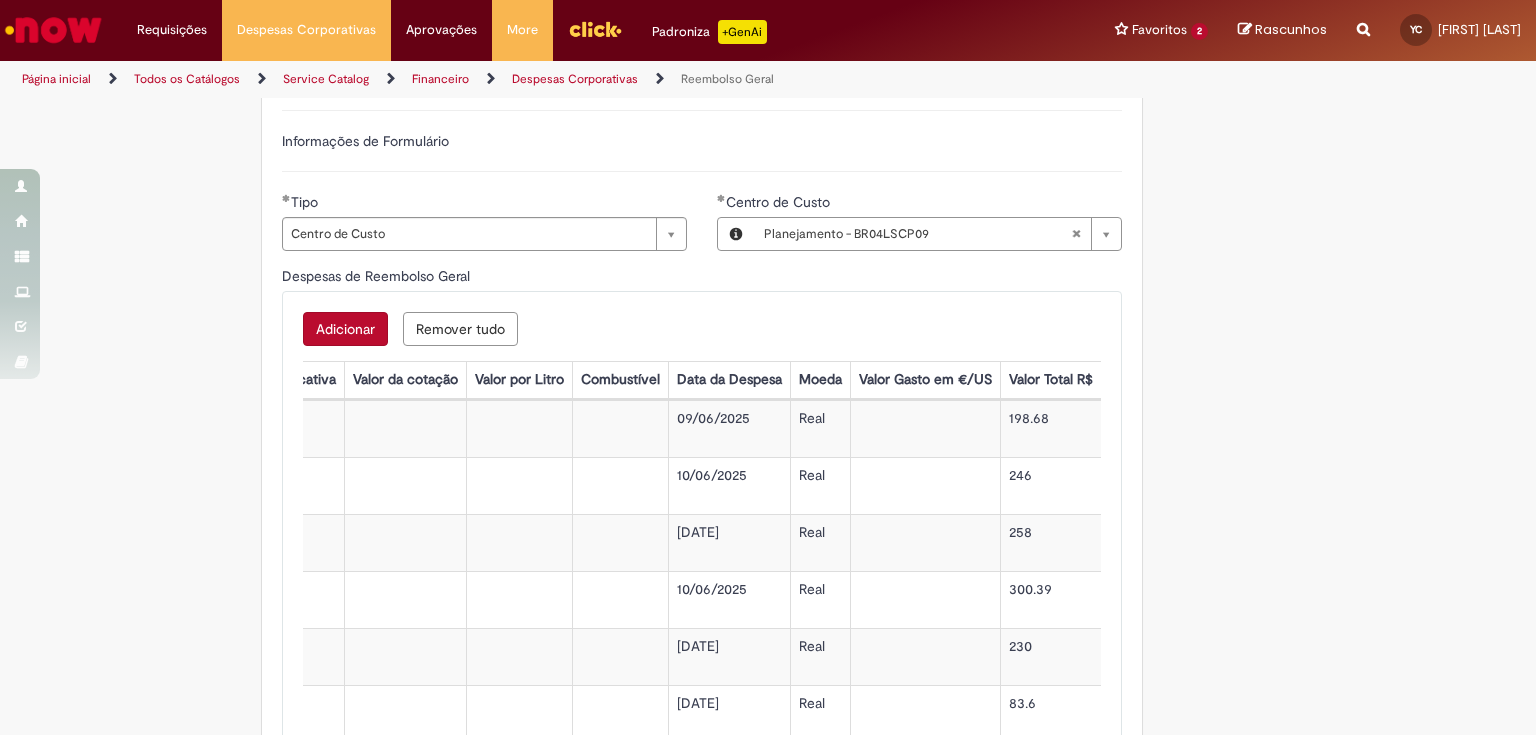 click on "Adicionar" at bounding box center [345, 329] 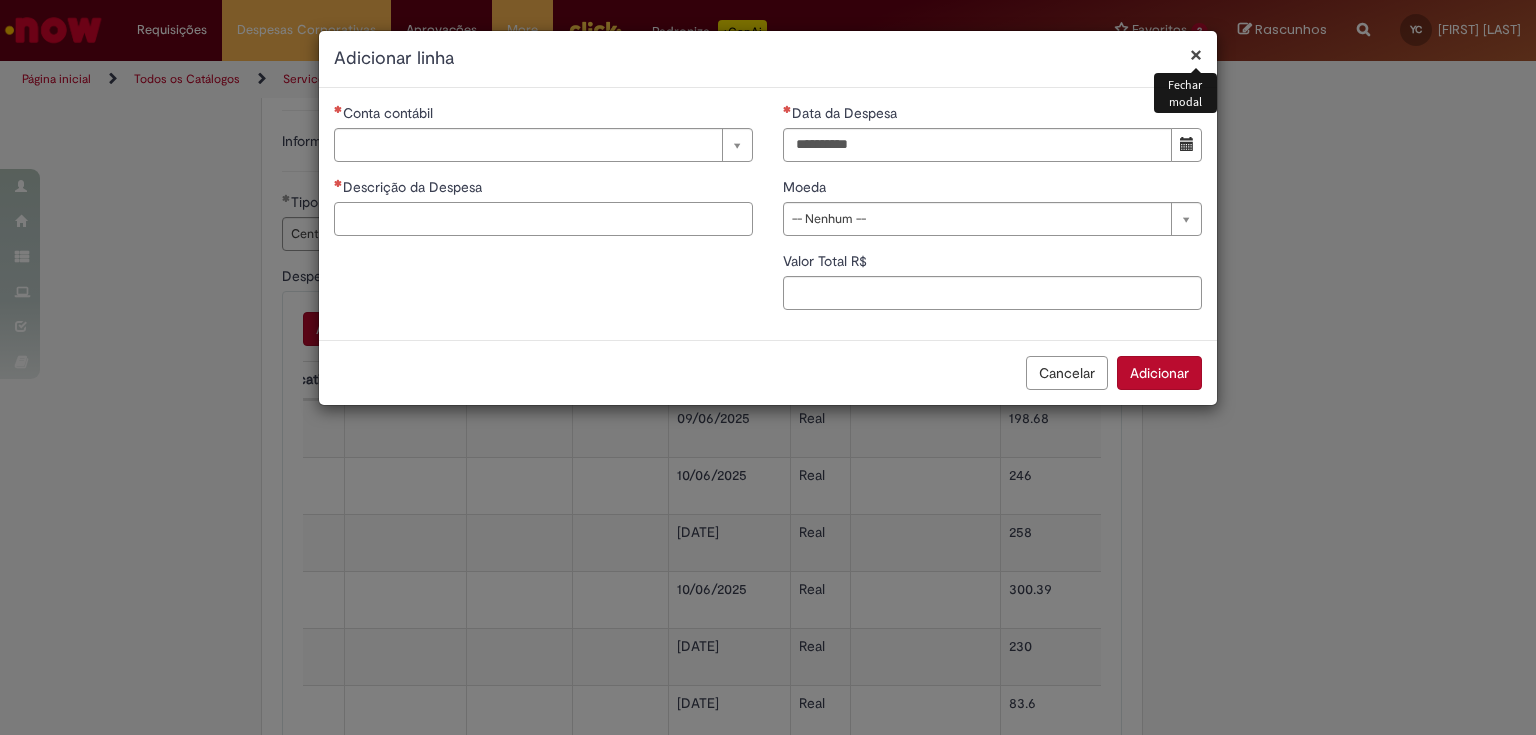 click on "Descrição da Despesa" at bounding box center (543, 219) 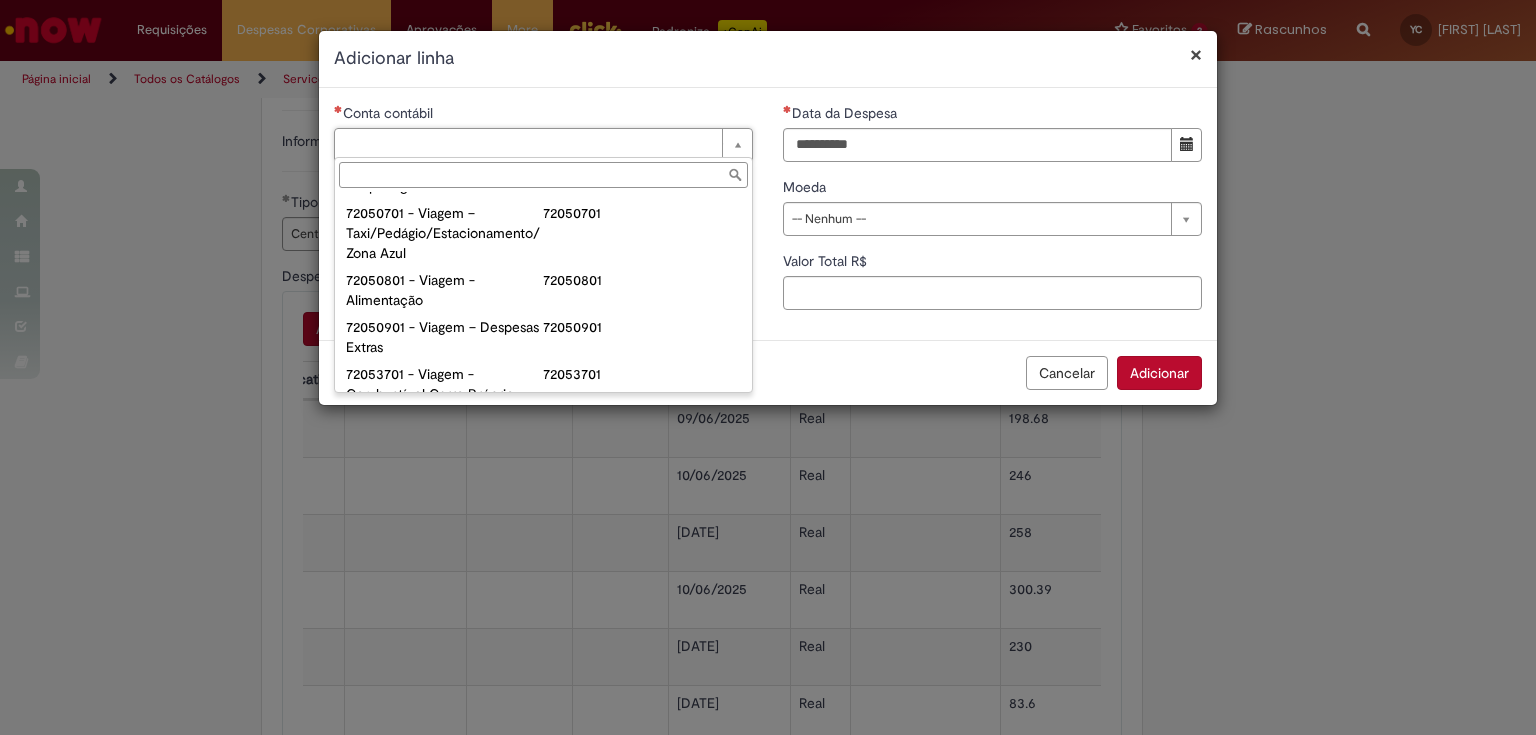 scroll, scrollTop: 1200, scrollLeft: 0, axis: vertical 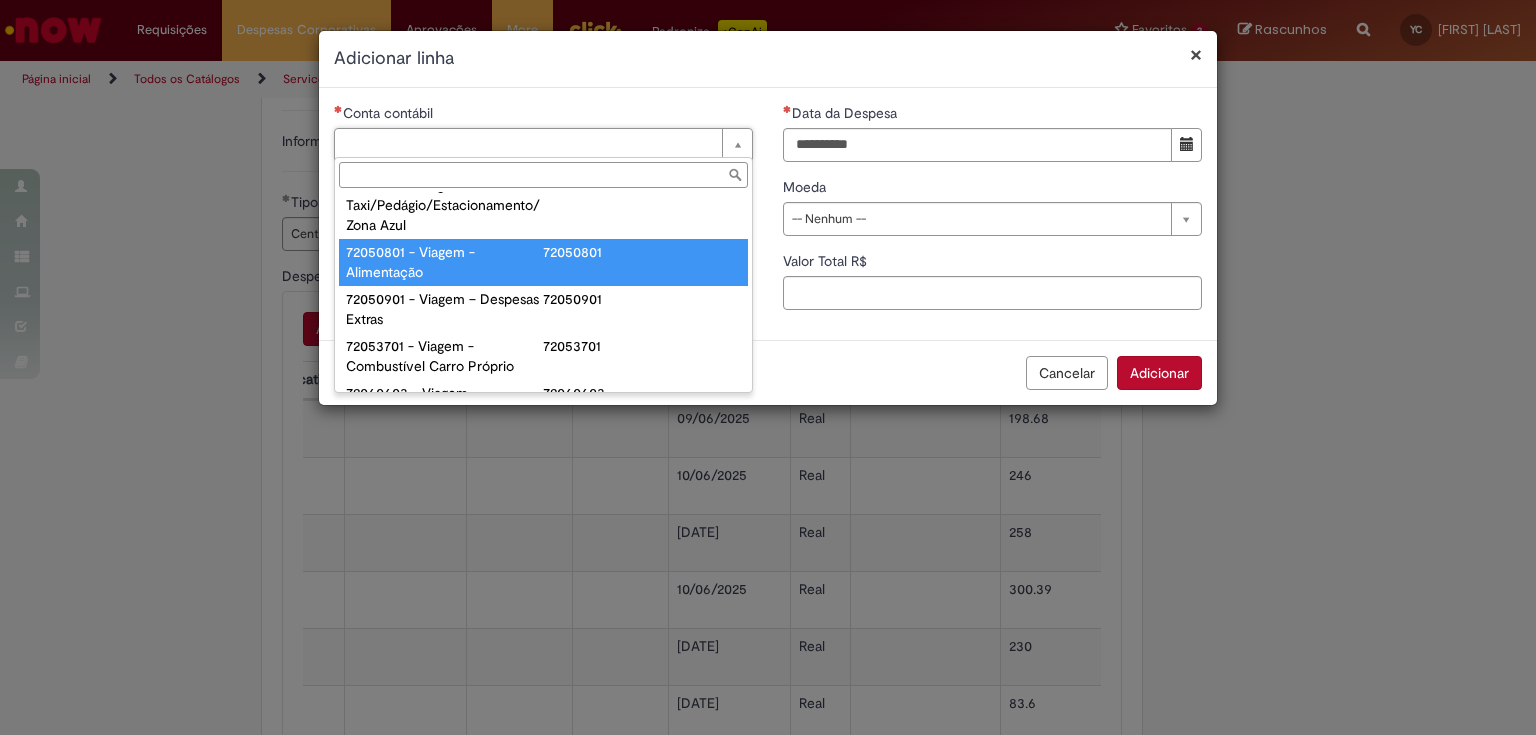 type on "**********" 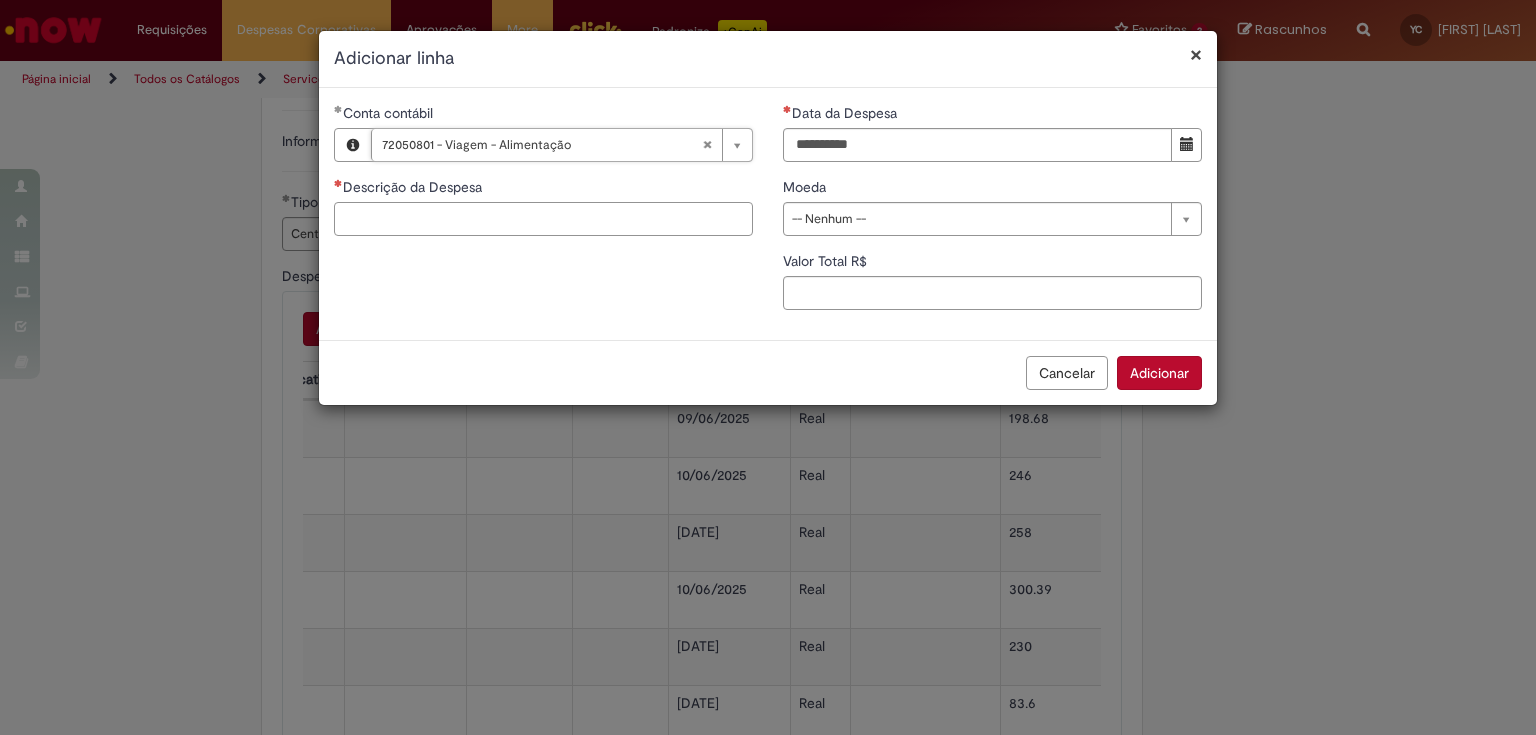 click on "Descrição da Despesa" at bounding box center (543, 219) 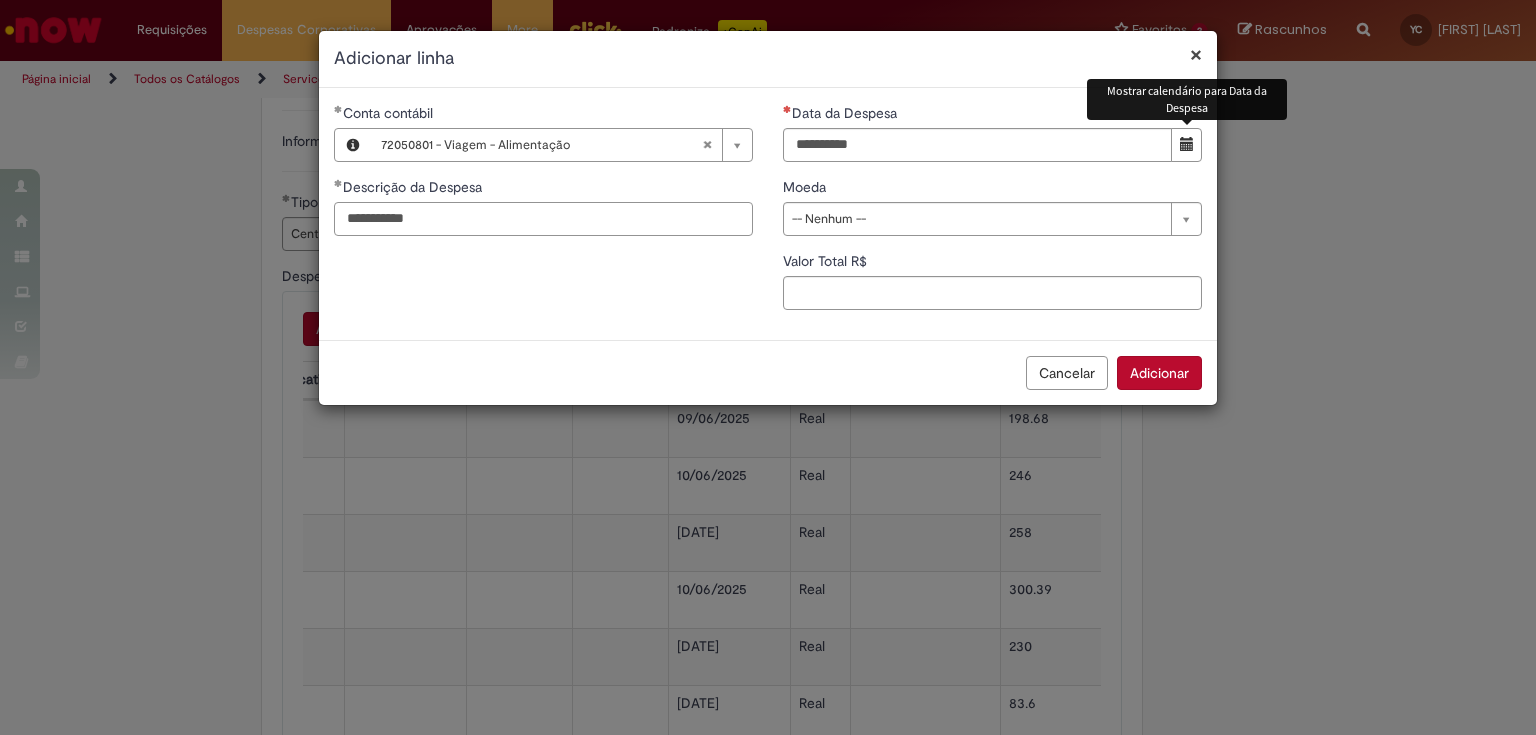 type on "**********" 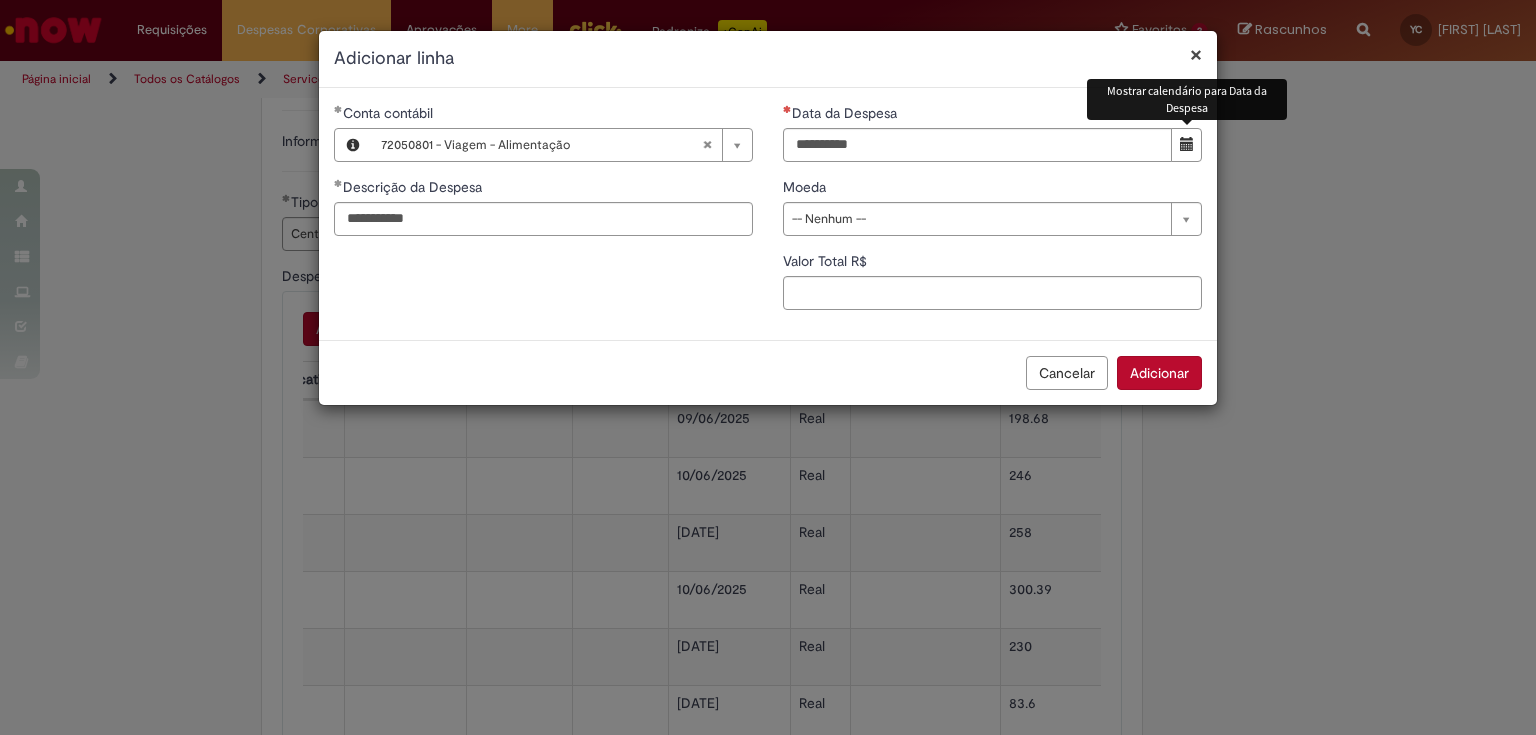 click at bounding box center (1187, 144) 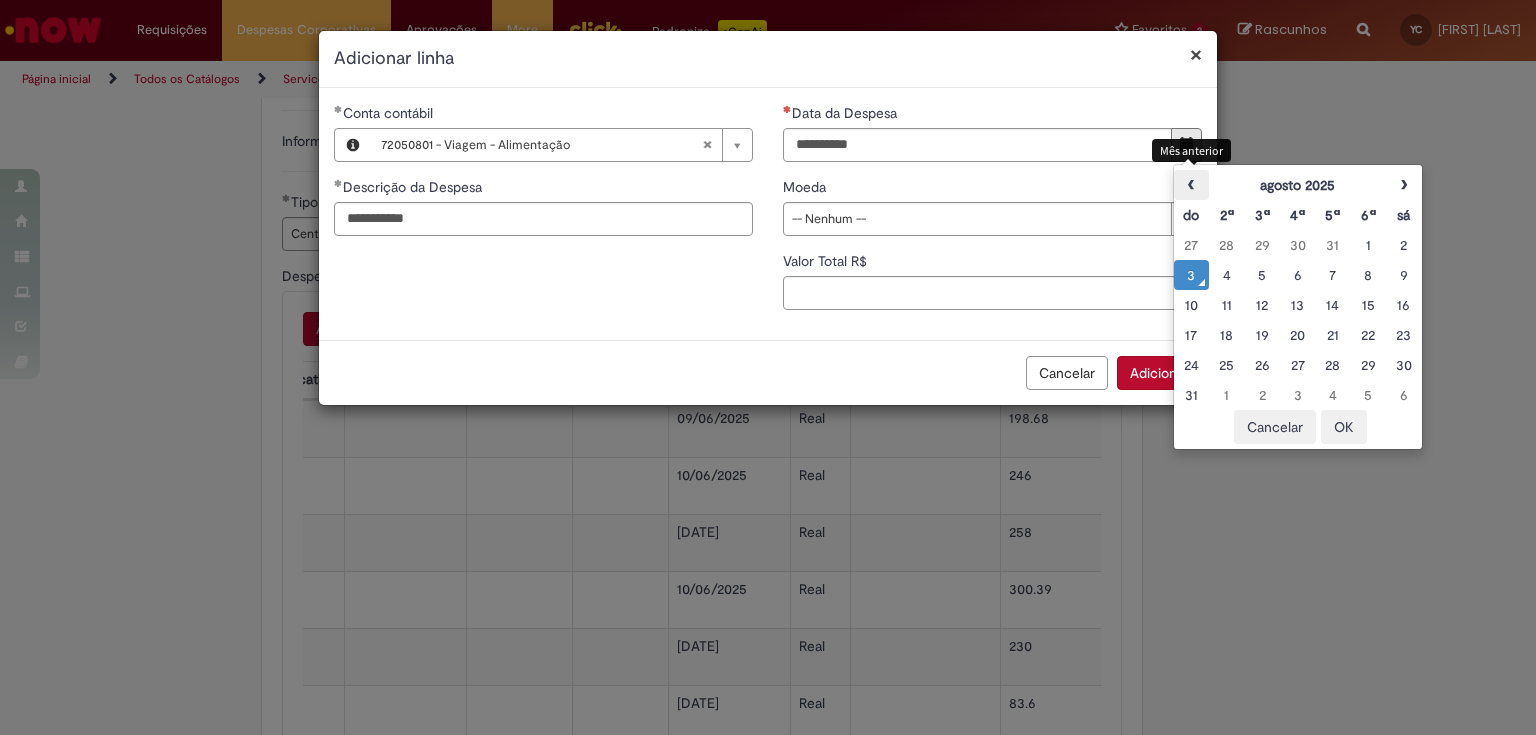 click on "‹" at bounding box center [1191, 185] 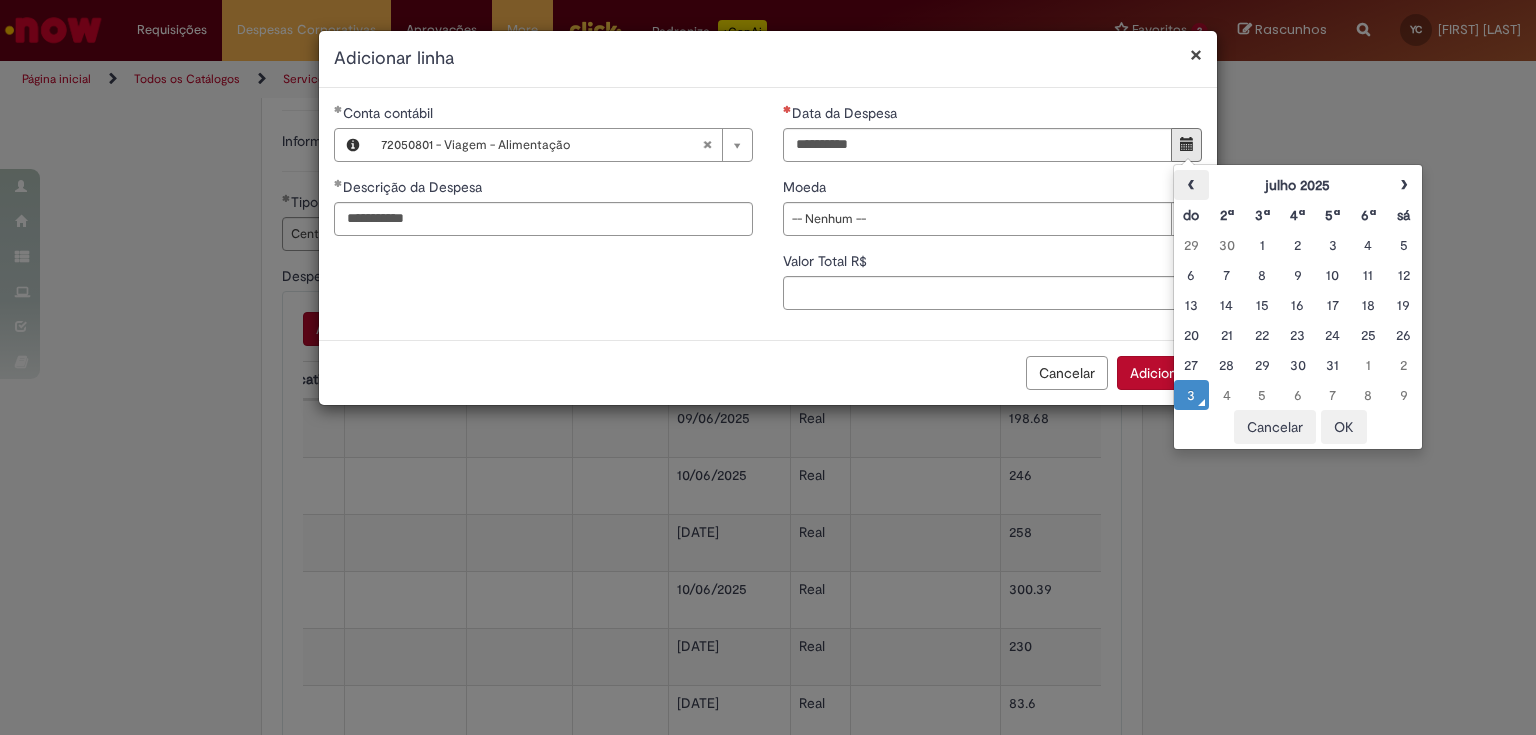 click on "‹" at bounding box center (1191, 185) 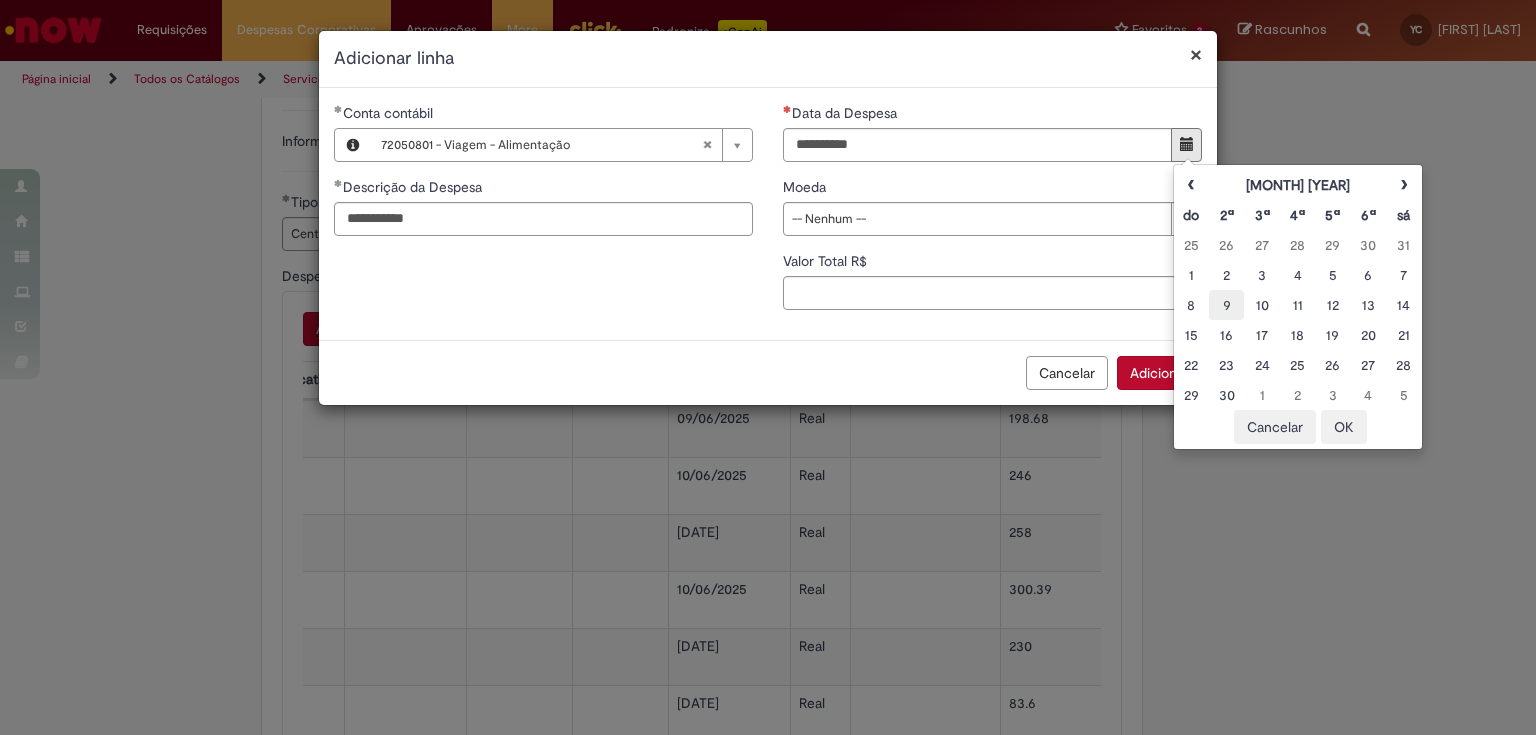 click on "9" at bounding box center (1226, 305) 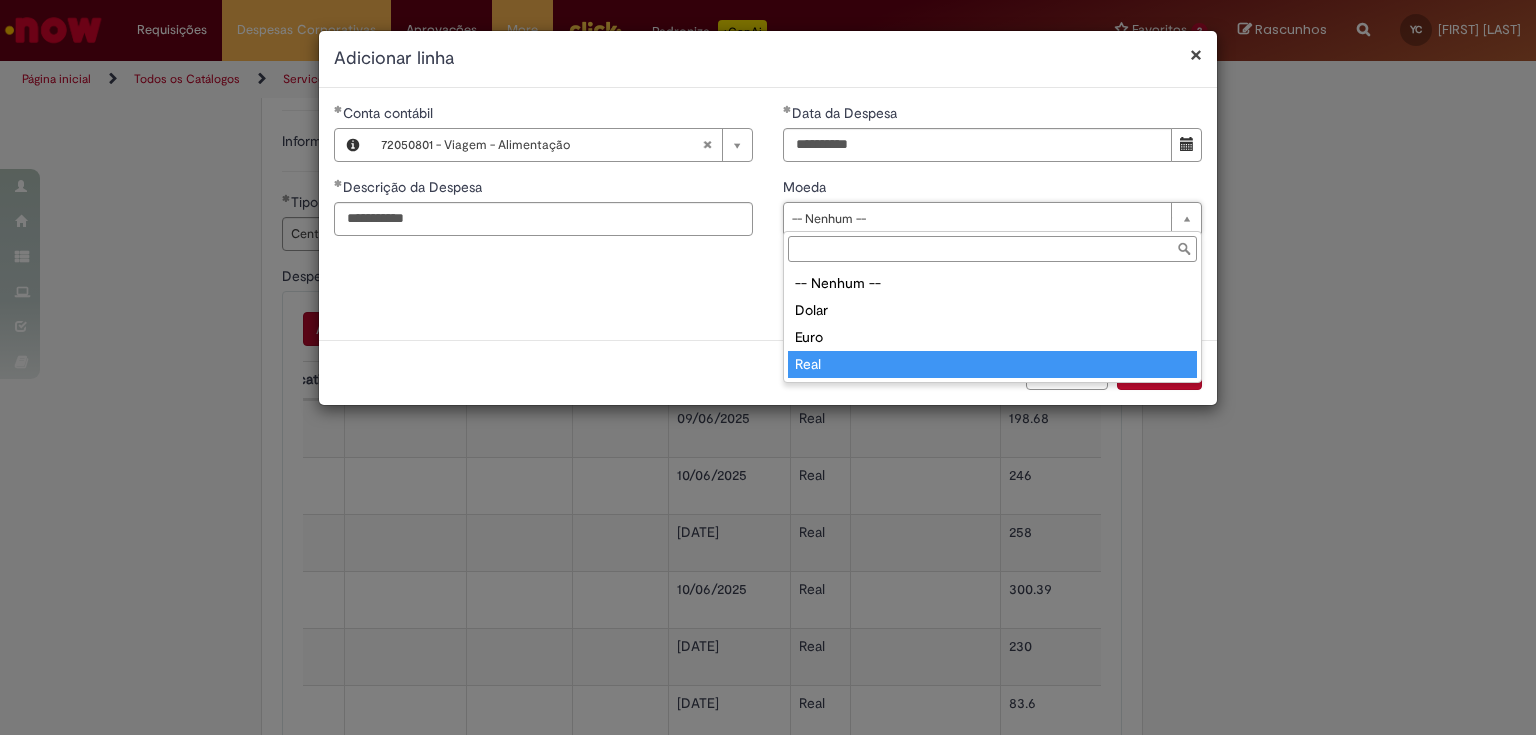 type on "****" 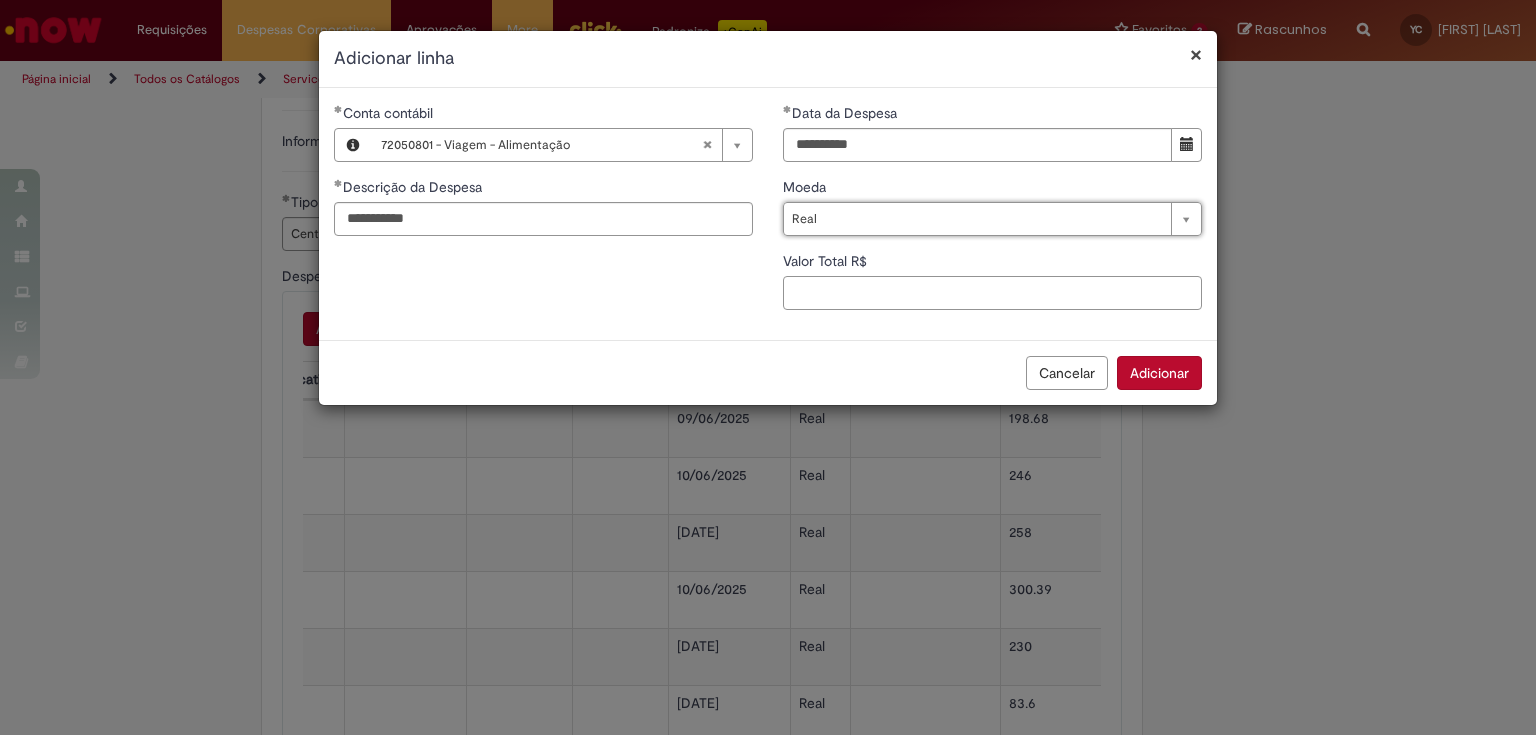 click on "Valor Total R$" at bounding box center (992, 293) 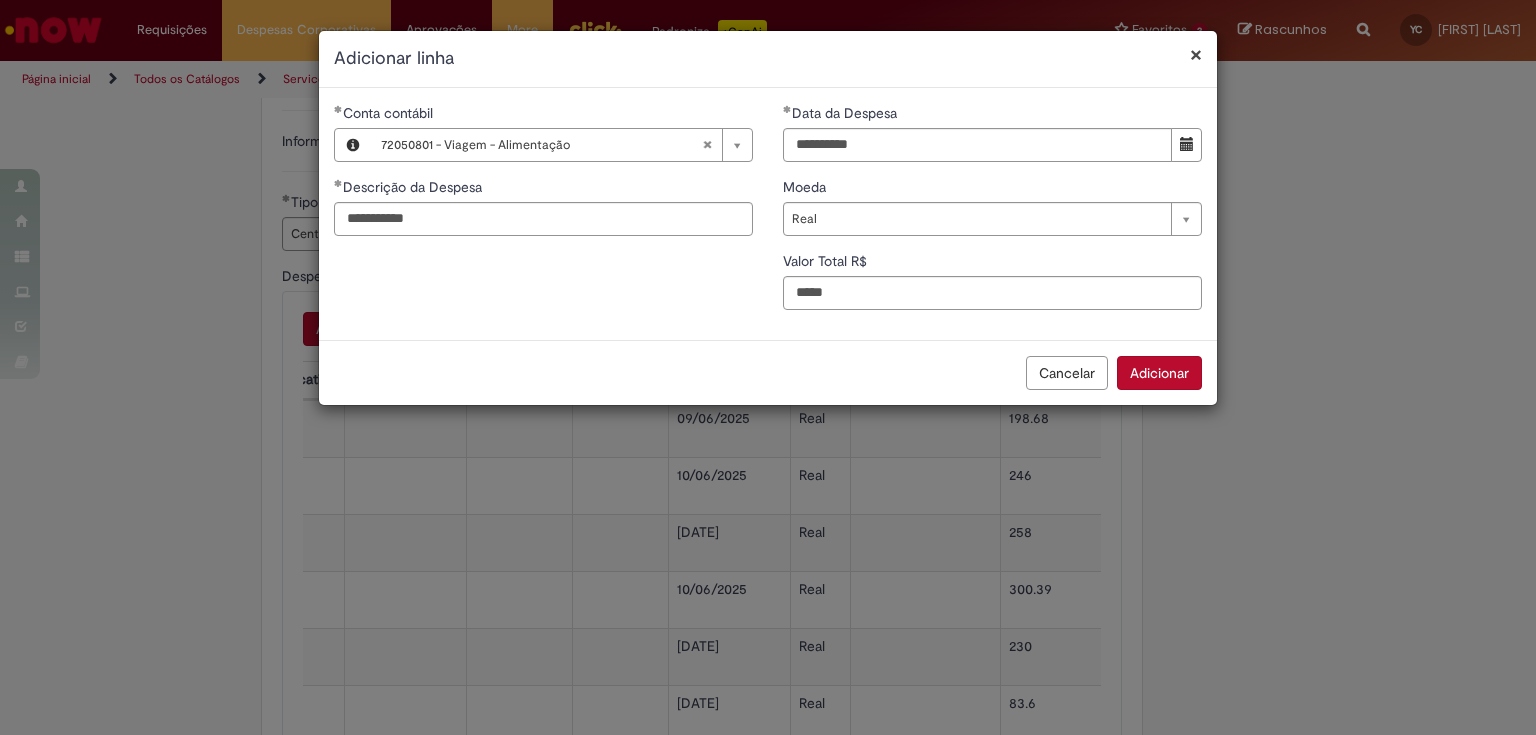 type on "****" 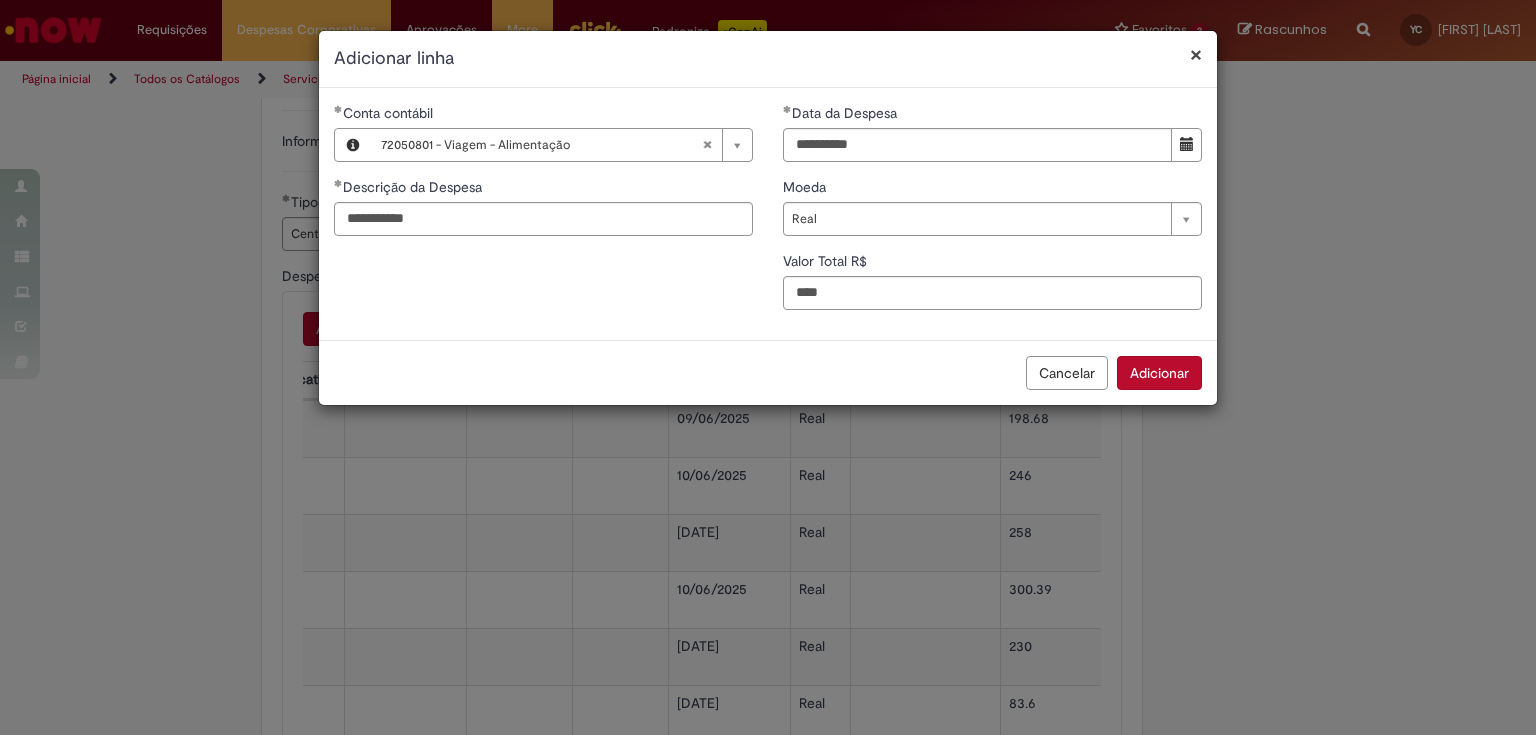 click on "Adicionar" at bounding box center (1159, 373) 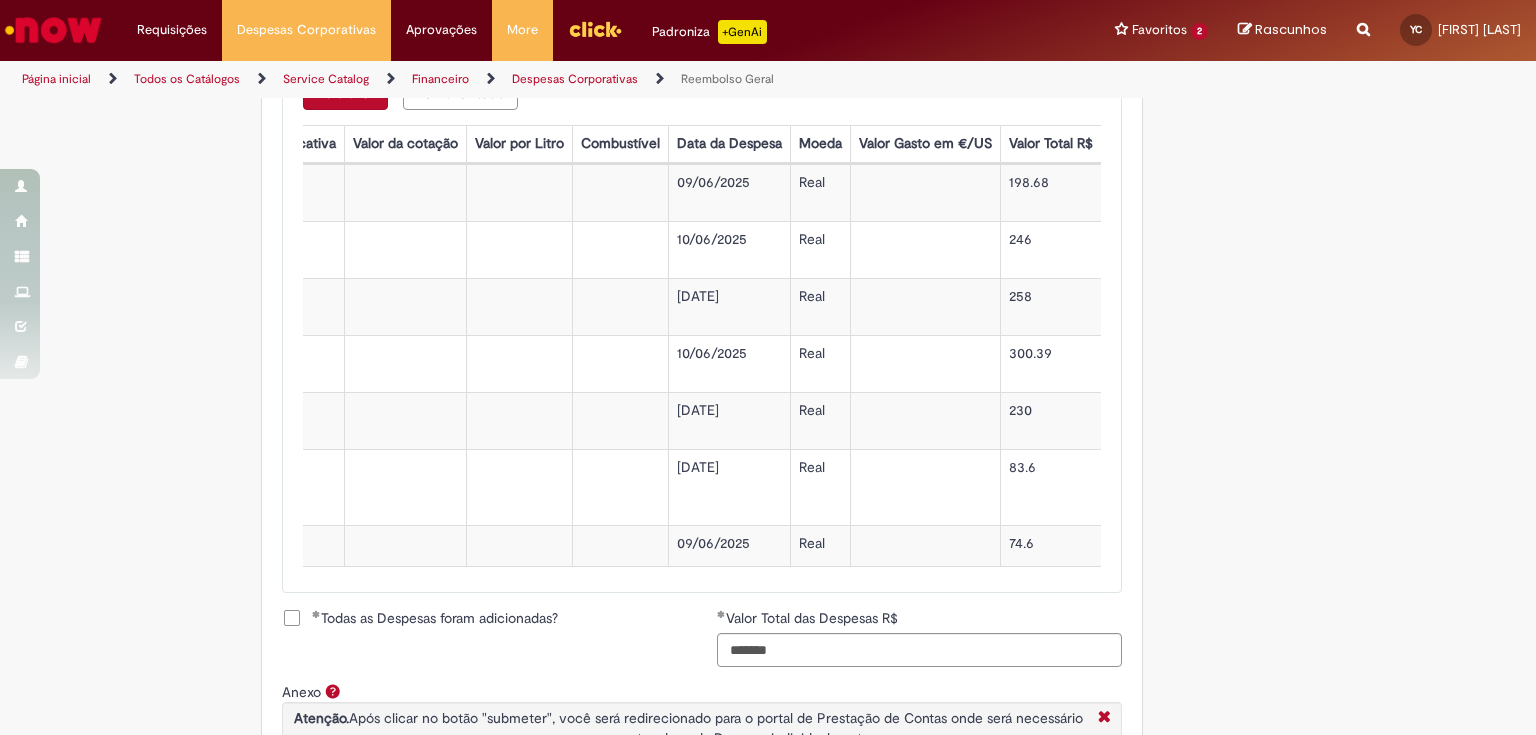 scroll, scrollTop: 916, scrollLeft: 0, axis: vertical 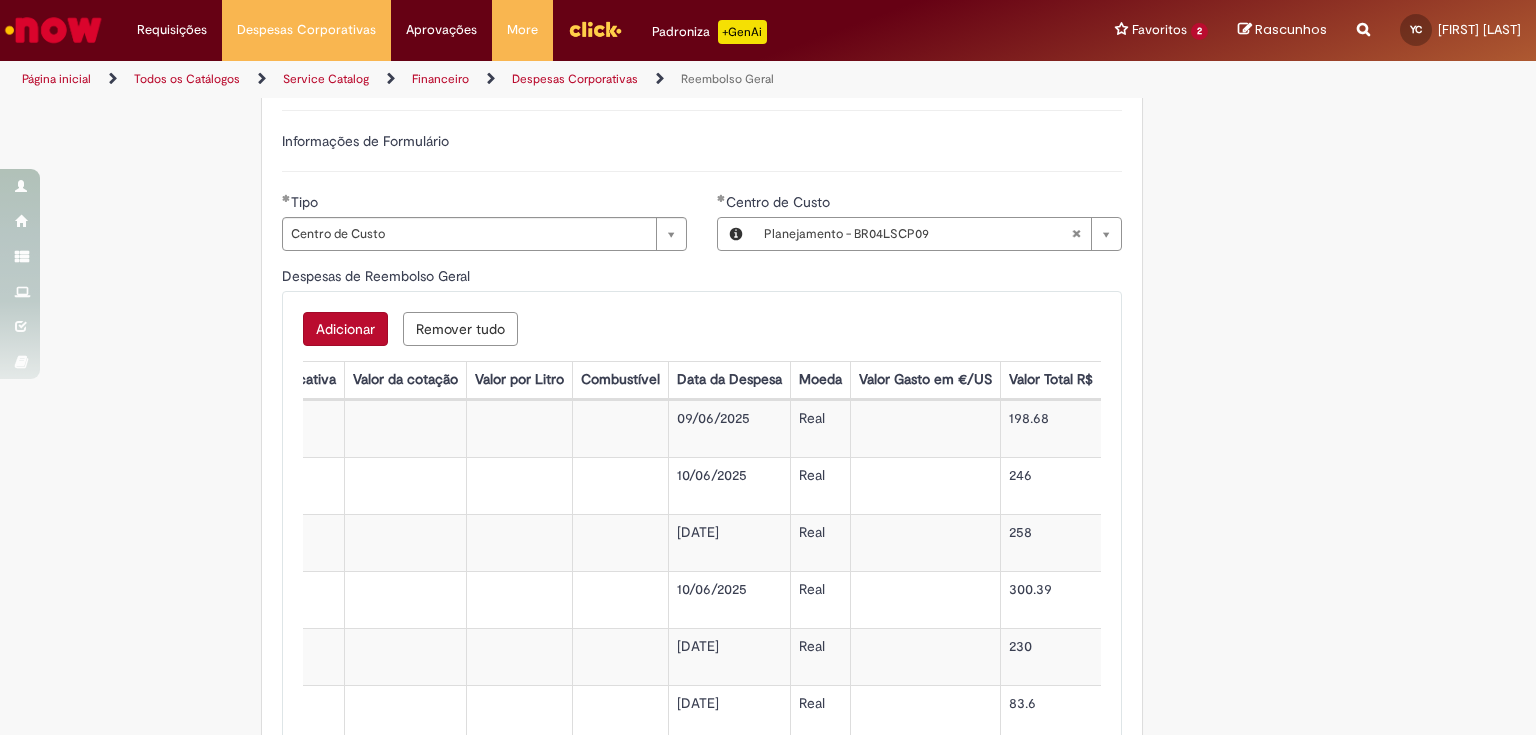 click on "Adicionar" at bounding box center [345, 329] 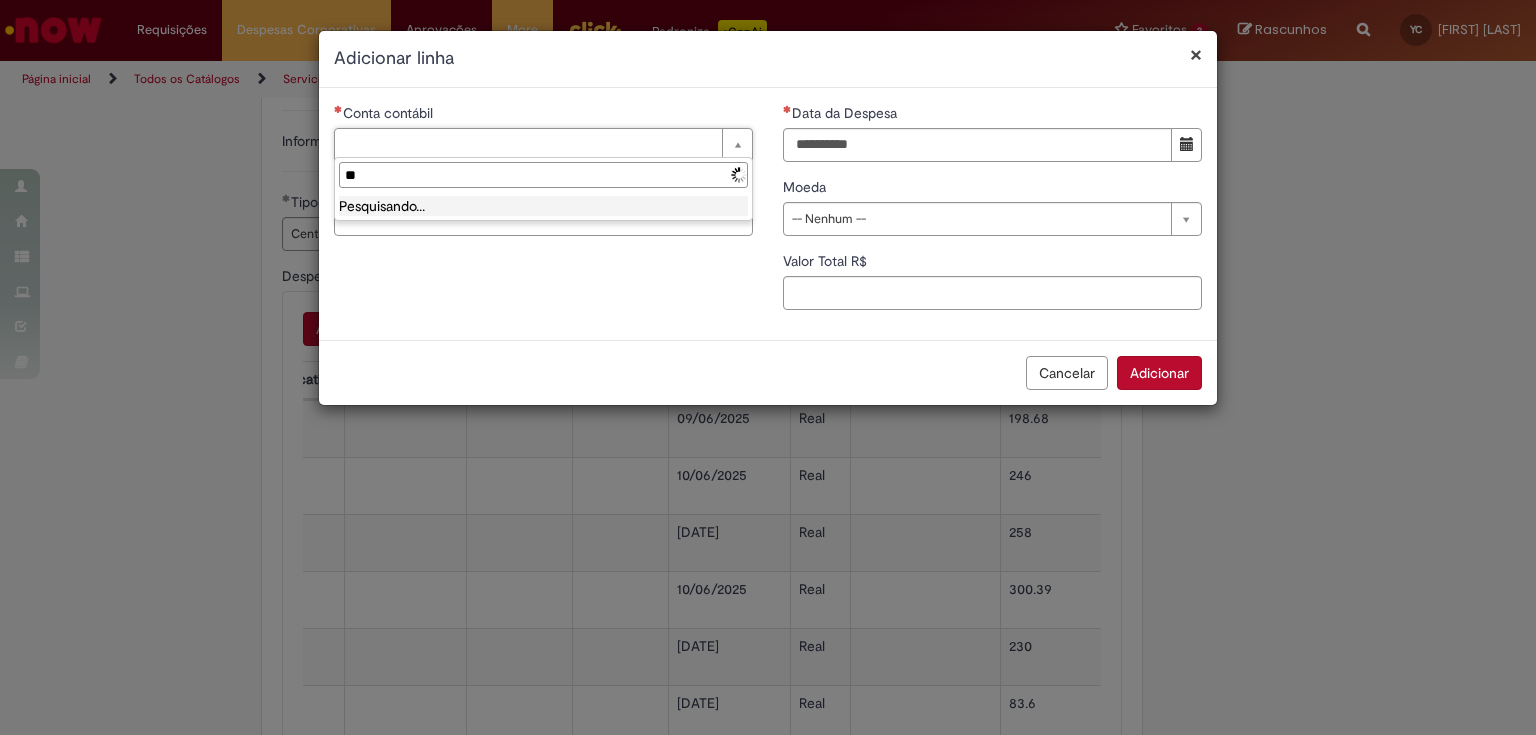 type on "*" 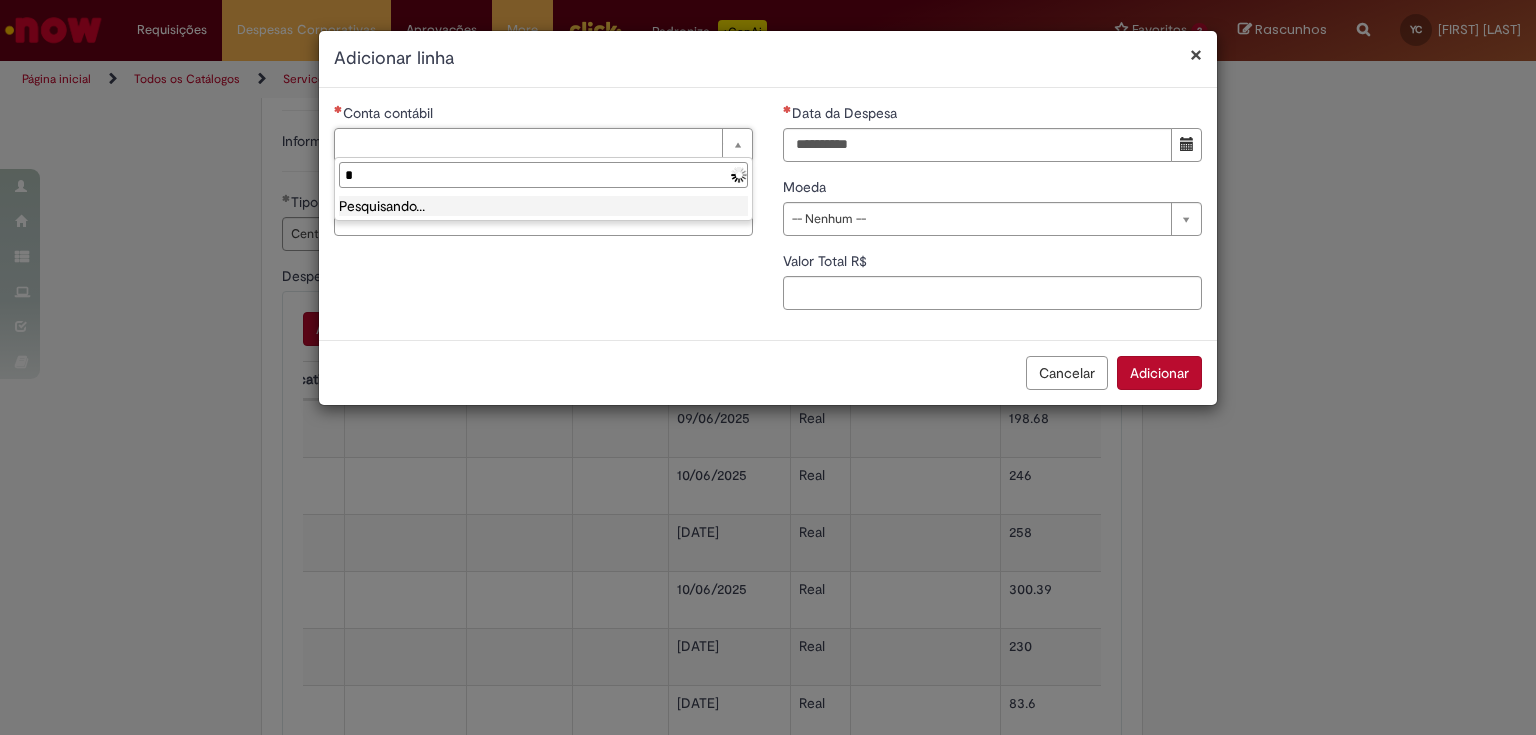 type 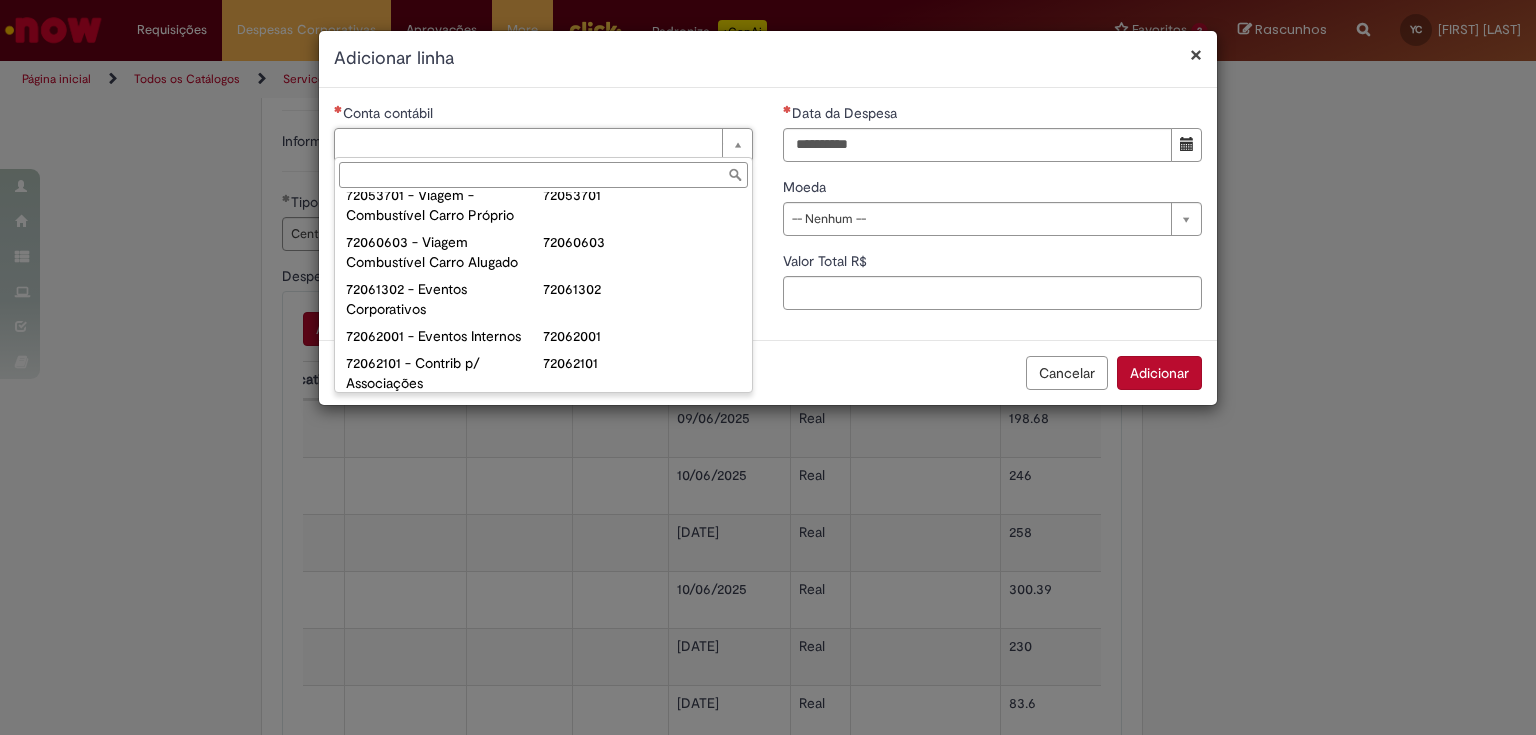 scroll, scrollTop: 1360, scrollLeft: 0, axis: vertical 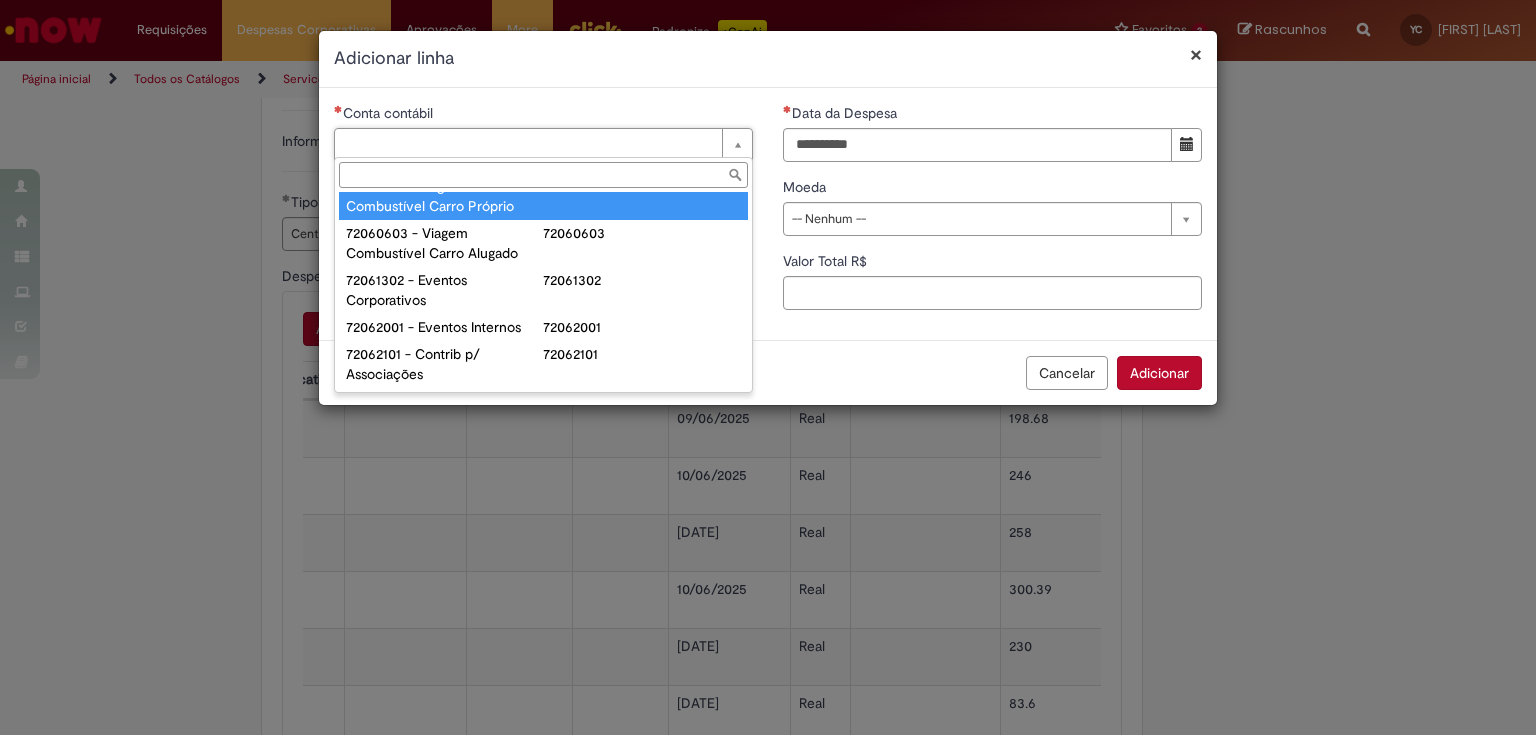 type on "**********" 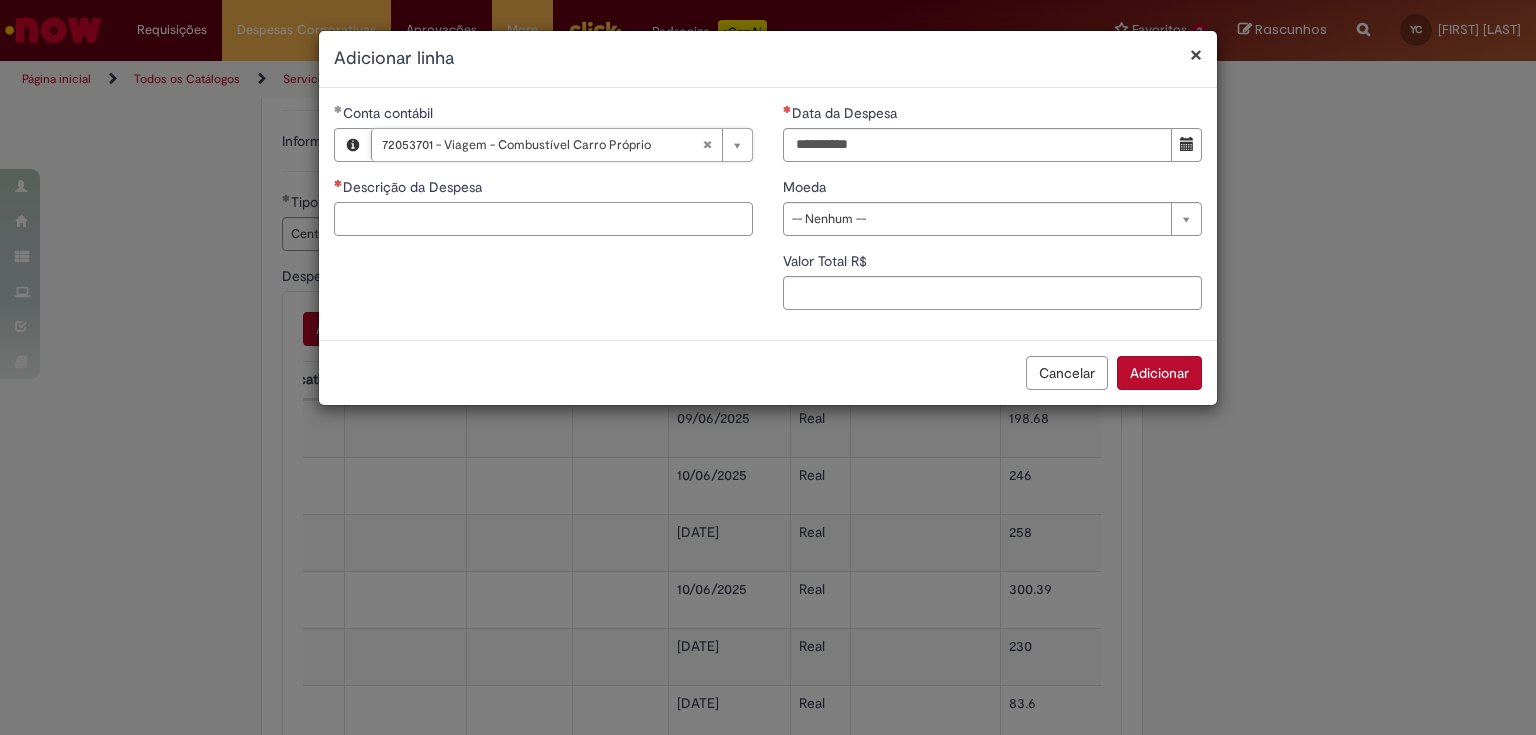 click on "Descrição da Despesa" at bounding box center [543, 219] 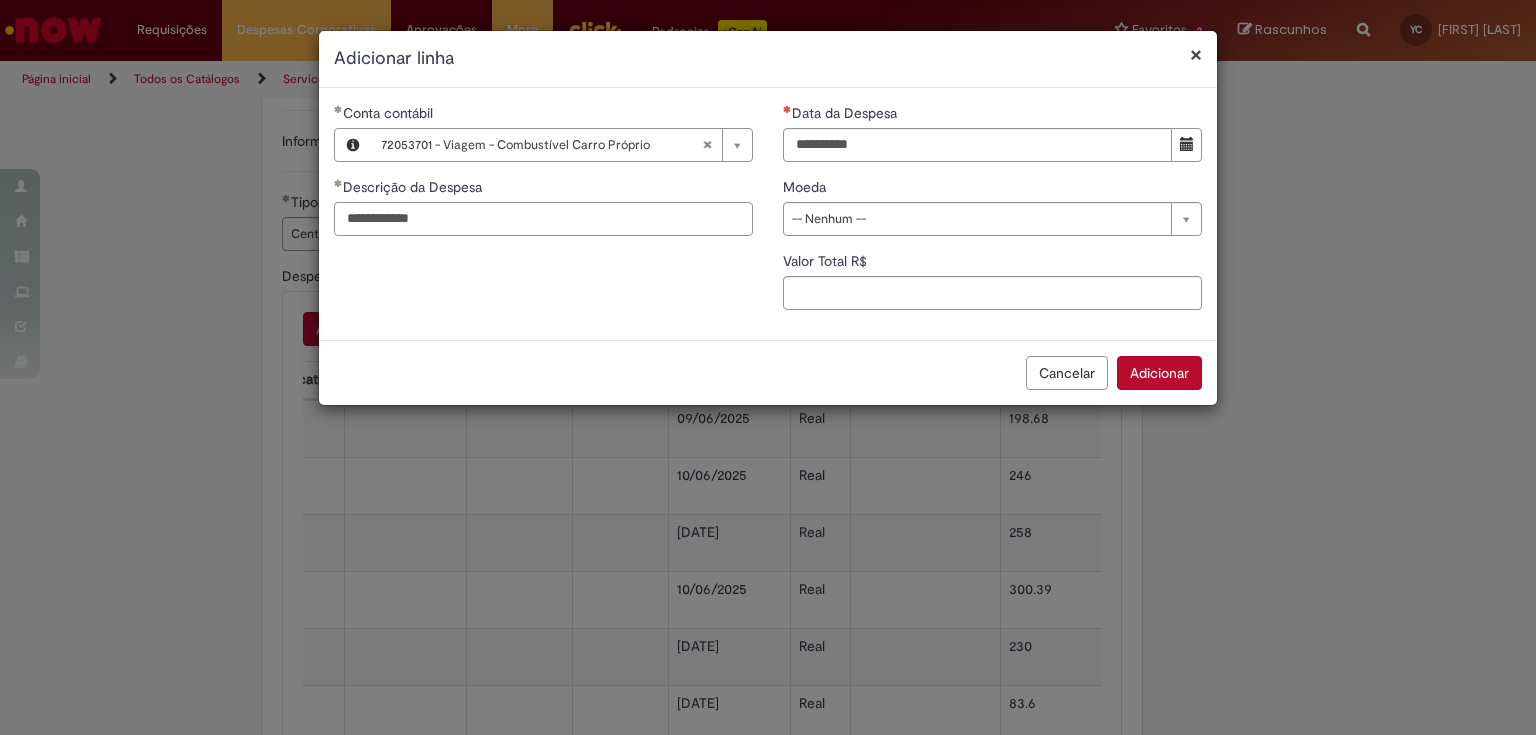 type on "**********" 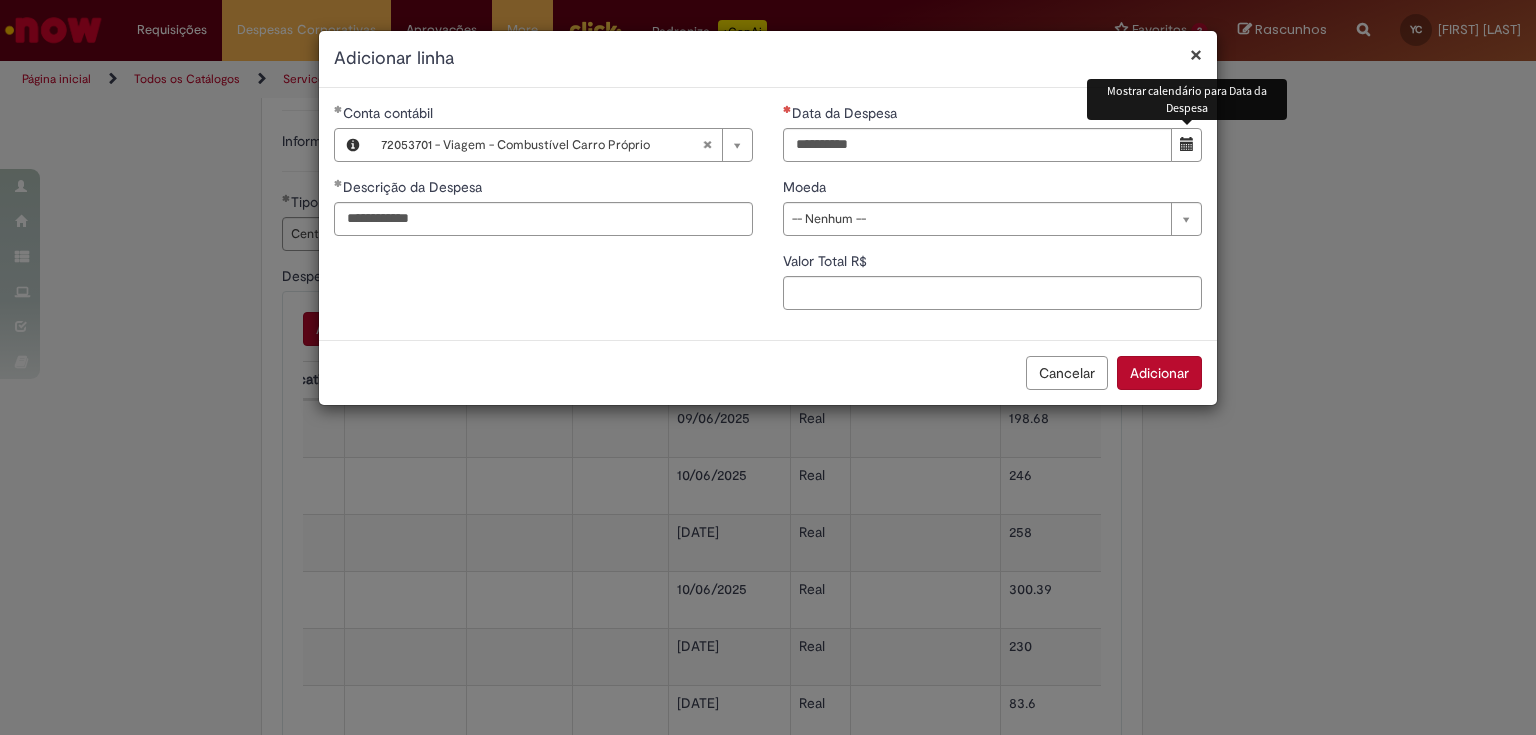 click at bounding box center (1187, 144) 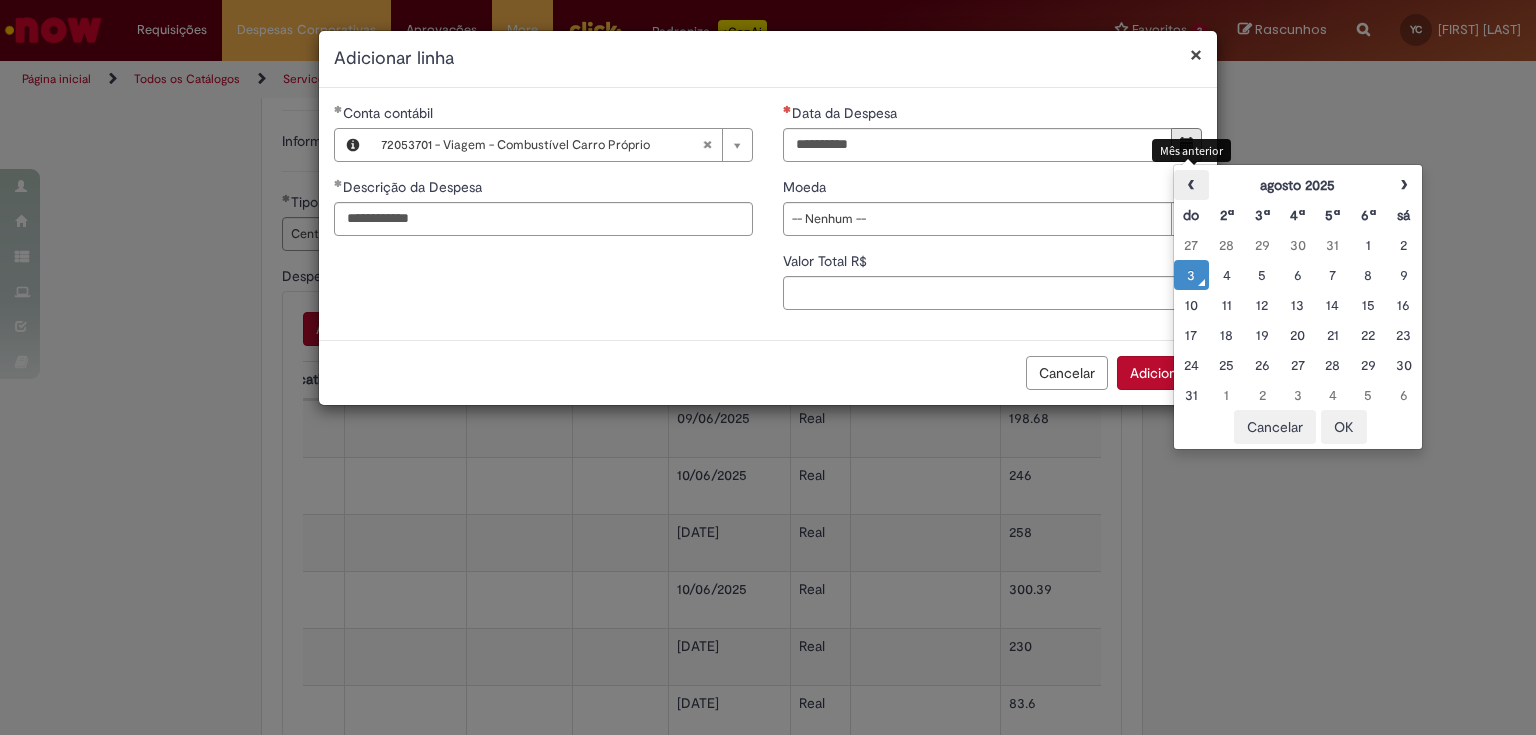click on "‹" at bounding box center [1191, 185] 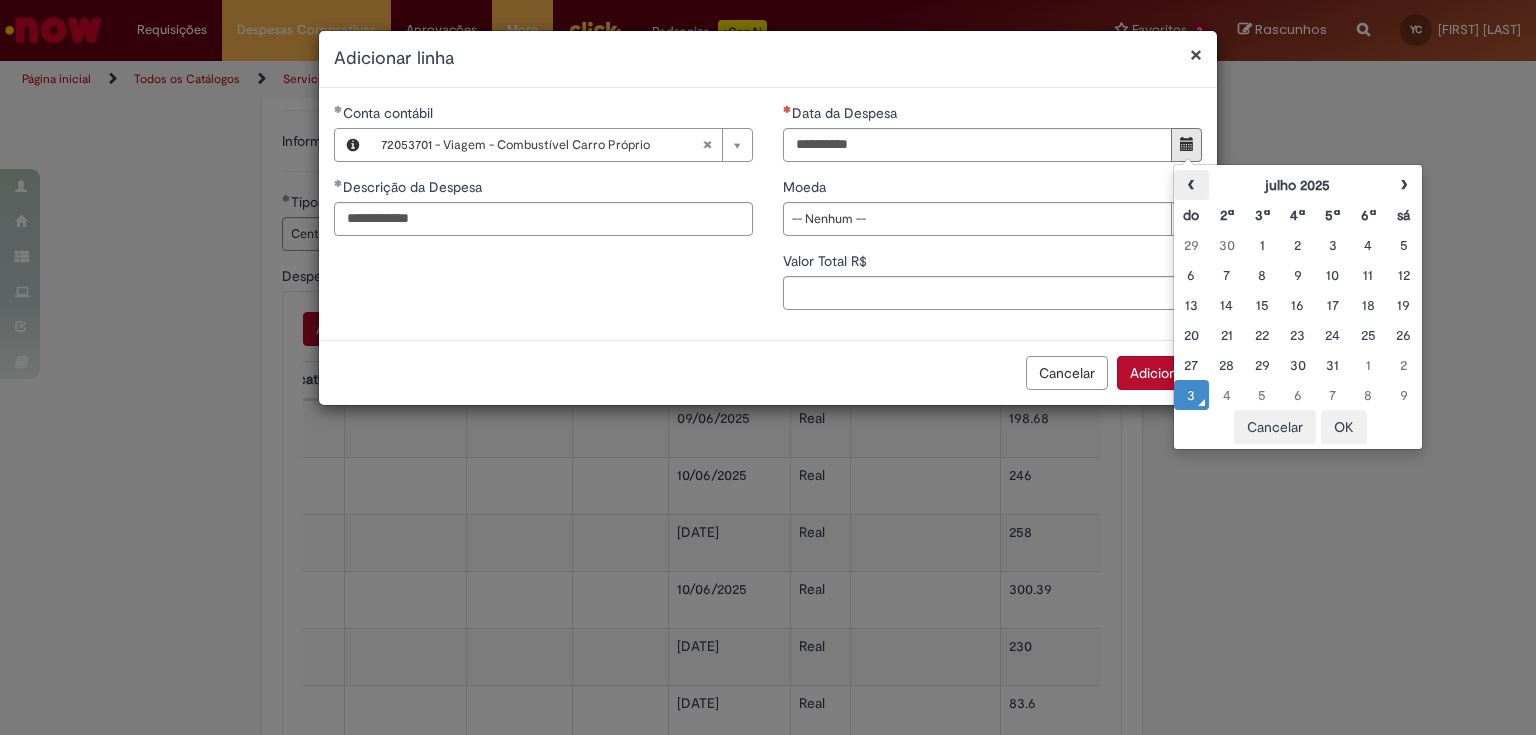 click on "‹" at bounding box center (1191, 185) 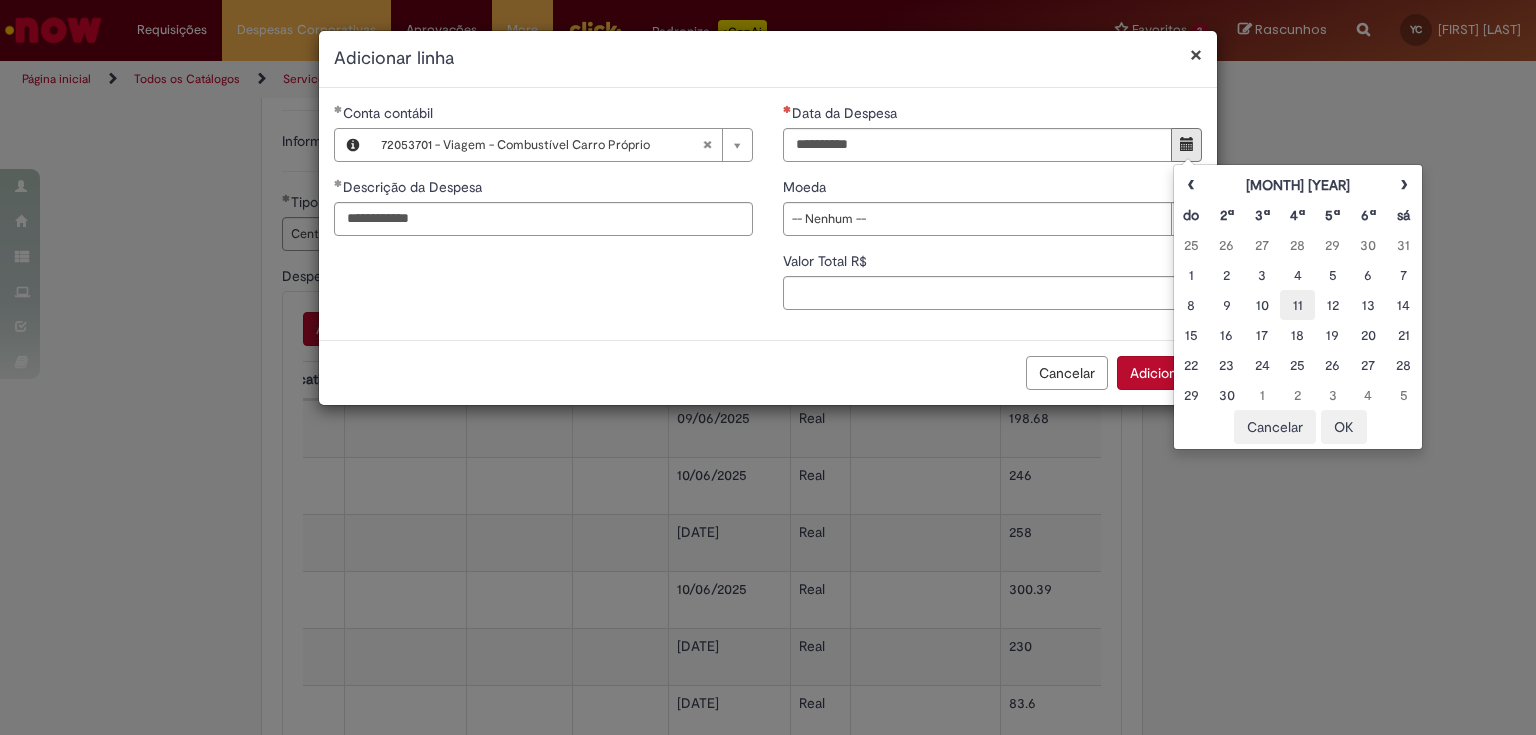 click on "11" at bounding box center (1297, 305) 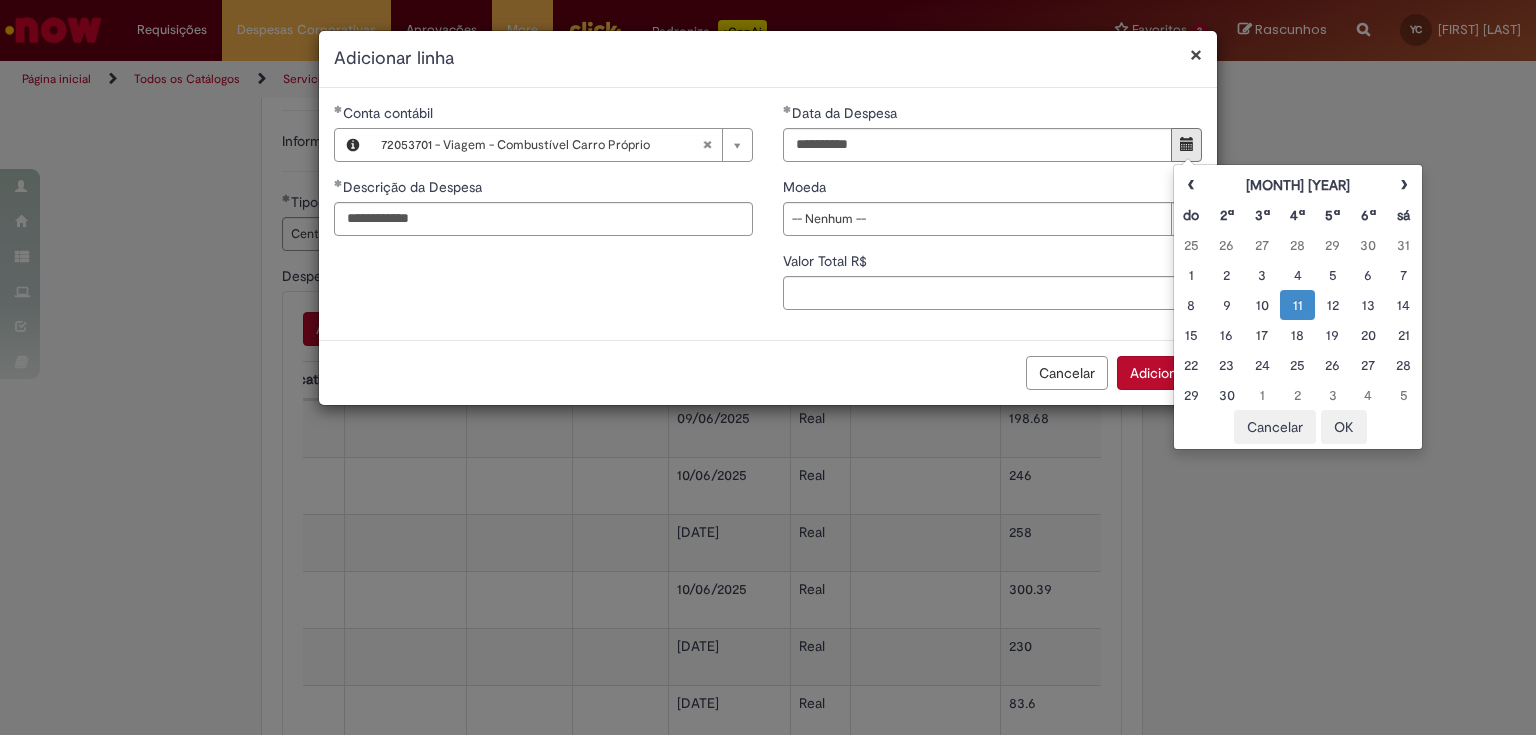 drag, startPoint x: 852, startPoint y: 200, endPoint x: 848, endPoint y: 246, distance: 46.173584 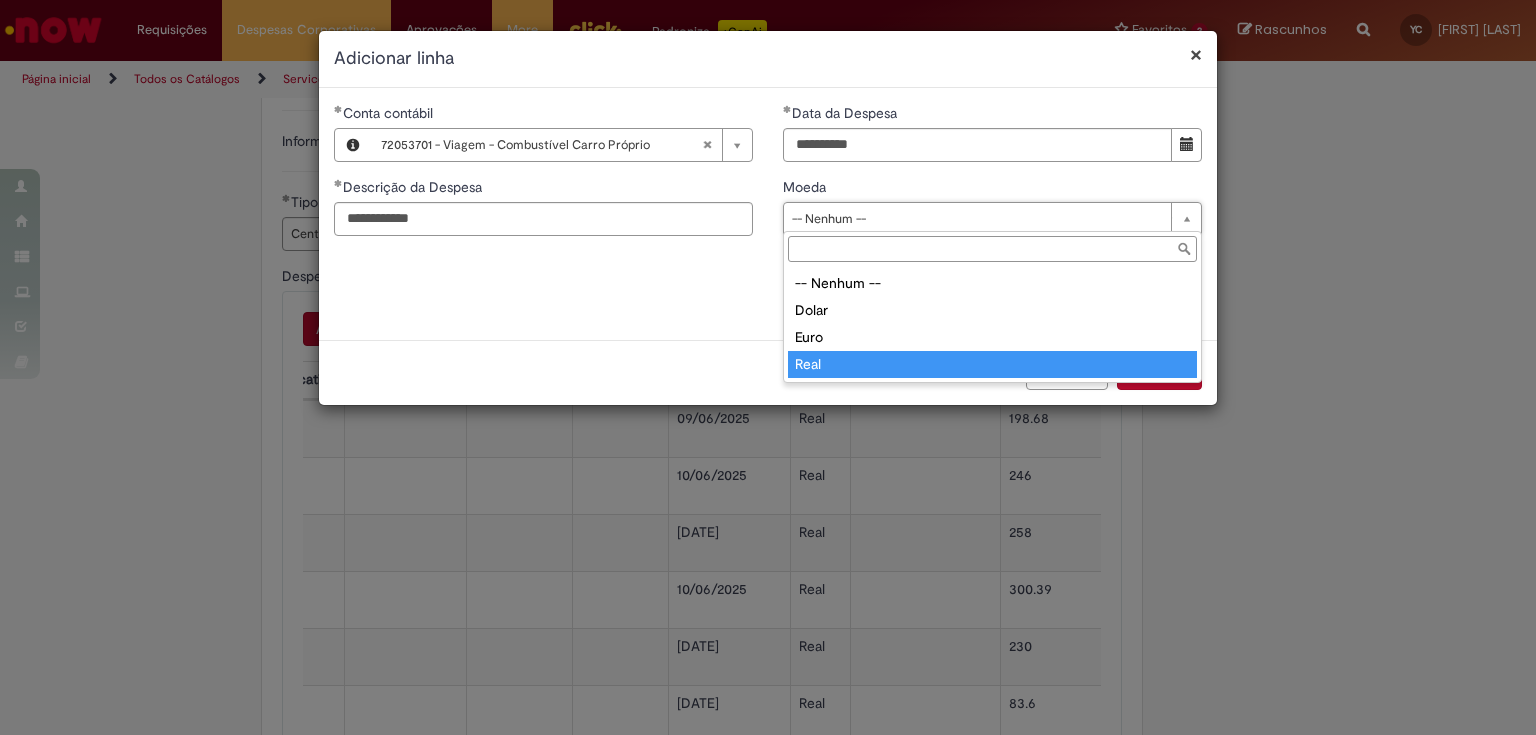 type on "****" 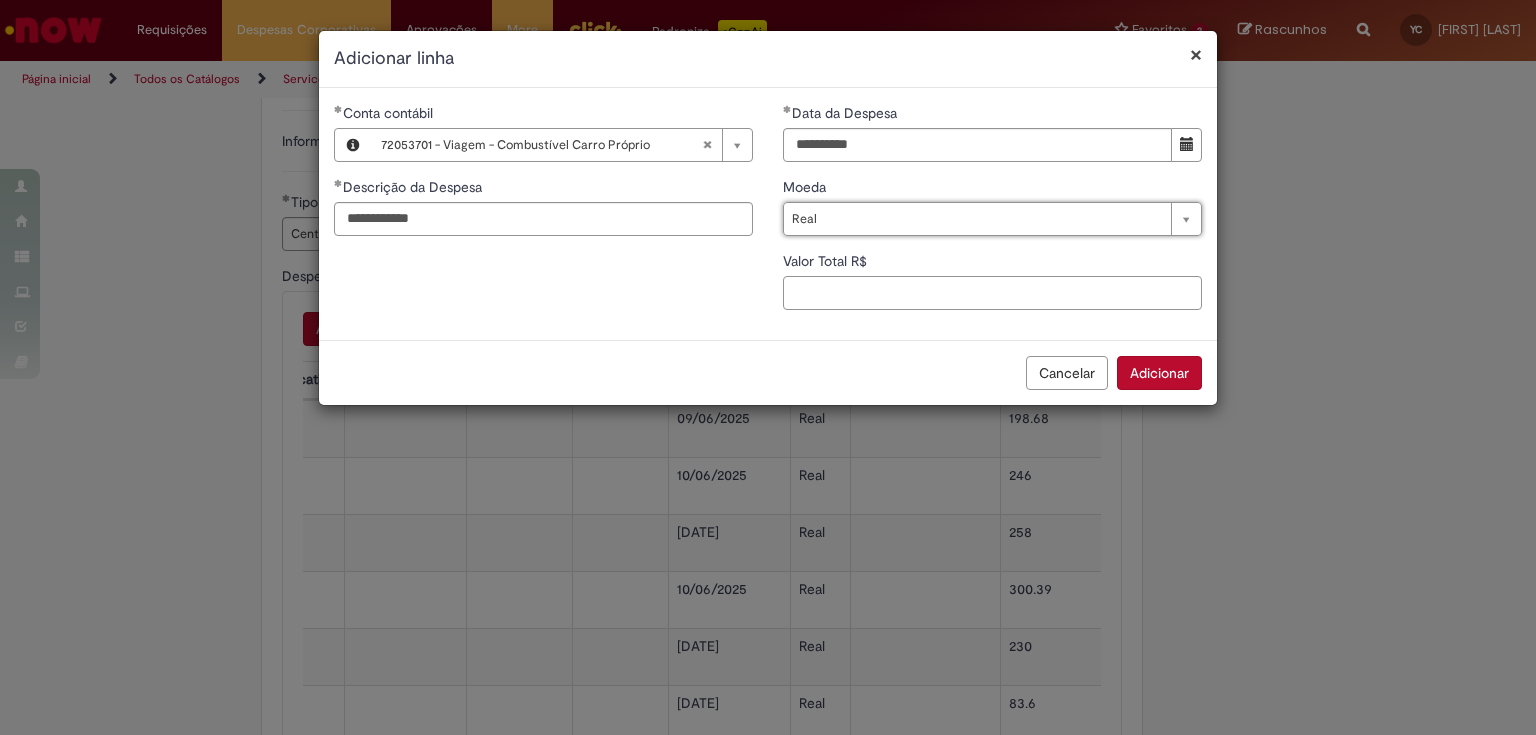 click on "Valor Total R$" at bounding box center [992, 293] 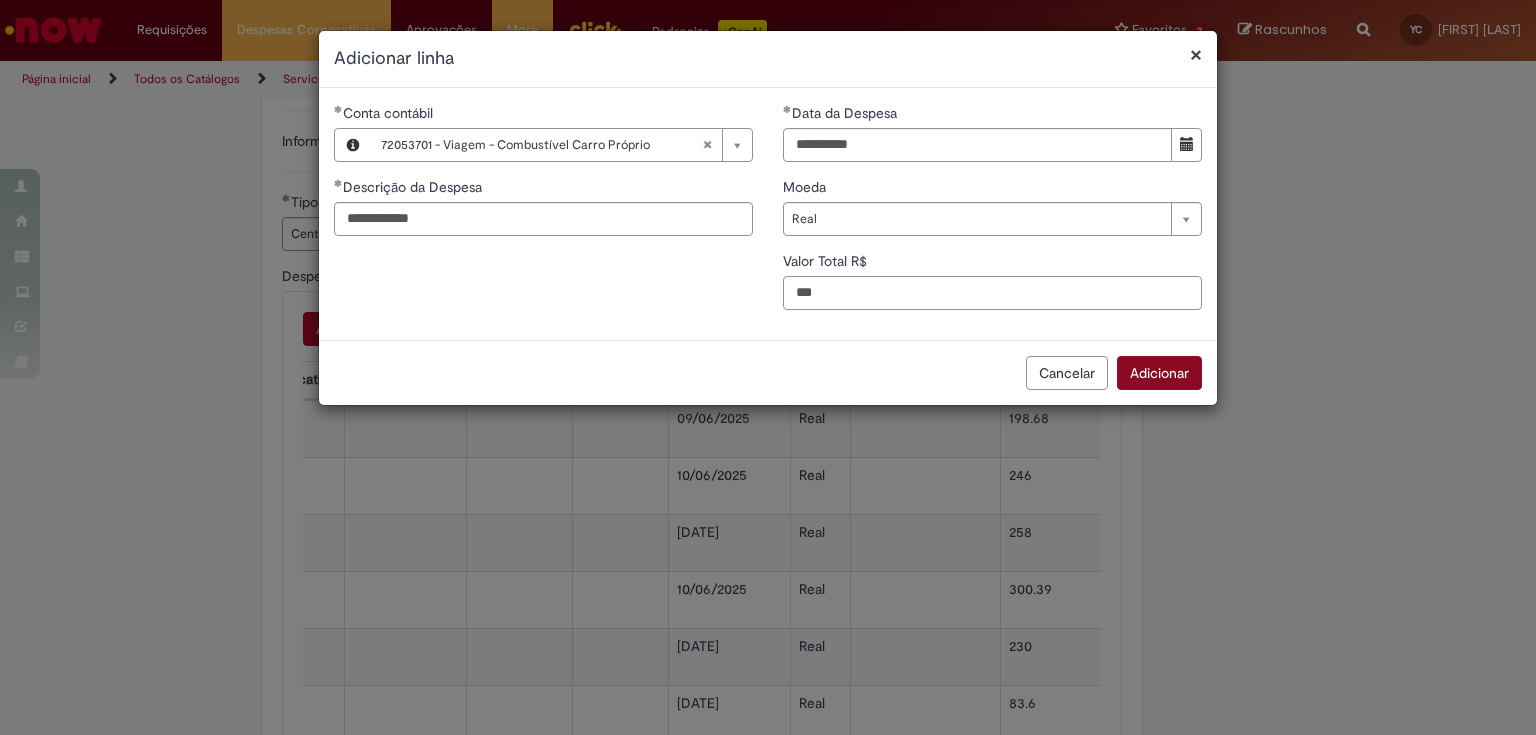 type on "***" 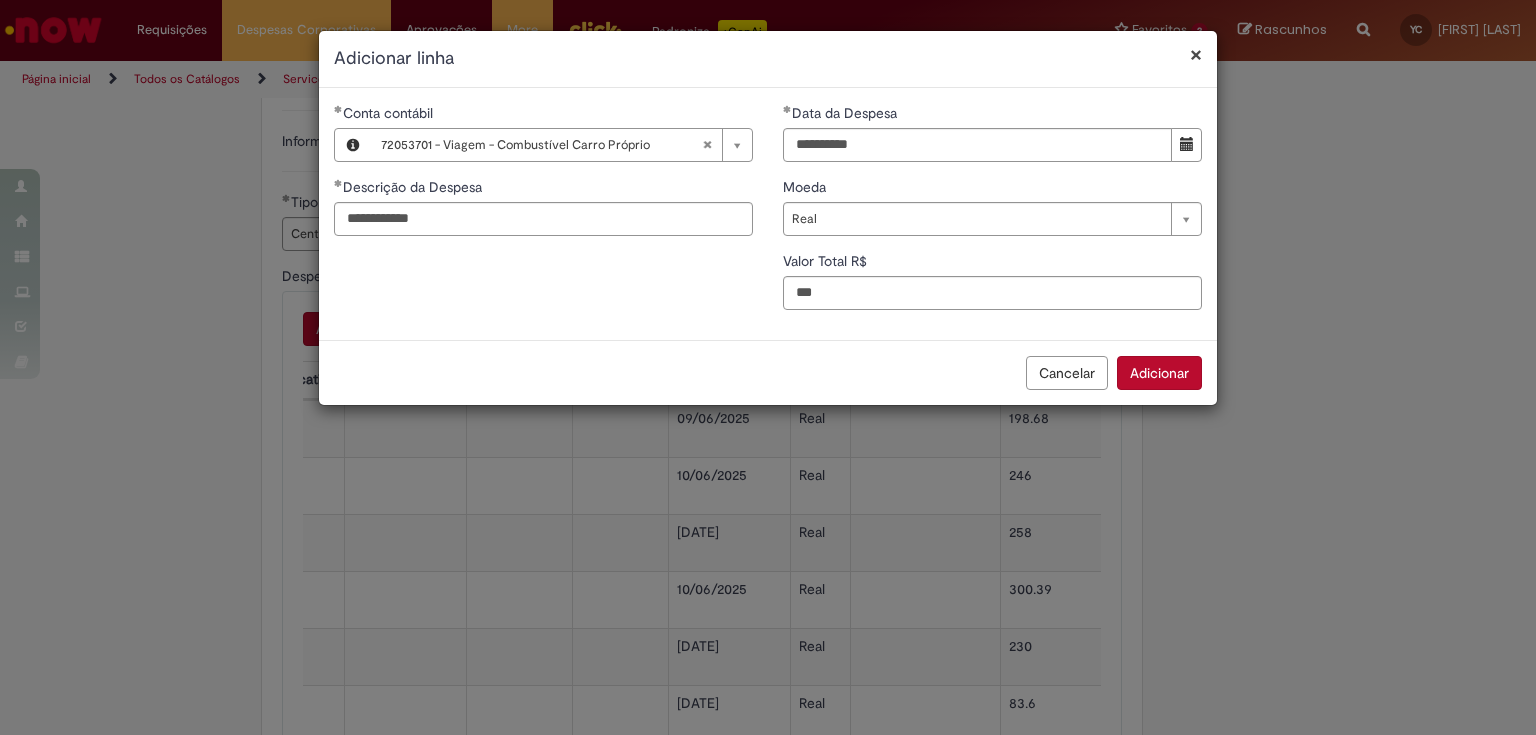 click on "Adicionar" at bounding box center (1159, 373) 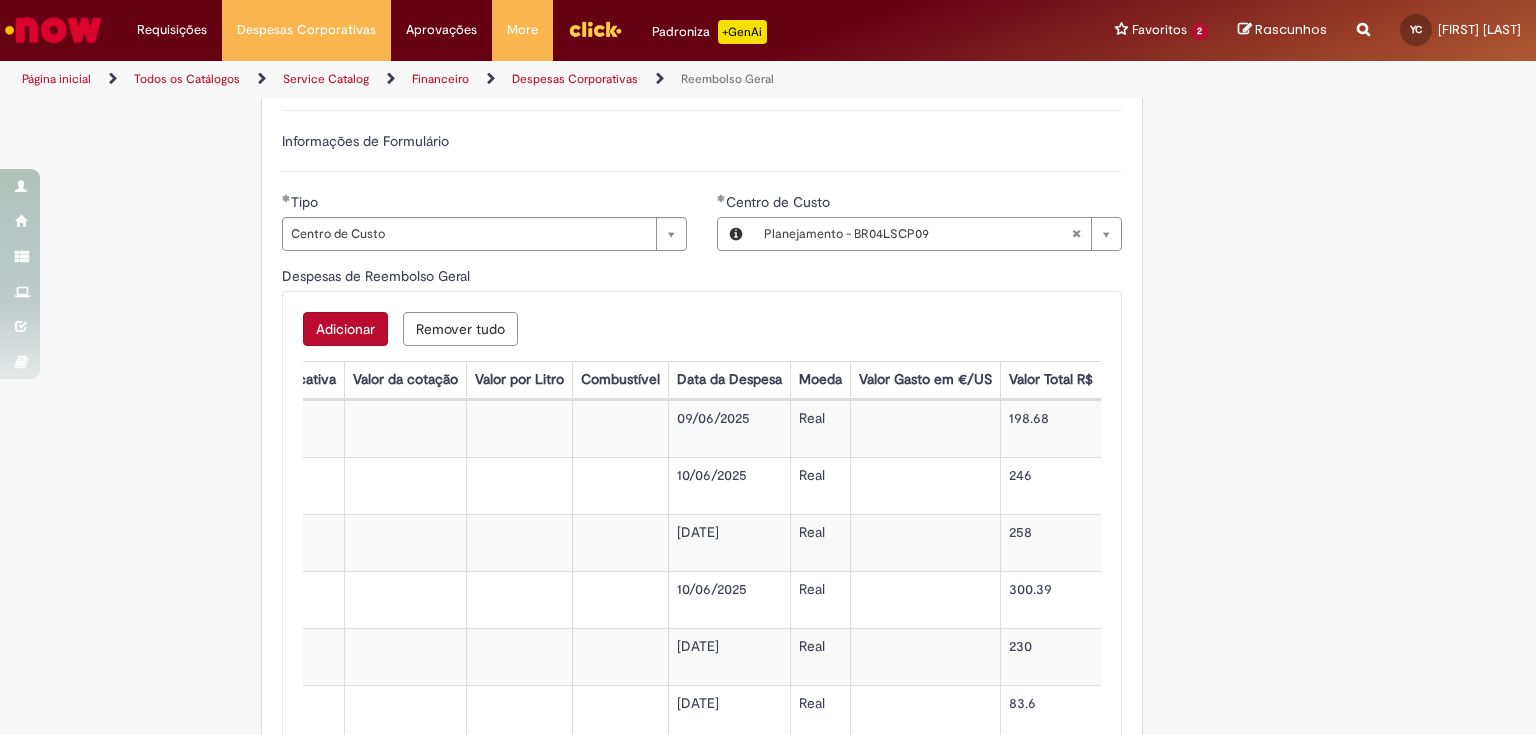 scroll, scrollTop: 996, scrollLeft: 0, axis: vertical 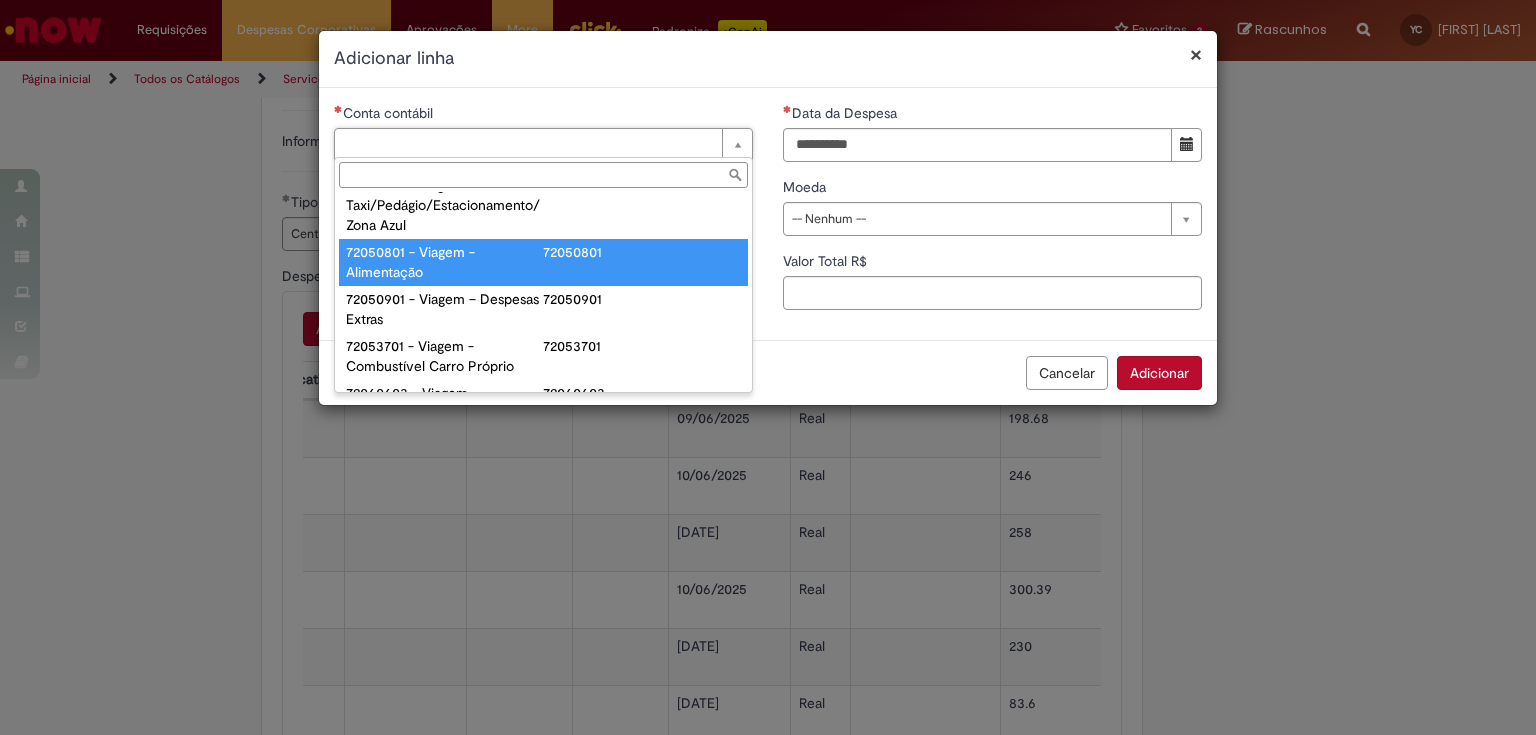 type on "**********" 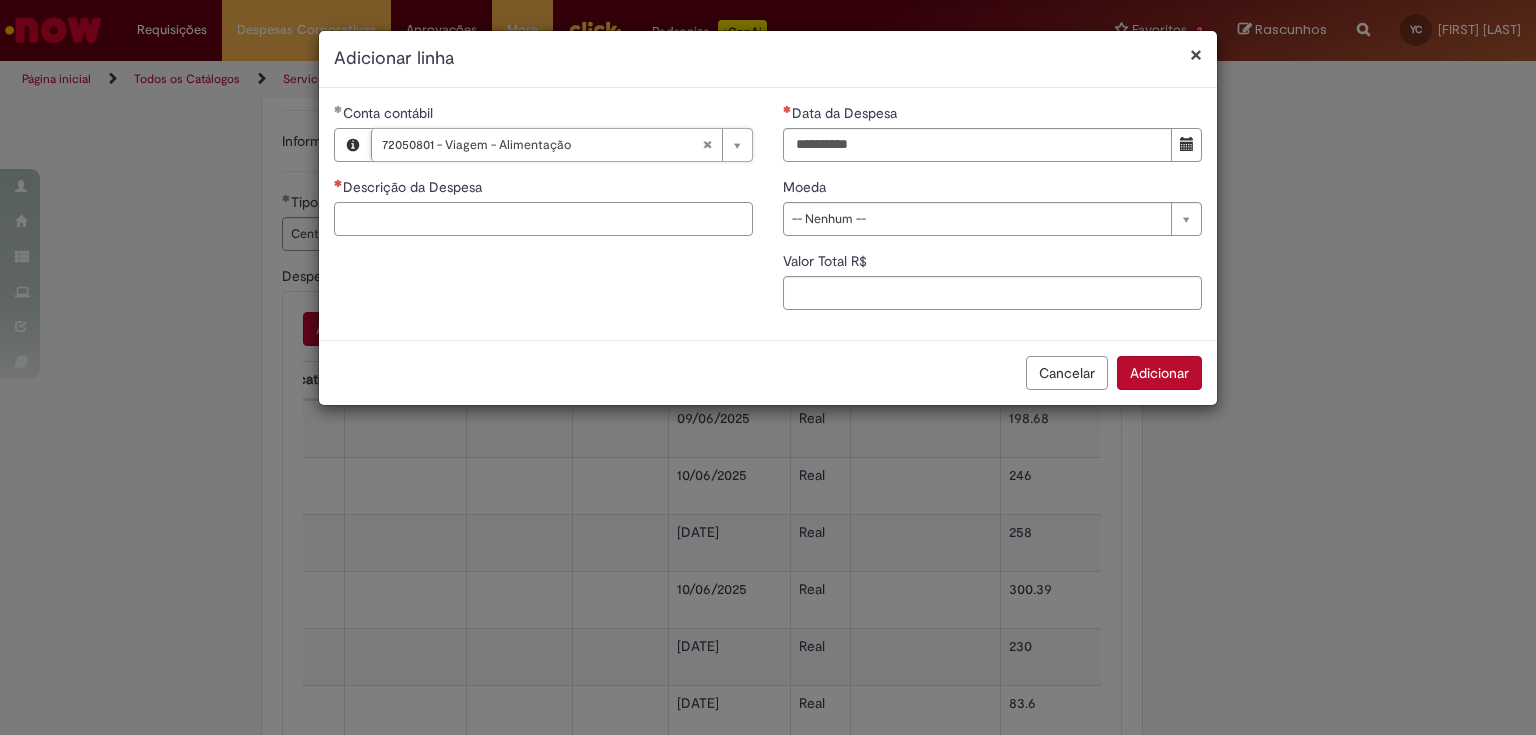 click on "Descrição da Despesa" at bounding box center (543, 219) 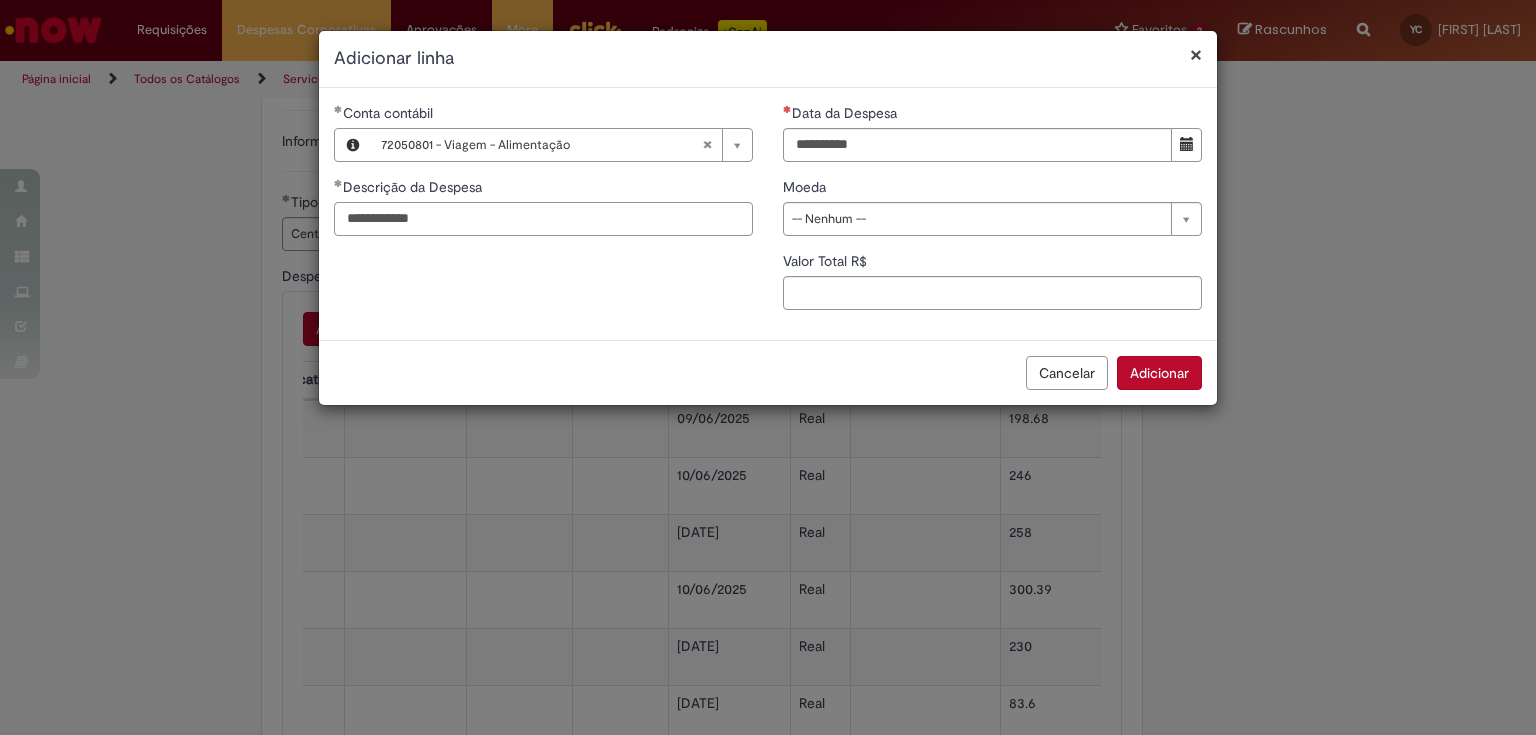 type on "**********" 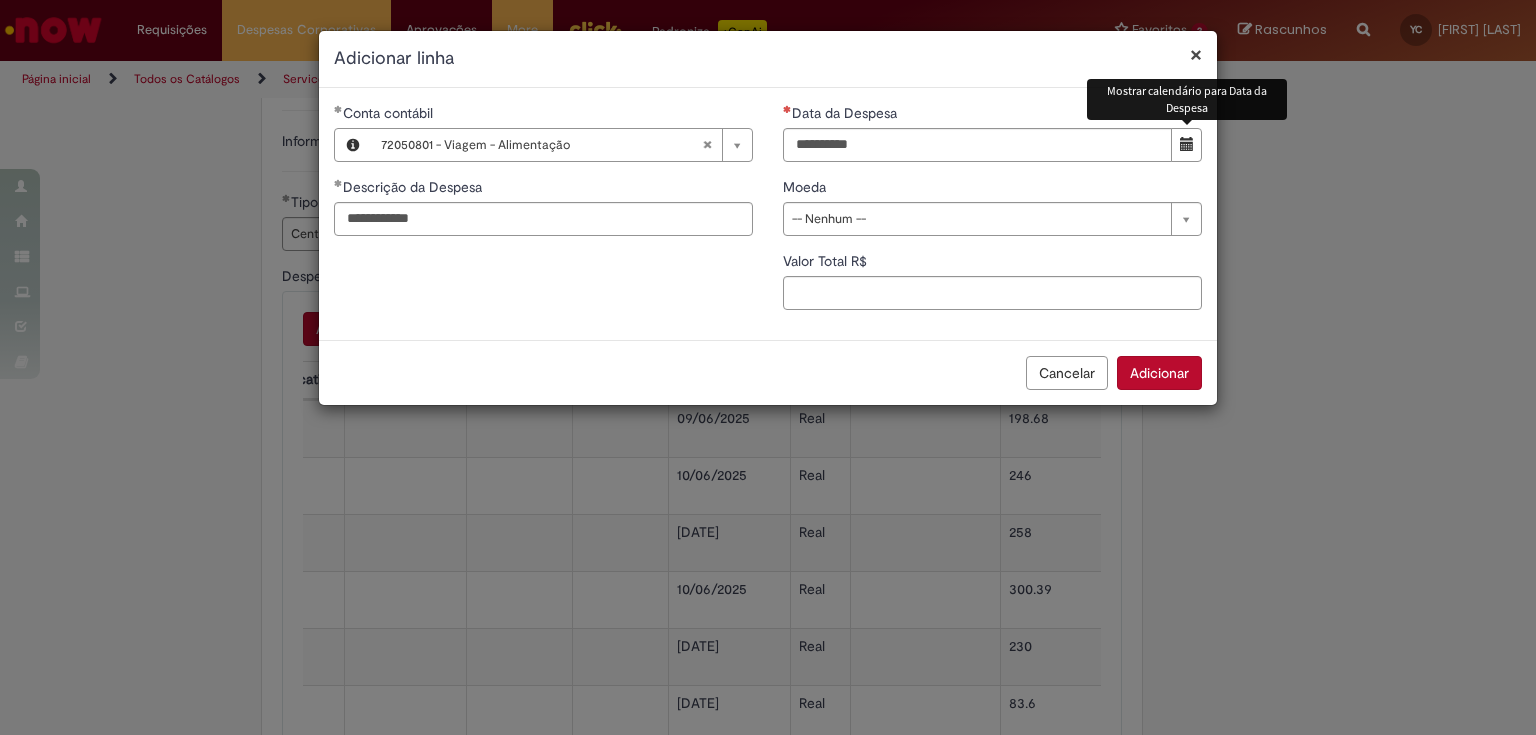 click at bounding box center [1187, 144] 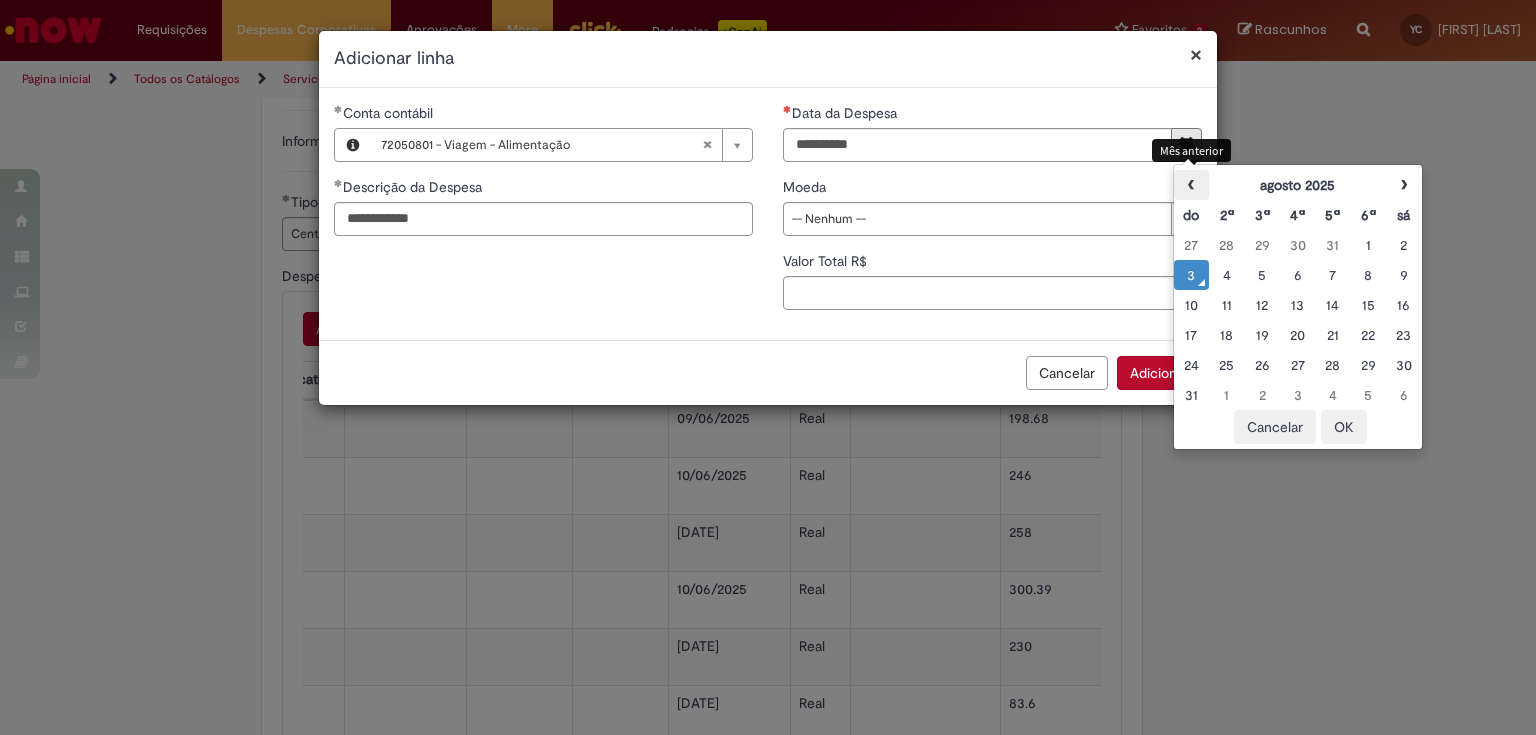 click on "‹" at bounding box center [1191, 185] 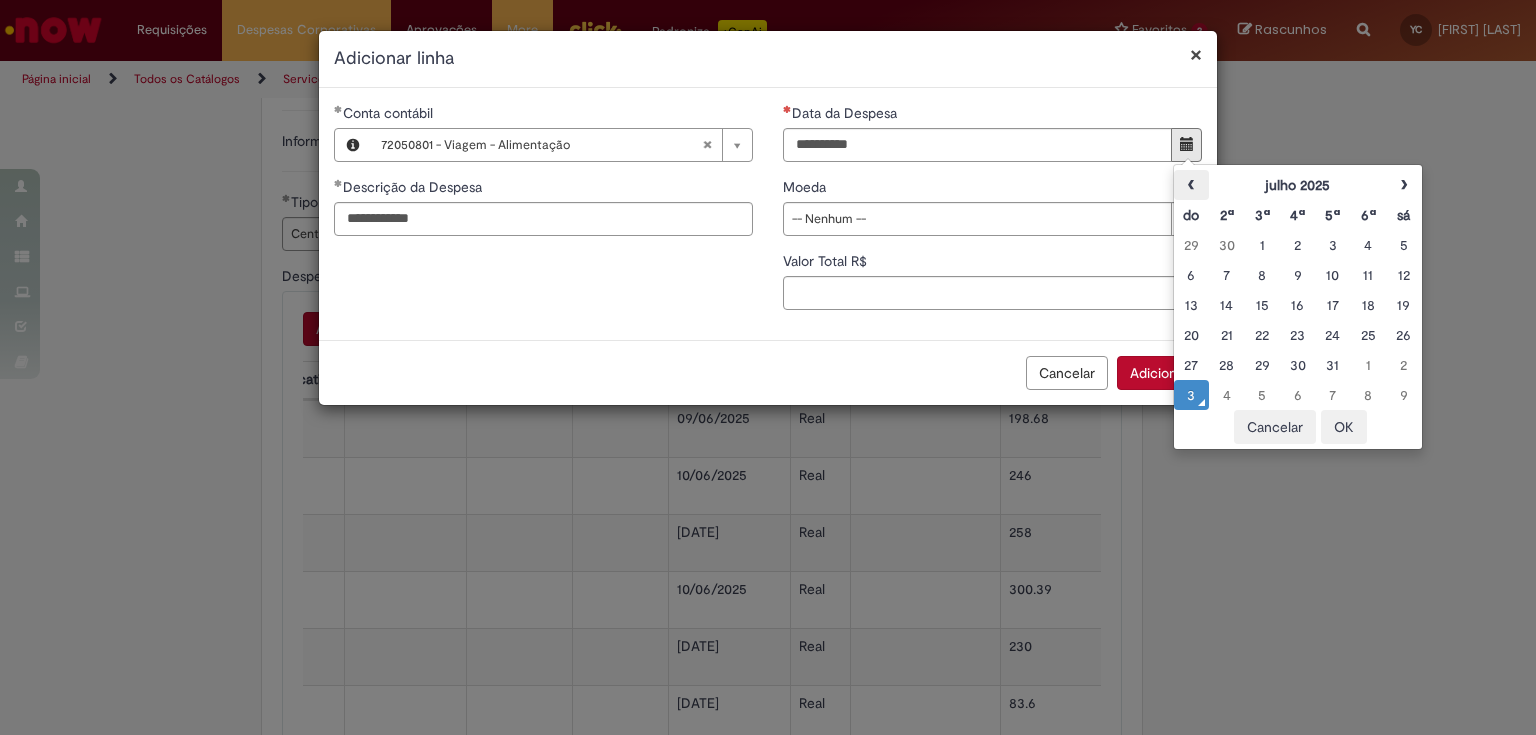 click on "‹" at bounding box center (1191, 185) 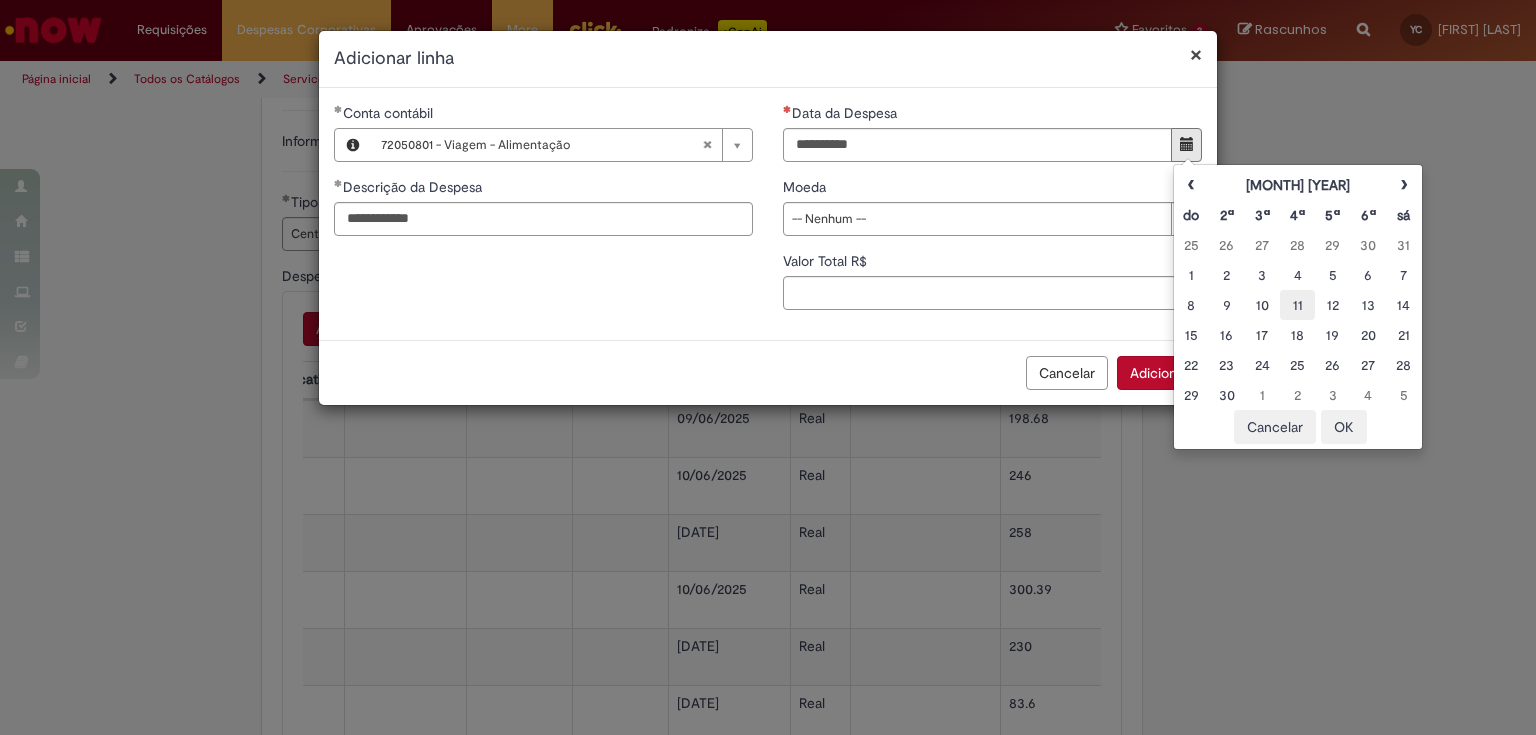 click on "11" at bounding box center (1297, 305) 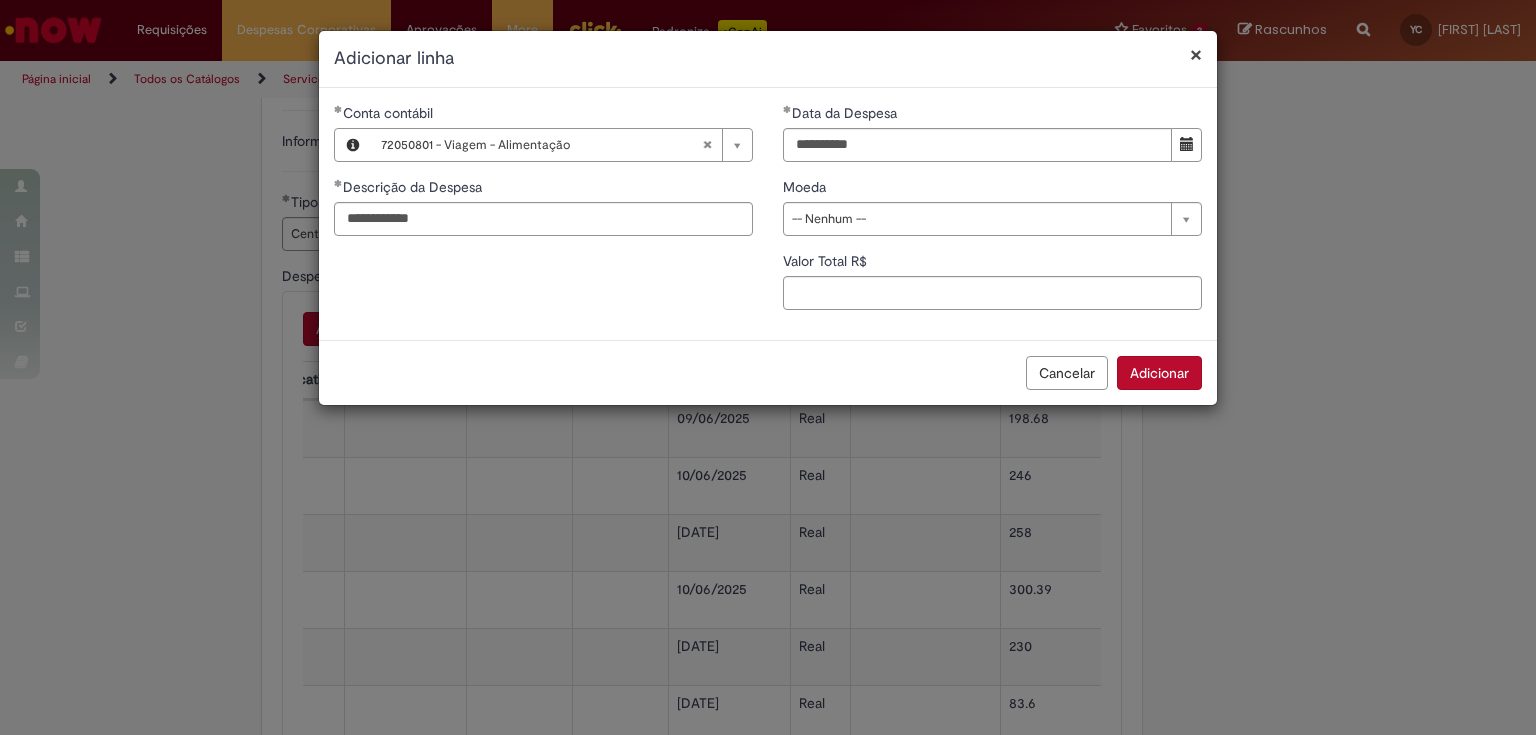 click on "**********" at bounding box center [992, 214] 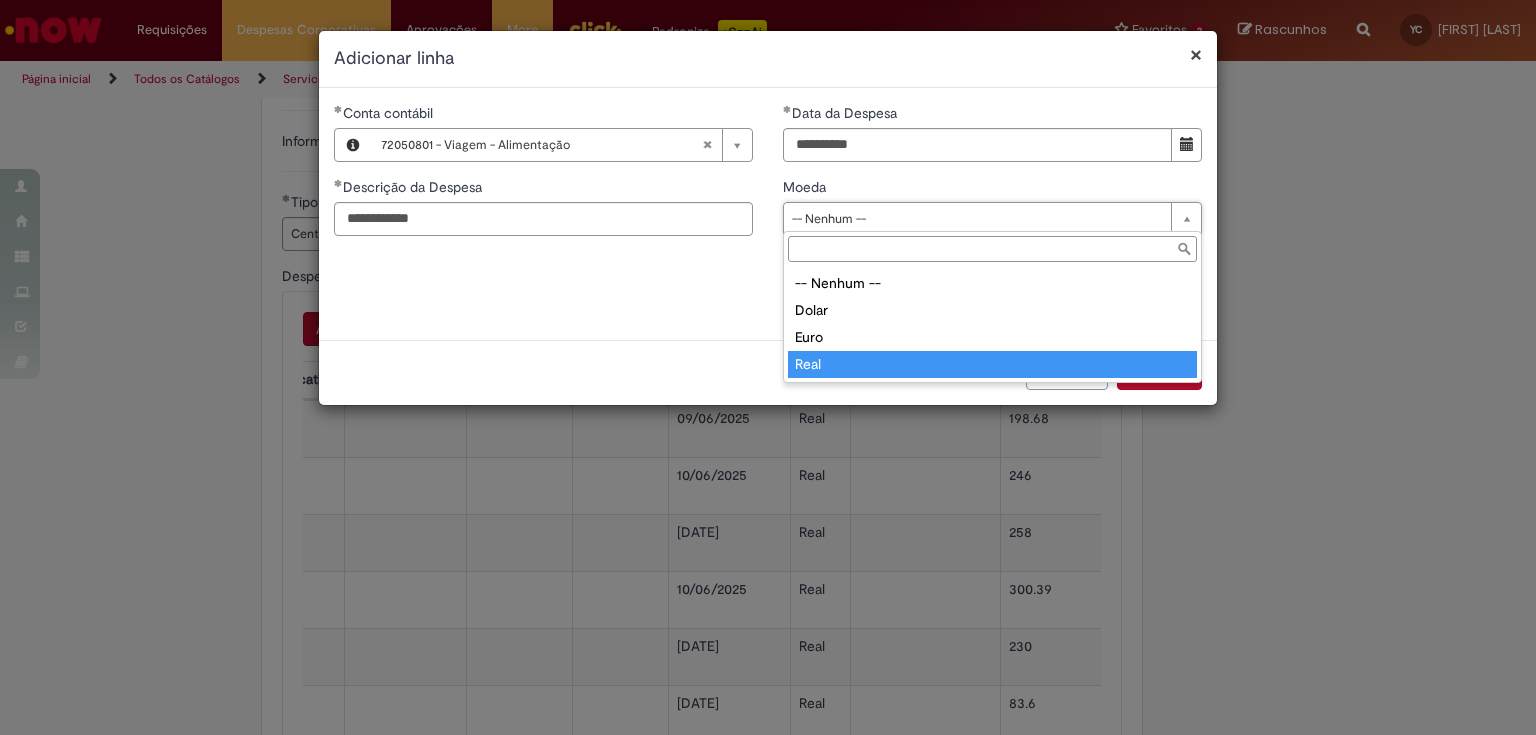 type on "****" 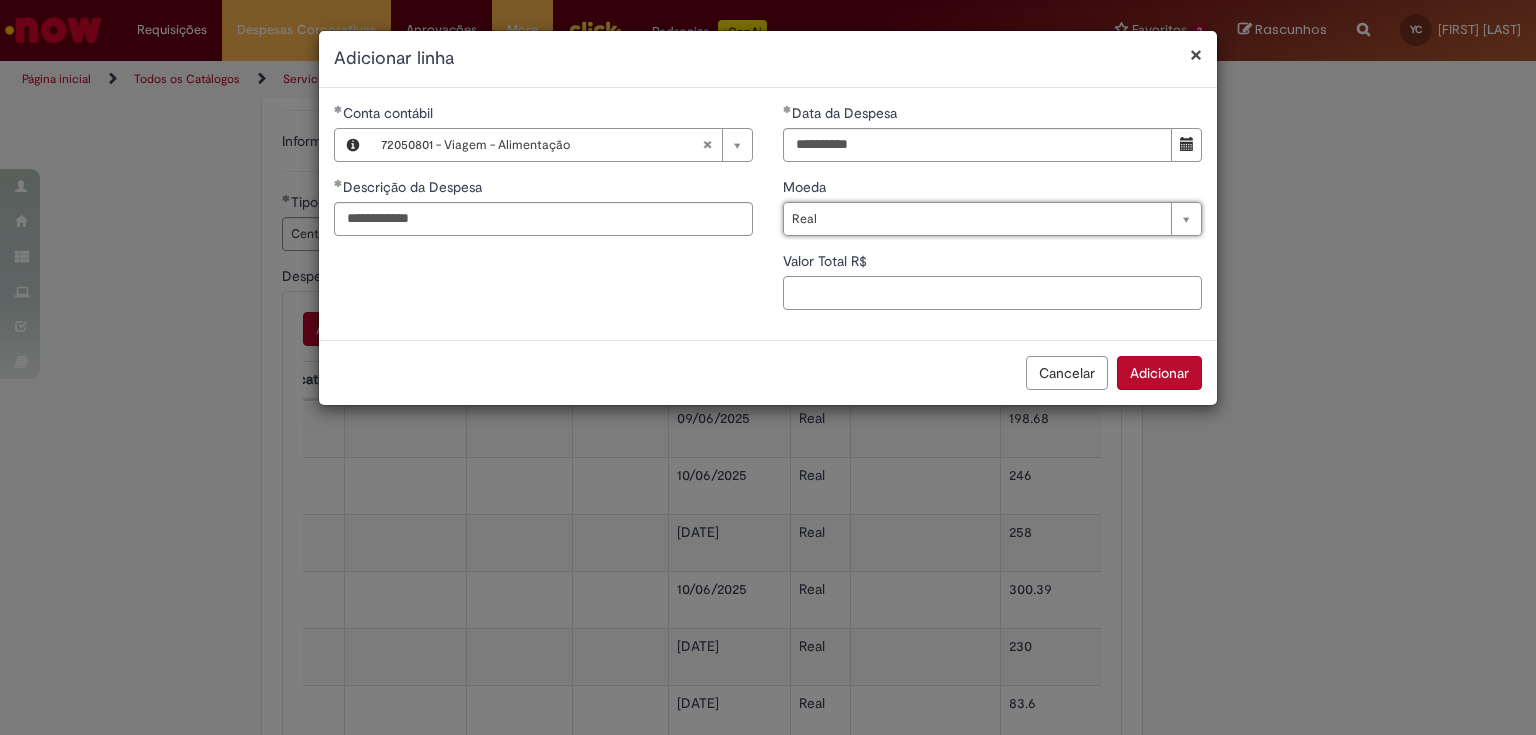 click on "Valor Total R$" at bounding box center (992, 293) 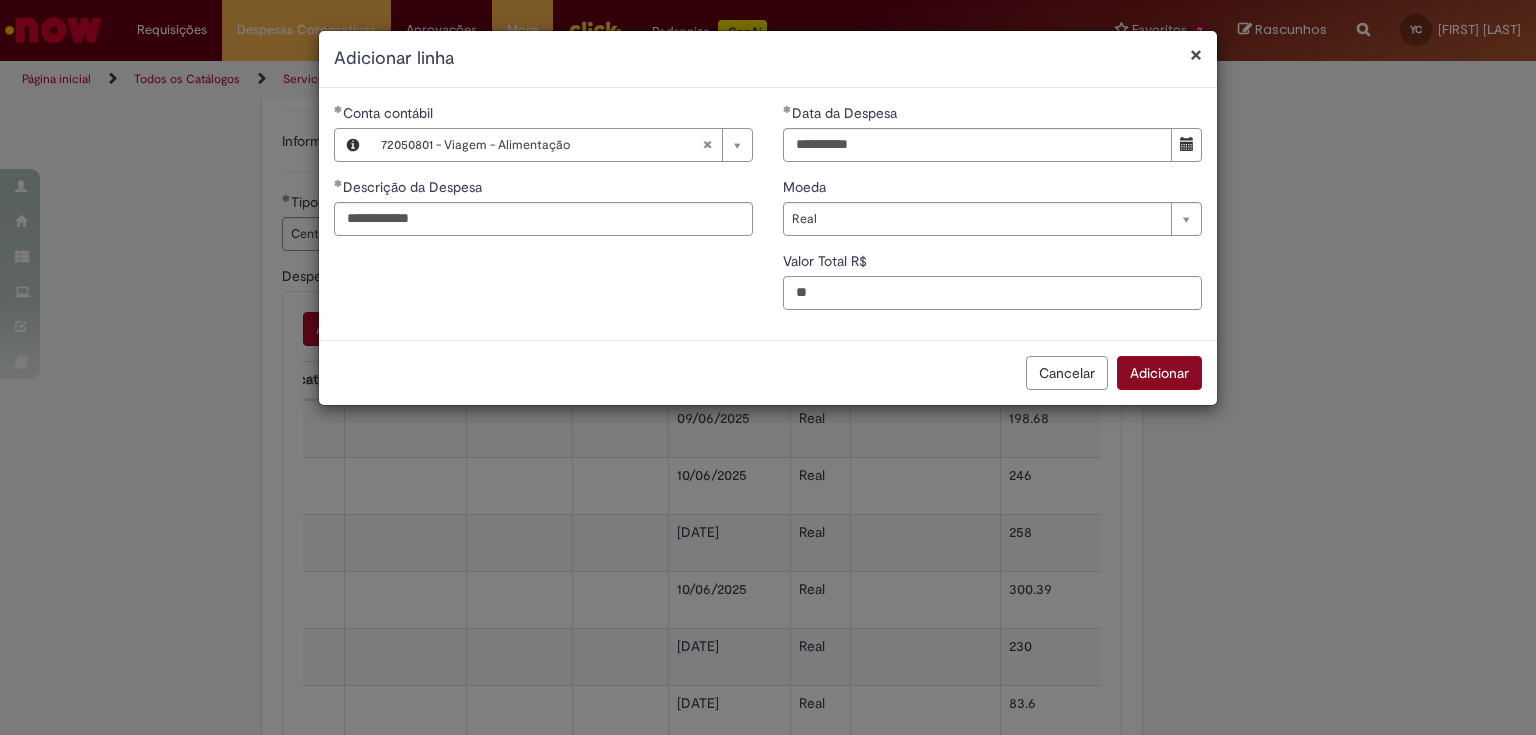 type on "**" 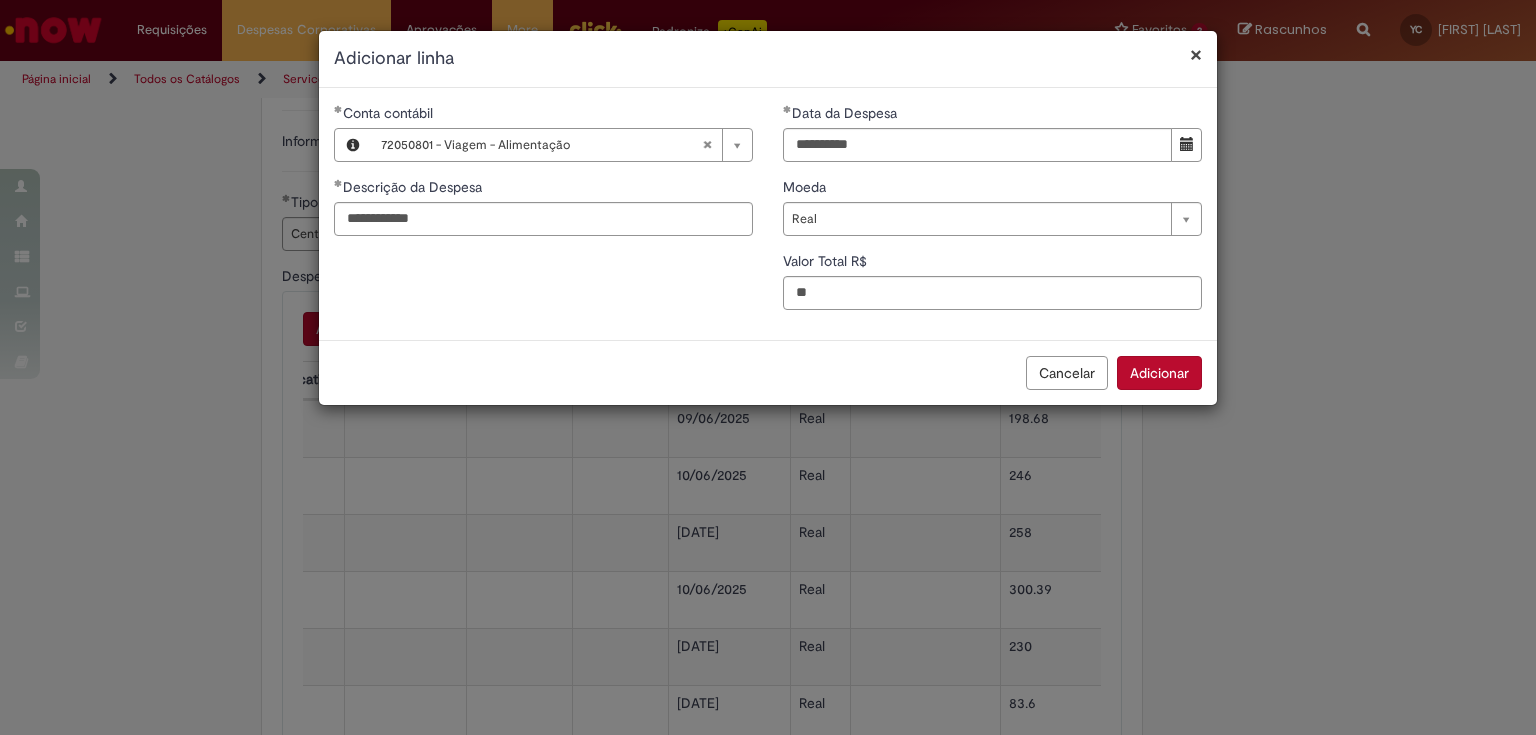 click on "Adicionar" at bounding box center [1159, 373] 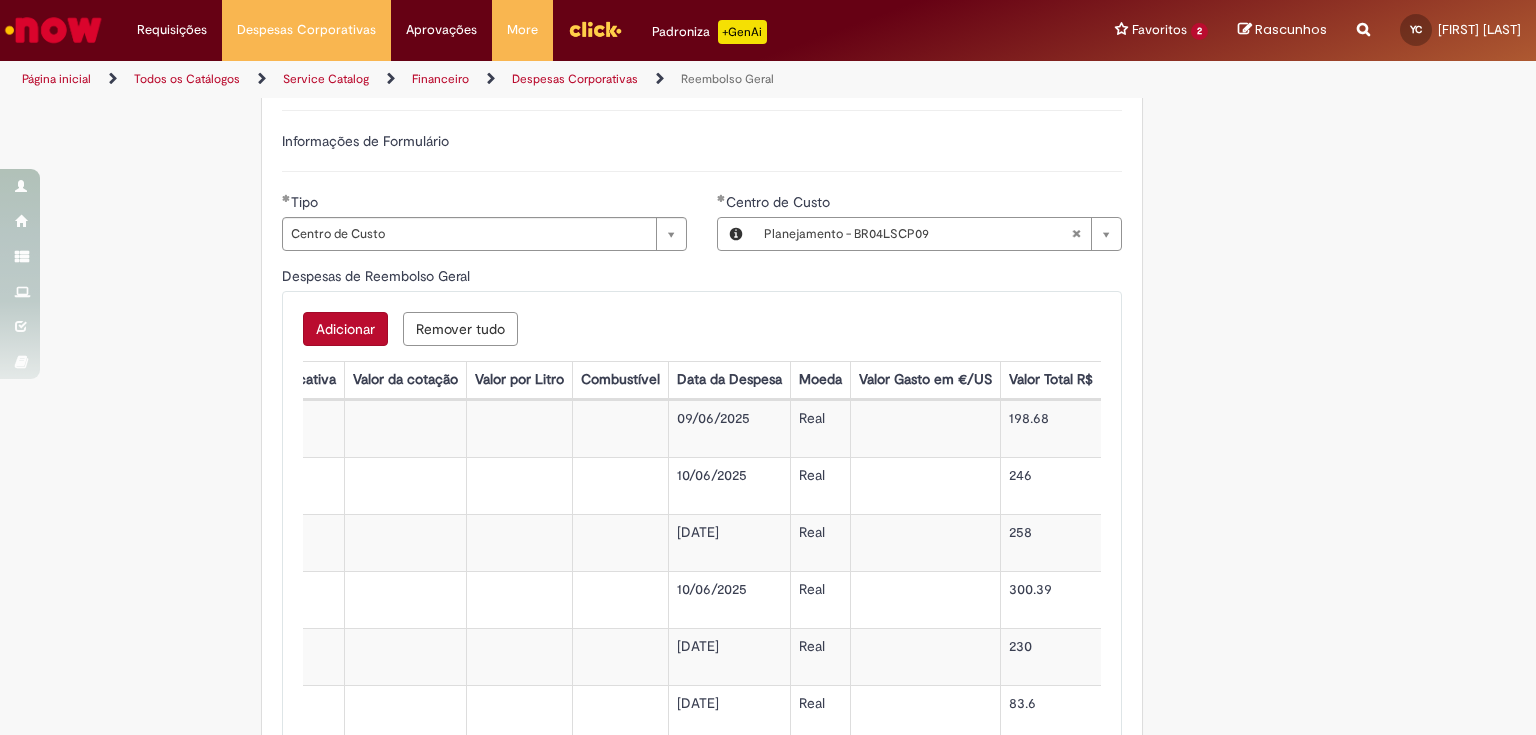 click on "Adicionar Remover tudo Despesas de Reembolso Geral Ações Conta contábil Descrição da Despesa Duração da viagem Quilometragem Justificativa Valor da cotação Valor por Litro Combustível Data da Despesa Moeda Valor Gasto em €/US Valor Total R$ ID Interno CC sap_a_integrar 72050501 -  Viagem  -  Passagens COMBUSTIVEL VINDA BAHIA 09/06/2025 Real 198.68 32f3474cdb87095084b914031496196c s4 72053701 -  Viagem  -  Combustível Carro Próprio VINDA BAHIA 10/06/2025 Real 246 32f3474cdb87095084b914031496196c s4 72053701 -  Viagem  -  Combustível Carro Próprio VOLTA TERESINA 01/06/2025 Real 258 32f3474cdb87095084b914031496196c s4 72053701 -  Viagem  -  Combustível Carro Próprio COMBUSTIVEL 10/06/2025 Real 300.39 32f3474cdb87095084b914031496196c s4 72050601 -  Viagem  -  Hospedagem PERNOITE TRANSLADO 08/06/2025 Real 230 32f3474cdb87095084b914031496196c s4 72050701 -  Viagem – Taxi/Pedágio/Estacionamento/Zona Azul PEDAGIO VINDA BAHIA 08/06/2025 Real 83.6 32f3474cdb87095084b914031496196c s4 ALIMENTAÇÃO" at bounding box center (702, 609) 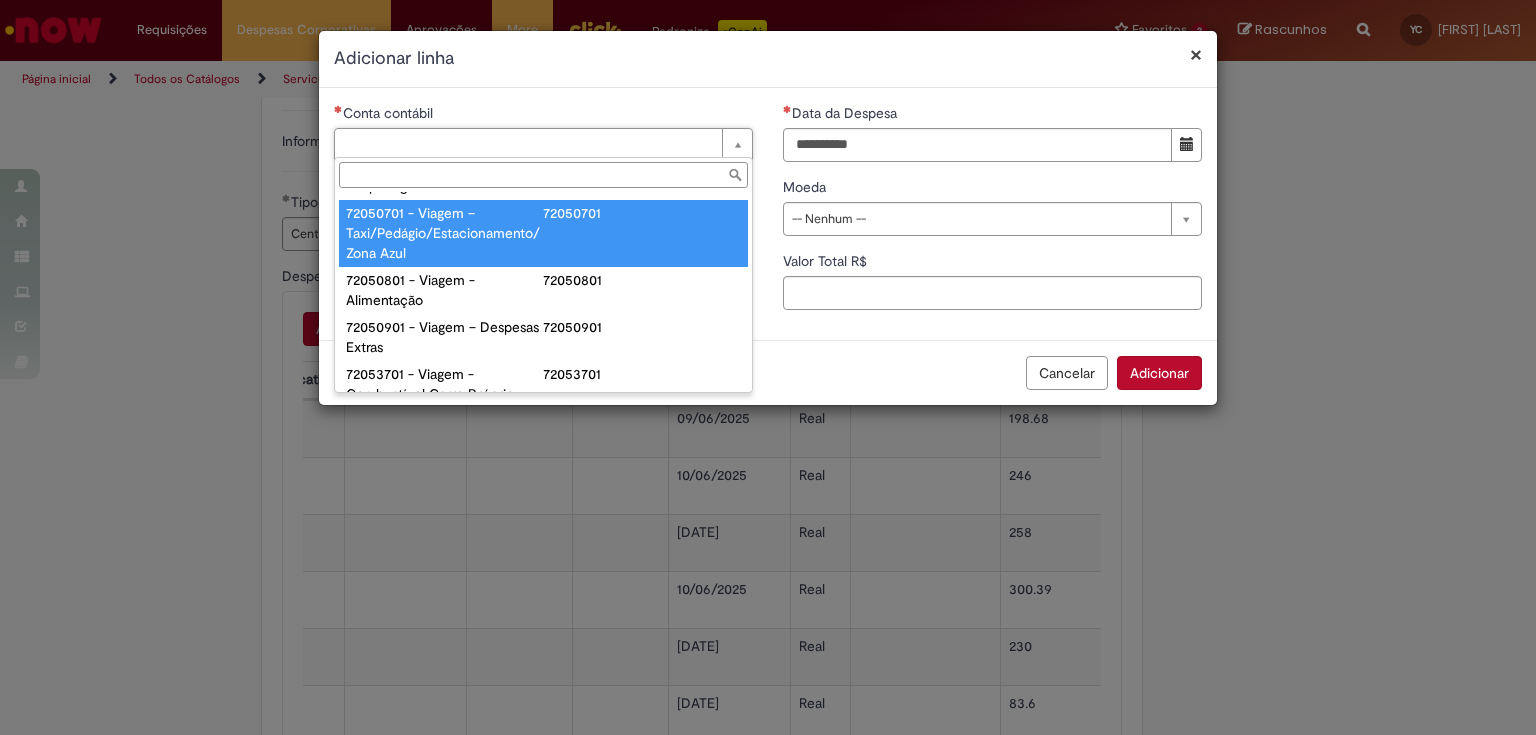 scroll, scrollTop: 1200, scrollLeft: 0, axis: vertical 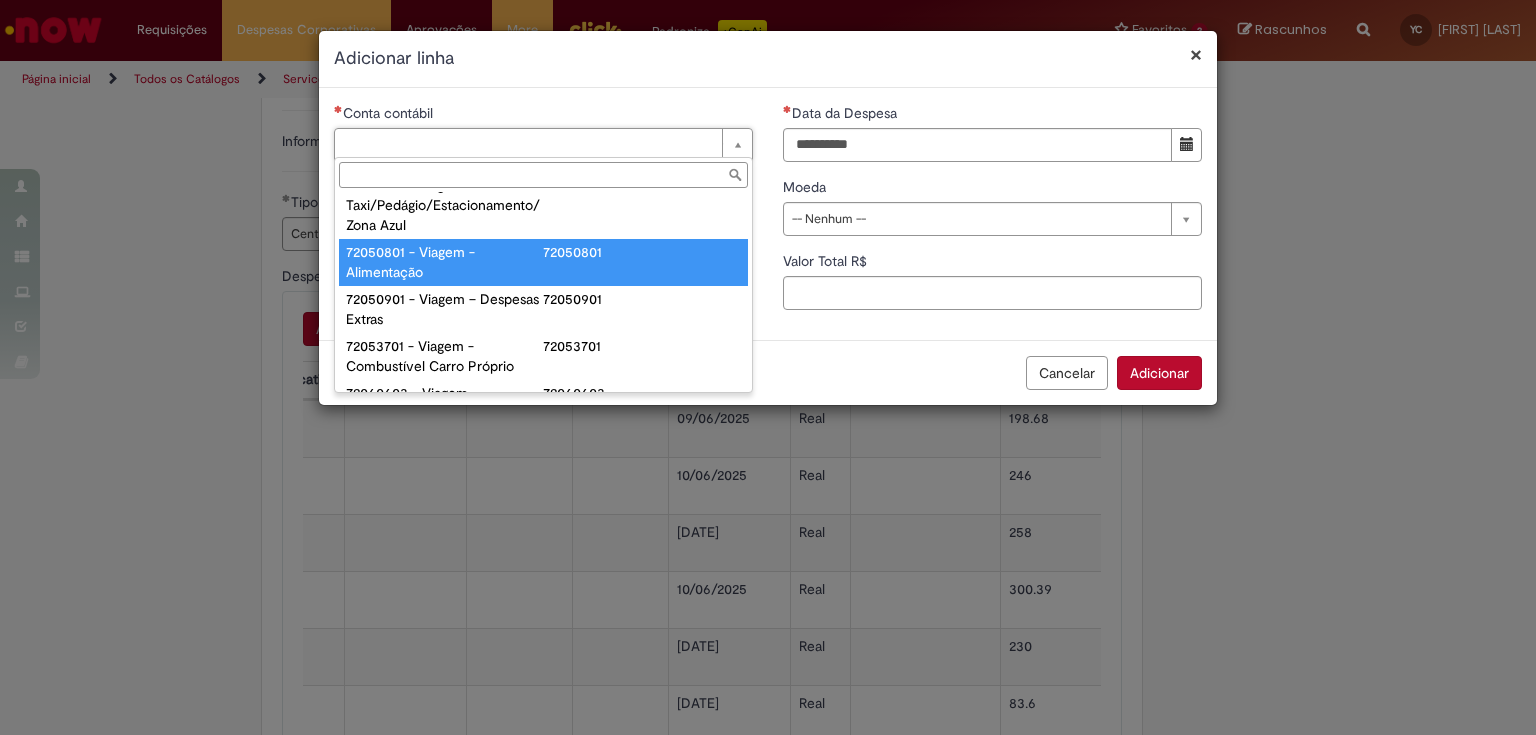 type on "**********" 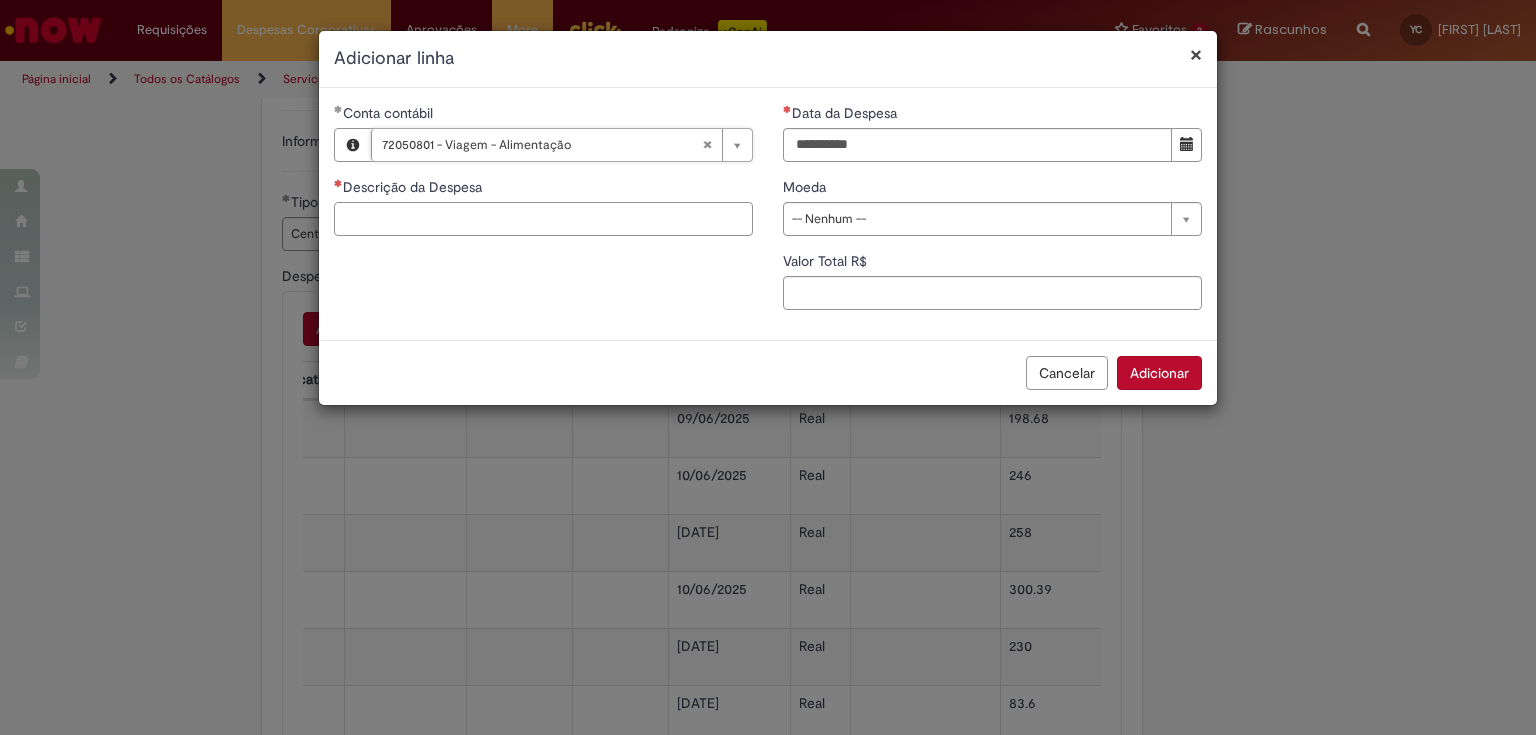 click on "Descrição da Despesa" at bounding box center [543, 219] 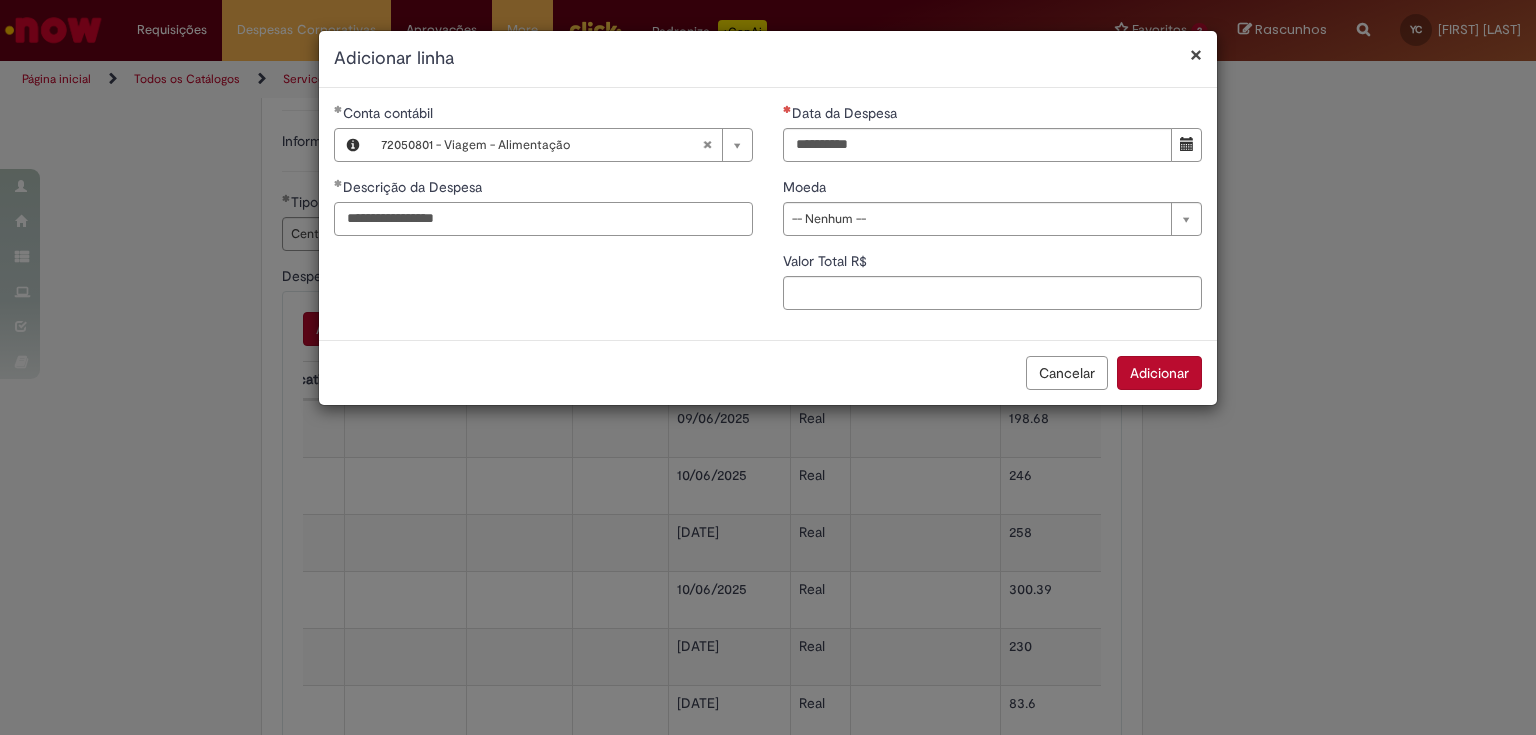 type on "**********" 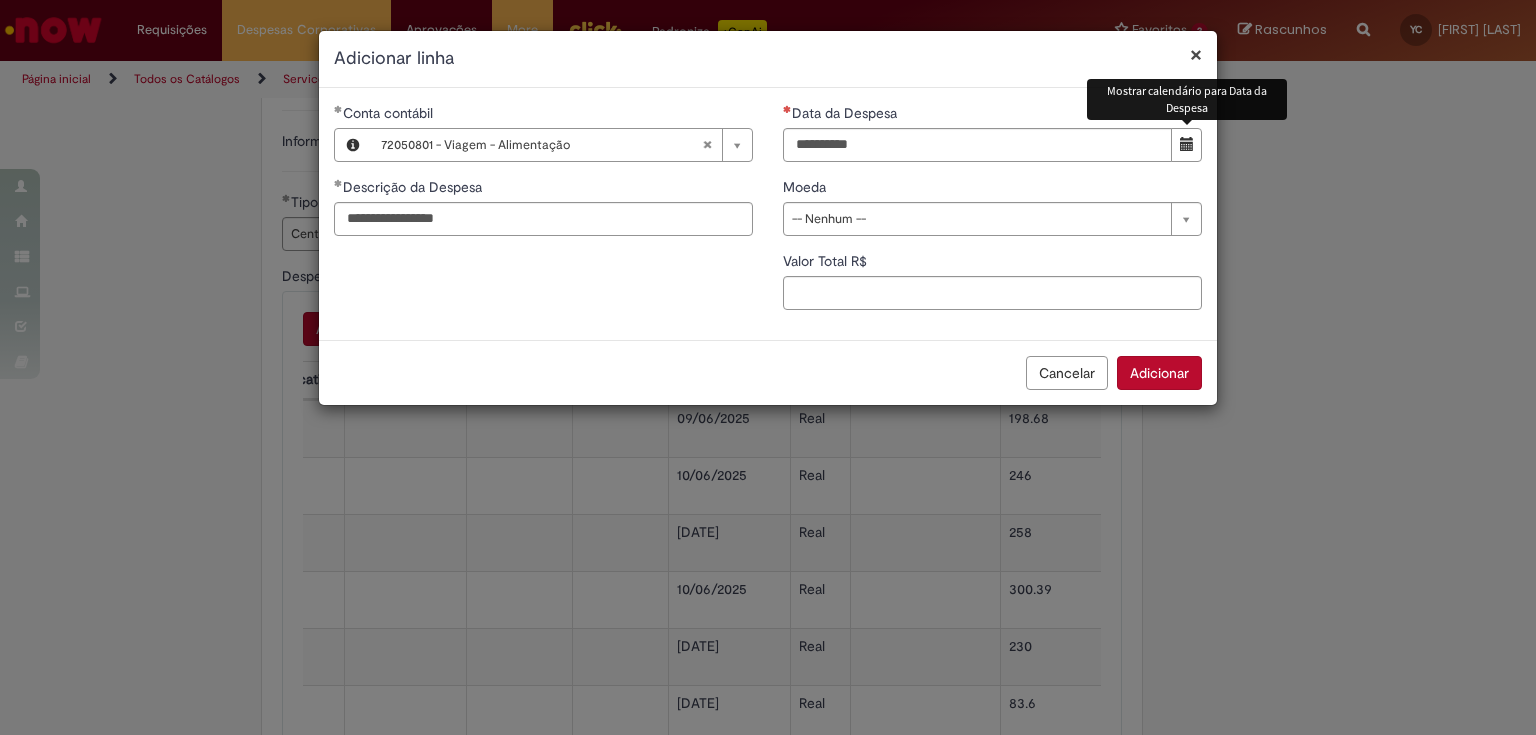 click at bounding box center [1186, 145] 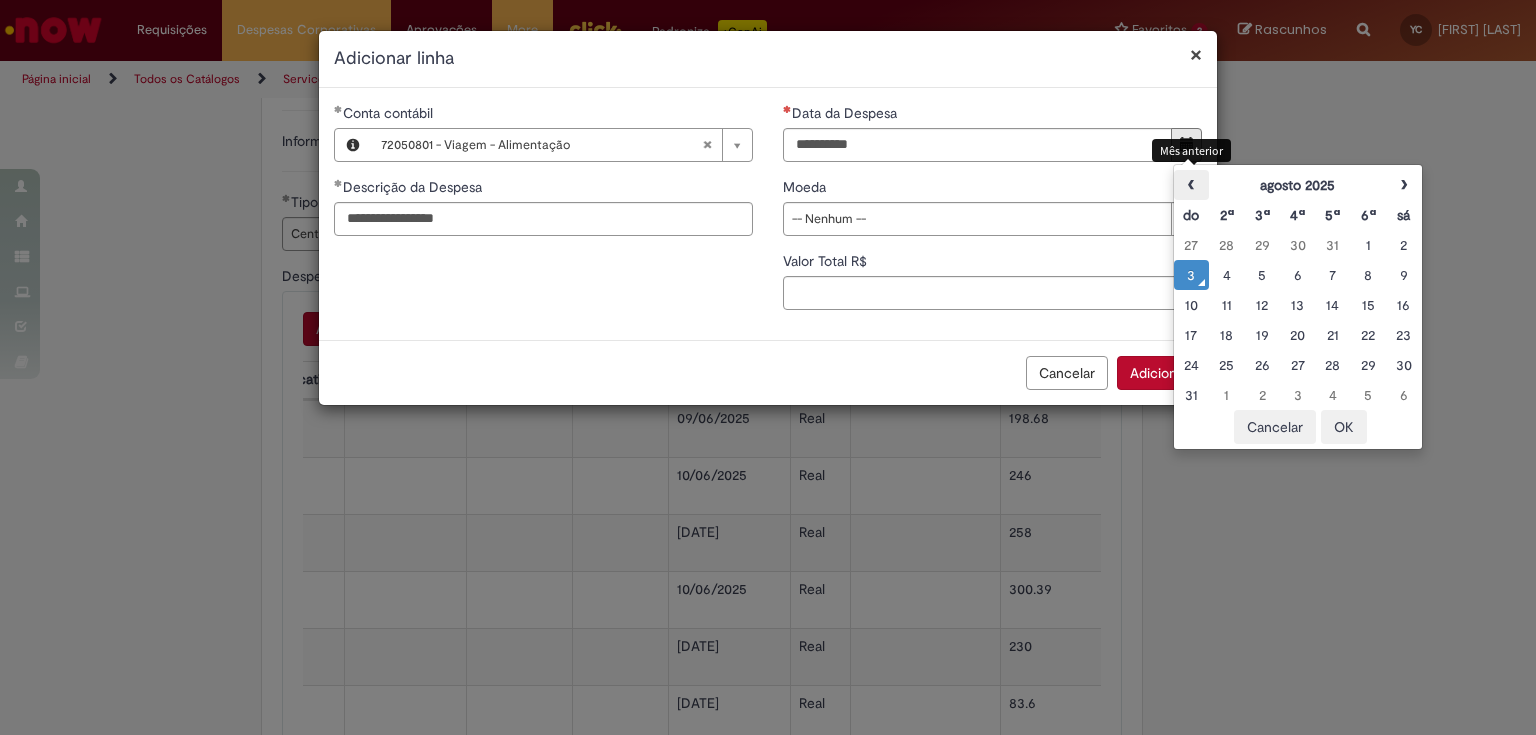 click on "‹" at bounding box center [1191, 185] 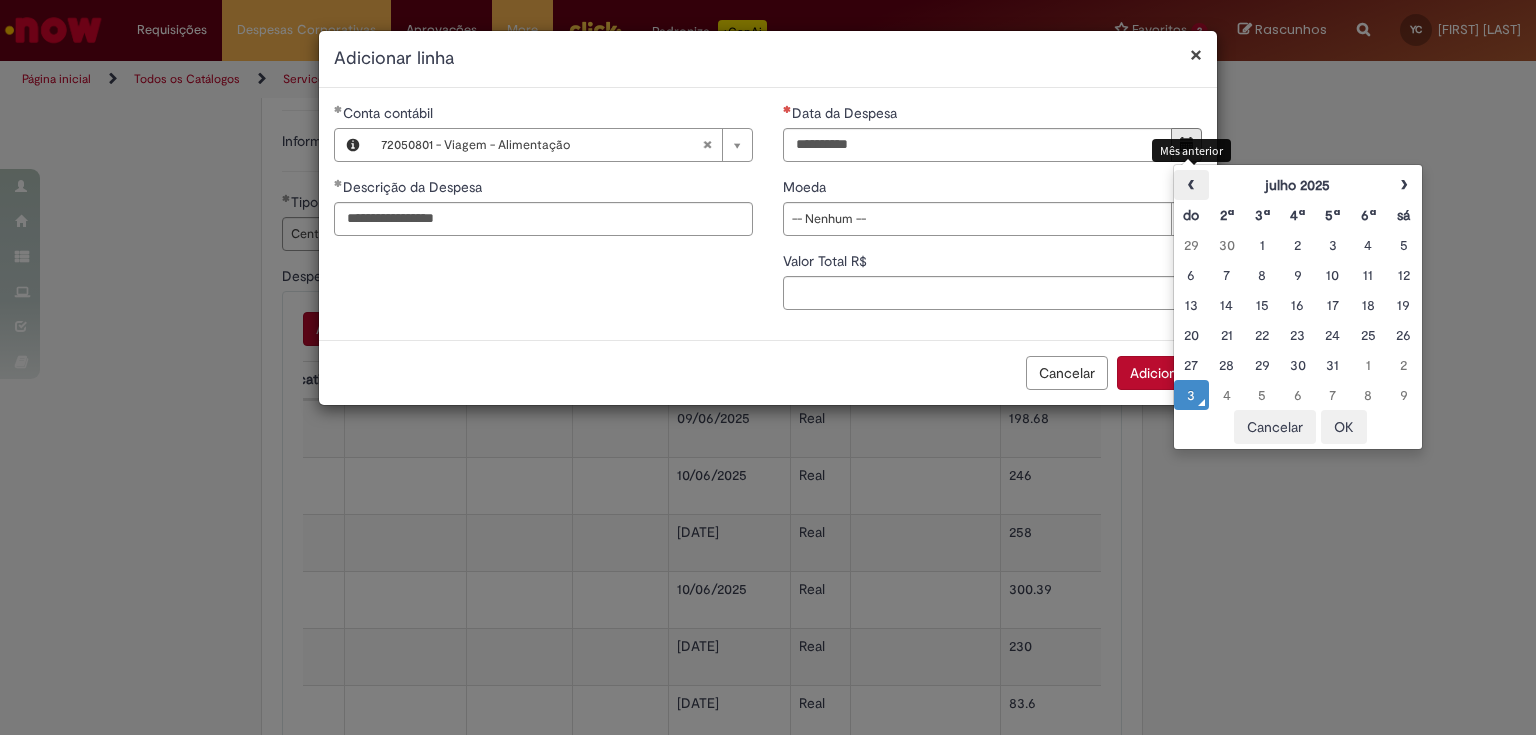 click on "‹" at bounding box center [1191, 185] 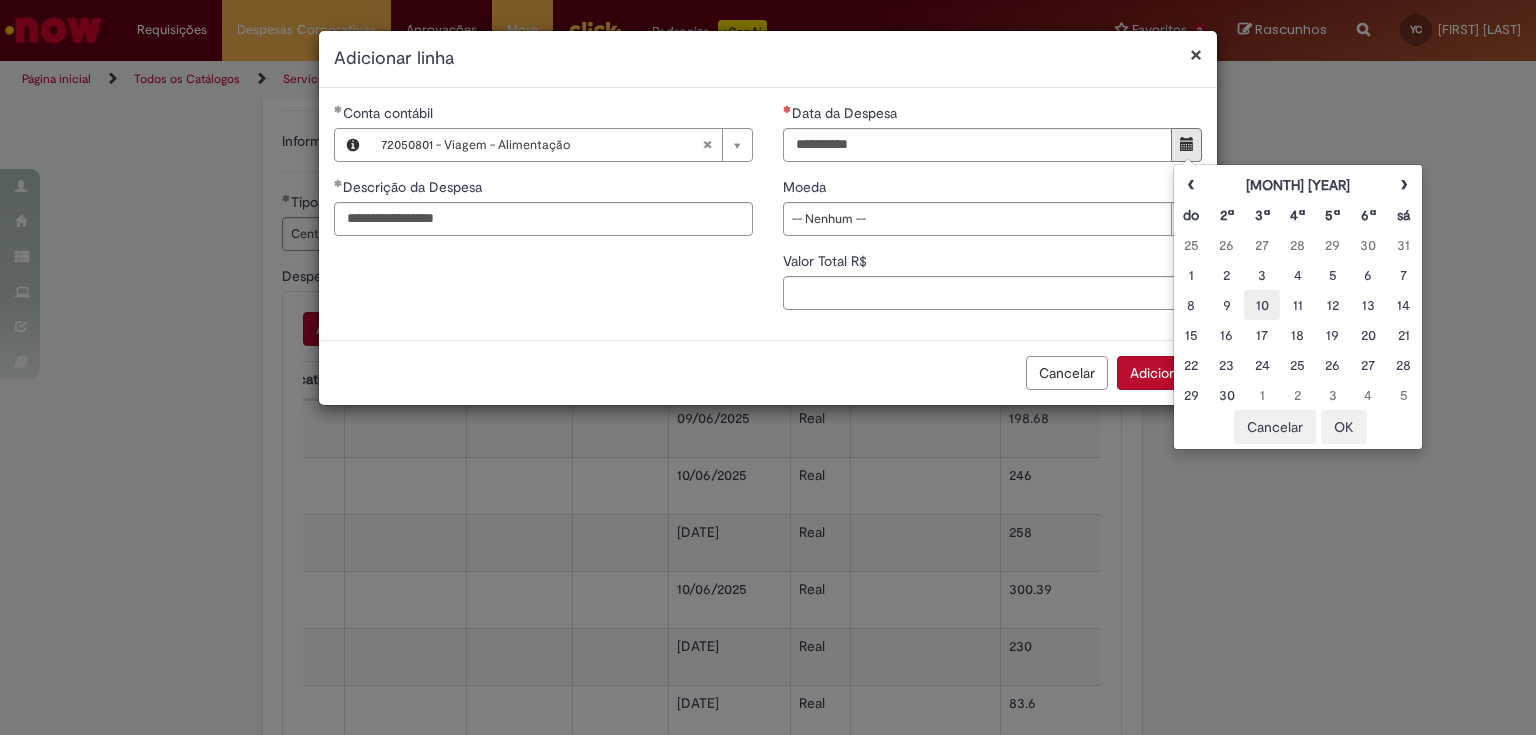 click on "10" at bounding box center (1261, 305) 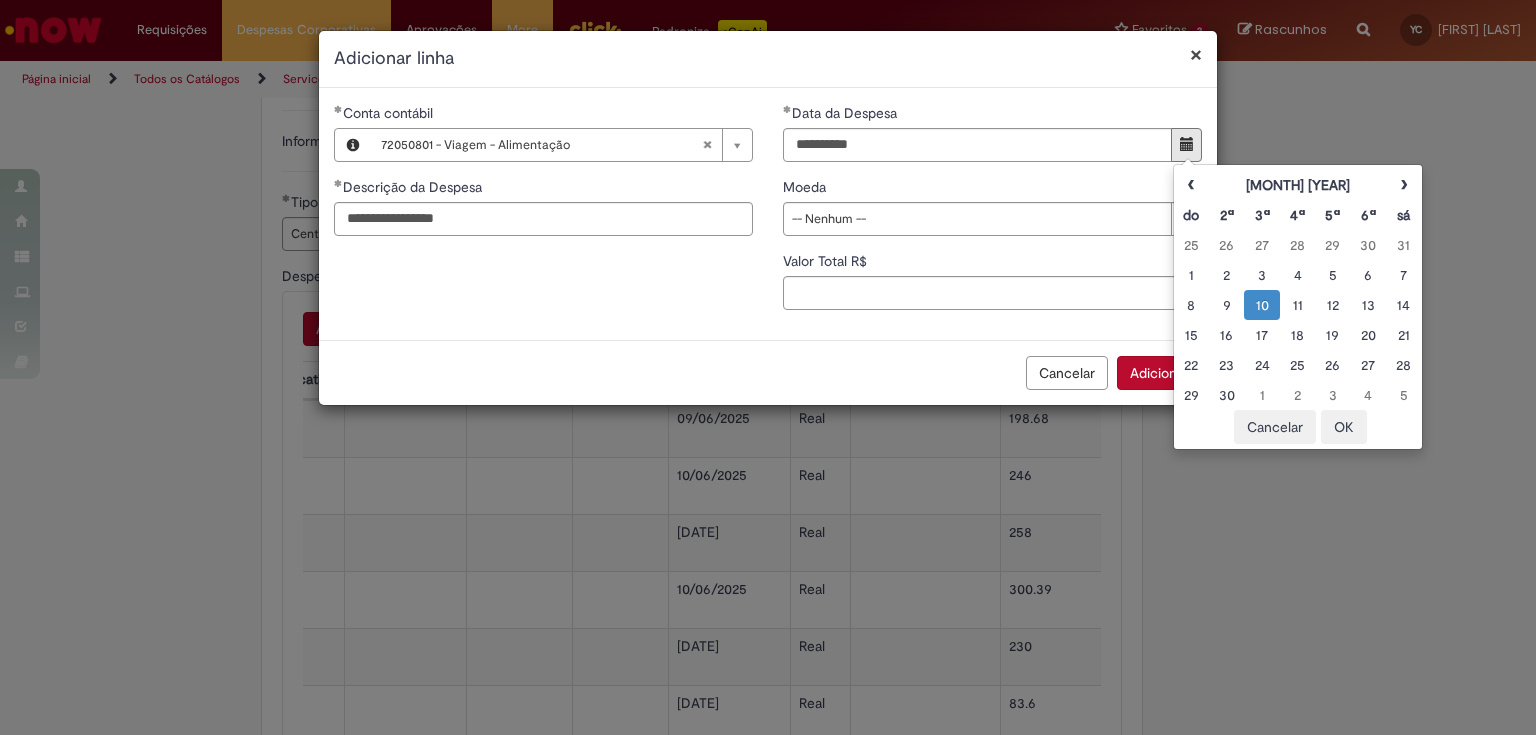 drag, startPoint x: 906, startPoint y: 229, endPoint x: 884, endPoint y: 244, distance: 26.627054 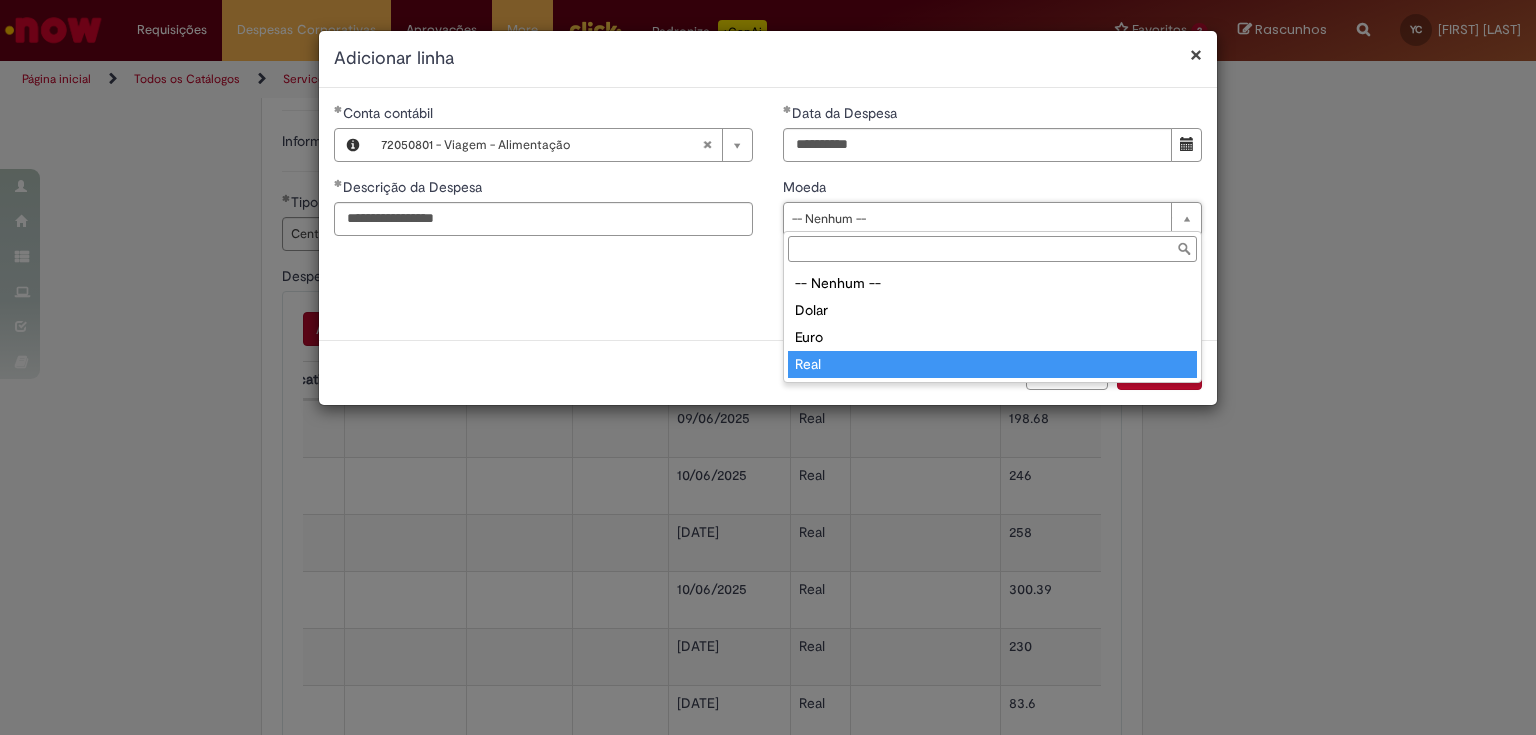 type on "****" 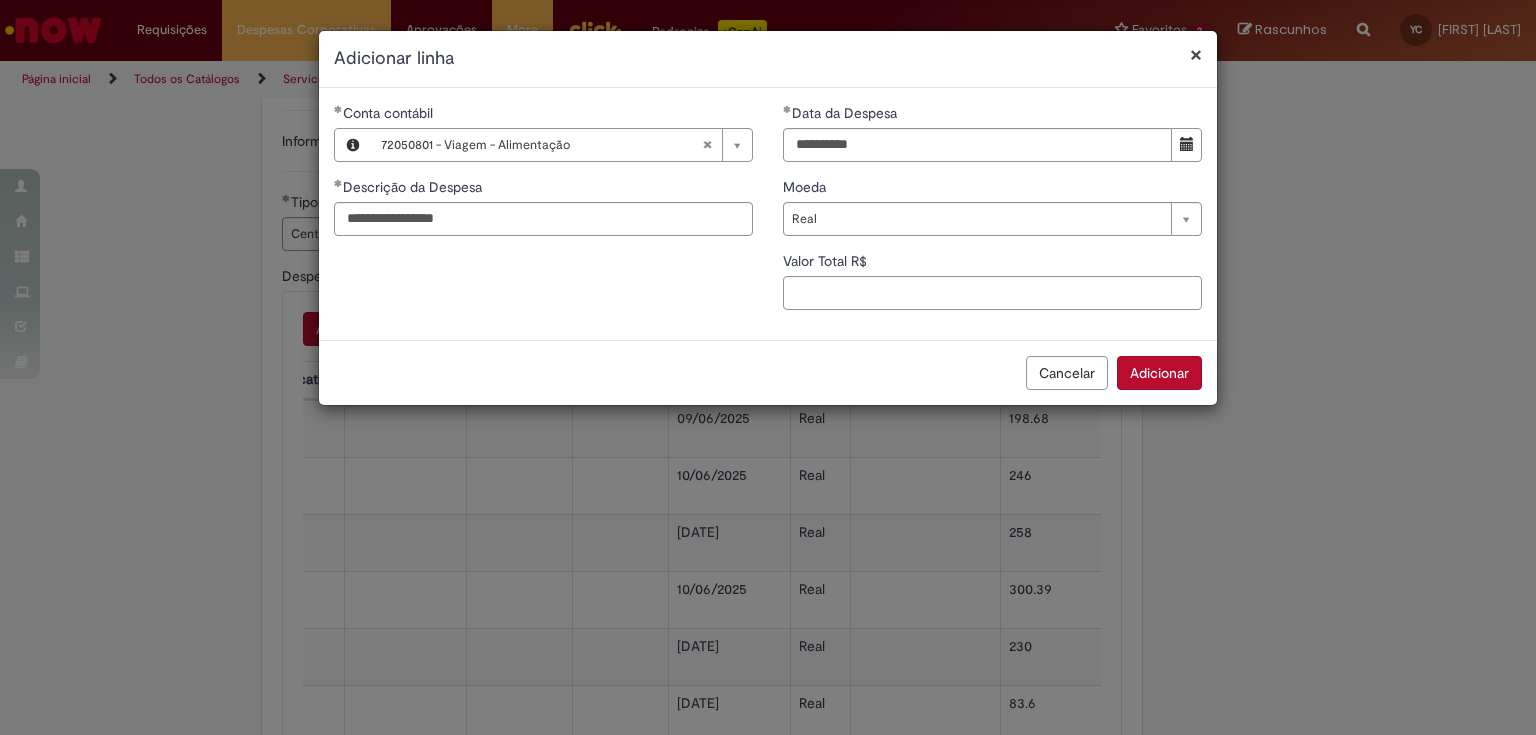 click on "Valor Total R$" at bounding box center (992, 293) 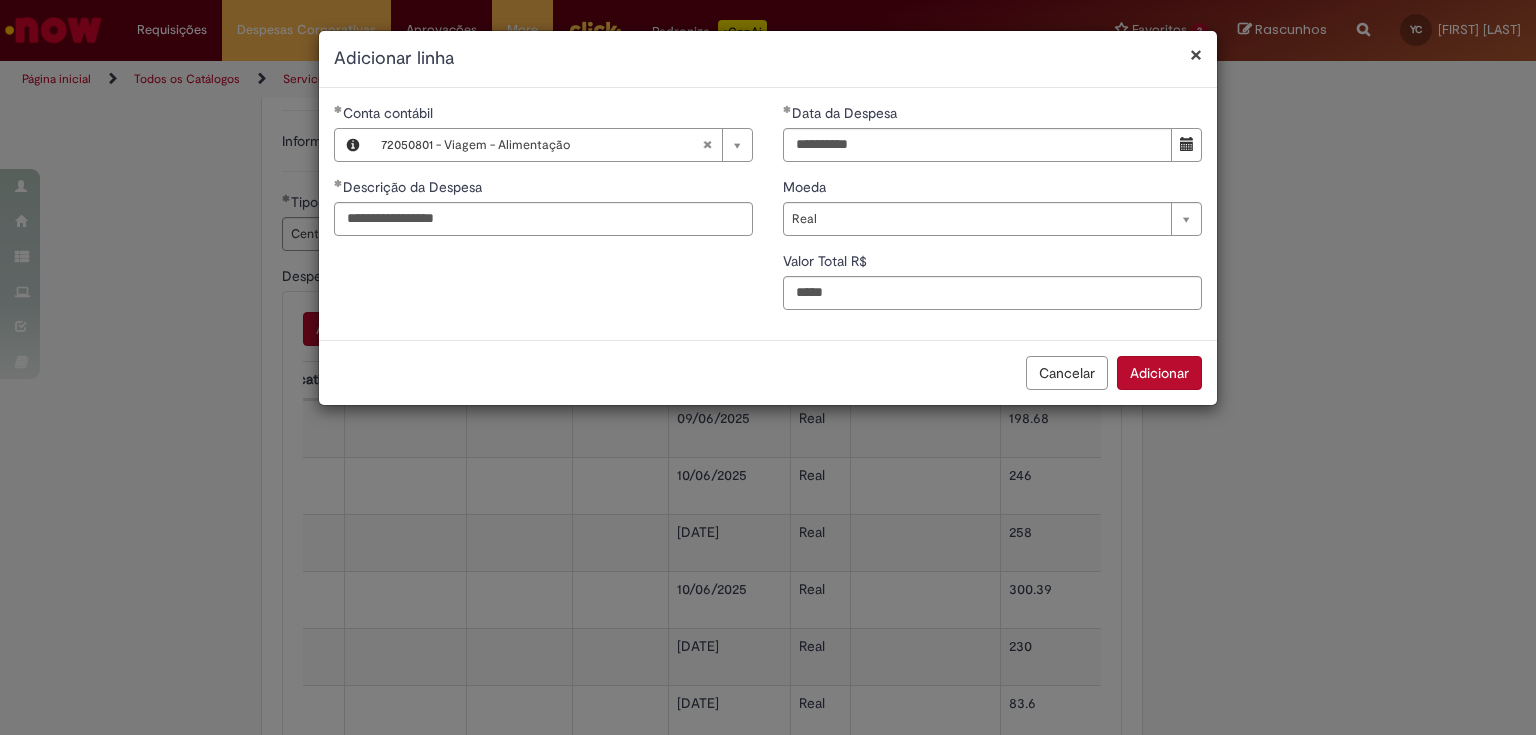 type on "**" 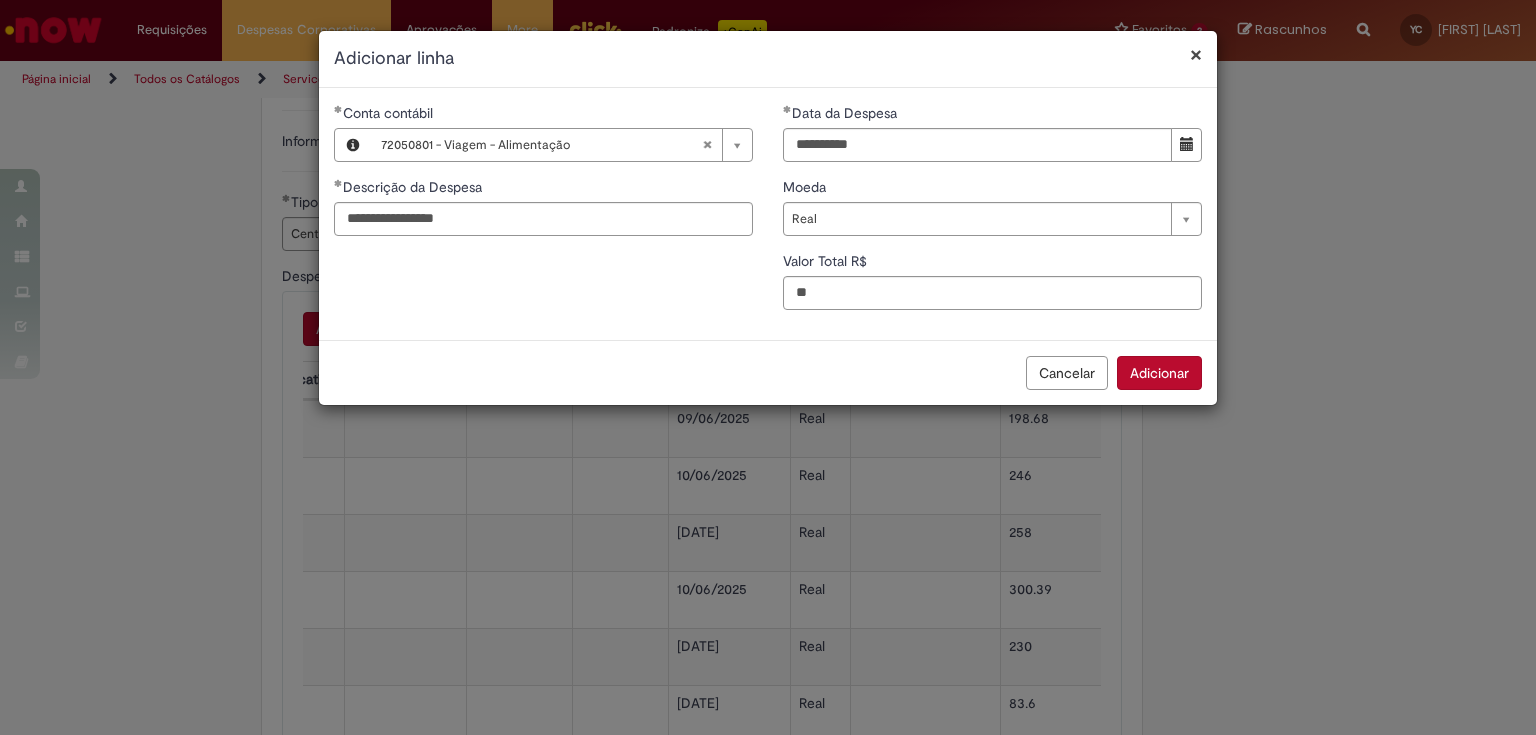 click on "Adicionar" at bounding box center (1159, 373) 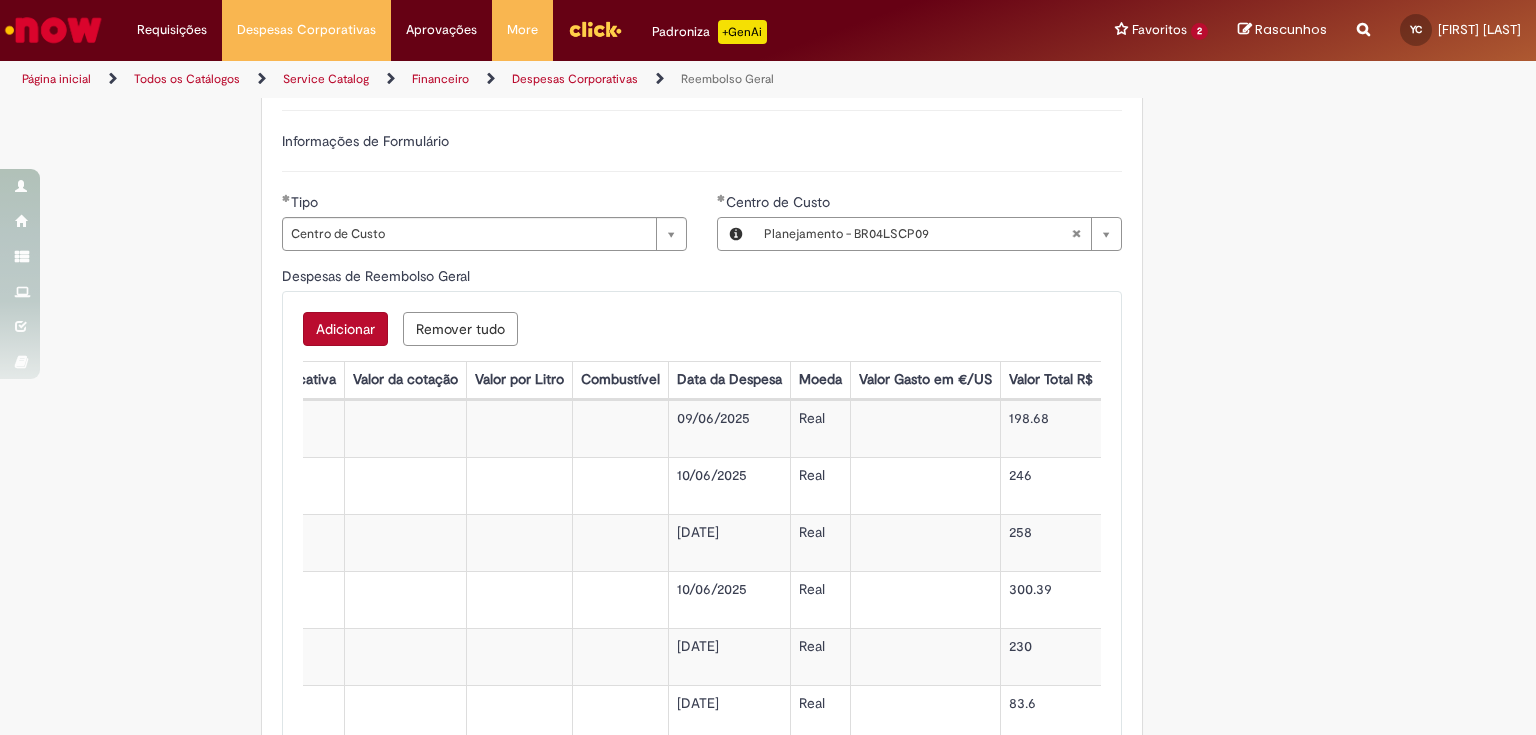 click on "Adicionar" at bounding box center (345, 329) 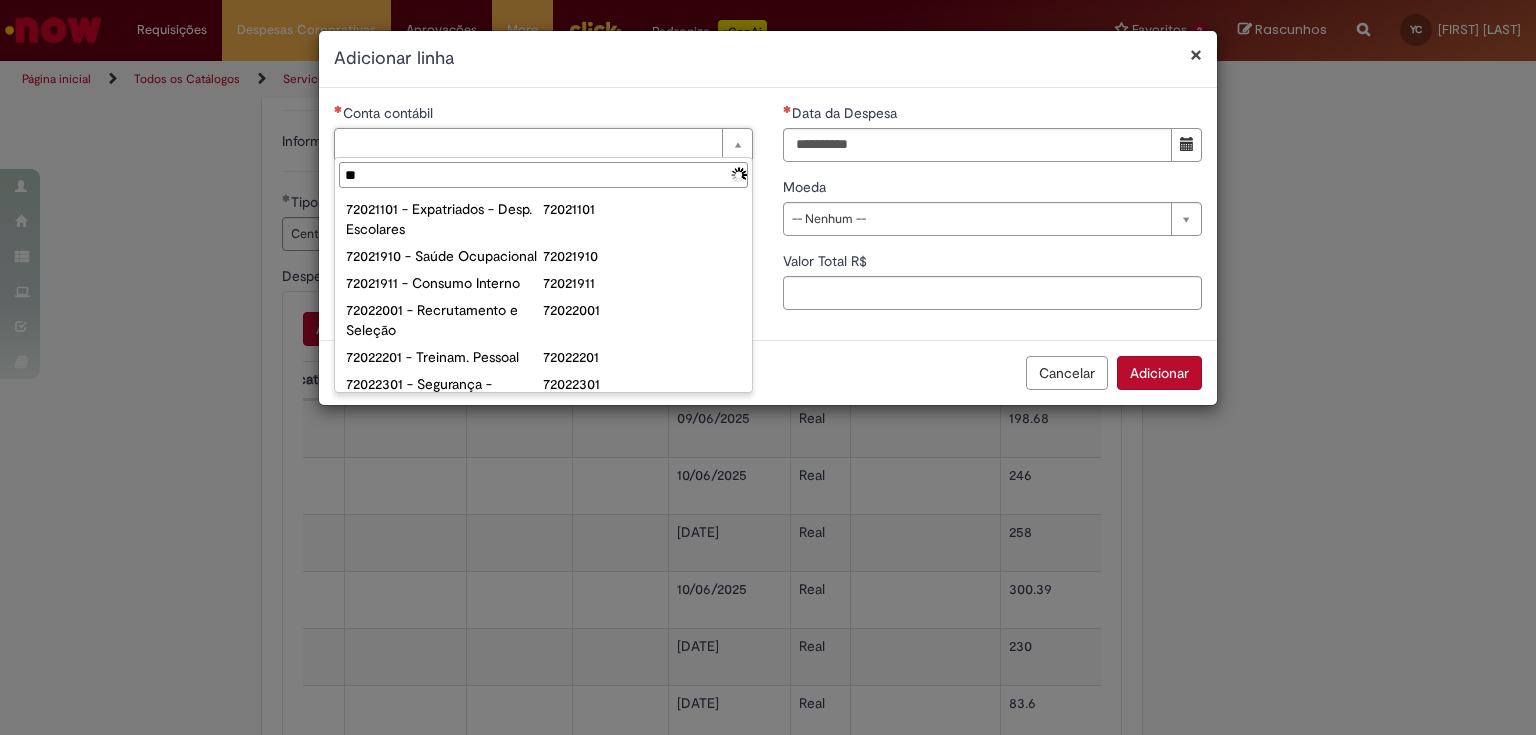 type on "*" 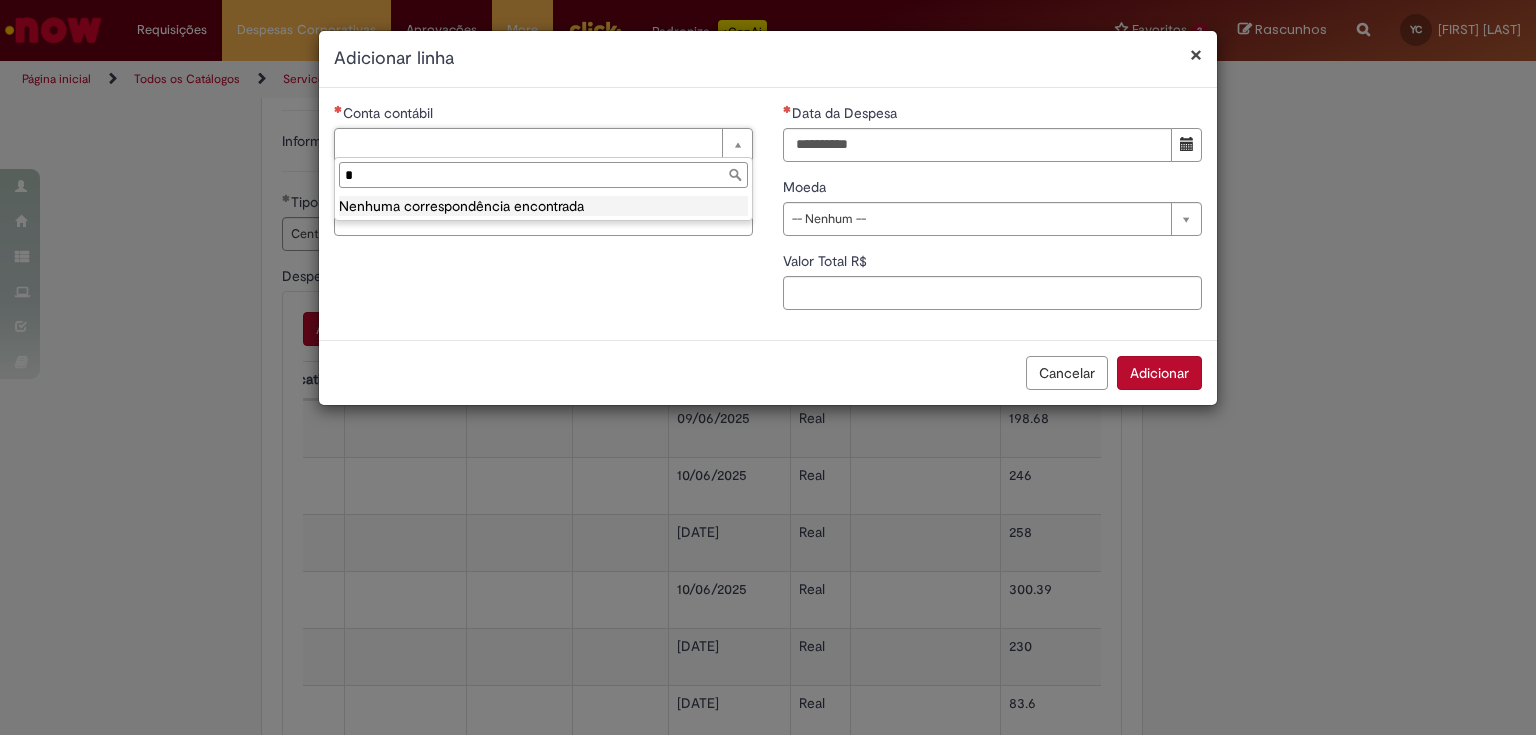 type 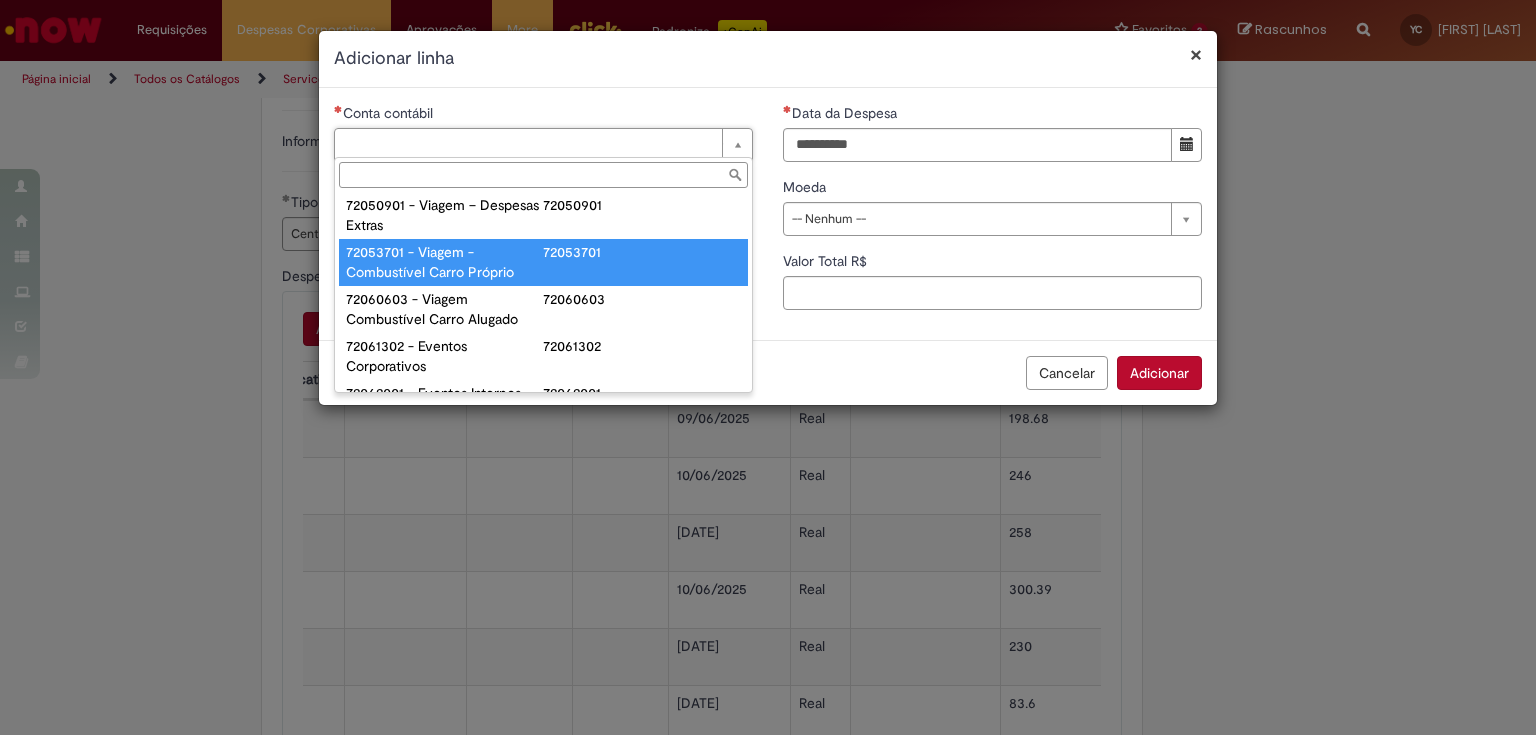 scroll, scrollTop: 1287, scrollLeft: 0, axis: vertical 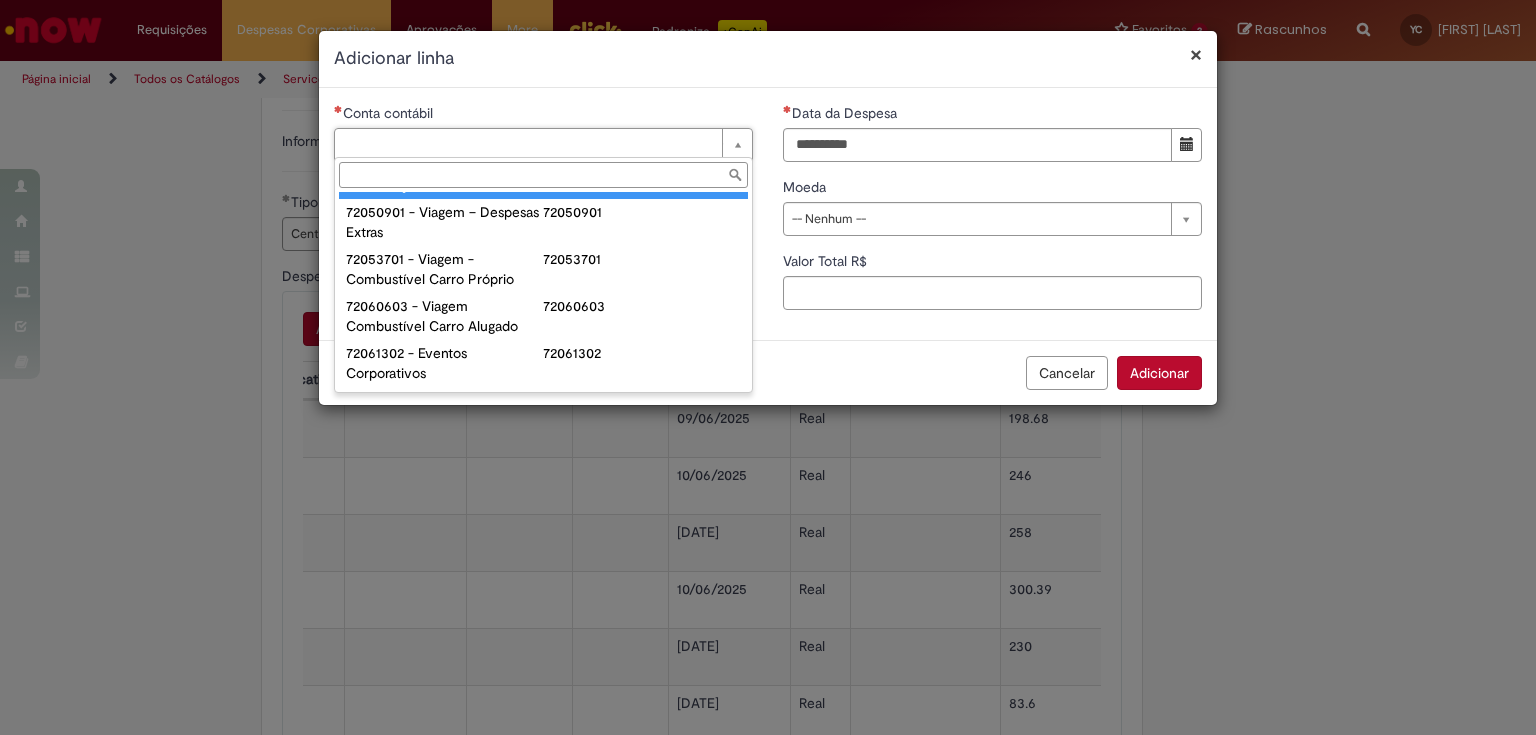 type on "**********" 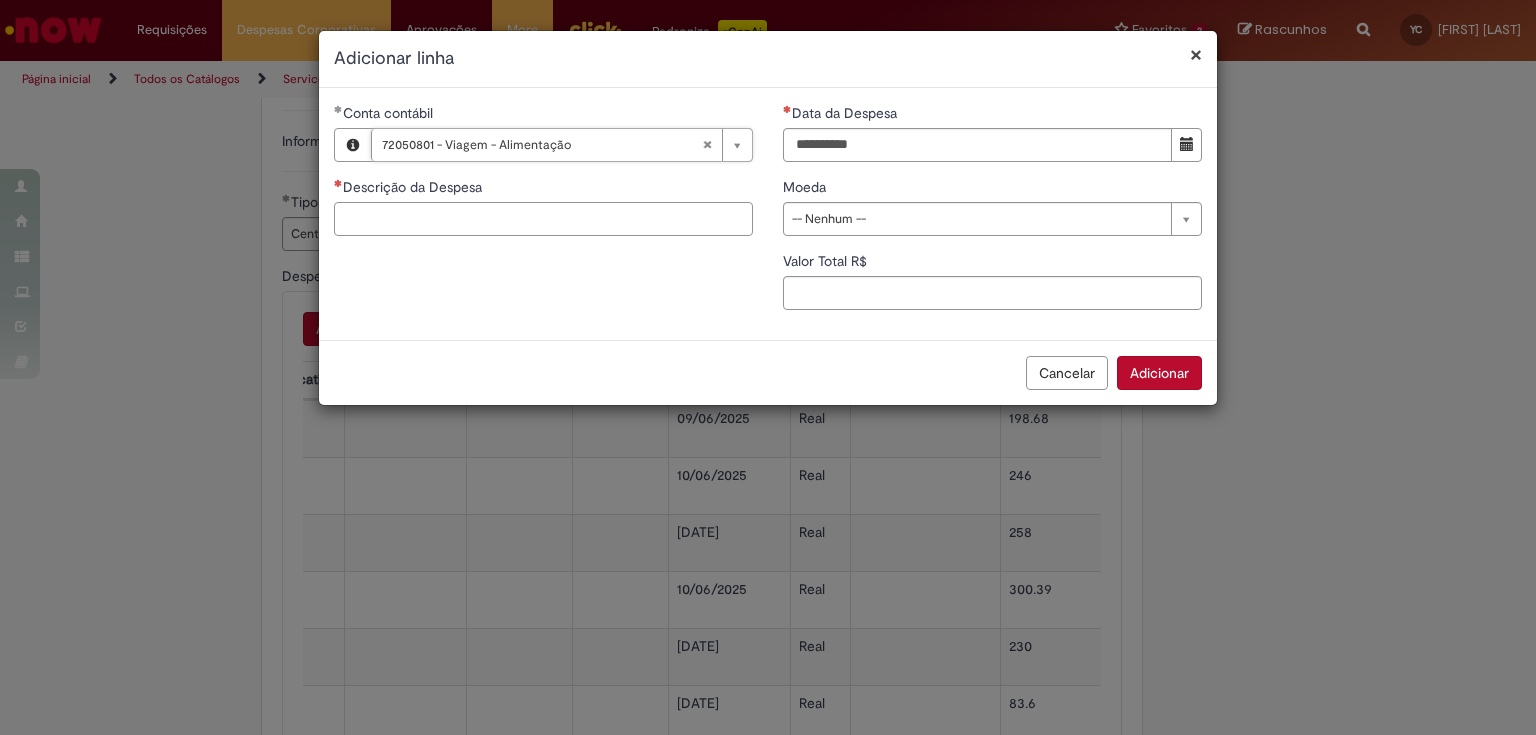 click on "Descrição da Despesa" at bounding box center (543, 219) 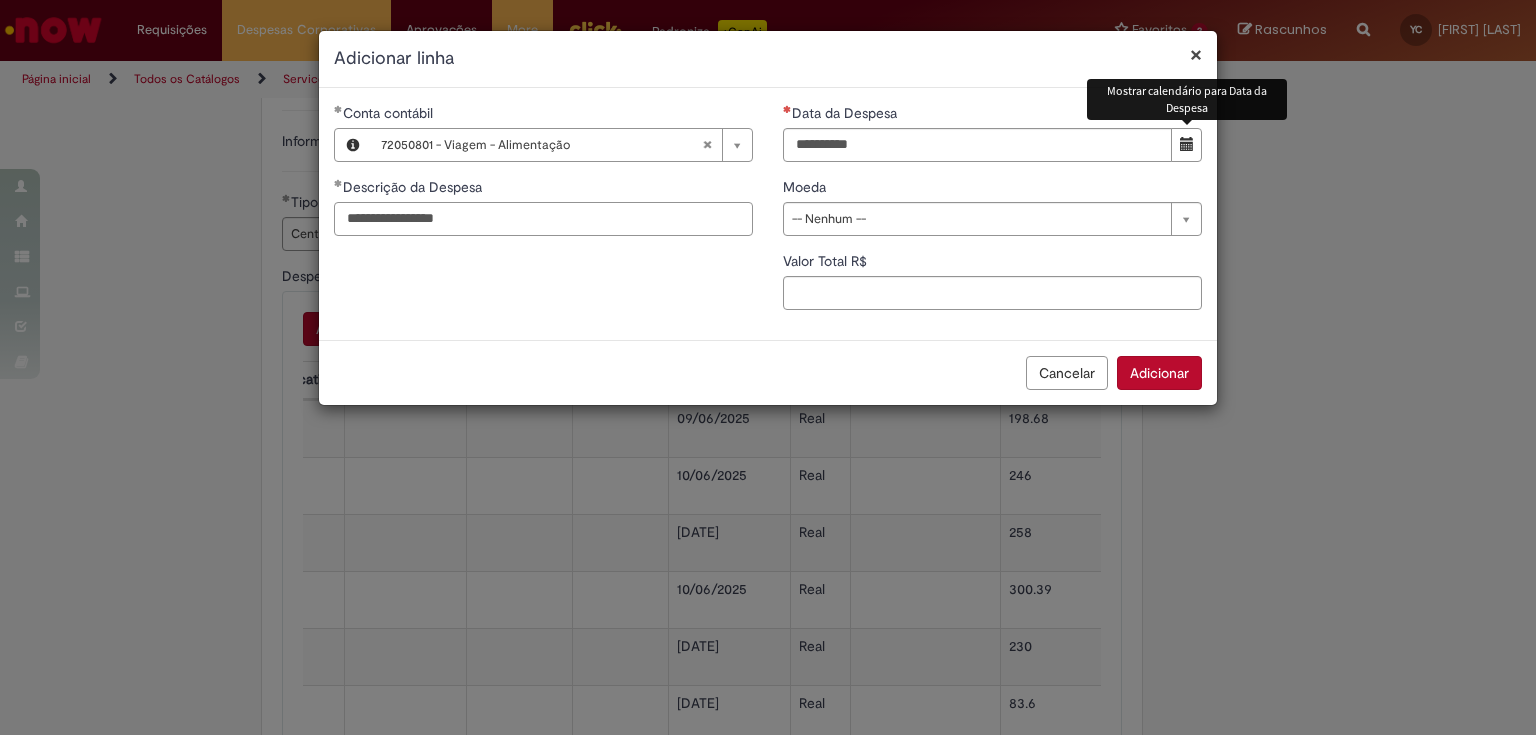 type on "**********" 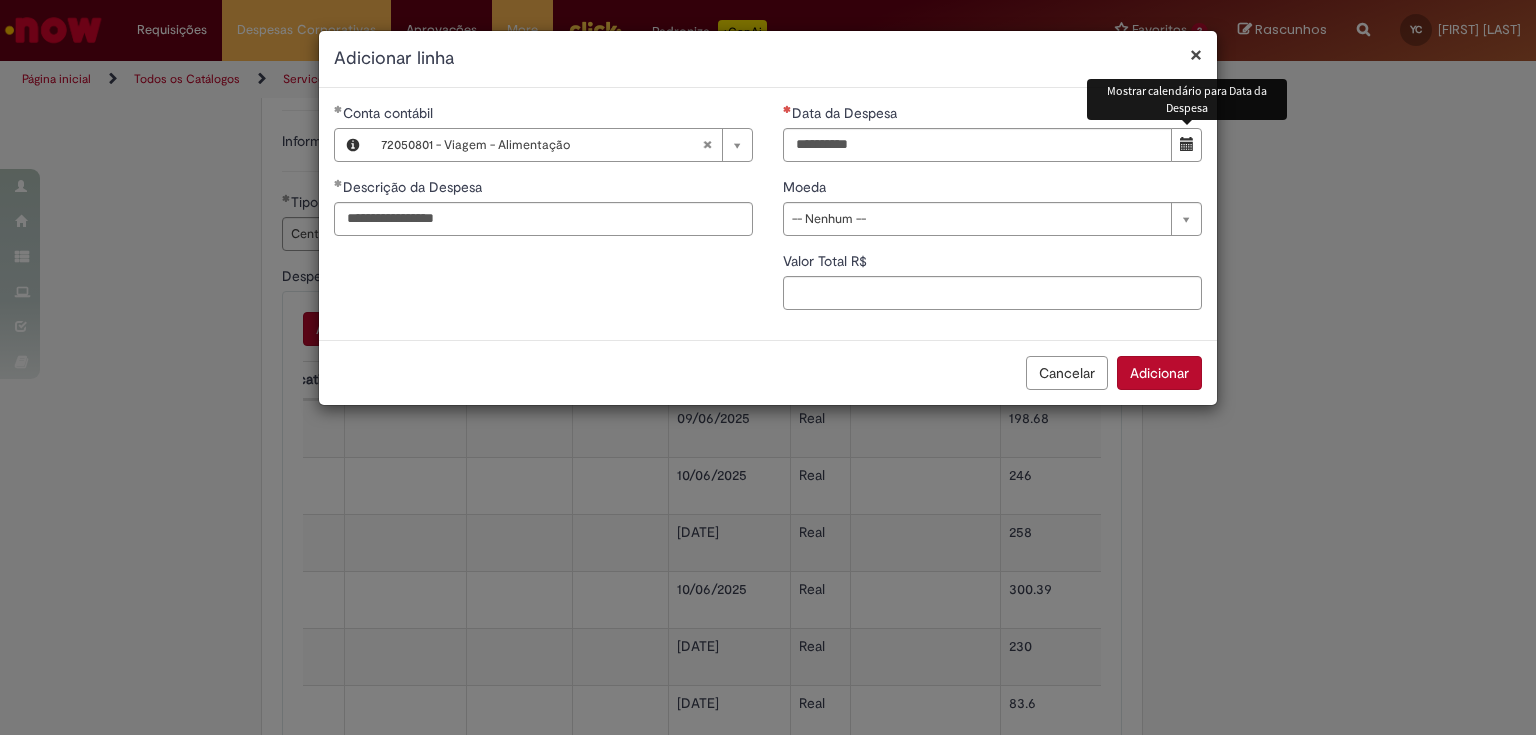 click at bounding box center [1186, 145] 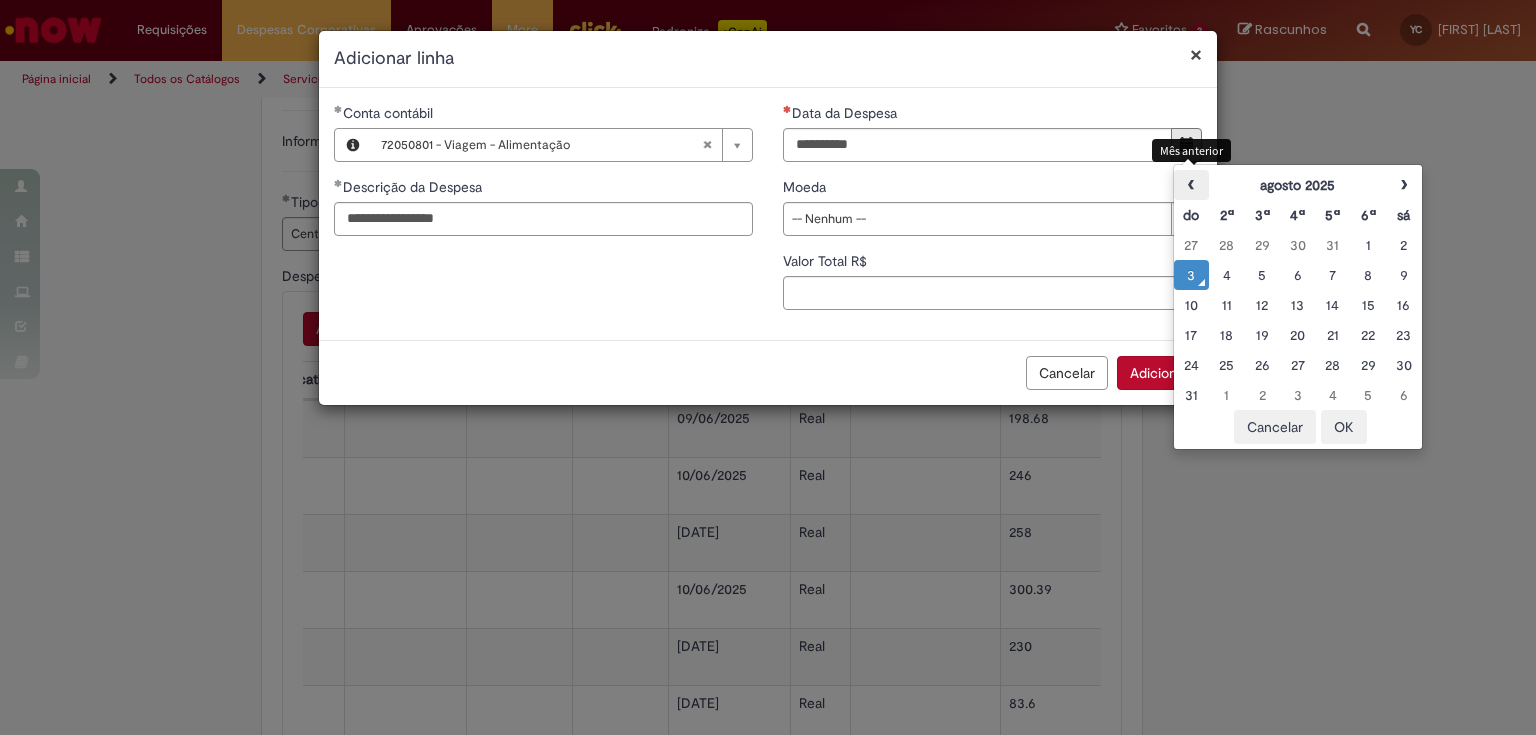 click on "‹" at bounding box center (1191, 185) 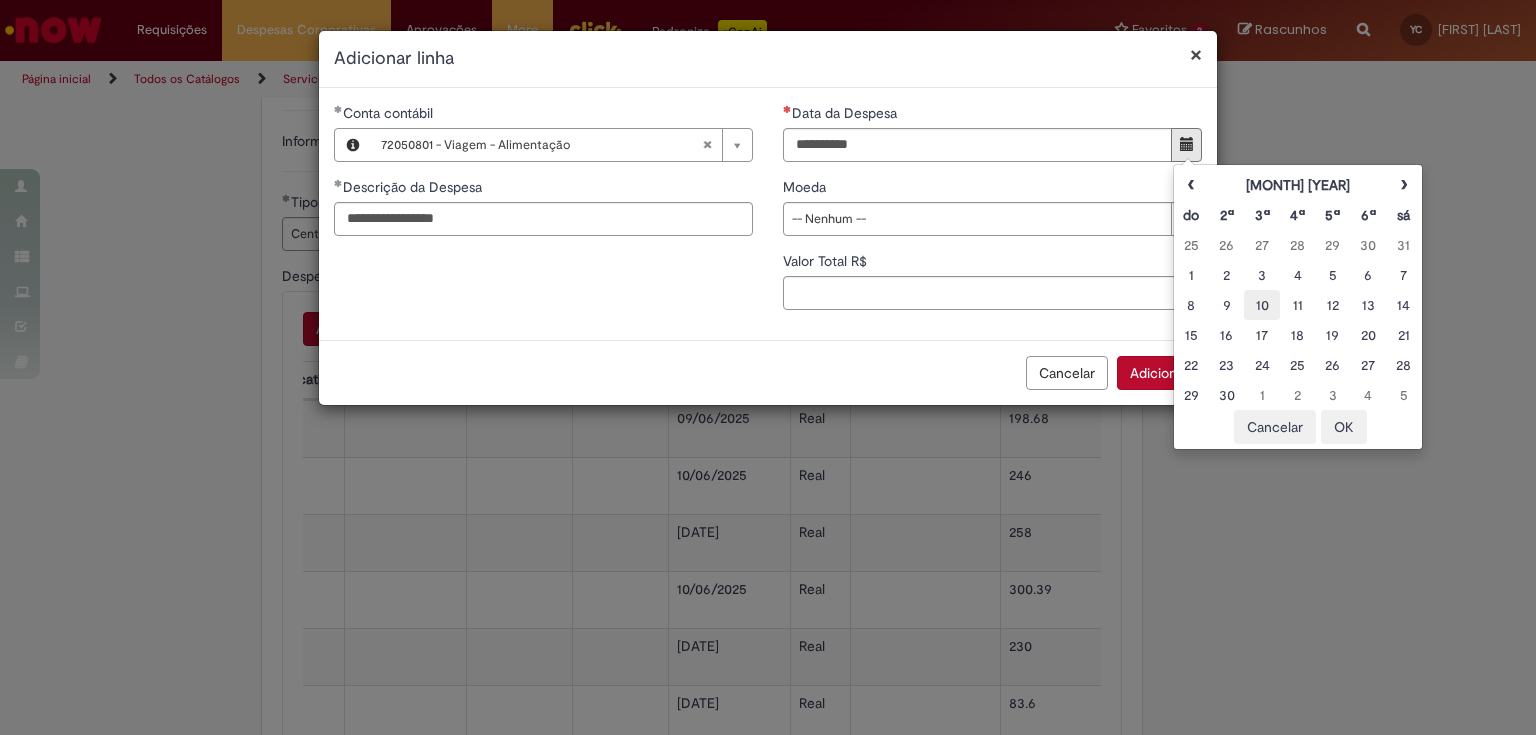click on "10" at bounding box center (1261, 305) 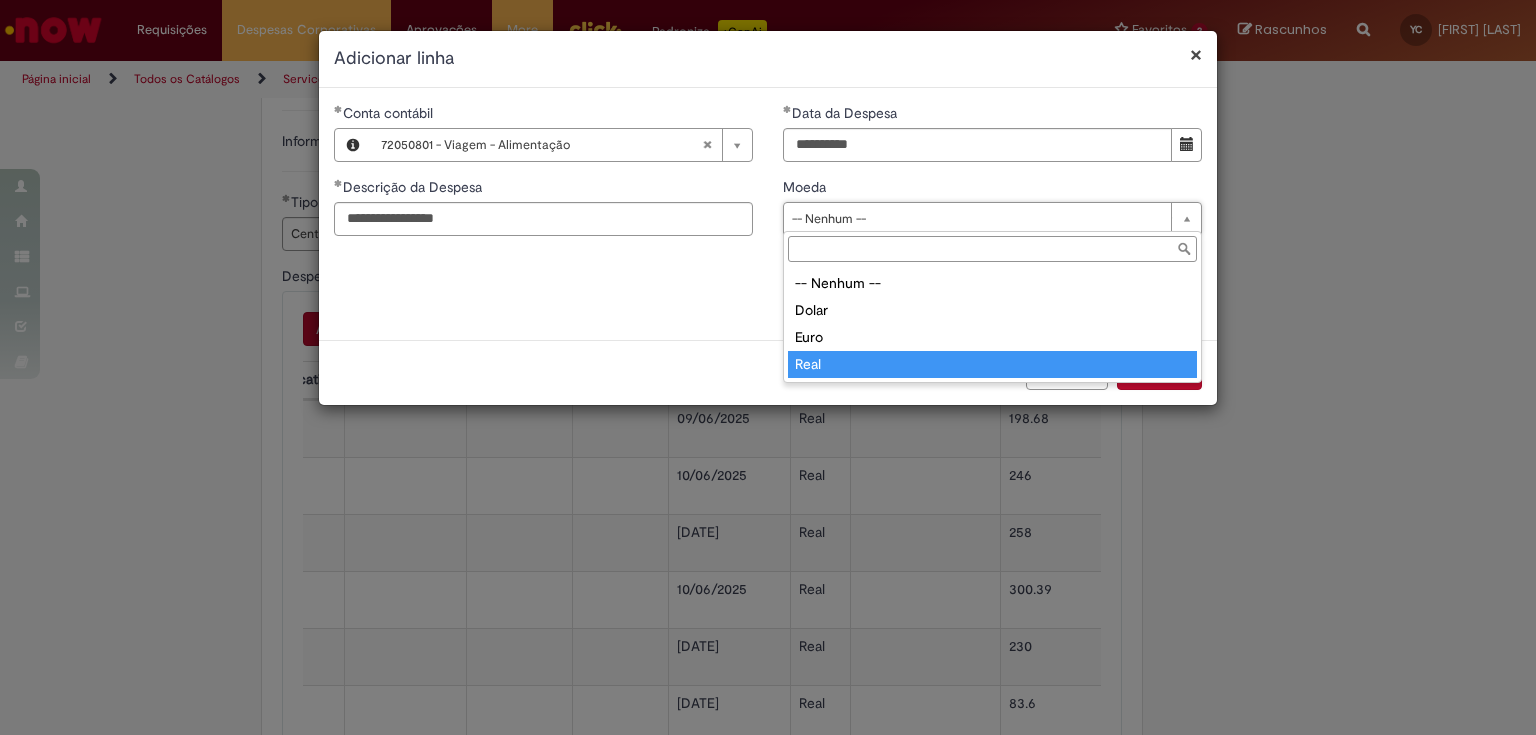 type on "****" 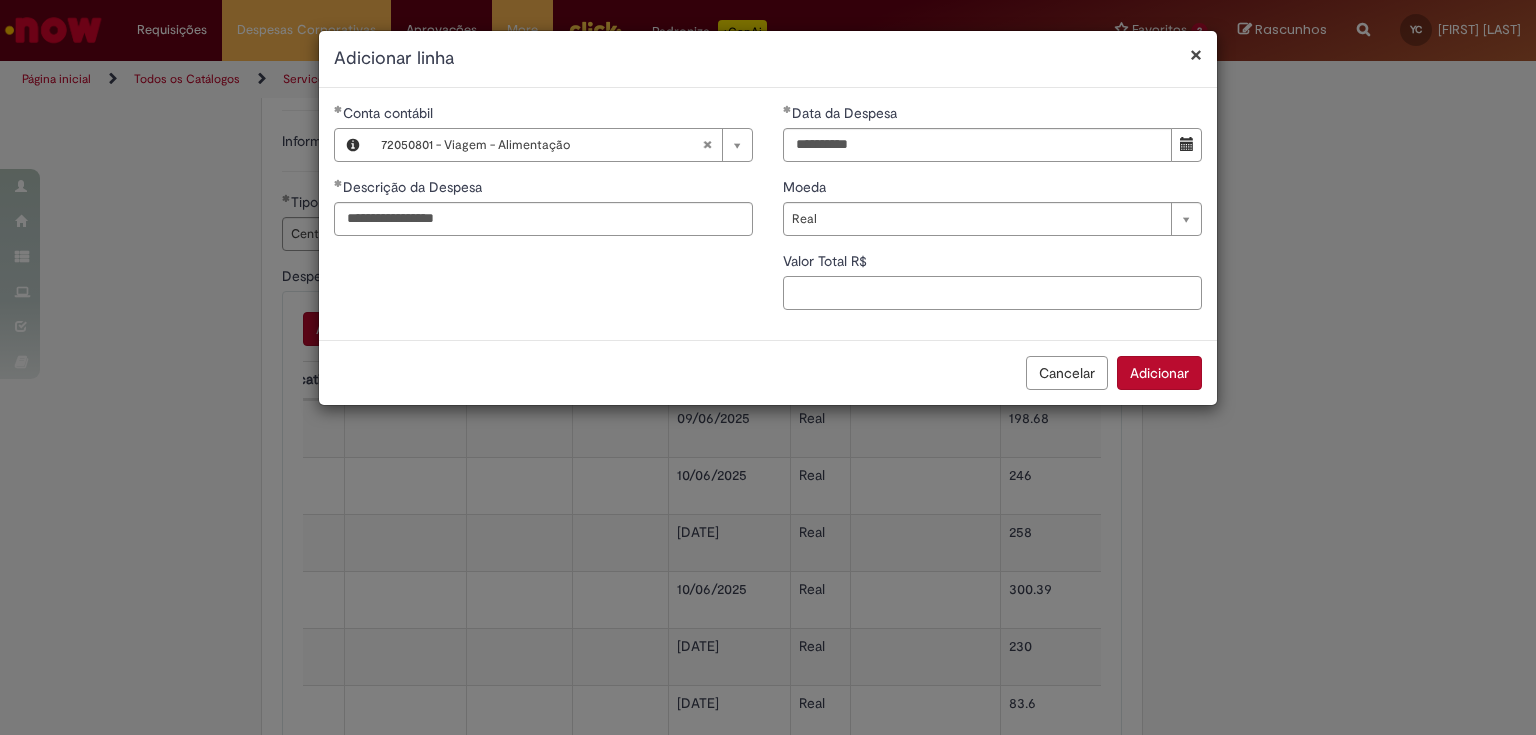 click on "Valor Total R$" at bounding box center [992, 293] 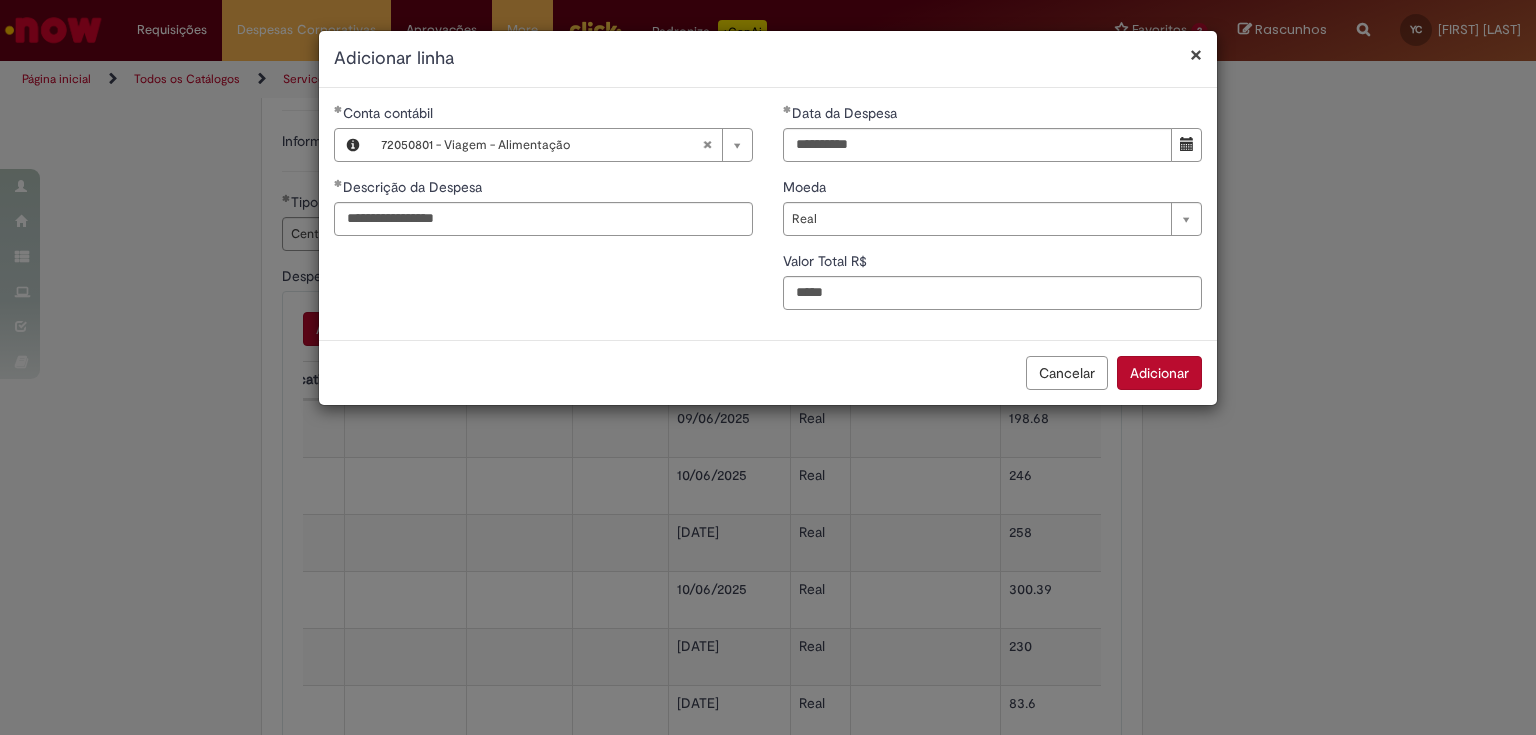 type on "**" 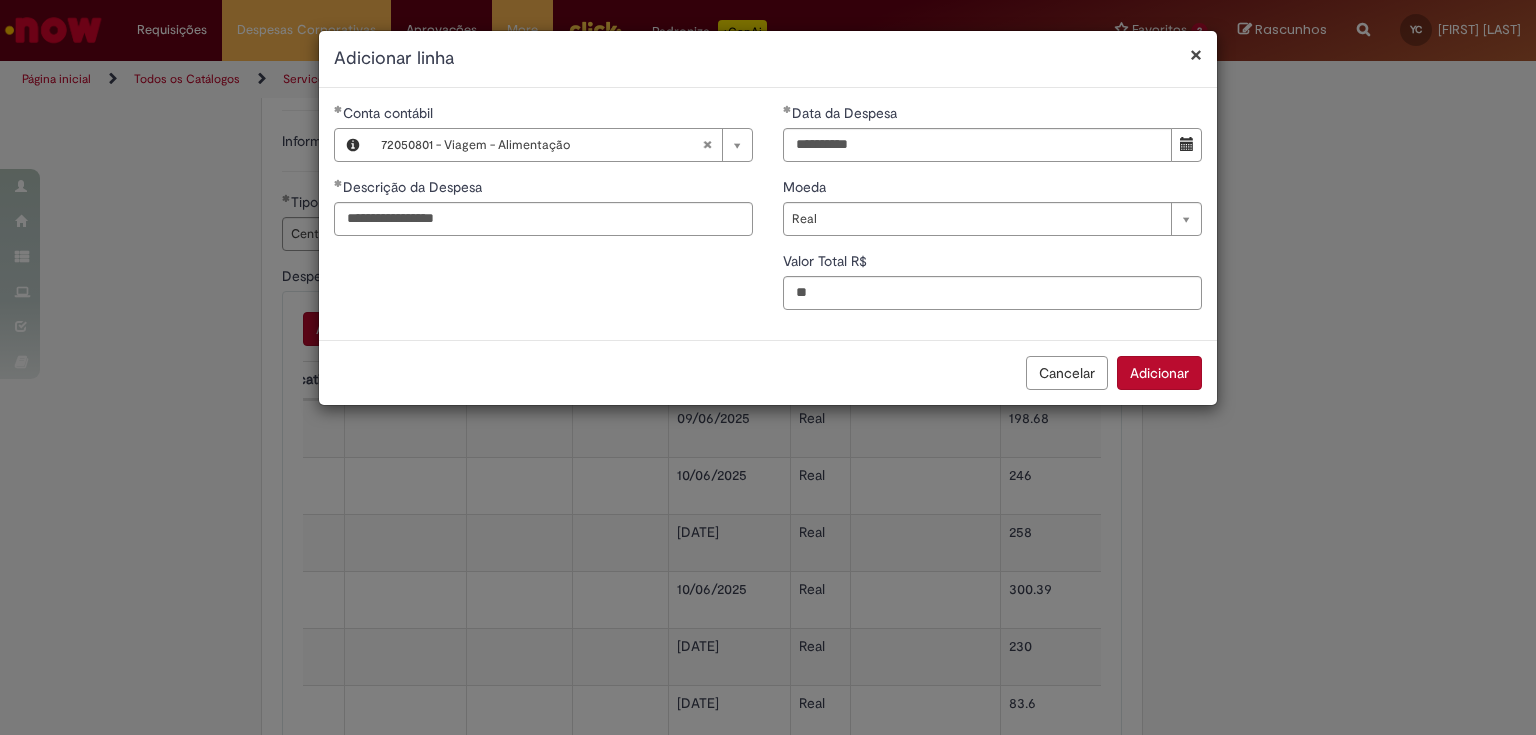 click on "Adicionar" at bounding box center (1159, 373) 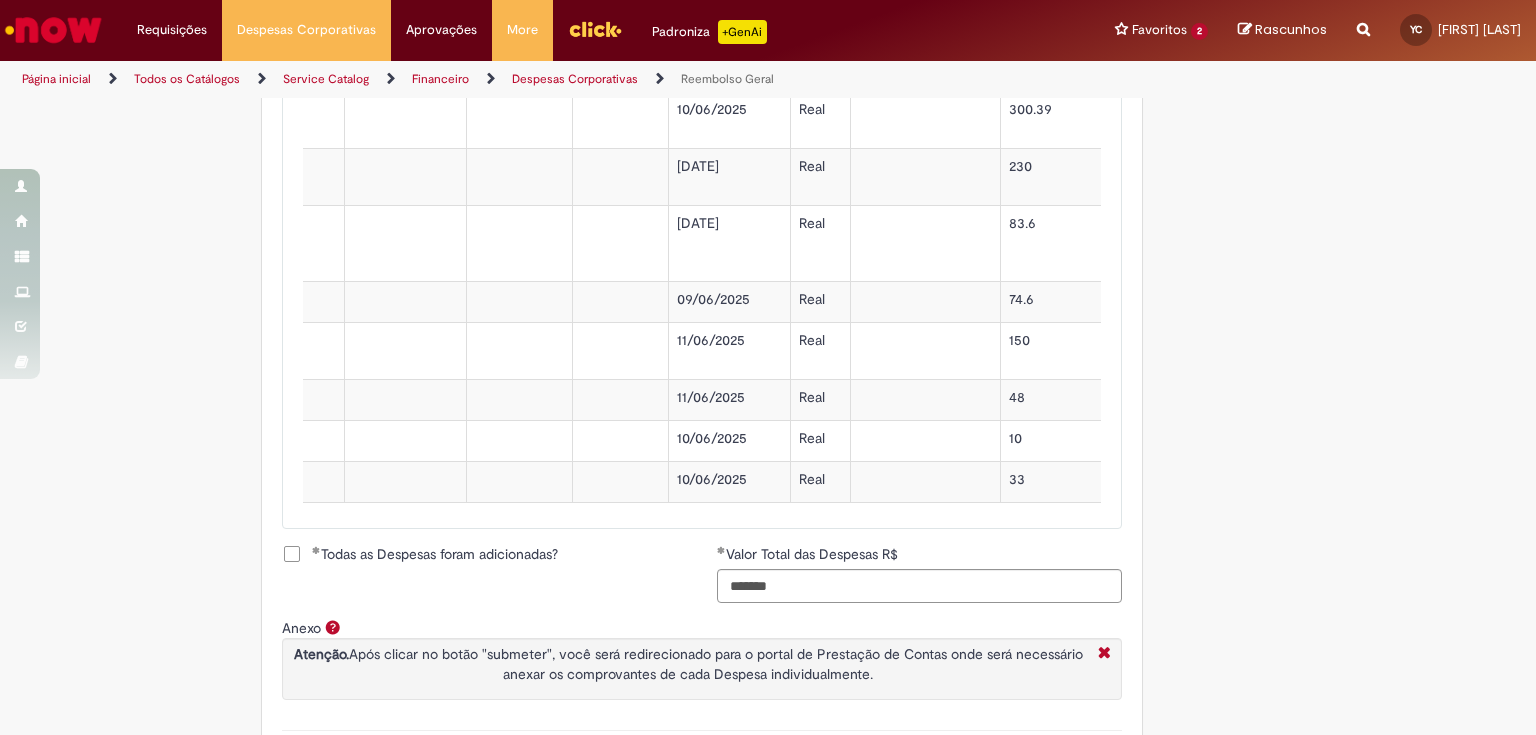 scroll, scrollTop: 1300, scrollLeft: 0, axis: vertical 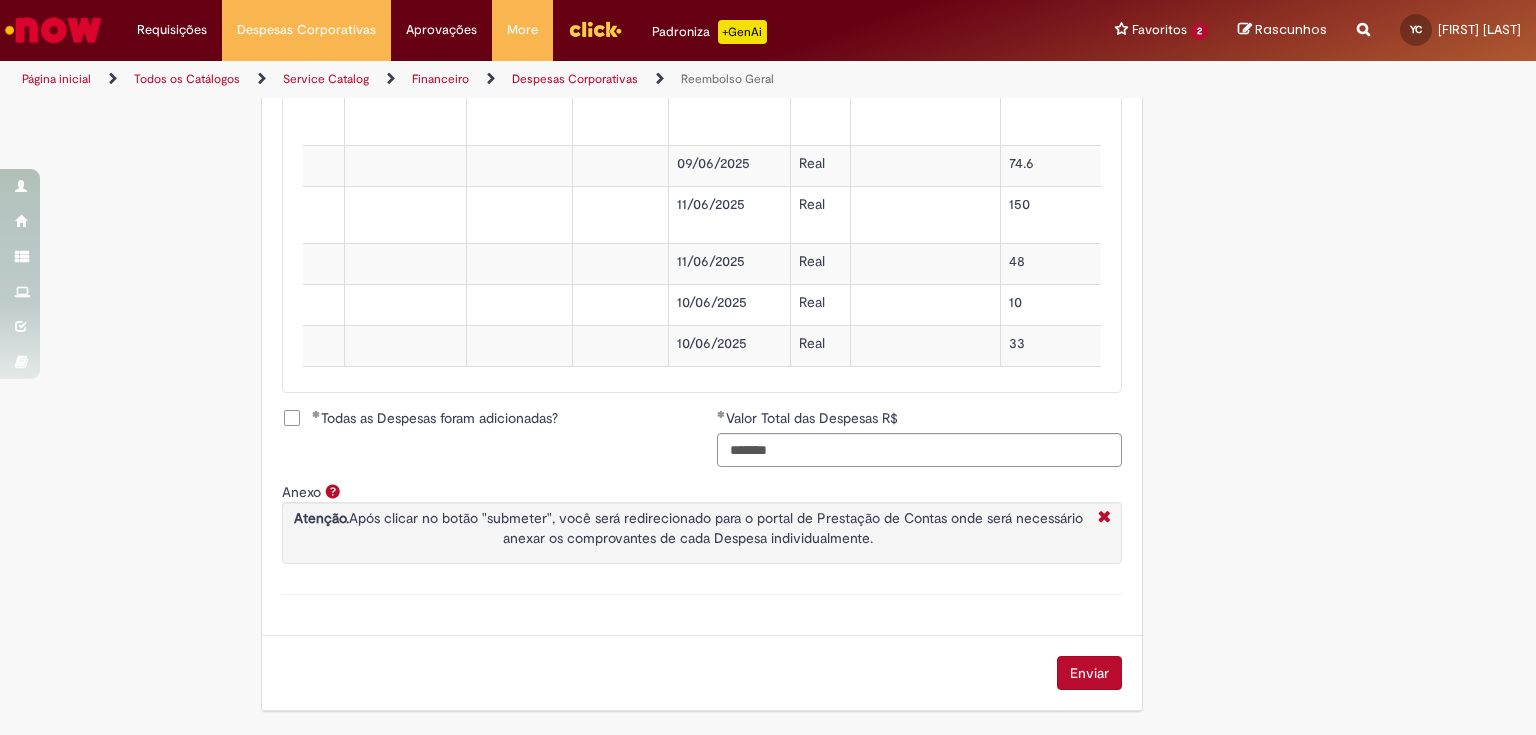 click on "Todas as Despesas foram adicionadas?" at bounding box center (435, 418) 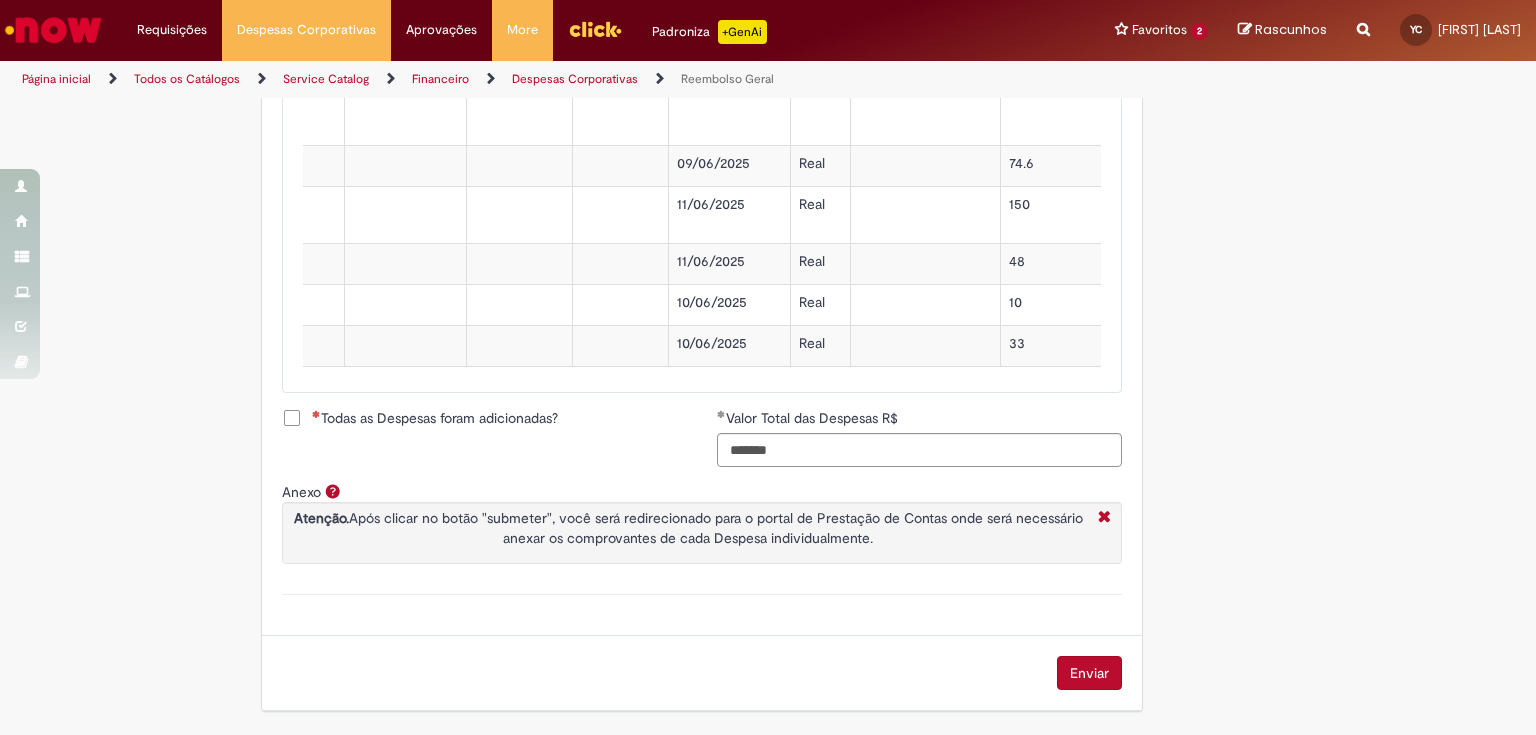 click on "Todas as Despesas foram adicionadas?" at bounding box center [435, 418] 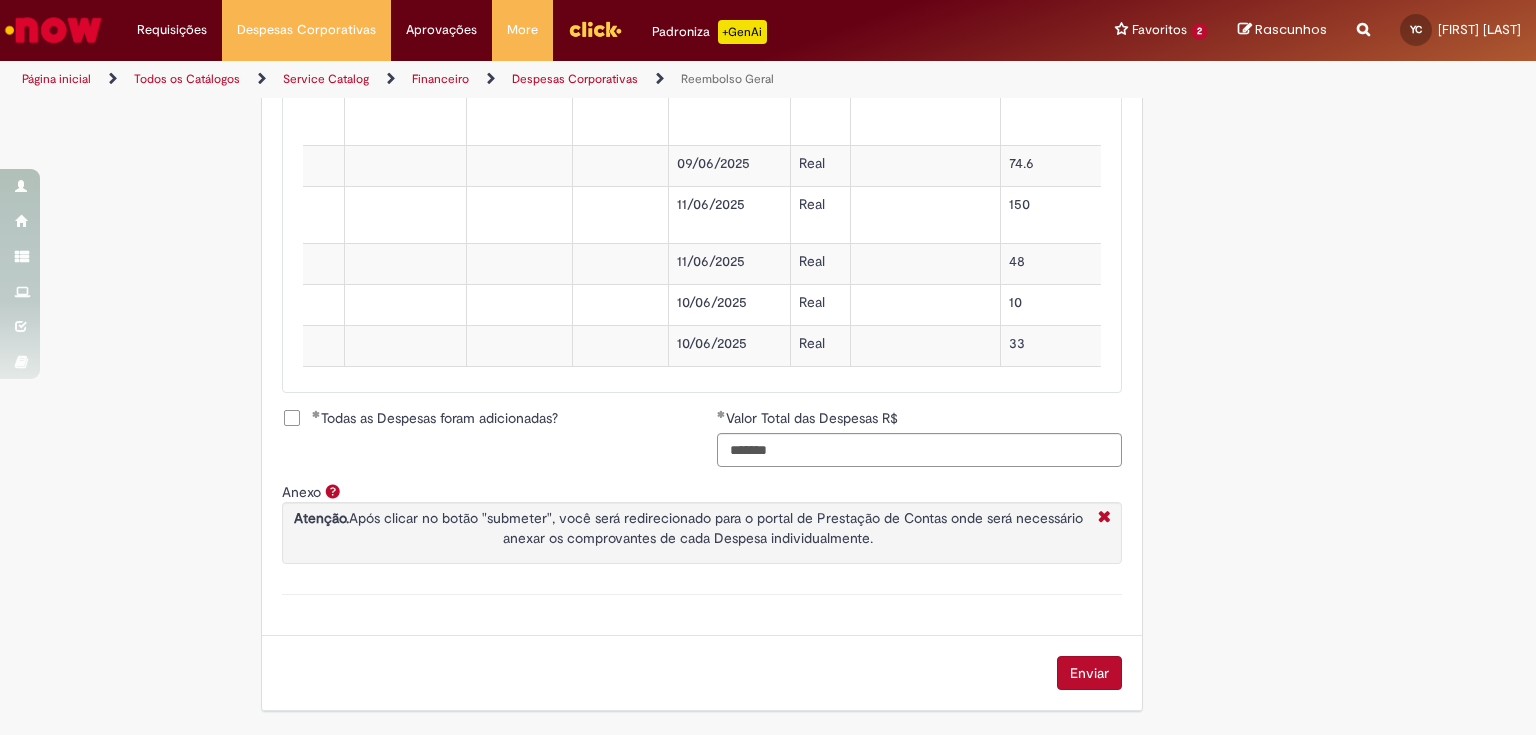 click on "Enviar" at bounding box center [1089, 673] 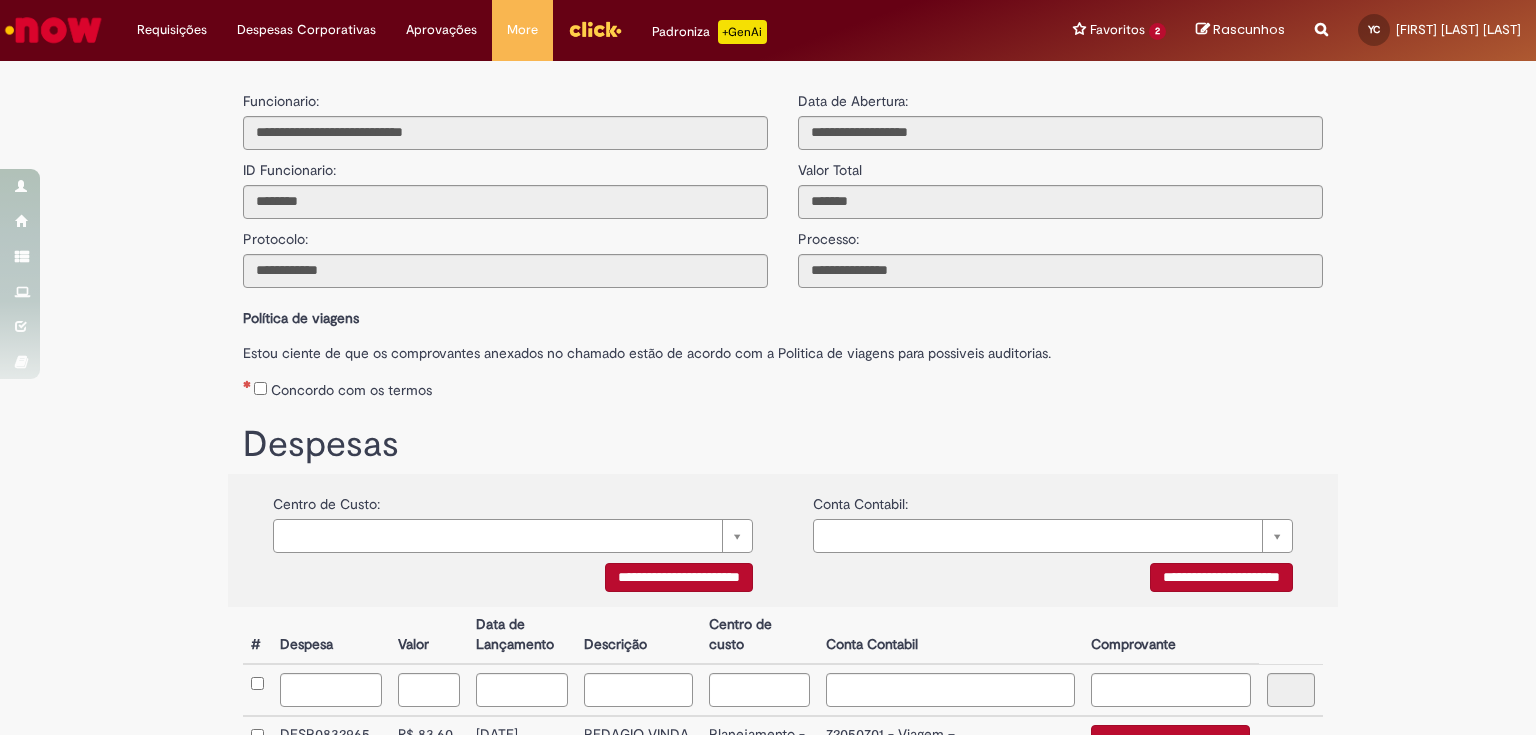 scroll, scrollTop: 0, scrollLeft: 0, axis: both 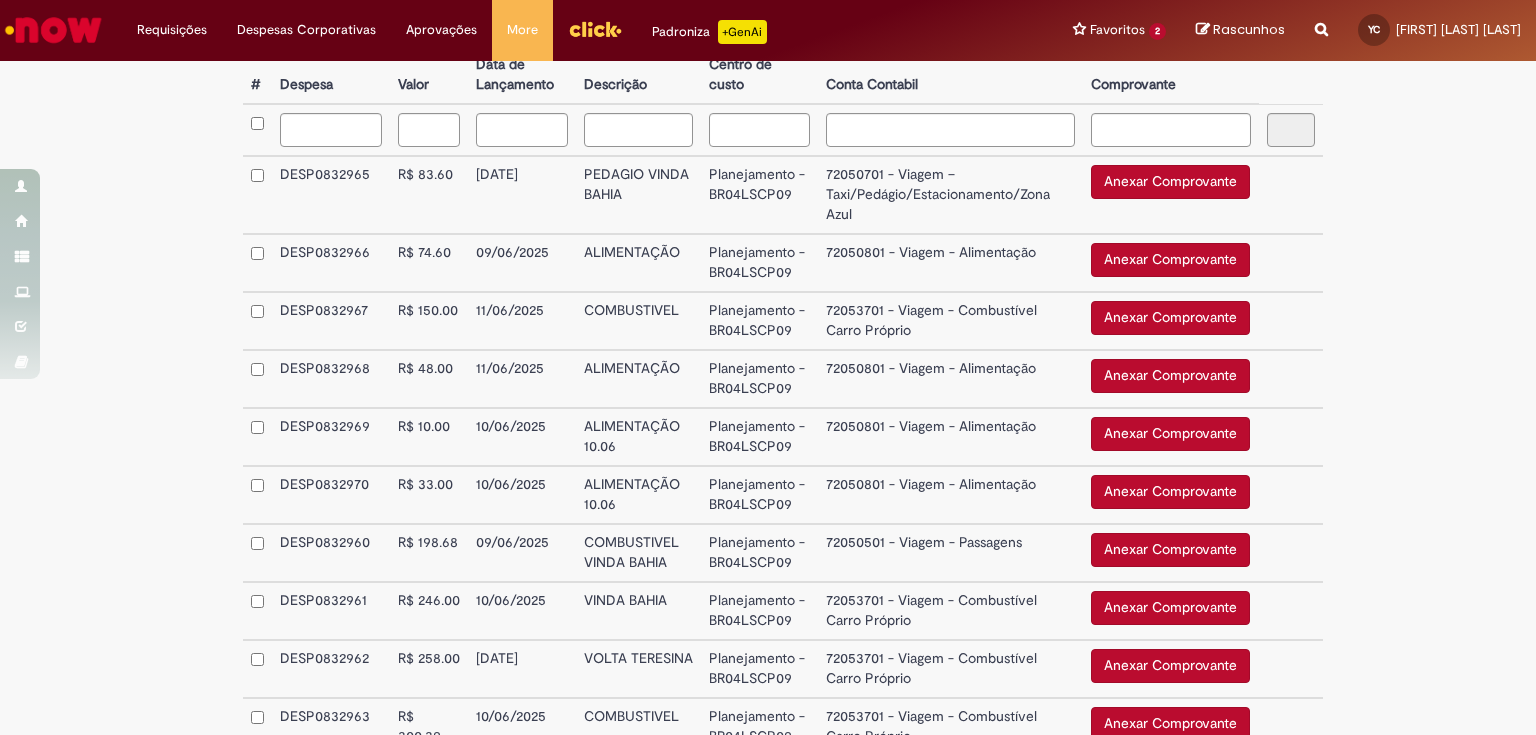 click on "Anexar Comprovante" at bounding box center [1170, 182] 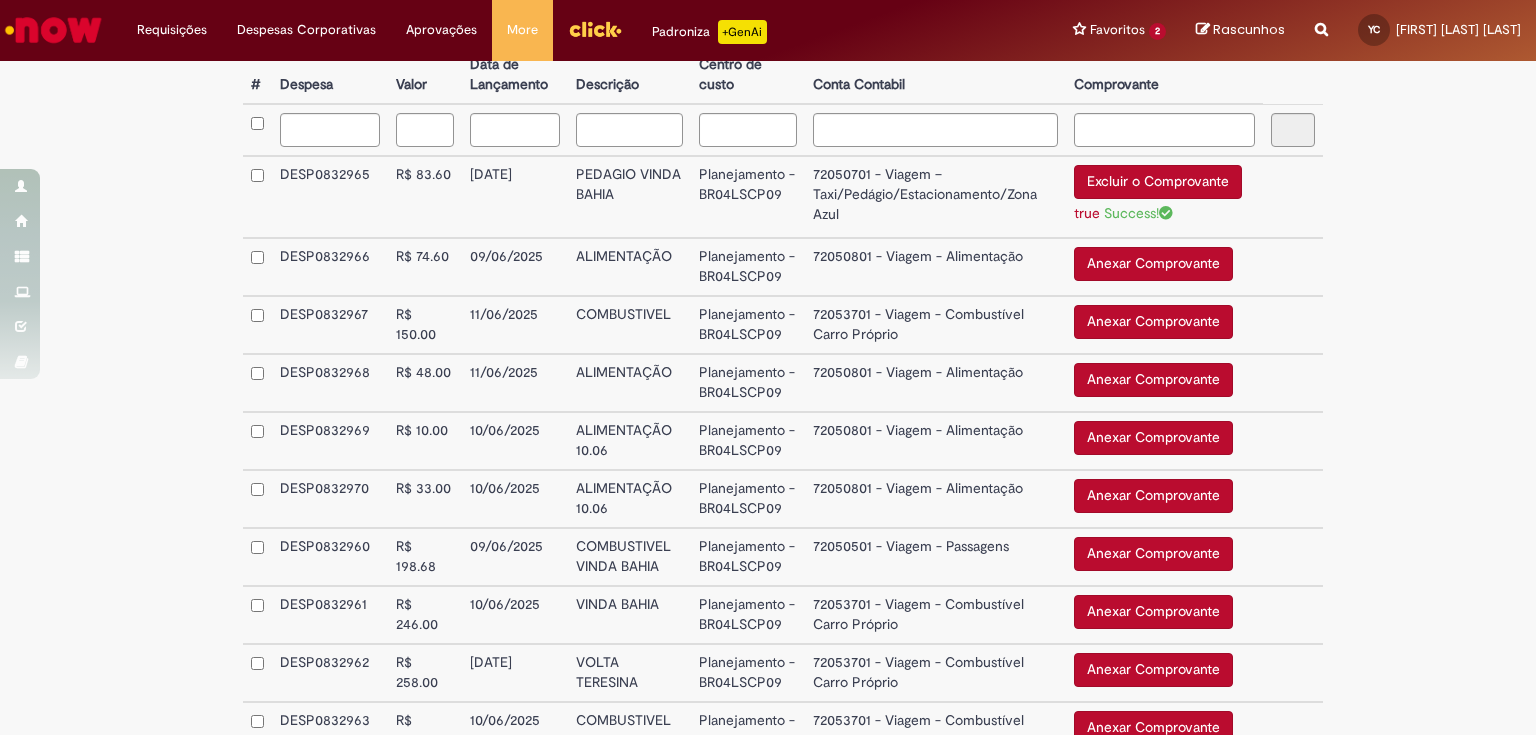 click on "Anexar Comprovante" at bounding box center [1153, 264] 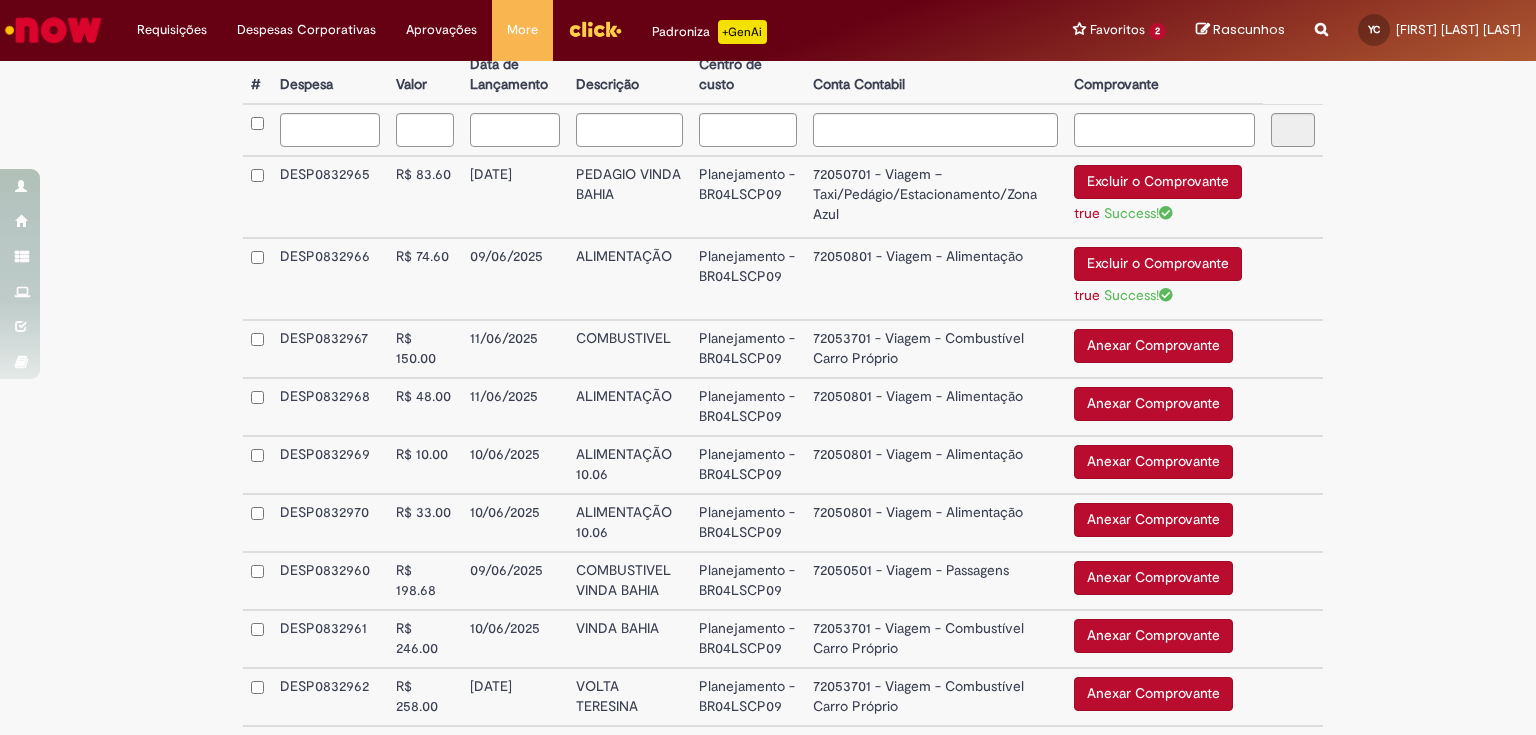 click on "Anexar Comprovante" at bounding box center (1153, 346) 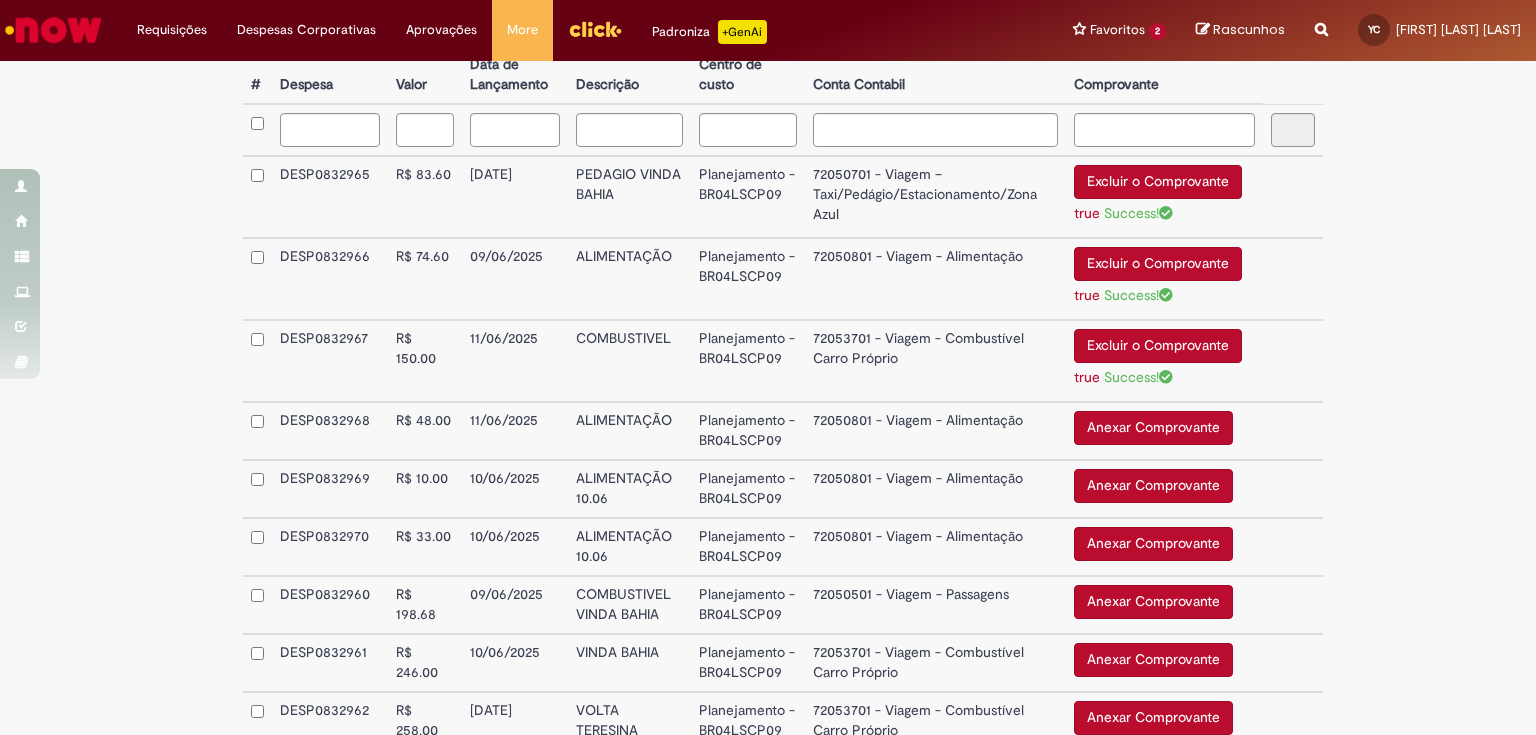 click on "Anexar Comprovante" at bounding box center (1153, 428) 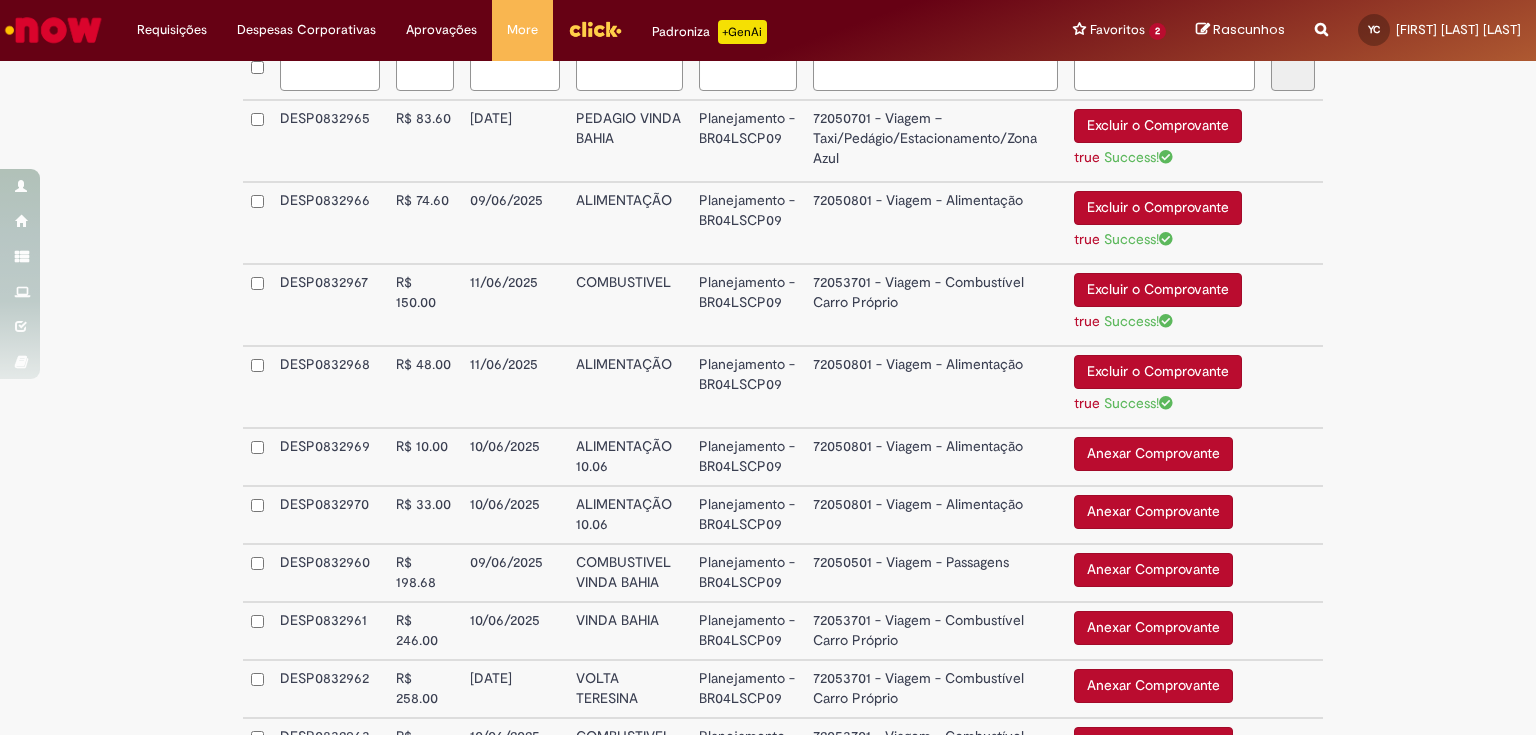 scroll, scrollTop: 720, scrollLeft: 0, axis: vertical 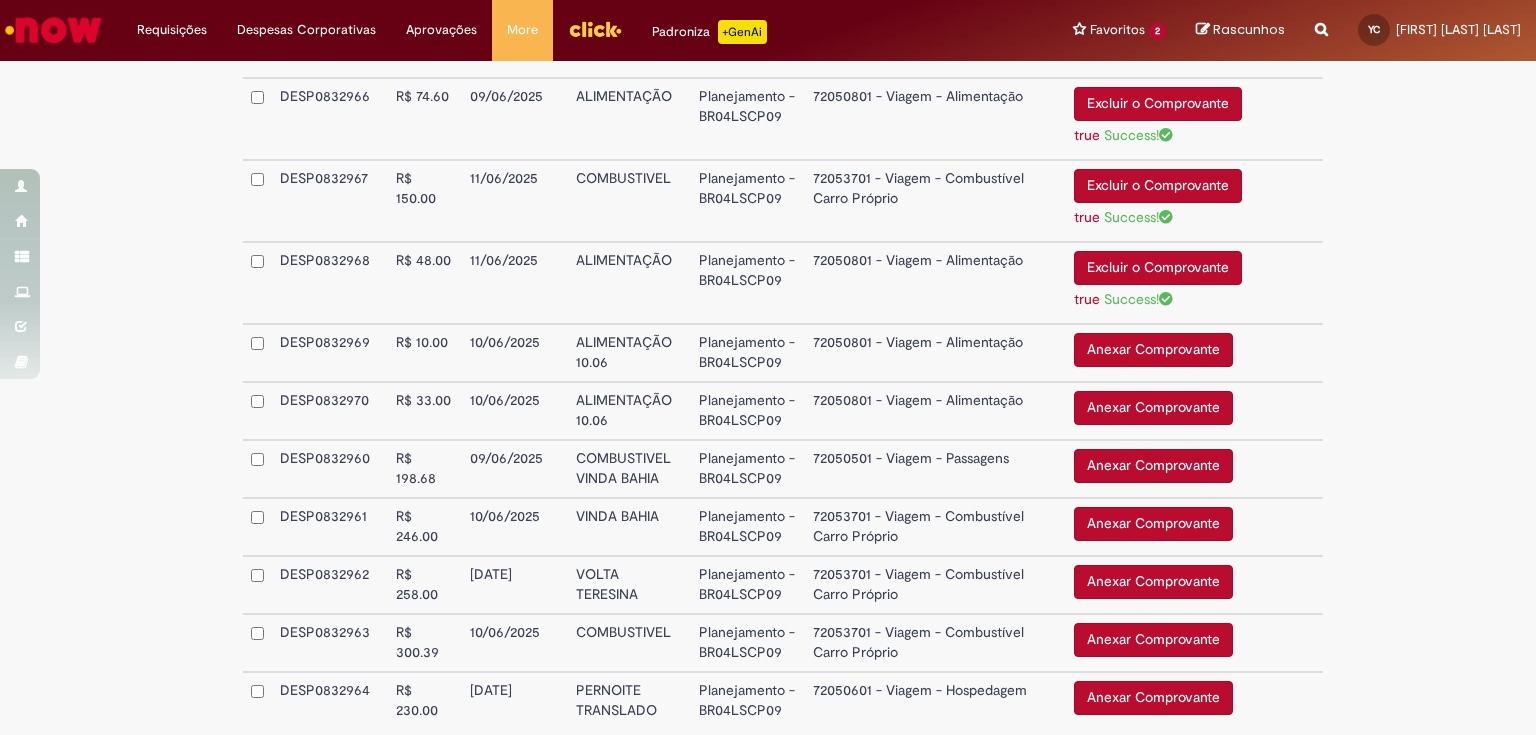 click on "Anexar Comprovante" at bounding box center [1153, 350] 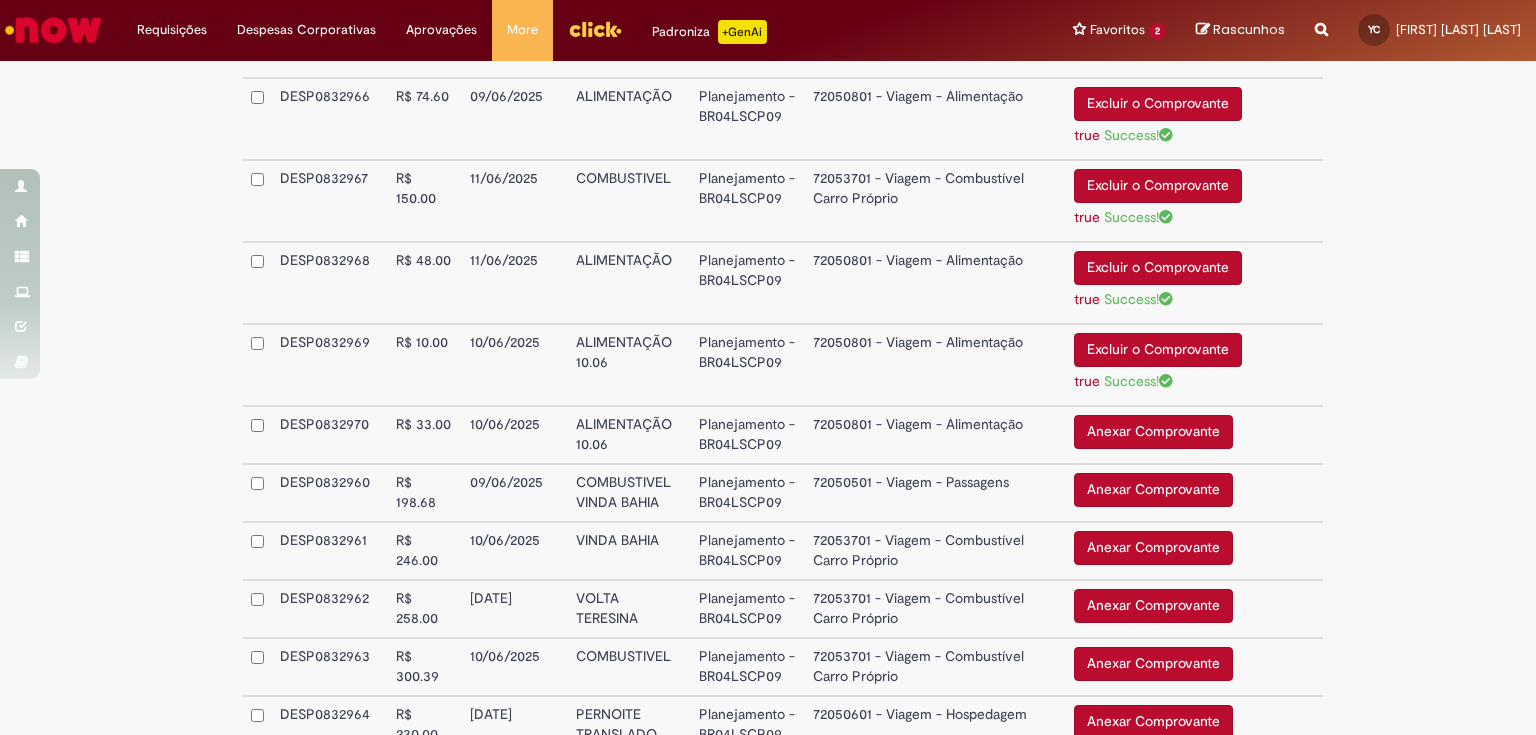 click on "Anexar Comprovante" at bounding box center [1153, 432] 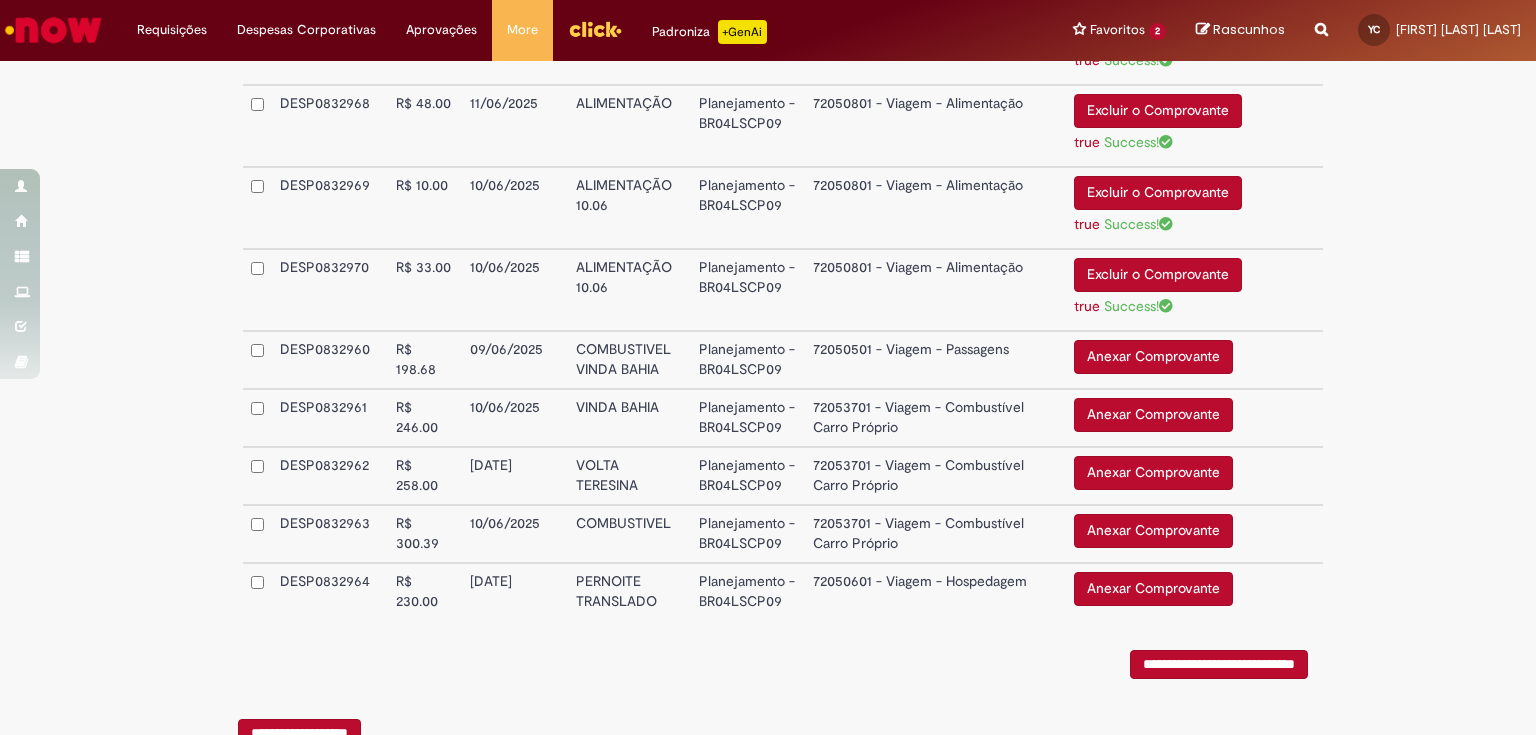 scroll, scrollTop: 880, scrollLeft: 0, axis: vertical 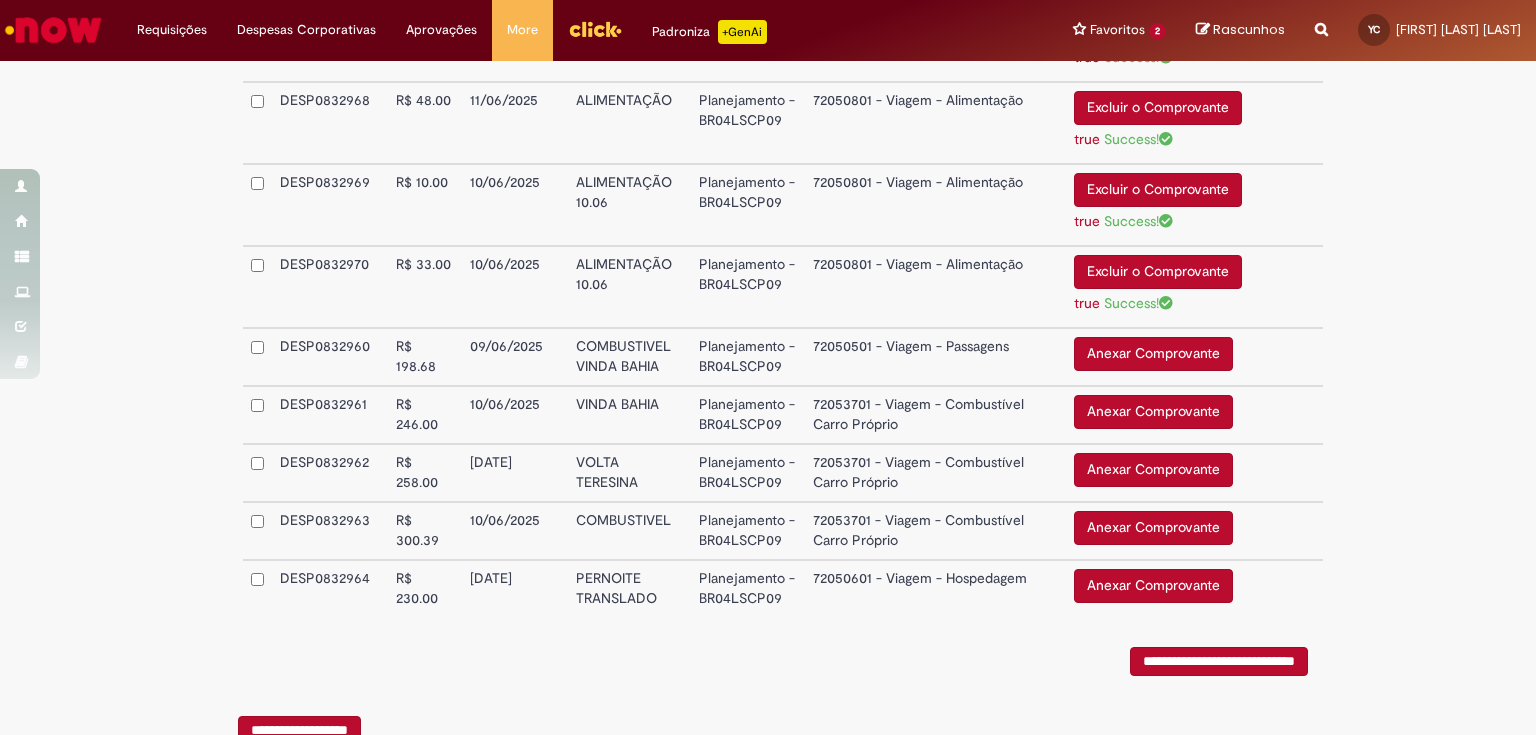click on "Anexar Comprovante" at bounding box center (1153, 354) 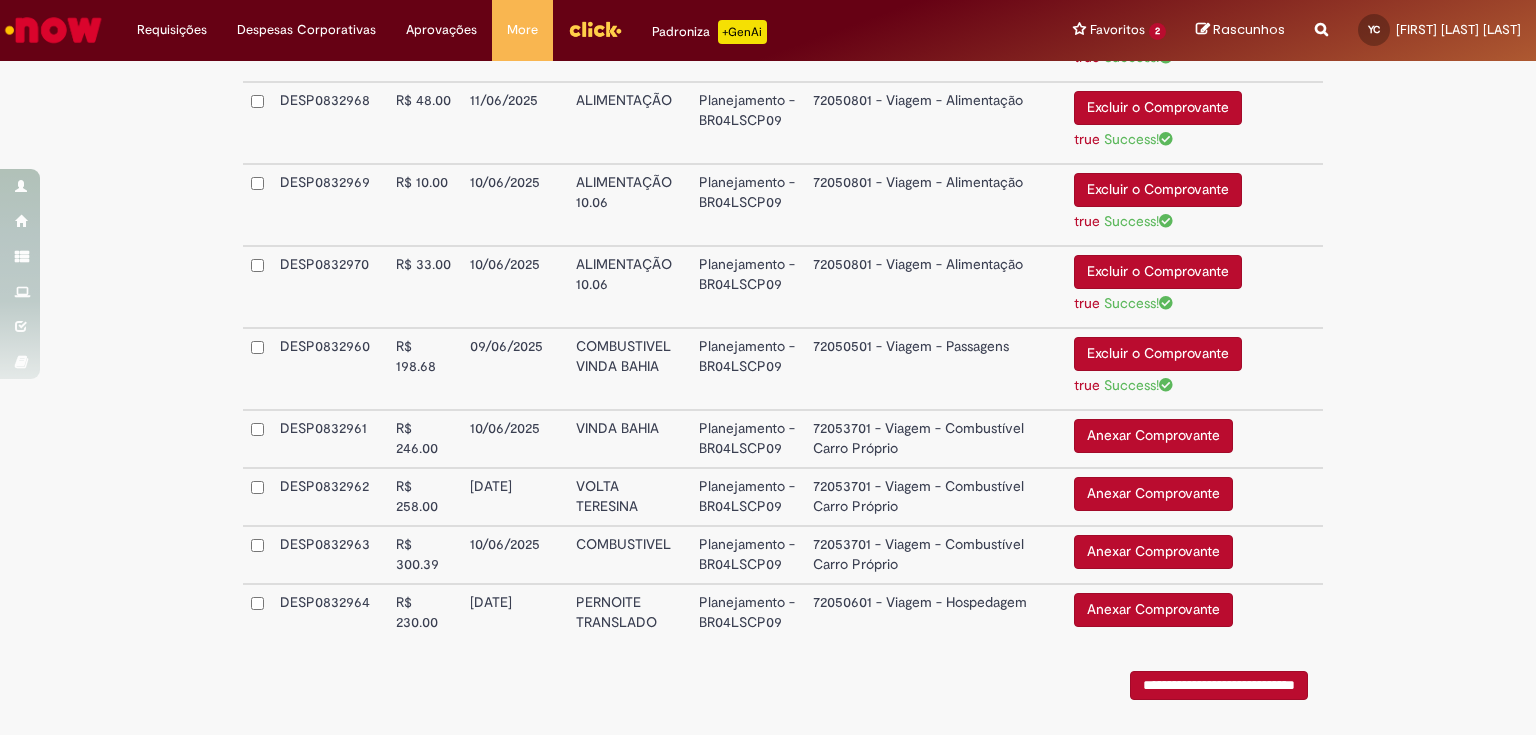 click on "Anexar Comprovante" at bounding box center [1153, 436] 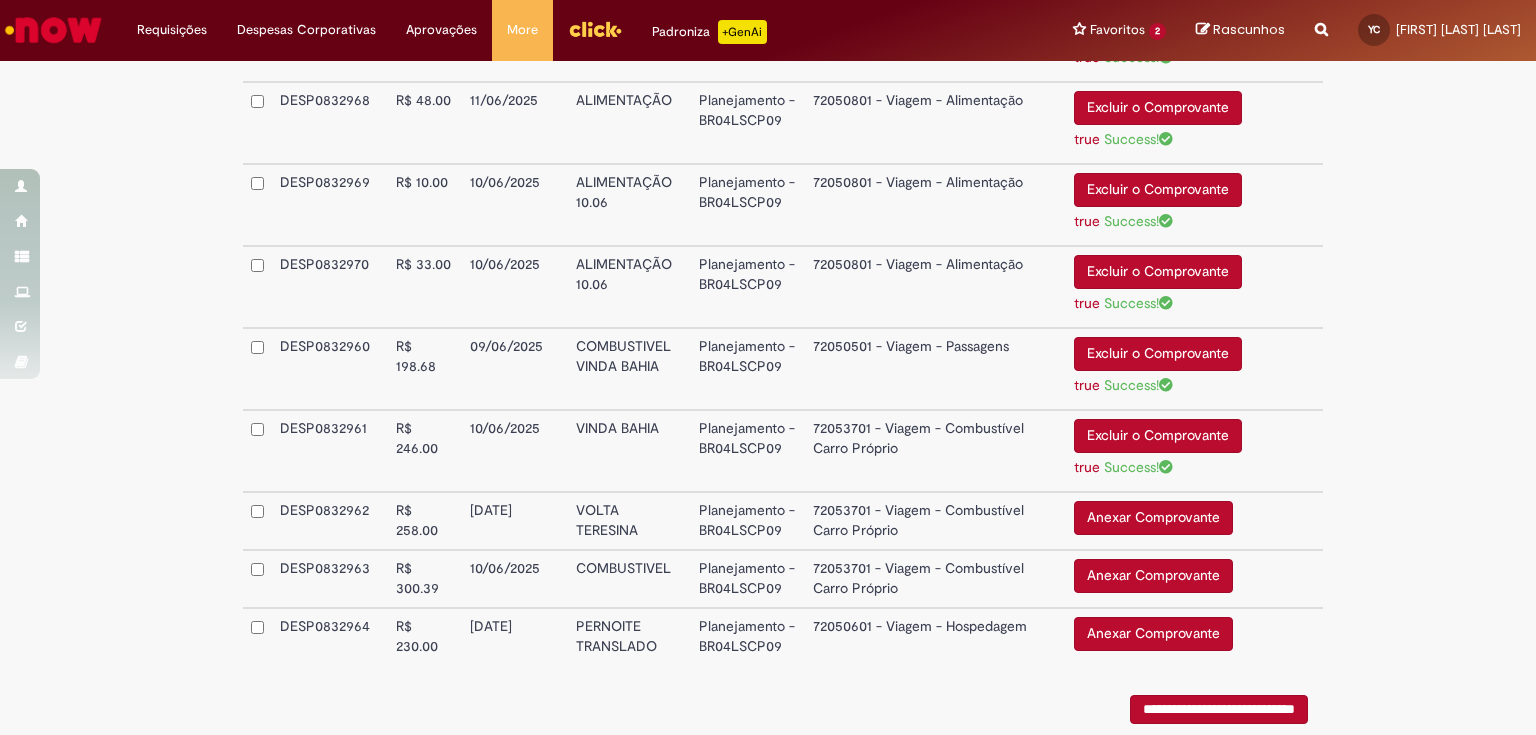 click on "Anexar Comprovante" at bounding box center [1153, 518] 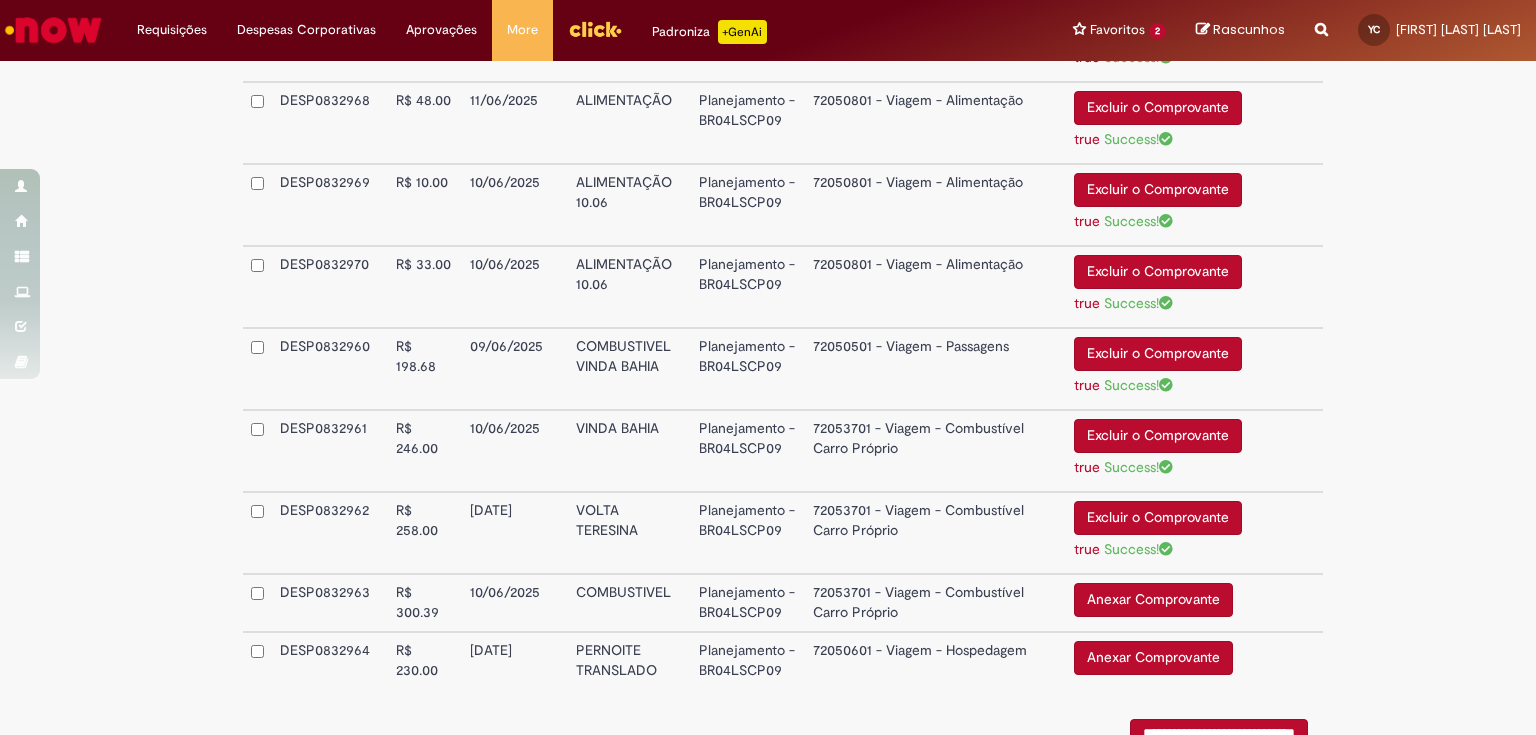 click on "Anexar Comprovante" at bounding box center (1153, 600) 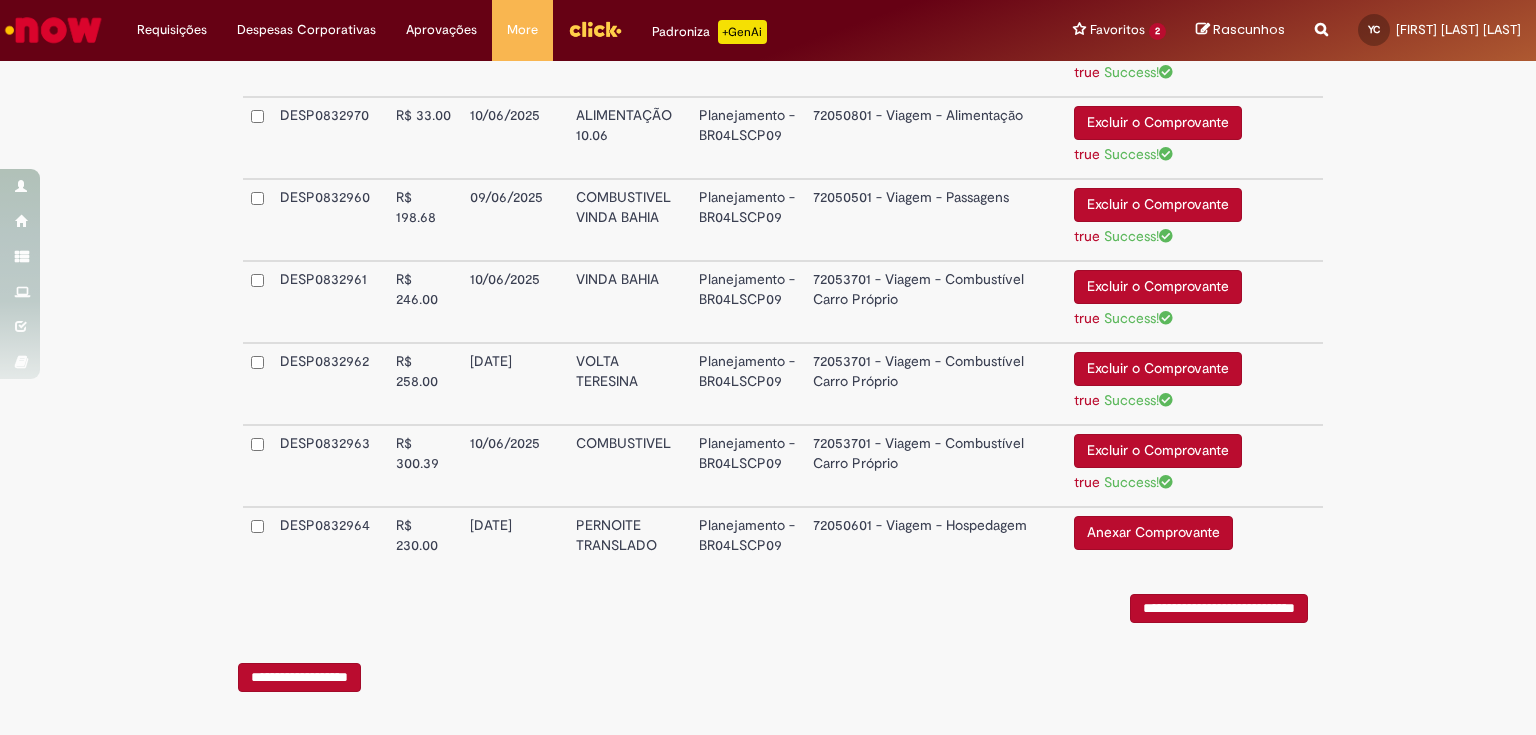 scroll, scrollTop: 1036, scrollLeft: 0, axis: vertical 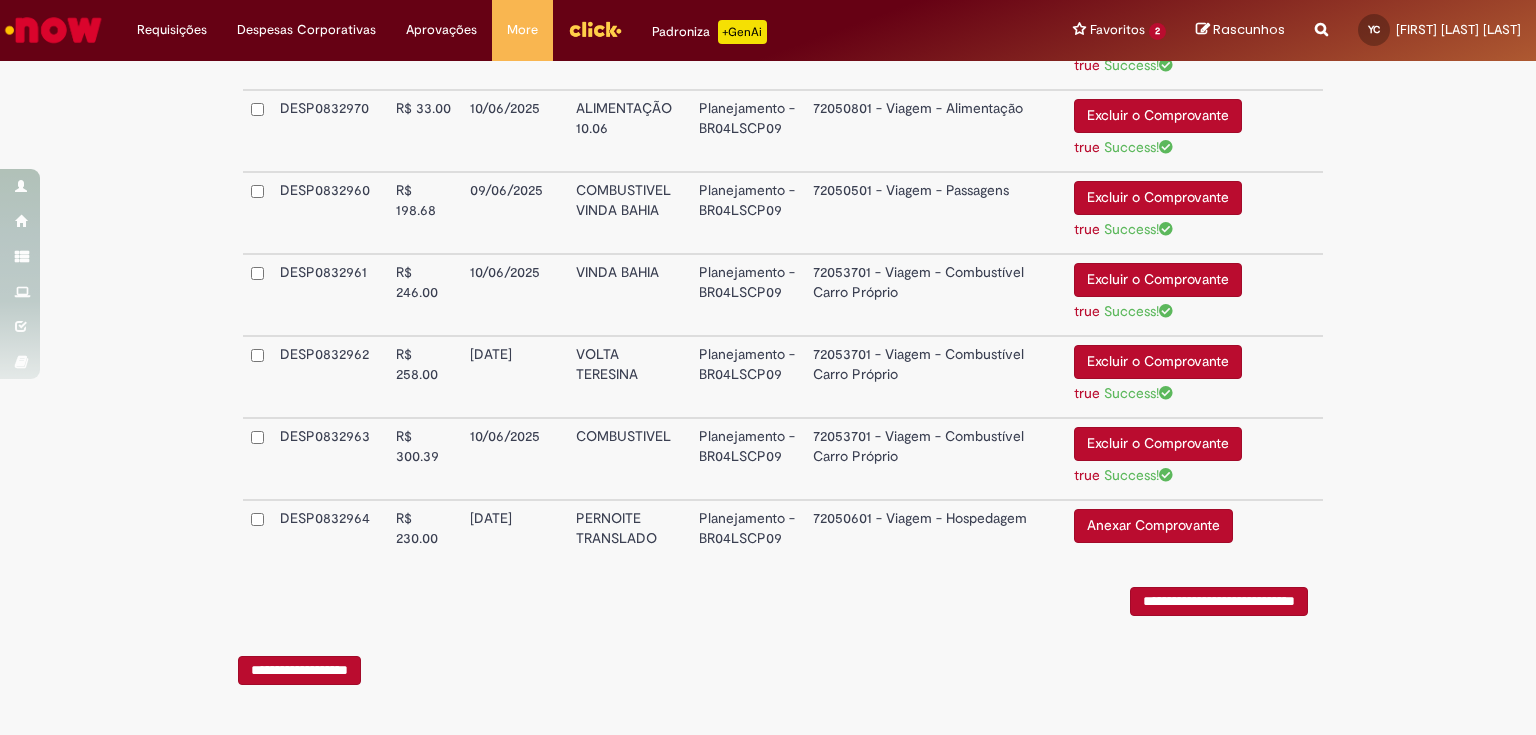 click on "Anexar Comprovante" at bounding box center (1153, 526) 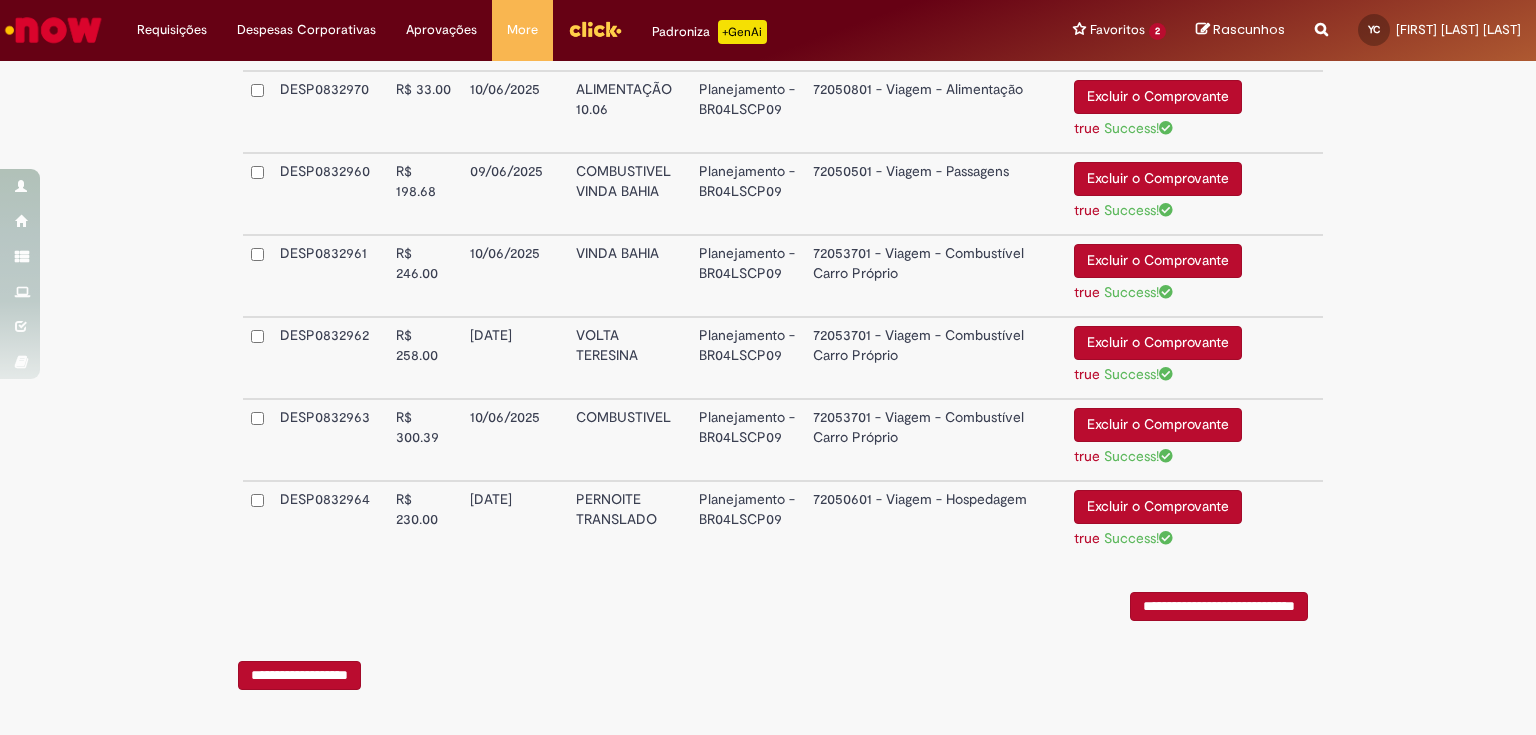 scroll, scrollTop: 1060, scrollLeft: 0, axis: vertical 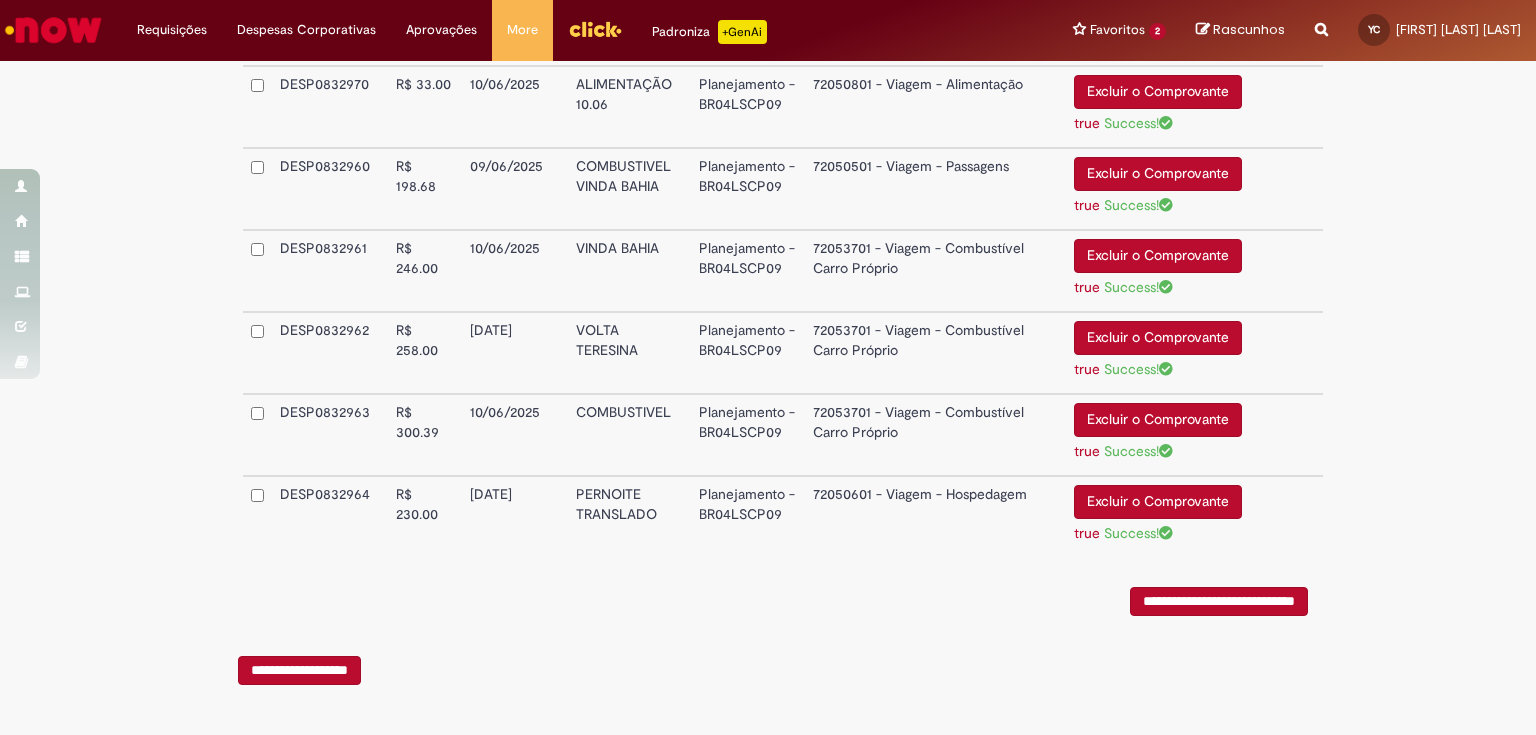 click on "**********" at bounding box center (1219, 601) 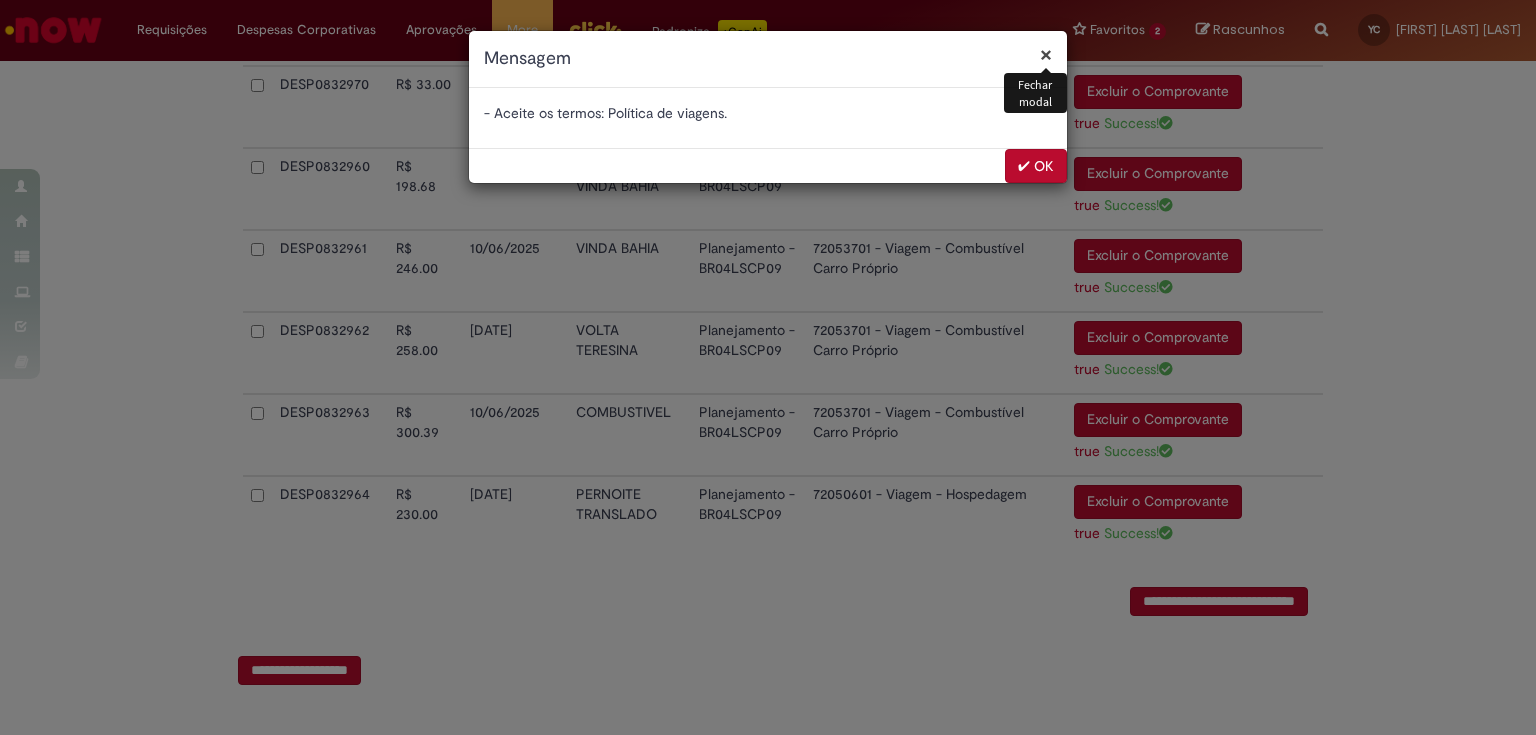 click on "✔ OK" at bounding box center (1036, 166) 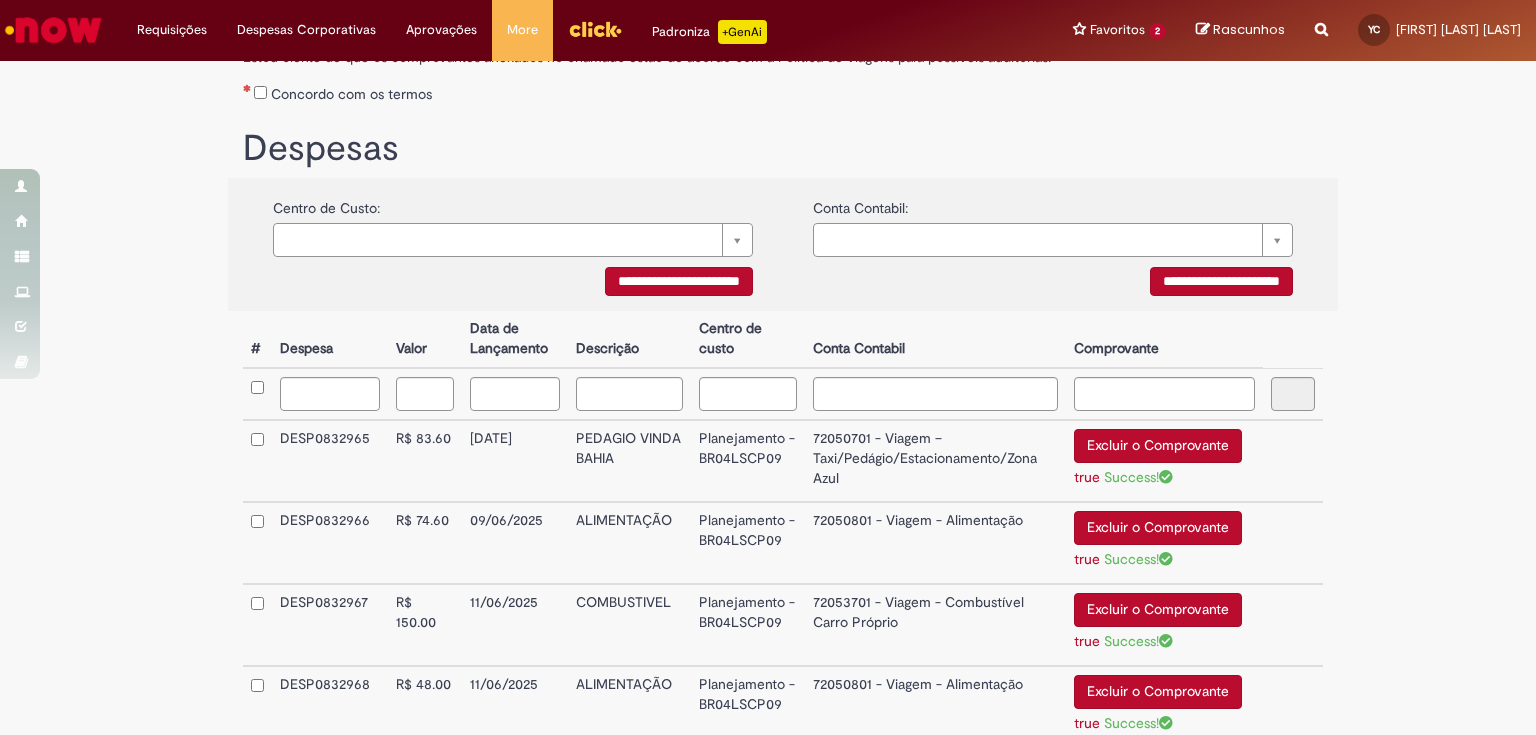 scroll, scrollTop: 180, scrollLeft: 0, axis: vertical 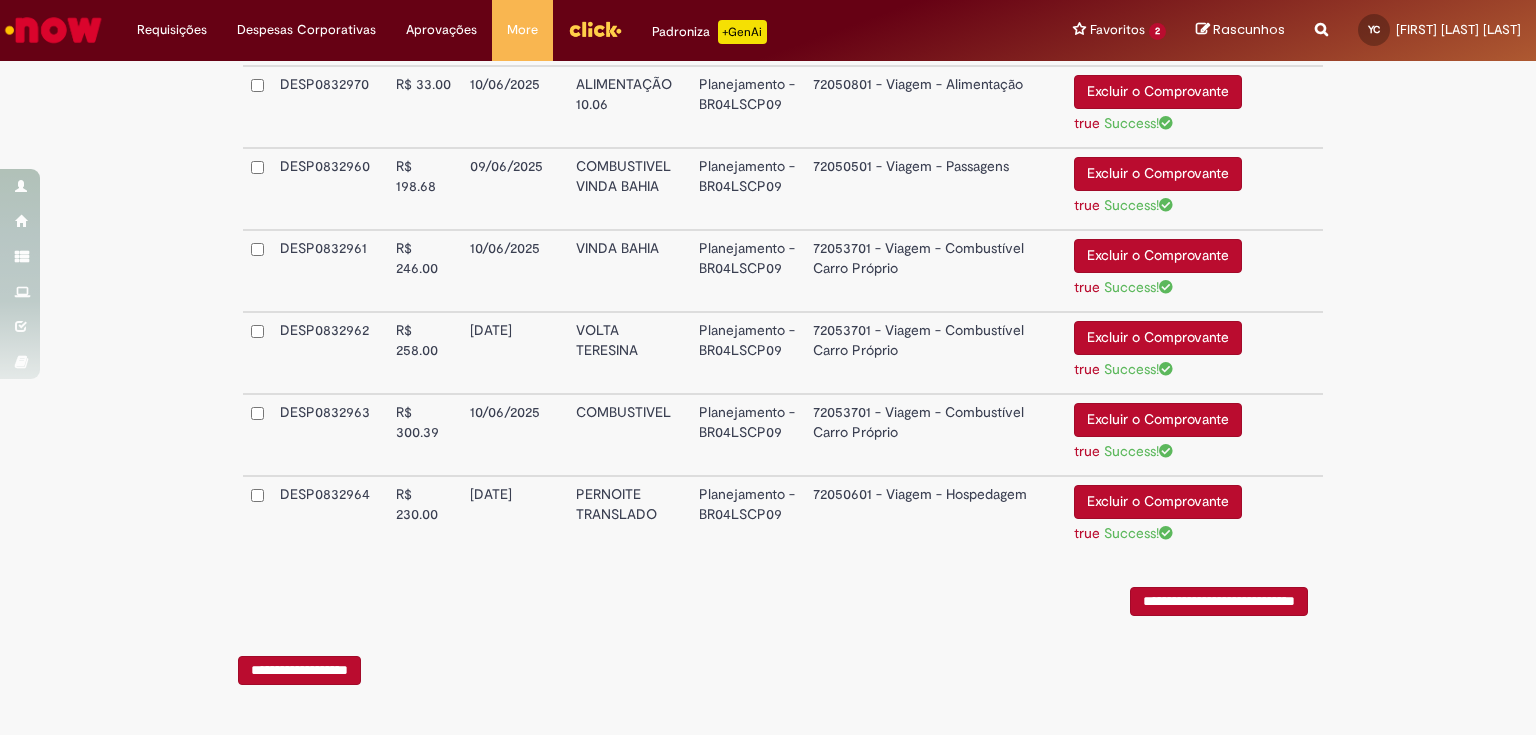 click on "**********" at bounding box center [783, 596] 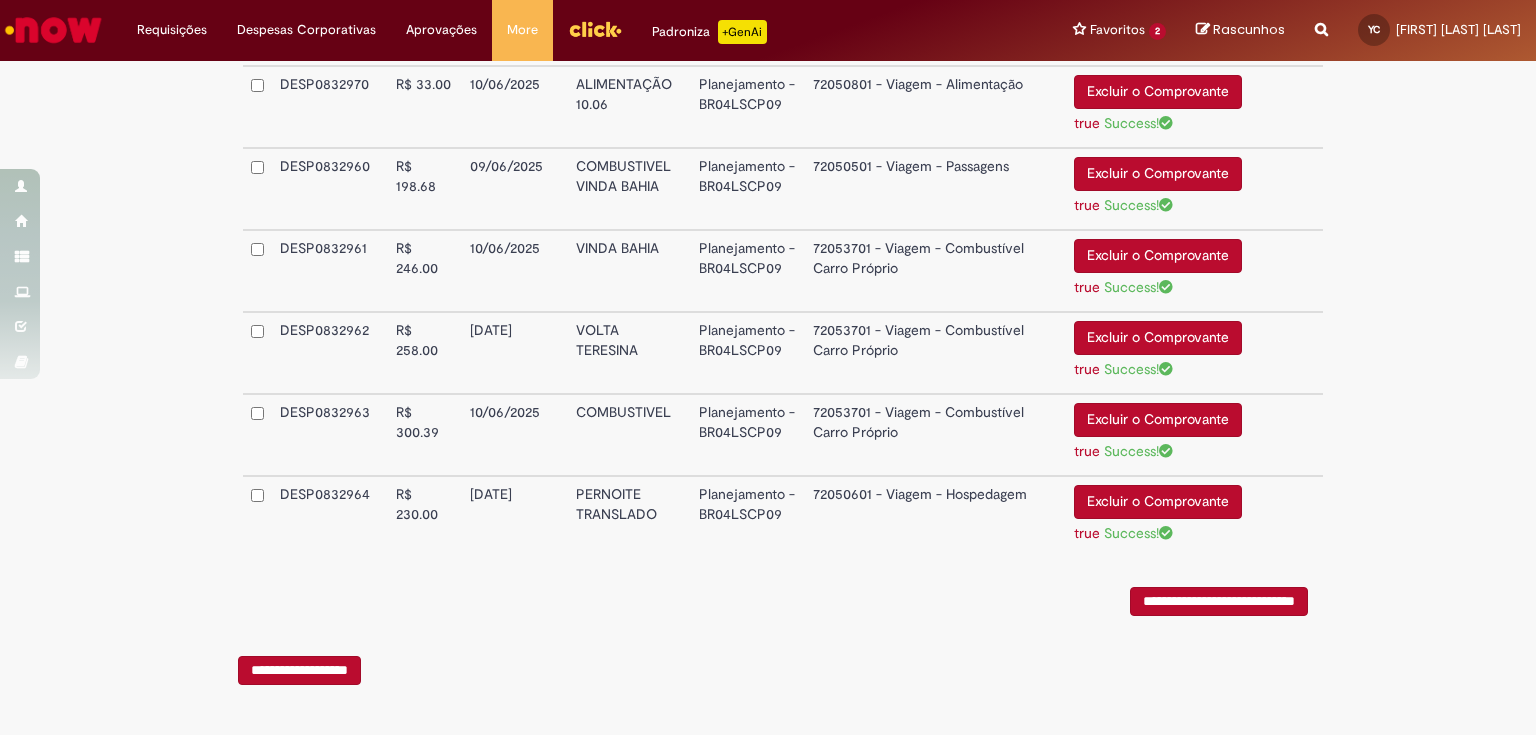 click on "**********" at bounding box center [1219, 601] 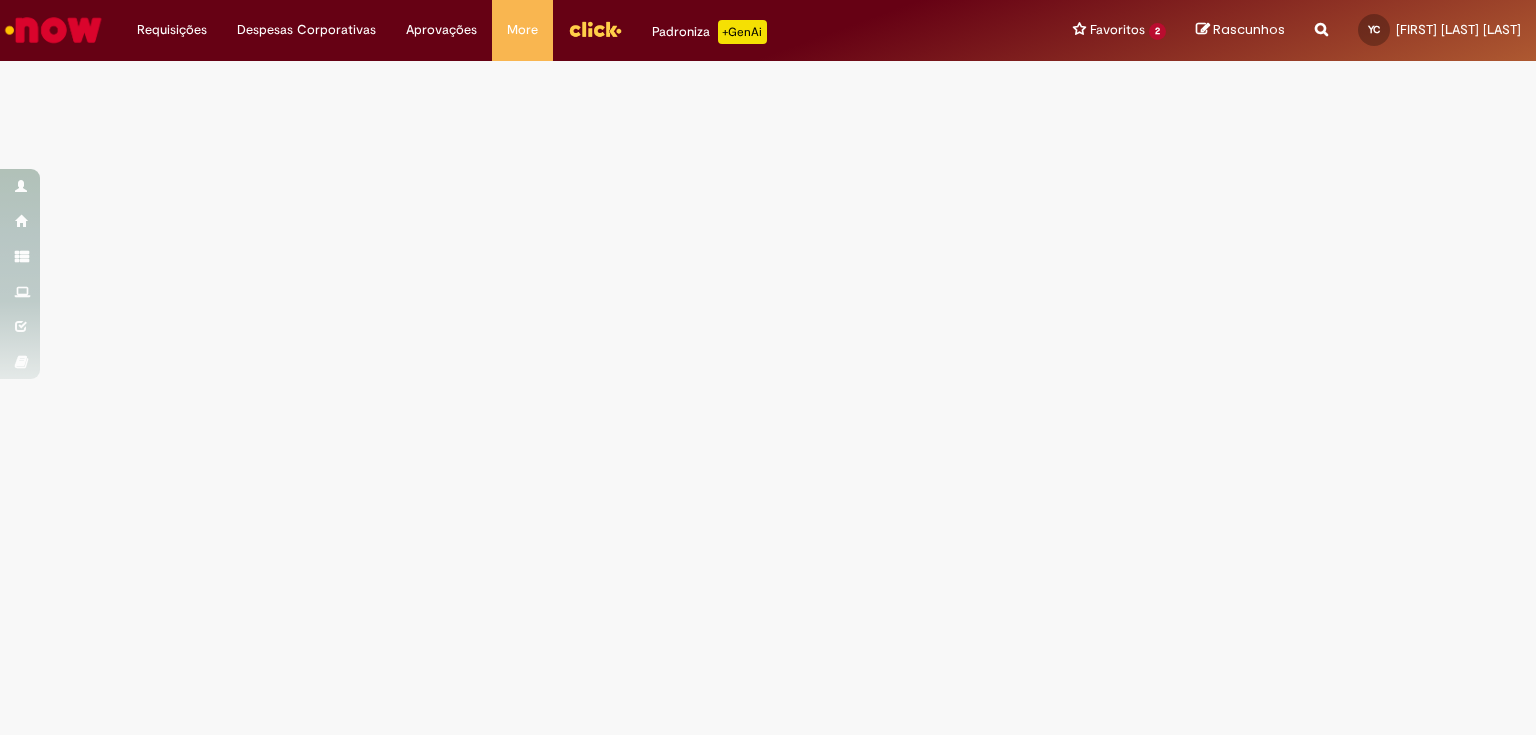 scroll, scrollTop: 0, scrollLeft: 0, axis: both 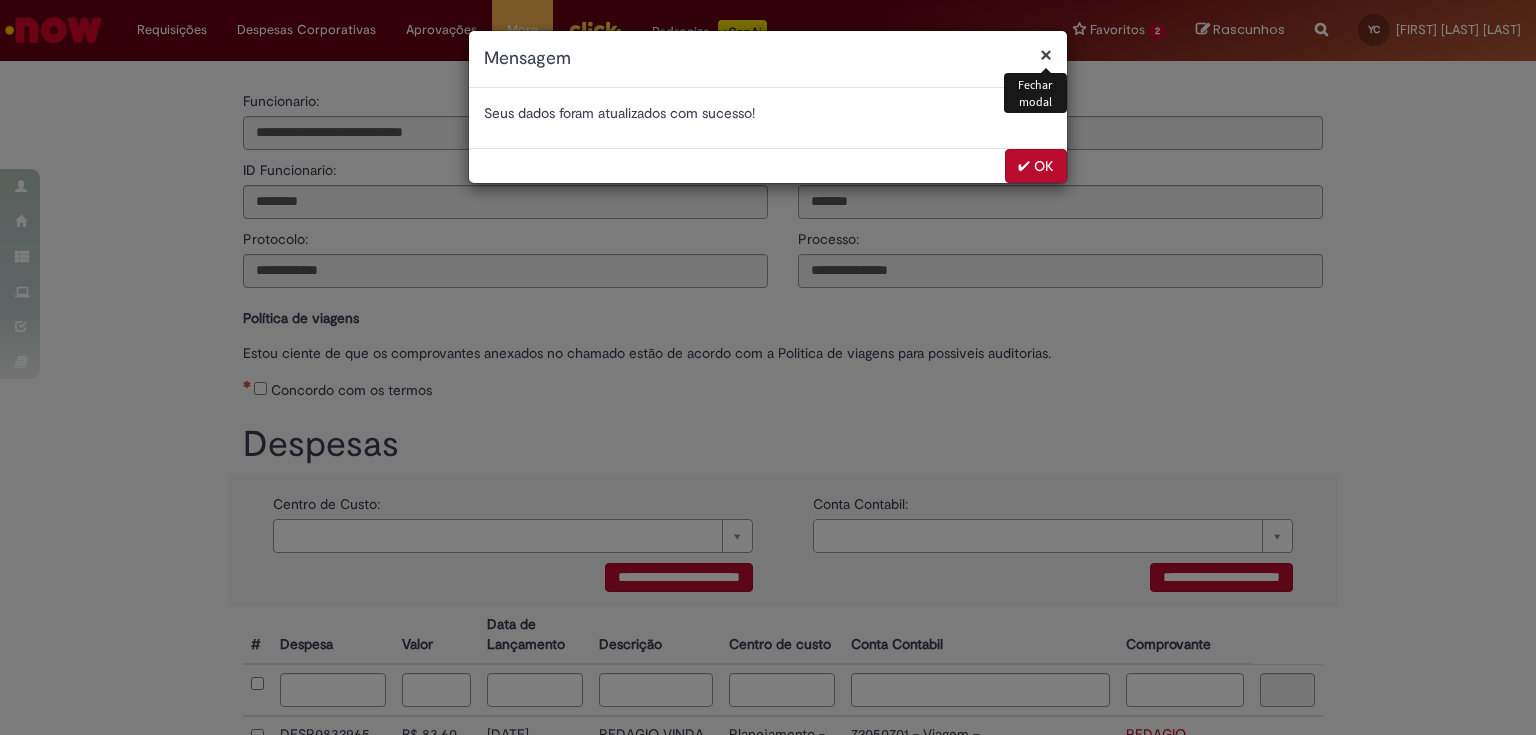 click on "✔ OK" at bounding box center (1036, 166) 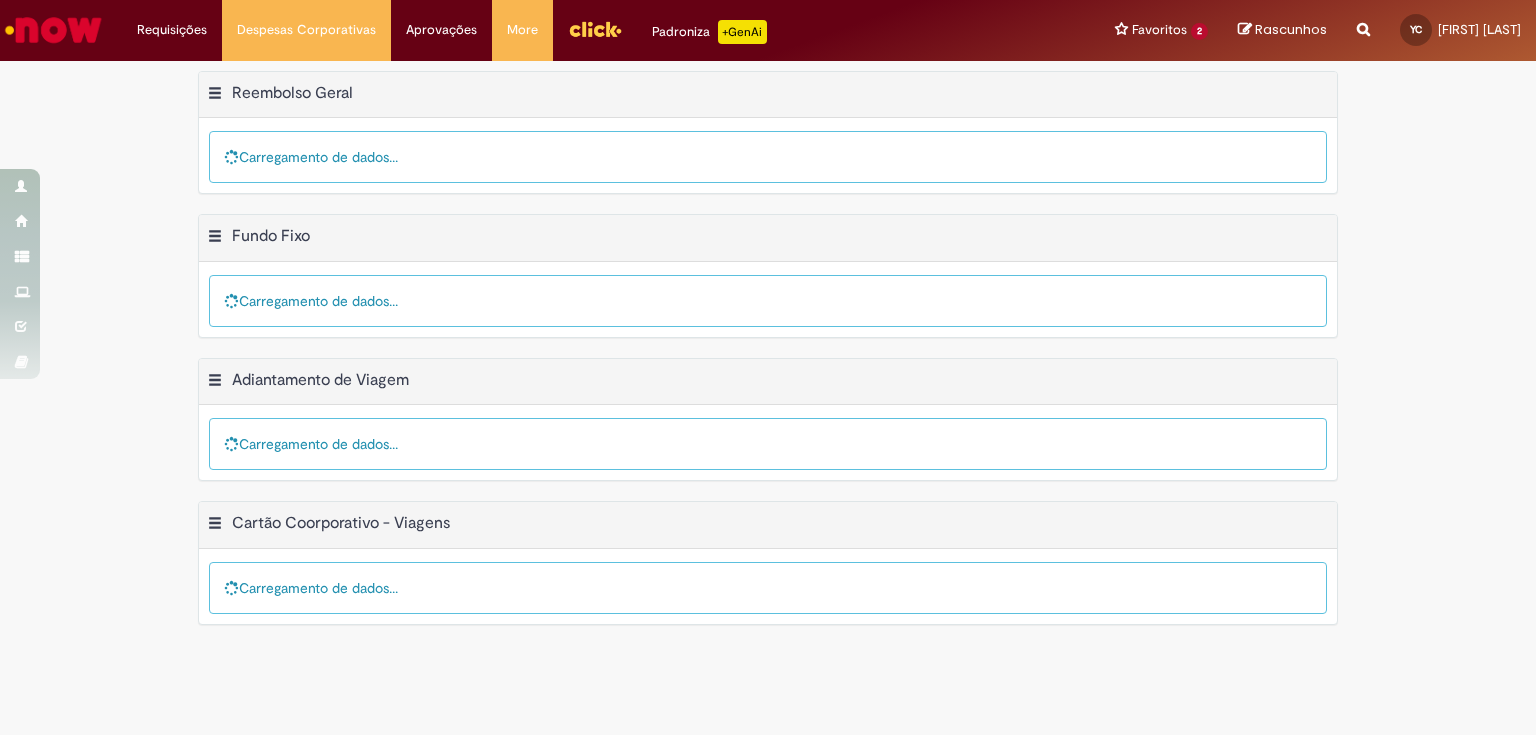 scroll, scrollTop: 0, scrollLeft: 0, axis: both 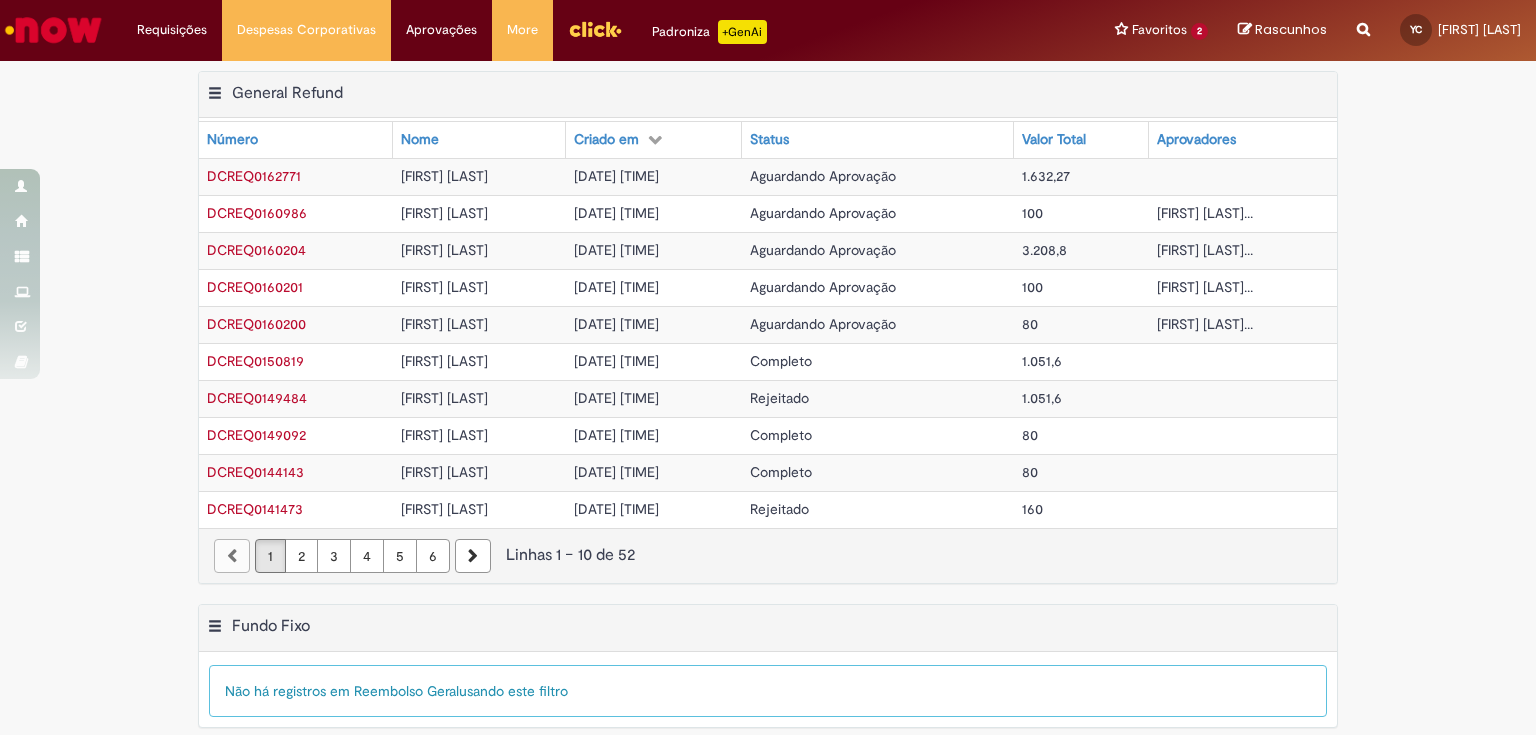 click on "Aguardando Aprovação" at bounding box center [878, 176] 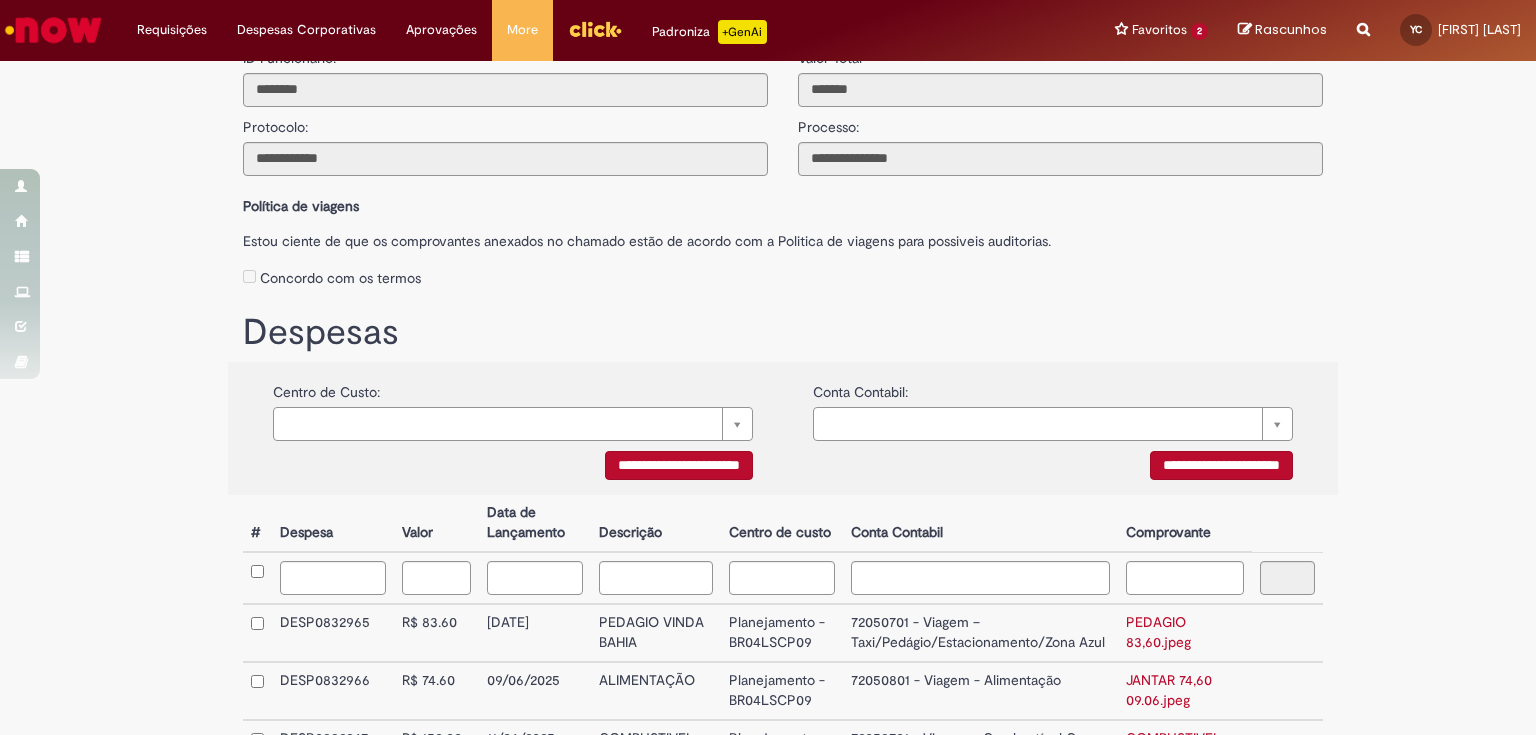 scroll, scrollTop: 0, scrollLeft: 0, axis: both 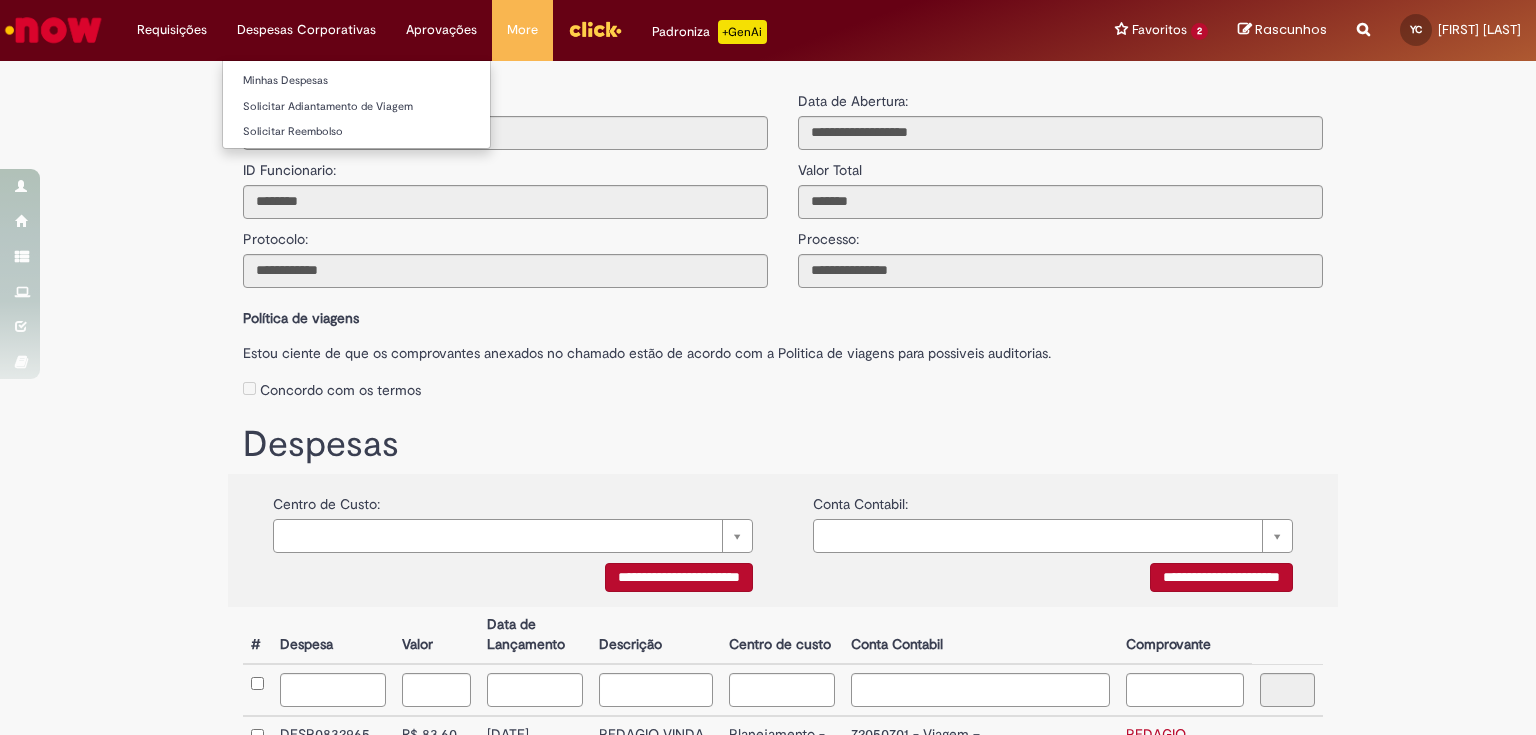 click on "Despesas Corporativas
Minhas Despesas
Solicitar Adiantamento de Viagem
Solicitar Reembolso" at bounding box center [172, 30] 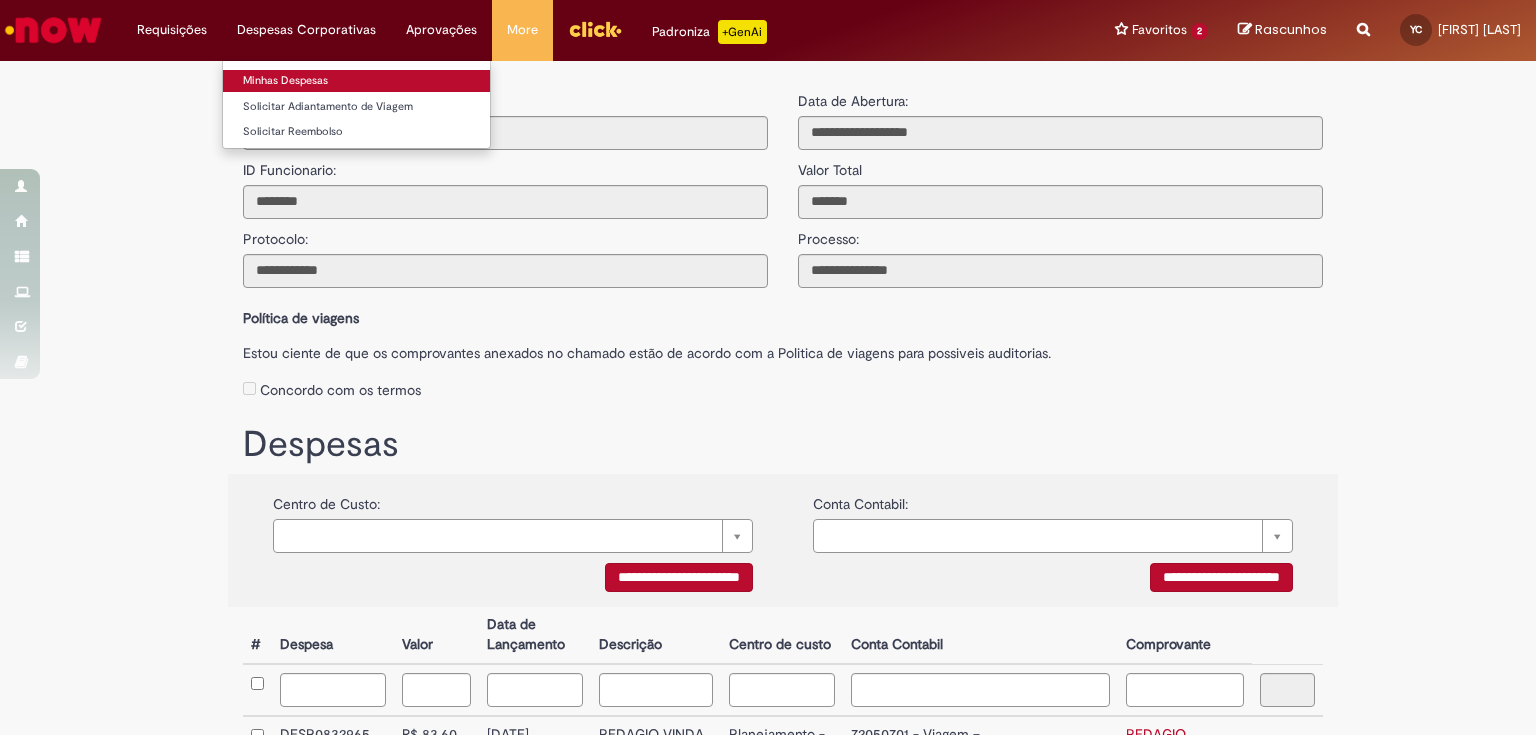click on "Minhas Despesas" at bounding box center (356, 81) 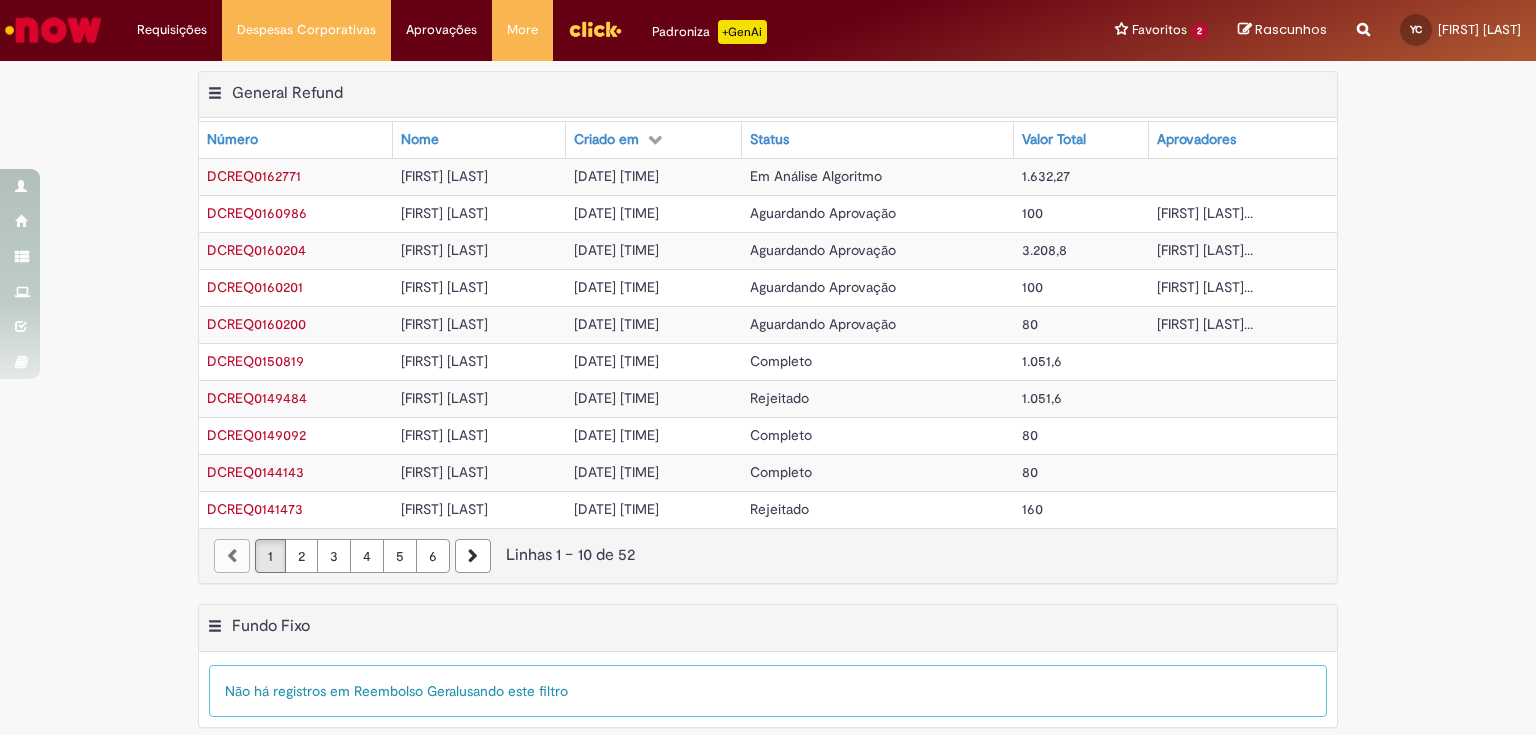click on "[FIRST] [LAST] [LAST] [LAST]..." at bounding box center (1243, 250) 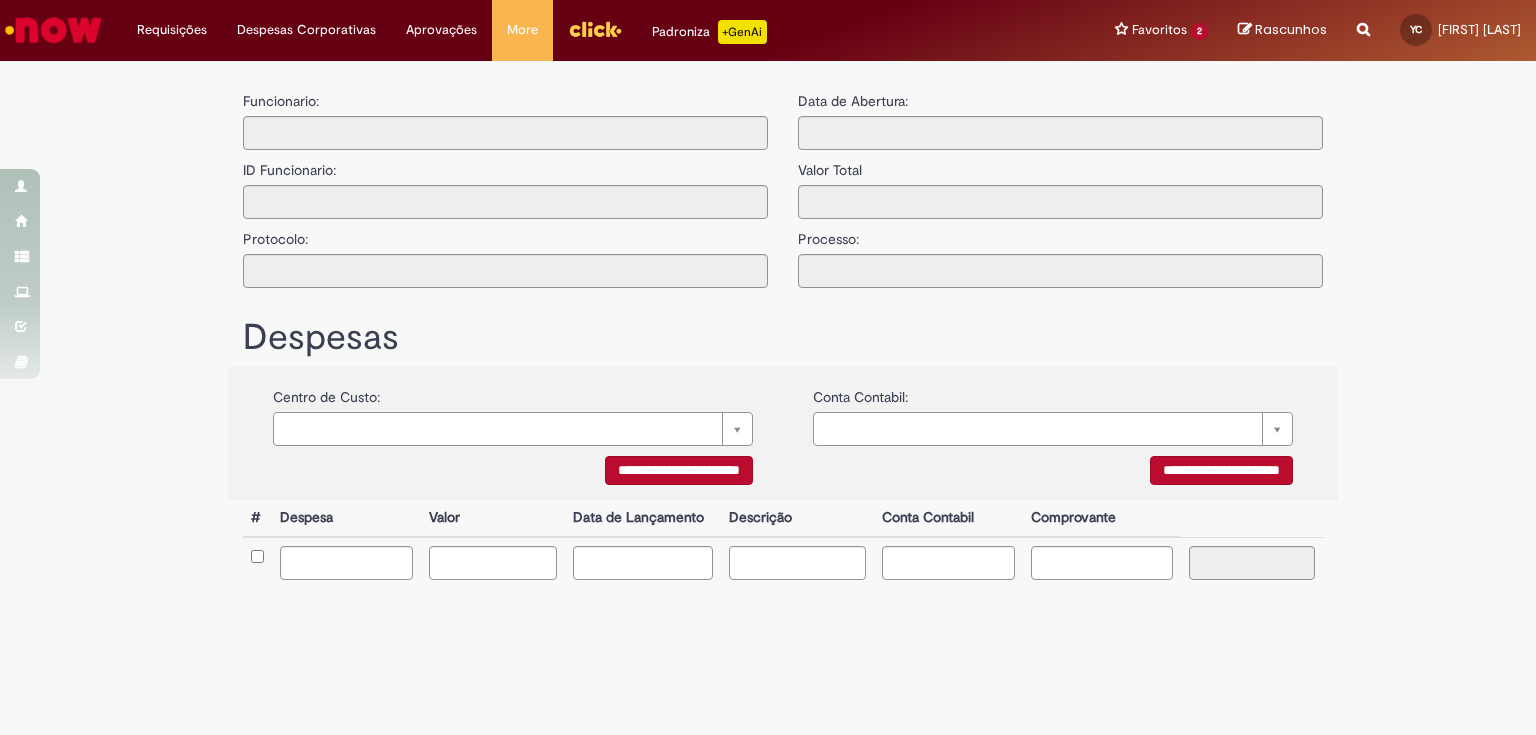 type on "**********" 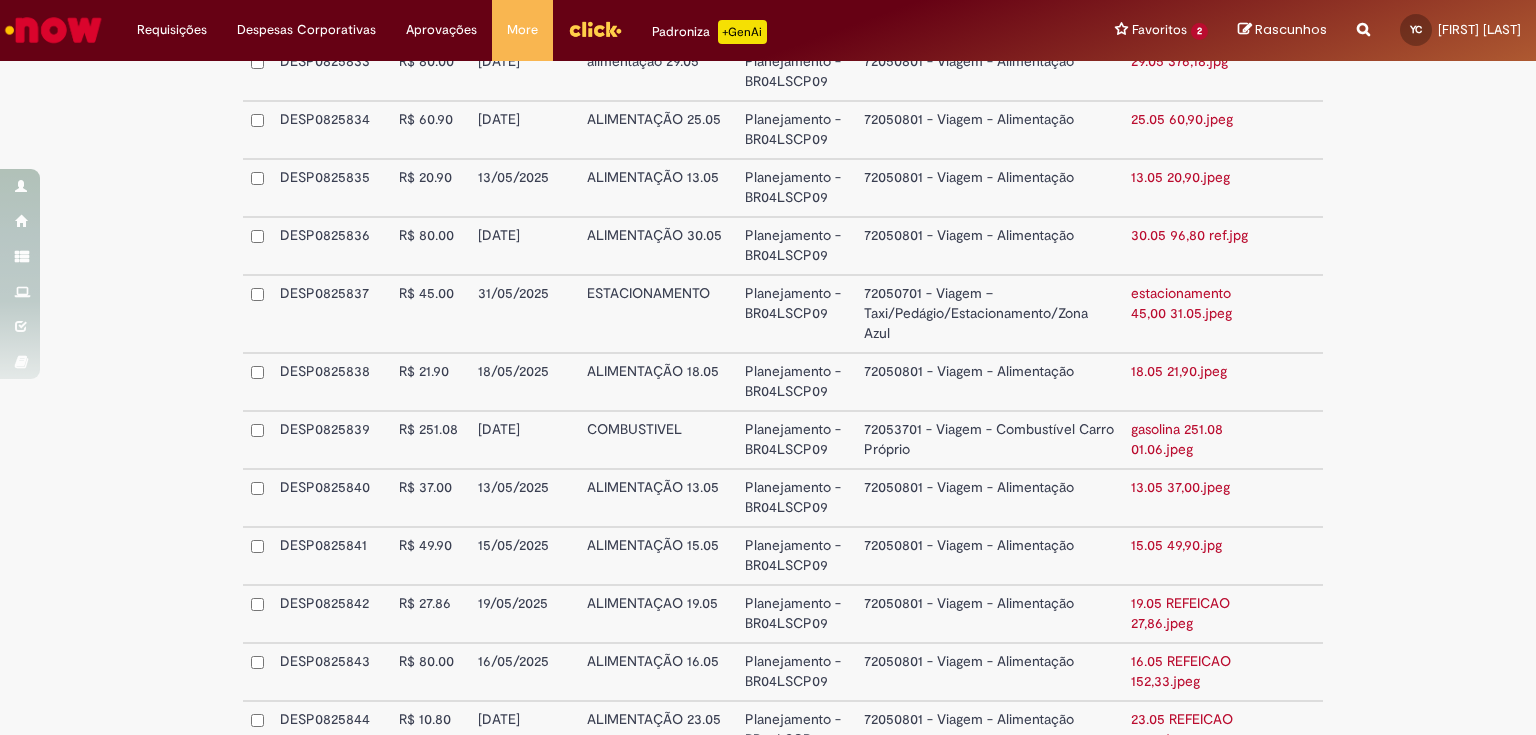 scroll, scrollTop: 2937, scrollLeft: 0, axis: vertical 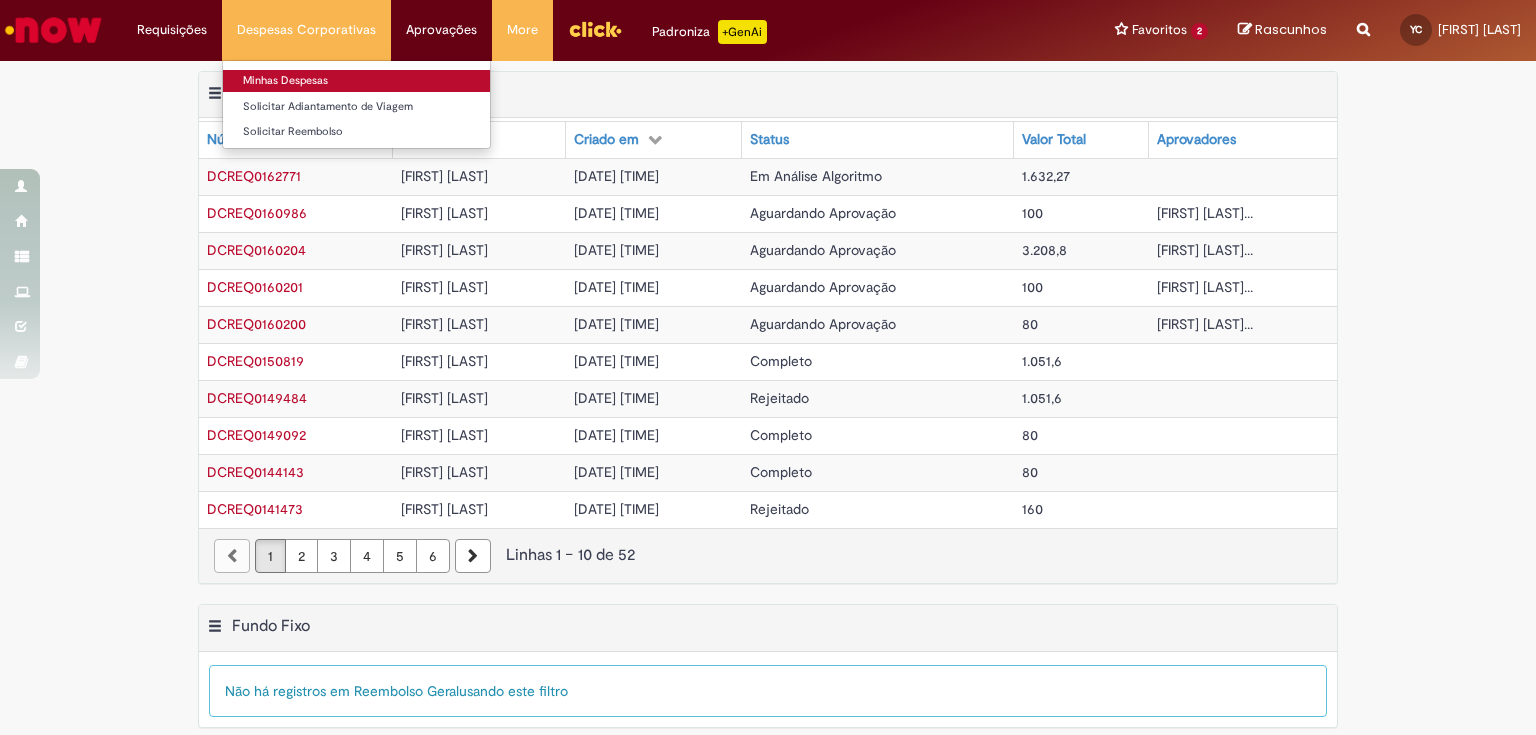click on "Minhas Despesas" at bounding box center (356, 81) 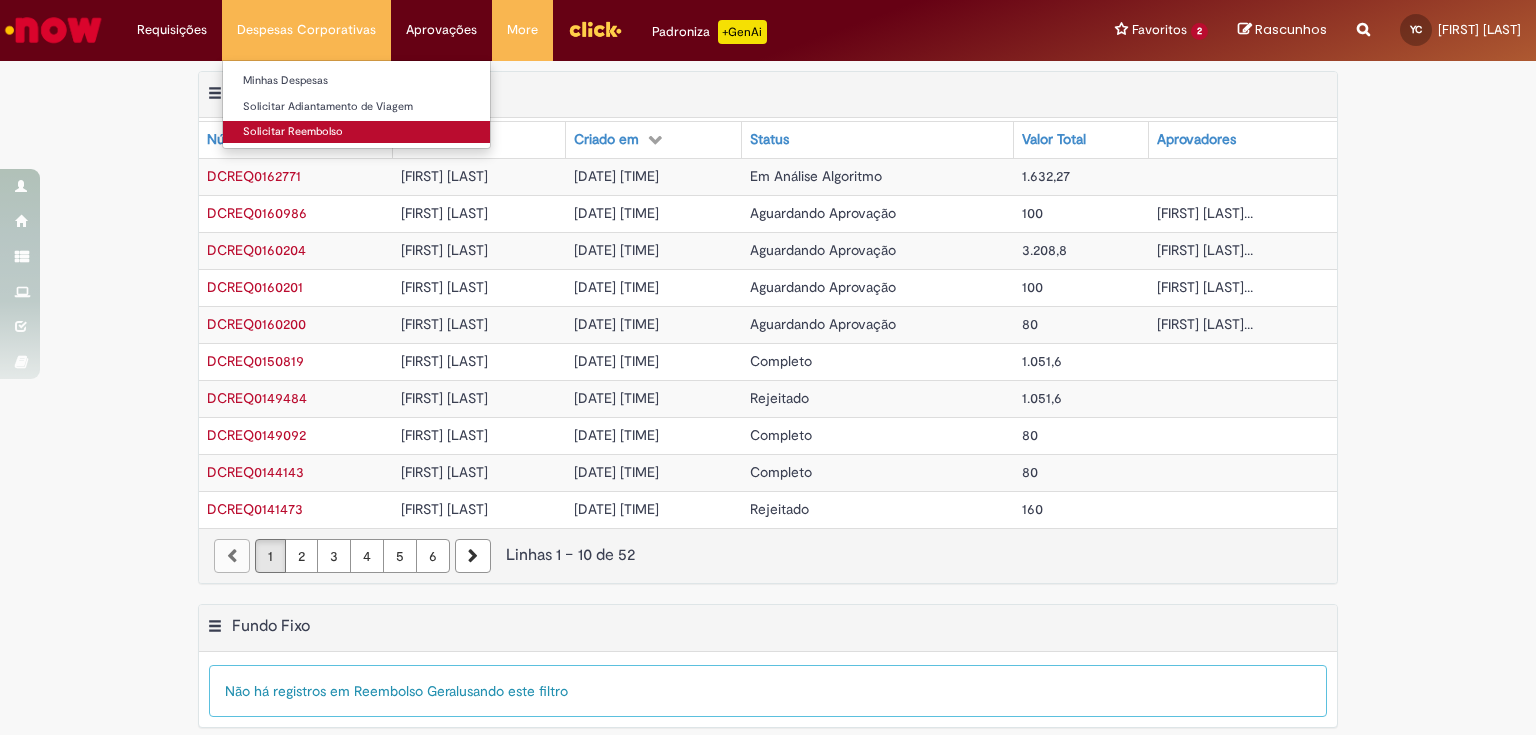 click on "Solicitar Reembolso" at bounding box center [356, 132] 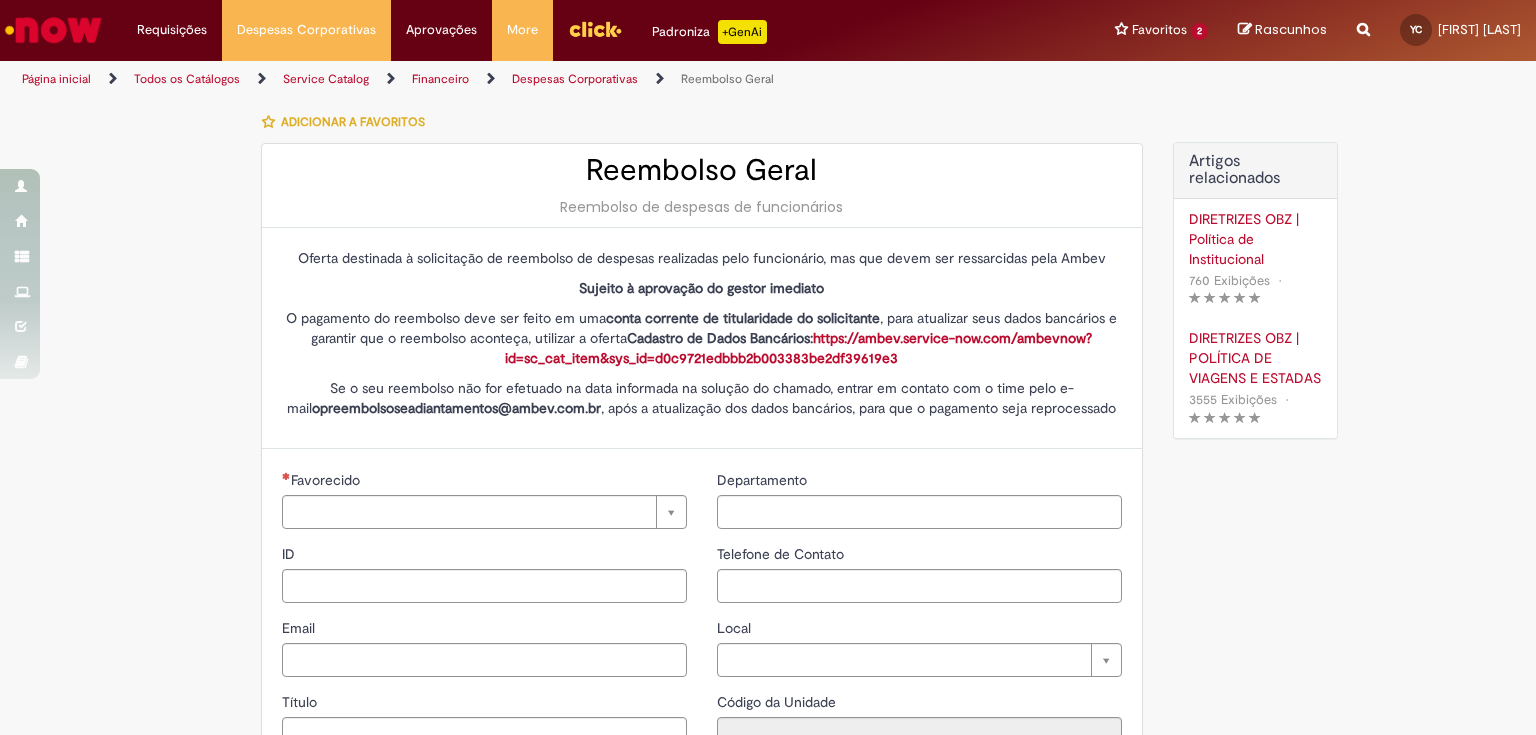 type on "********" 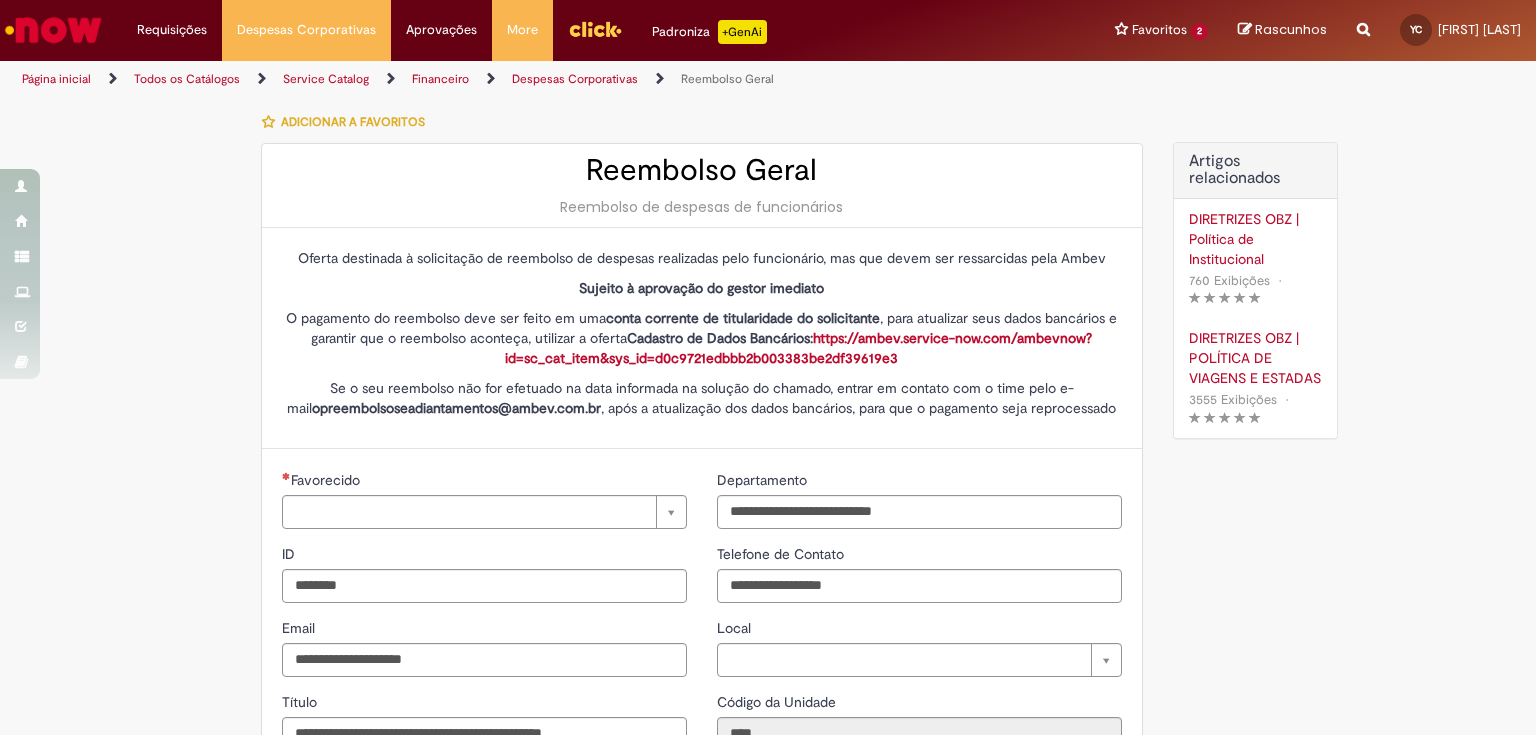 type on "**********" 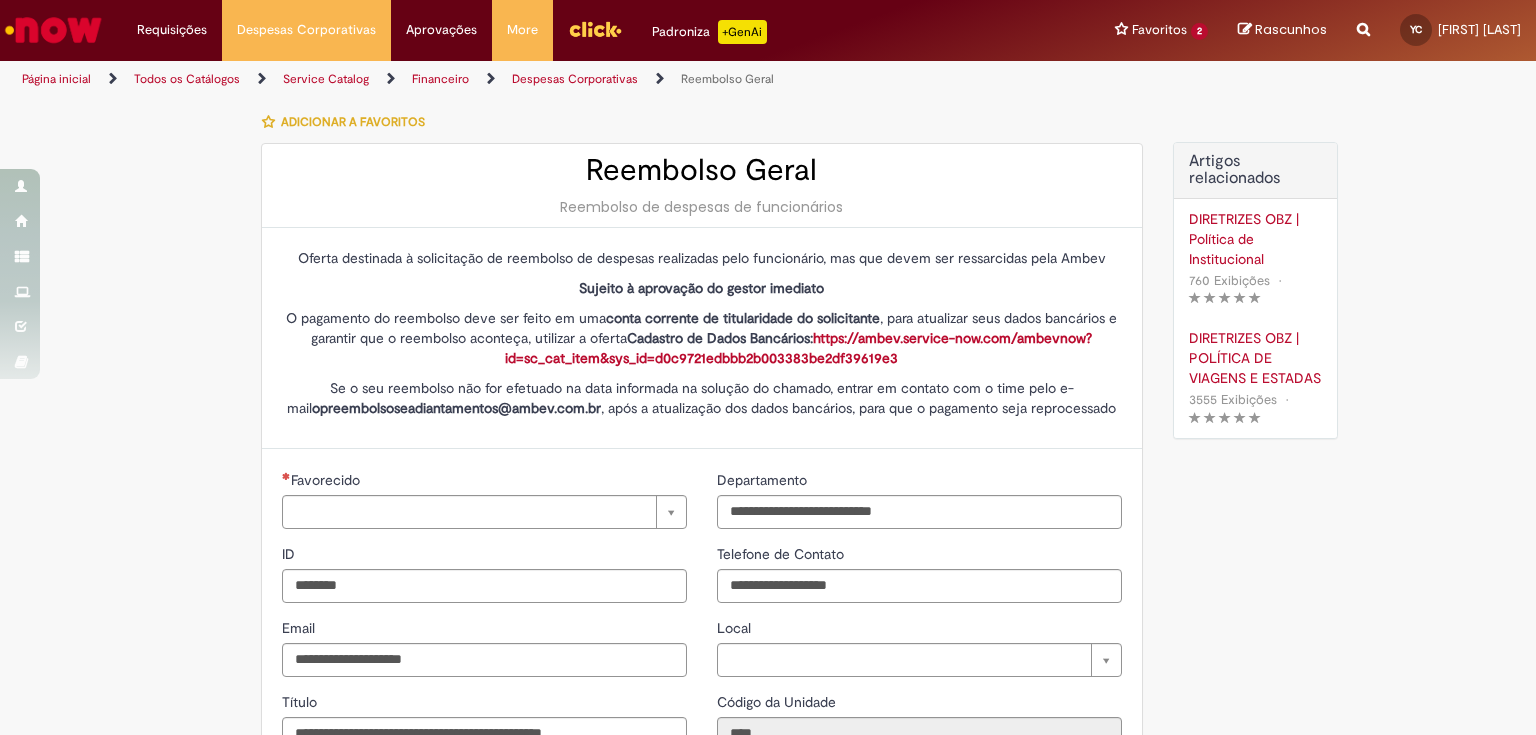 type on "**********" 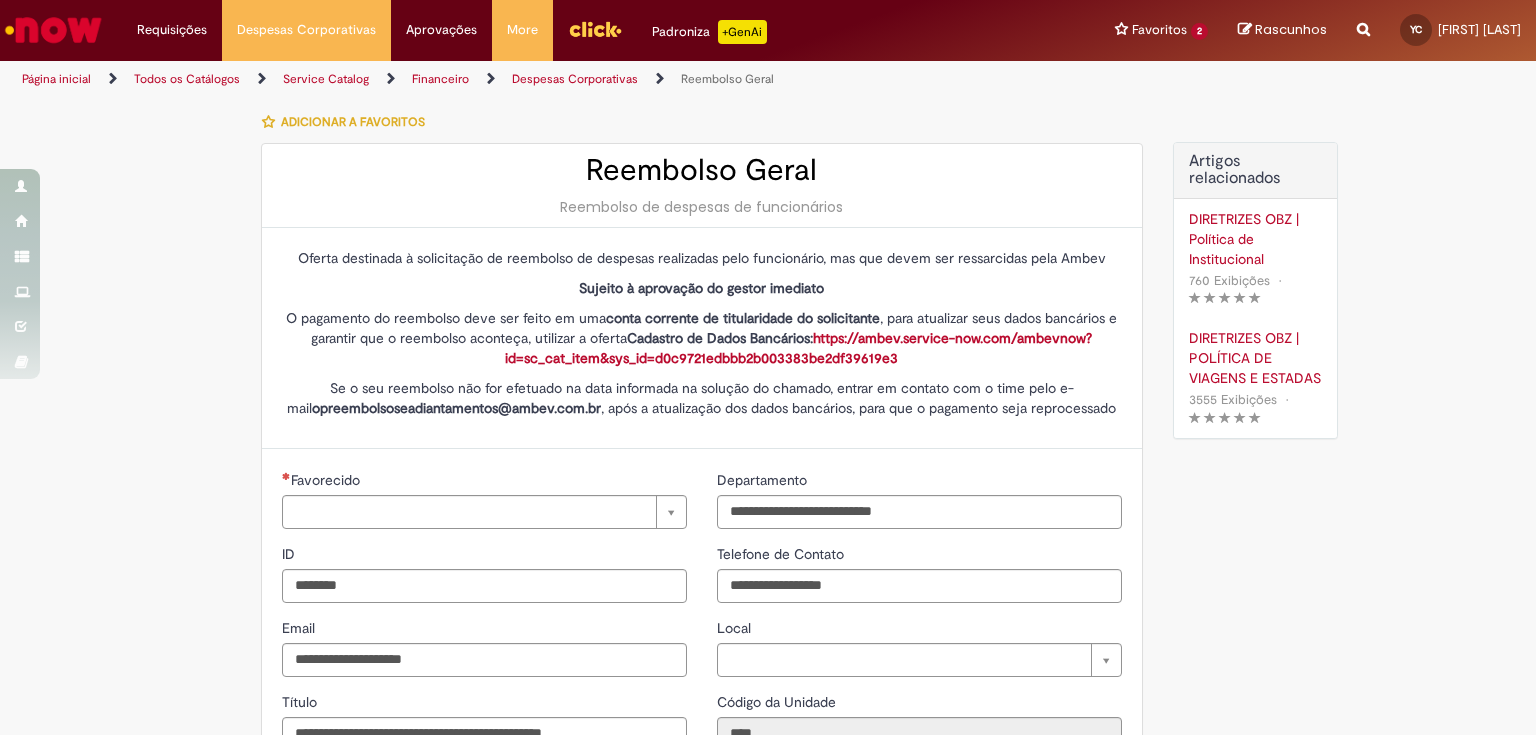 type on "**********" 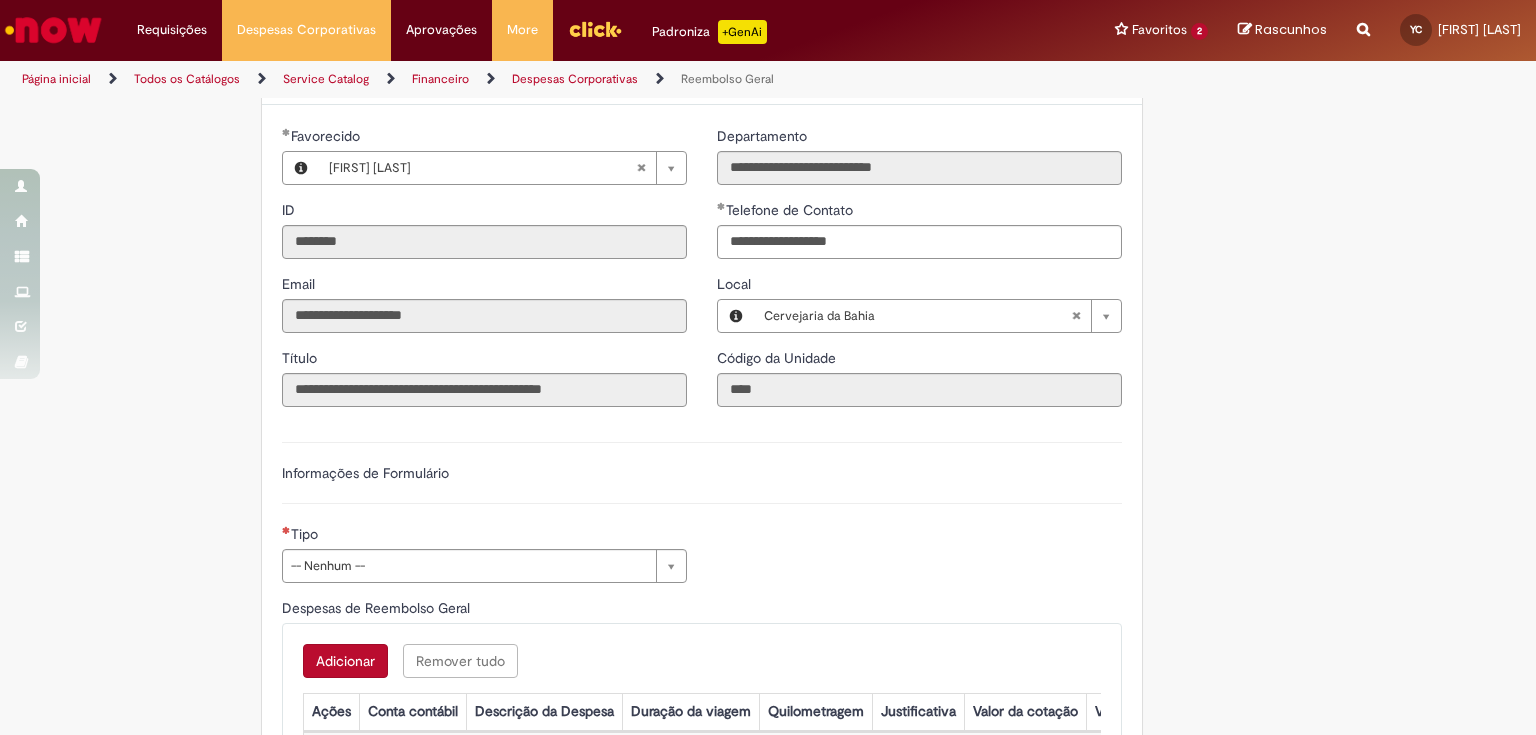 scroll, scrollTop: 480, scrollLeft: 0, axis: vertical 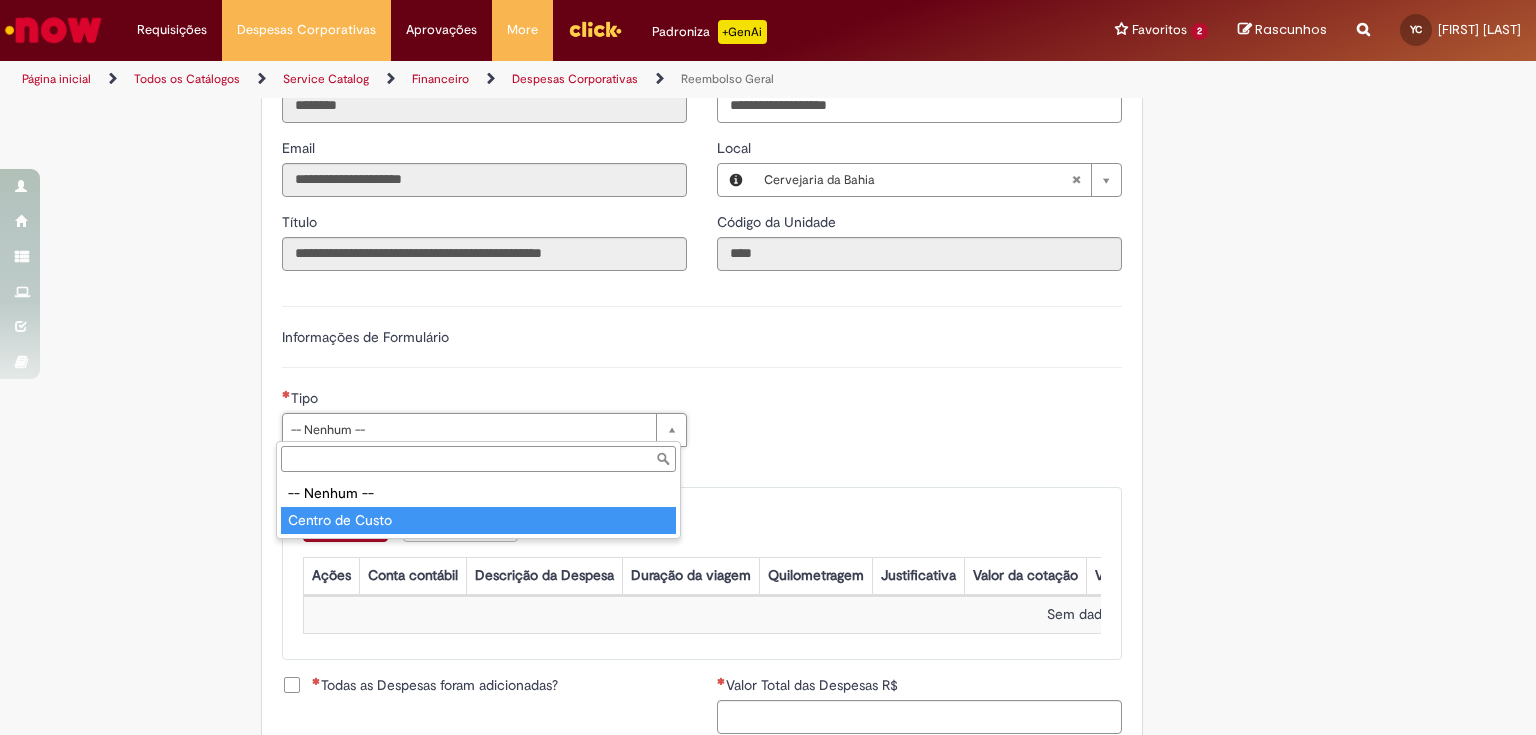 type on "**********" 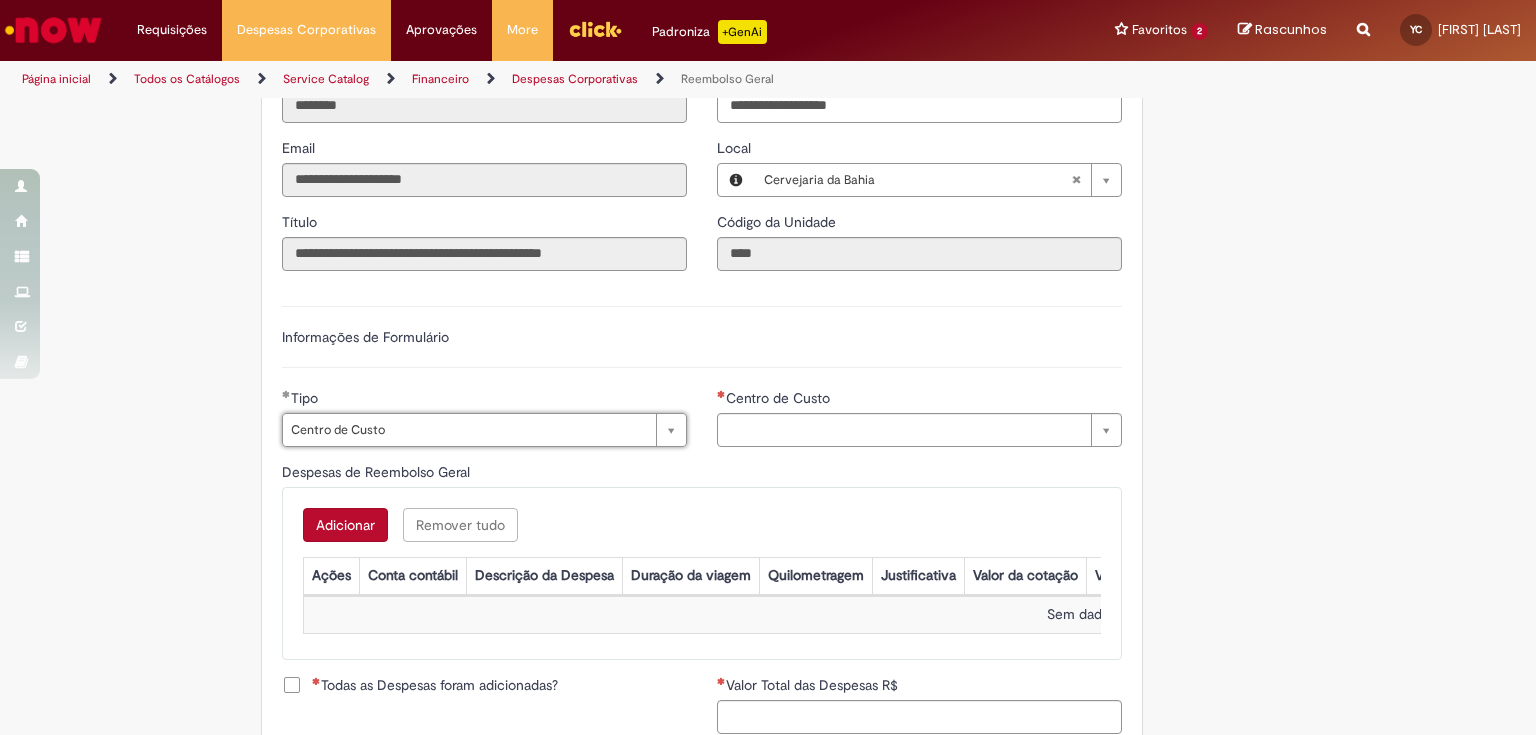 type on "**********" 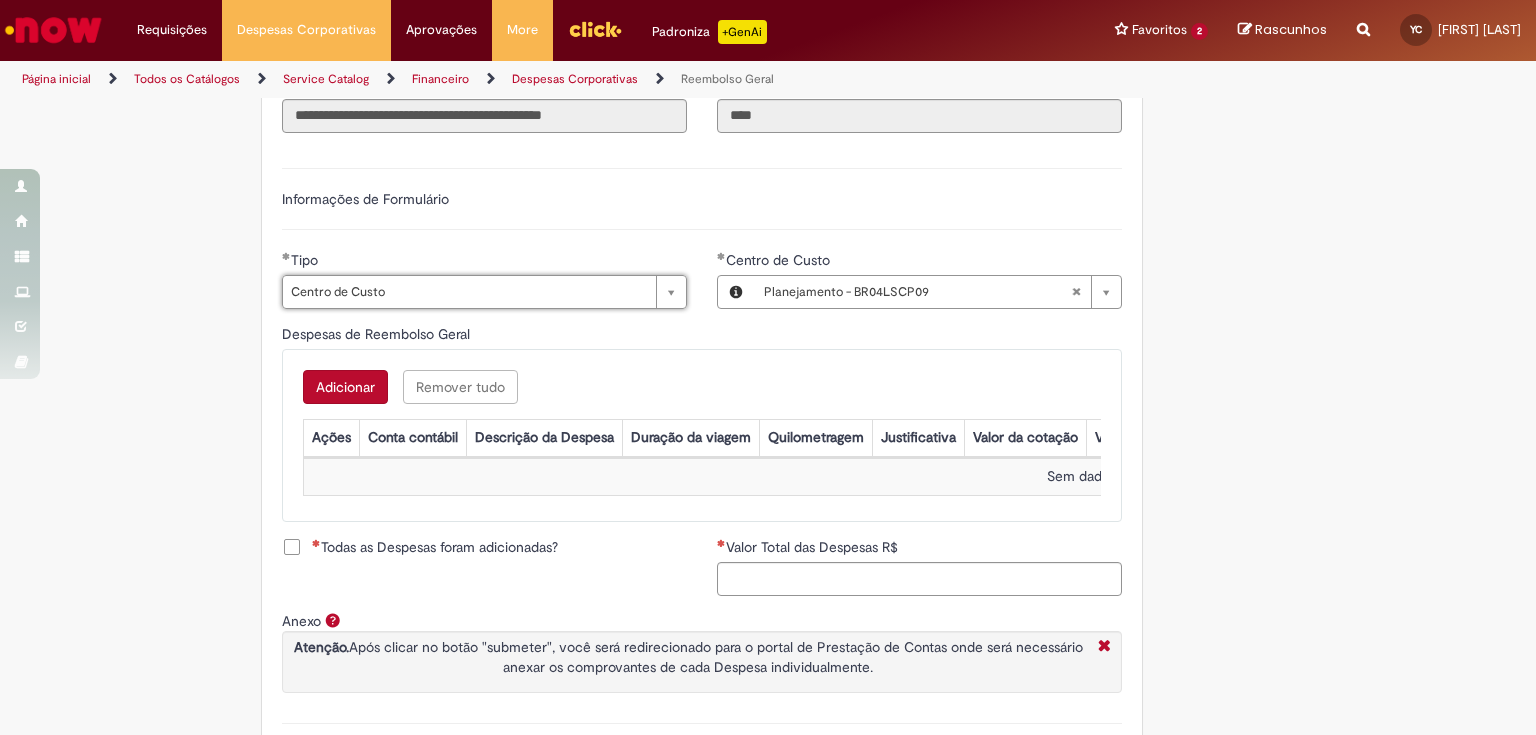 scroll, scrollTop: 752, scrollLeft: 0, axis: vertical 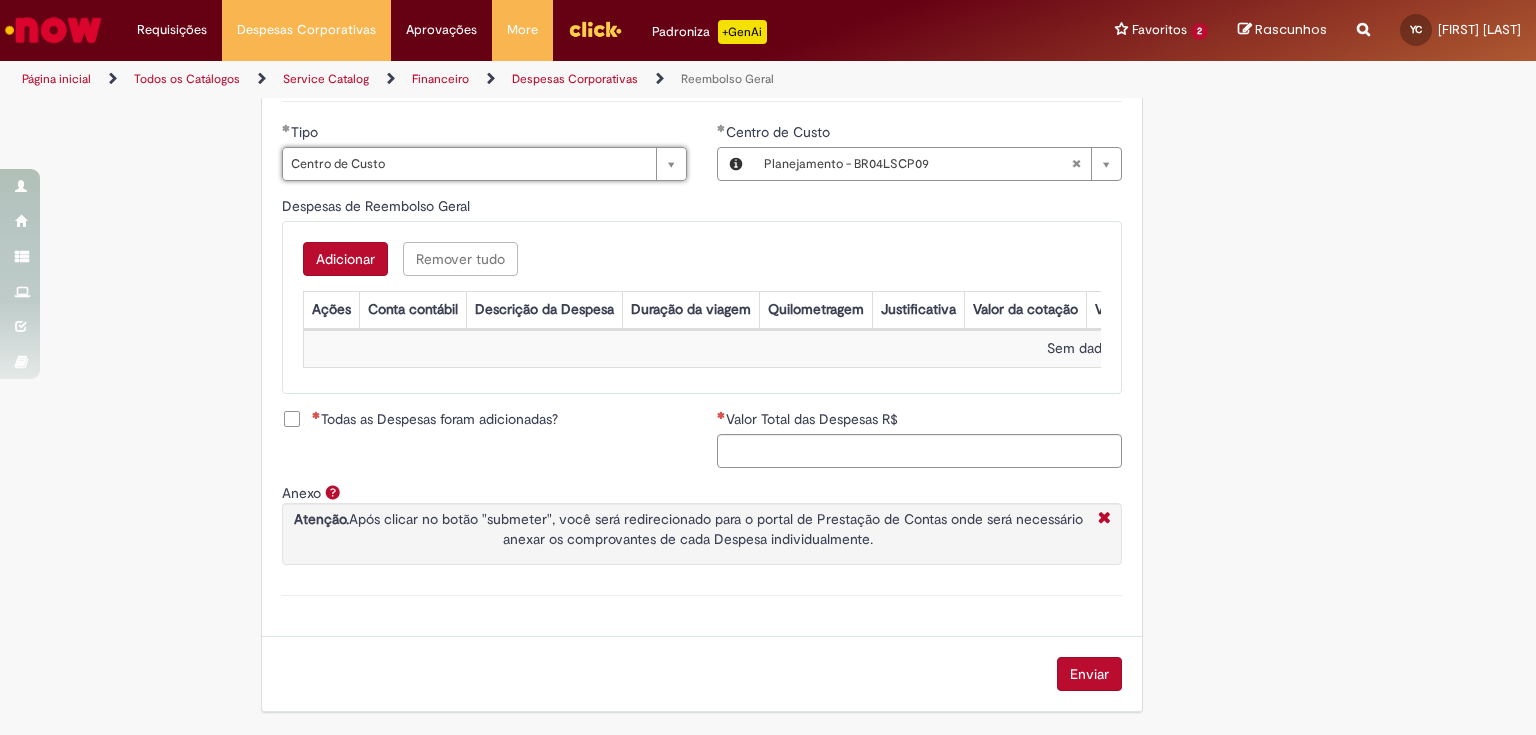 click on "Adicionar" at bounding box center [345, 259] 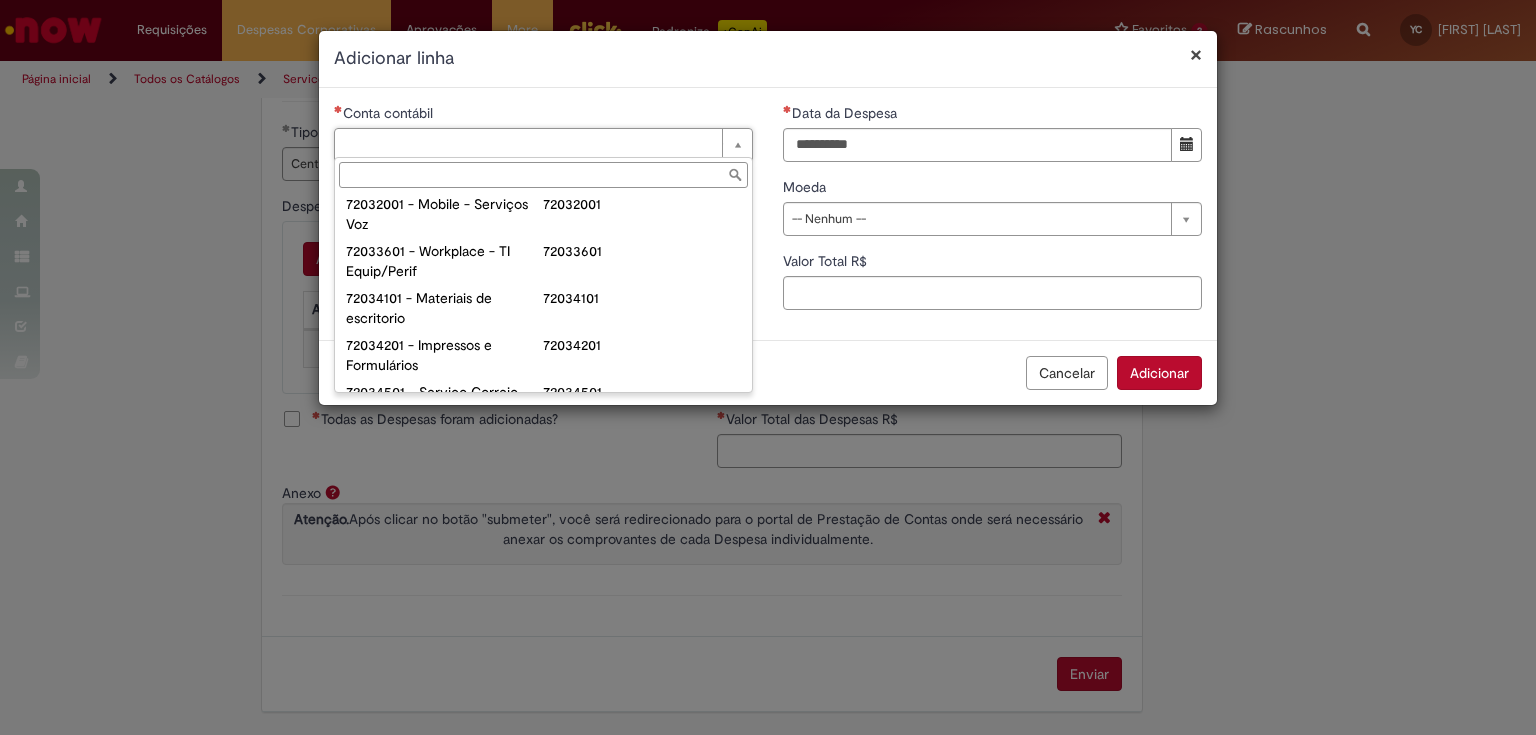 scroll, scrollTop: 174, scrollLeft: 0, axis: vertical 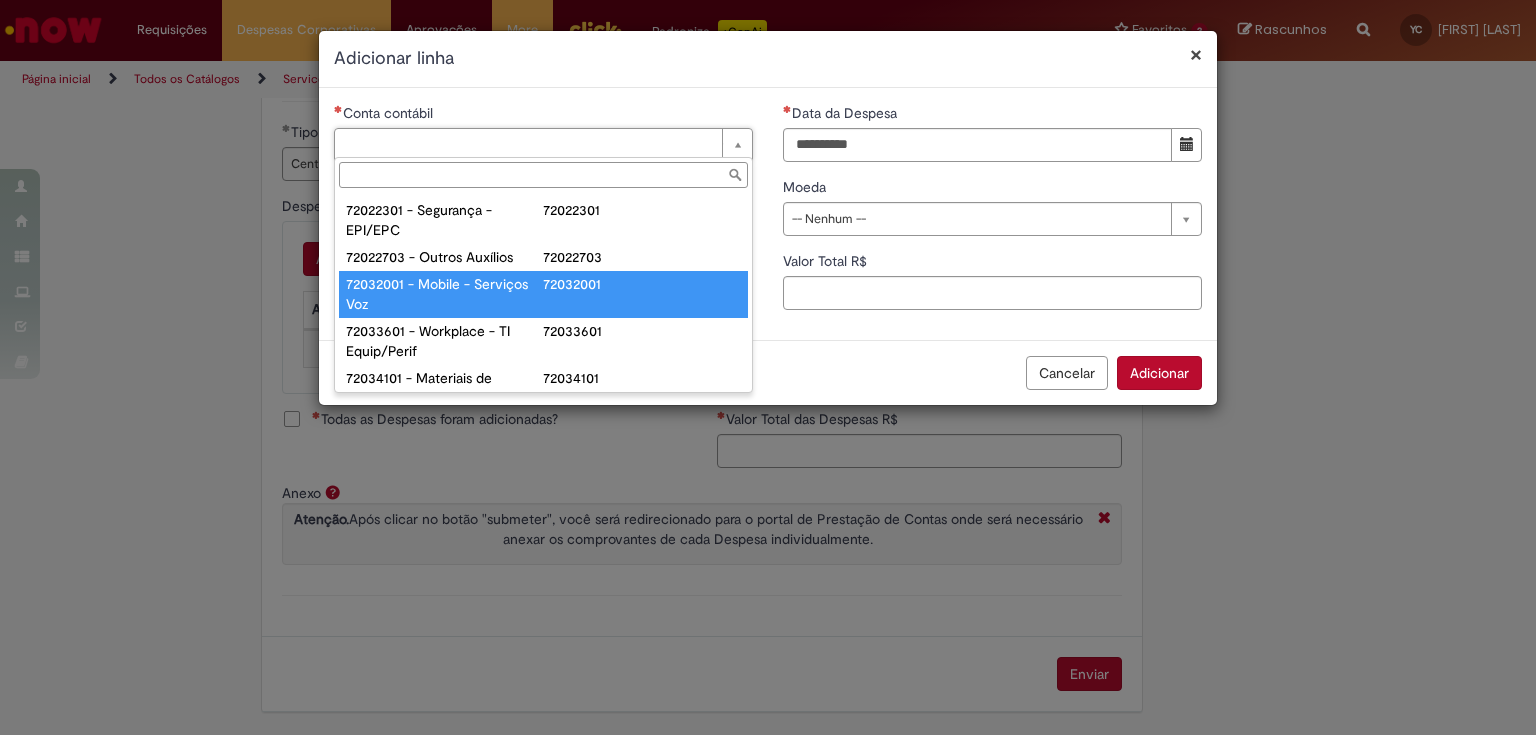 type on "**********" 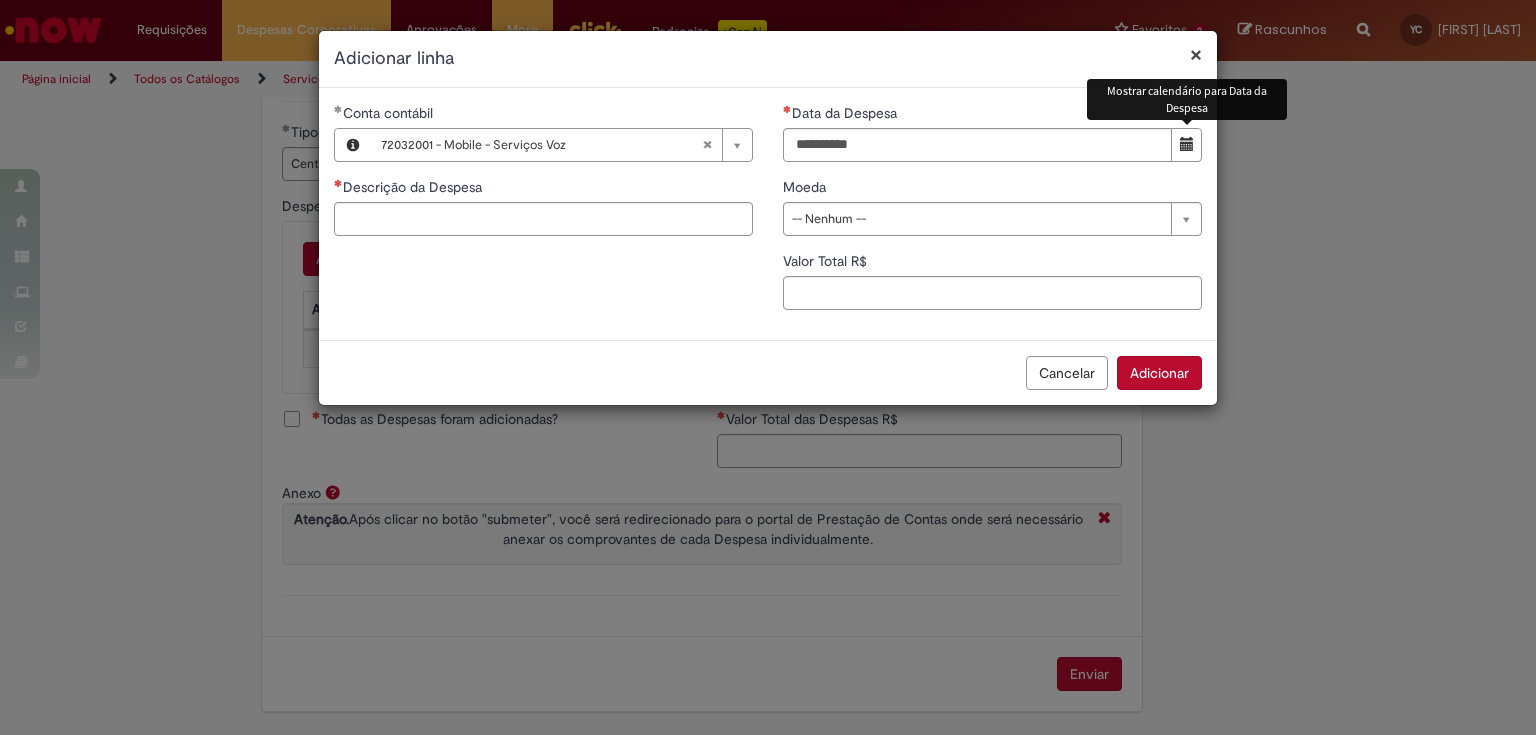 click at bounding box center (1187, 144) 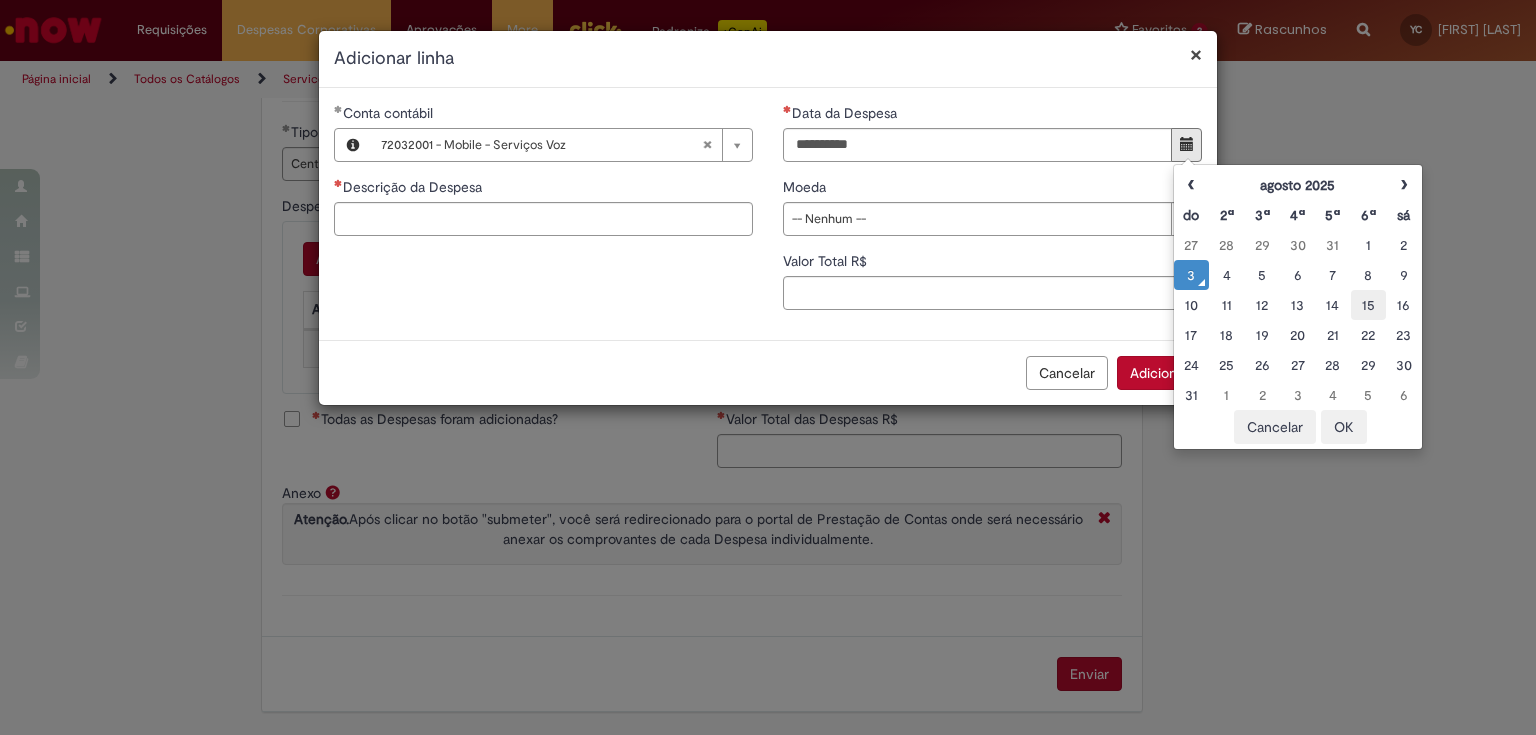 click on "15" at bounding box center (1368, 305) 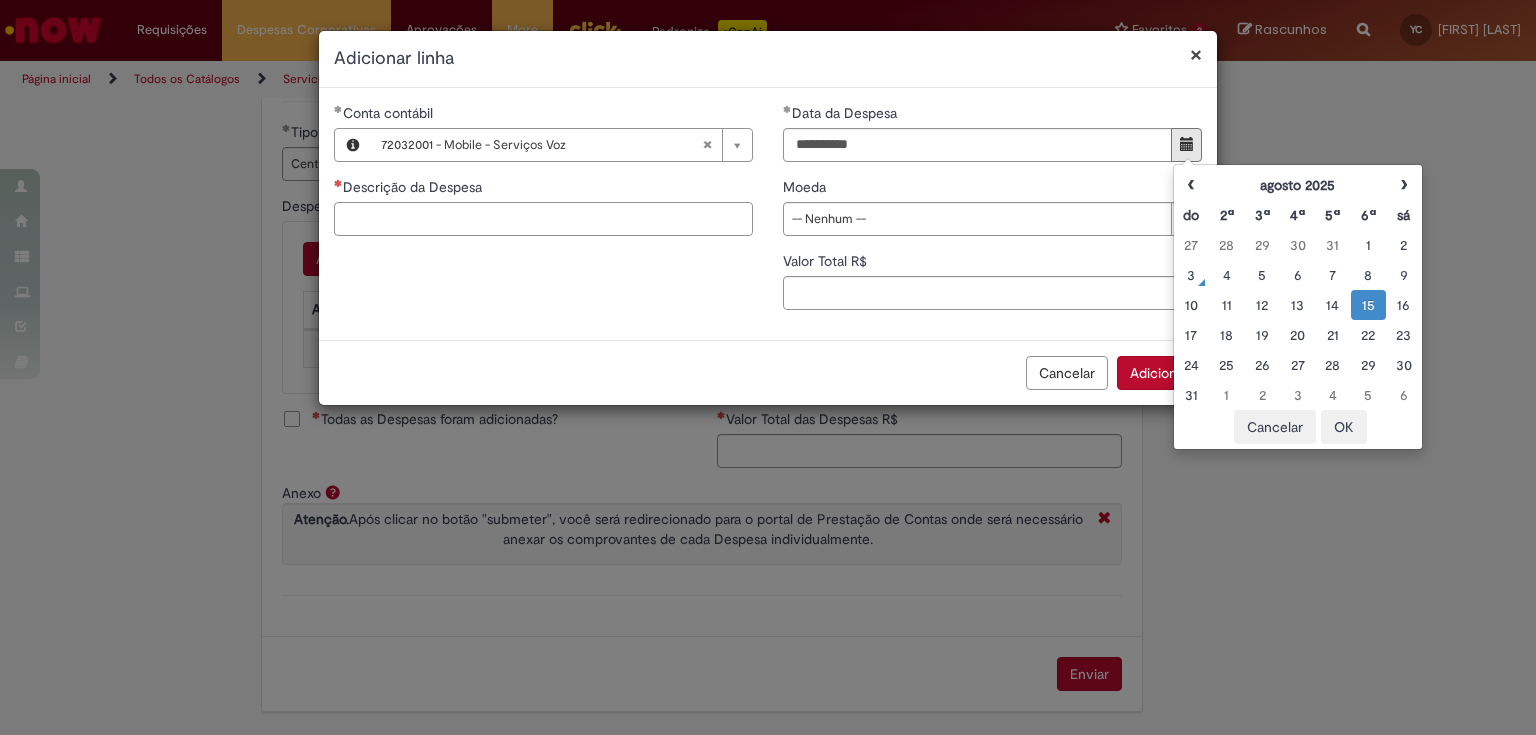 click on "**********" at bounding box center (543, 177) 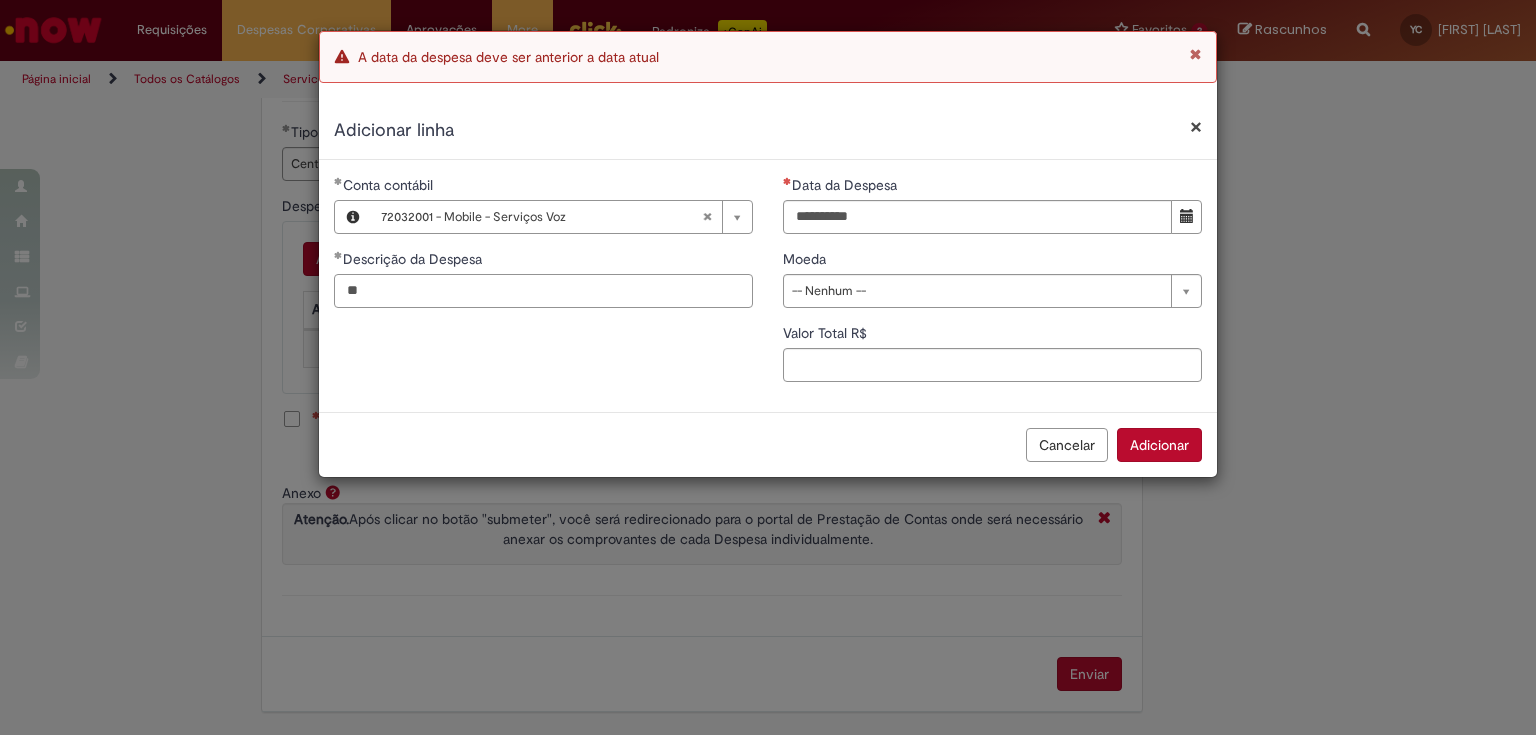 type on "*" 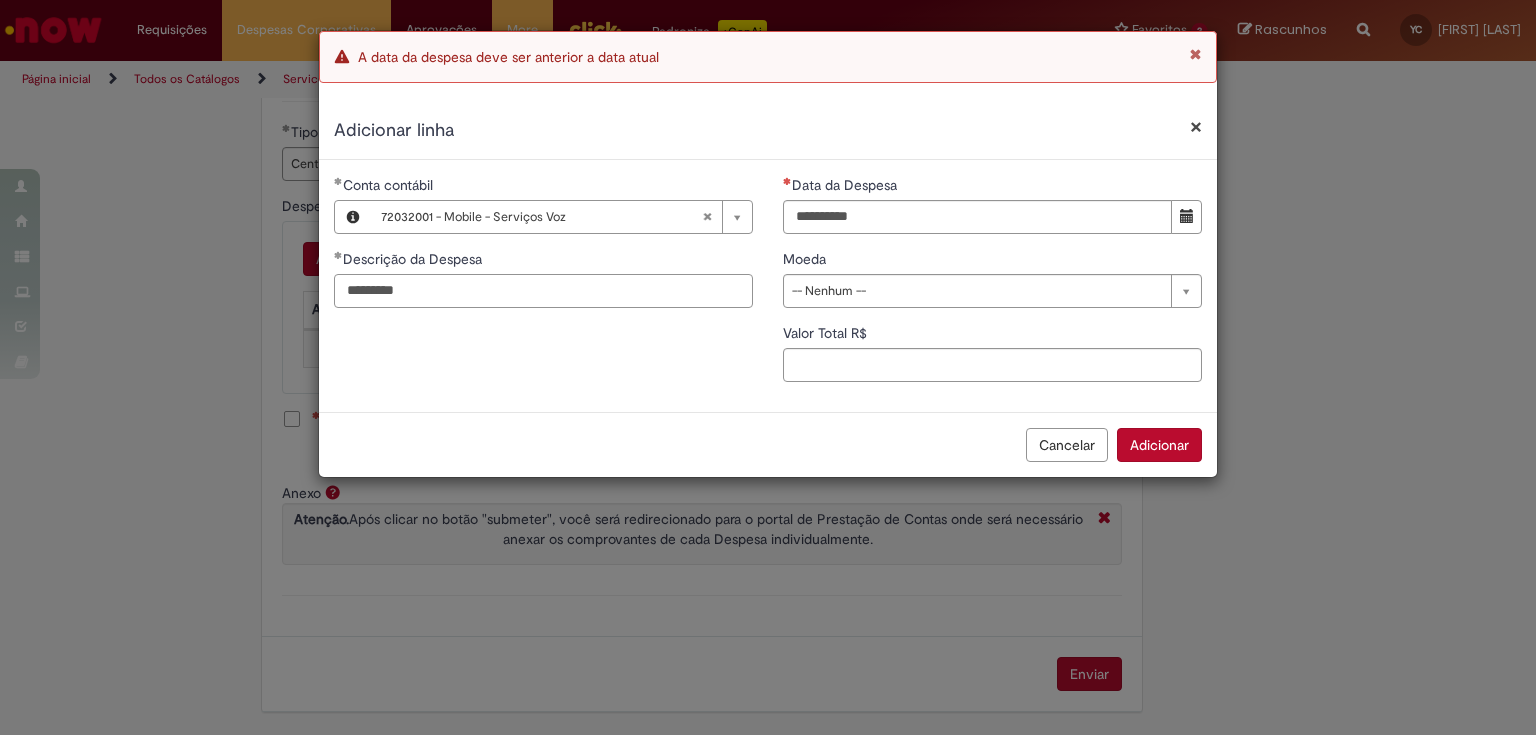 type on "*********" 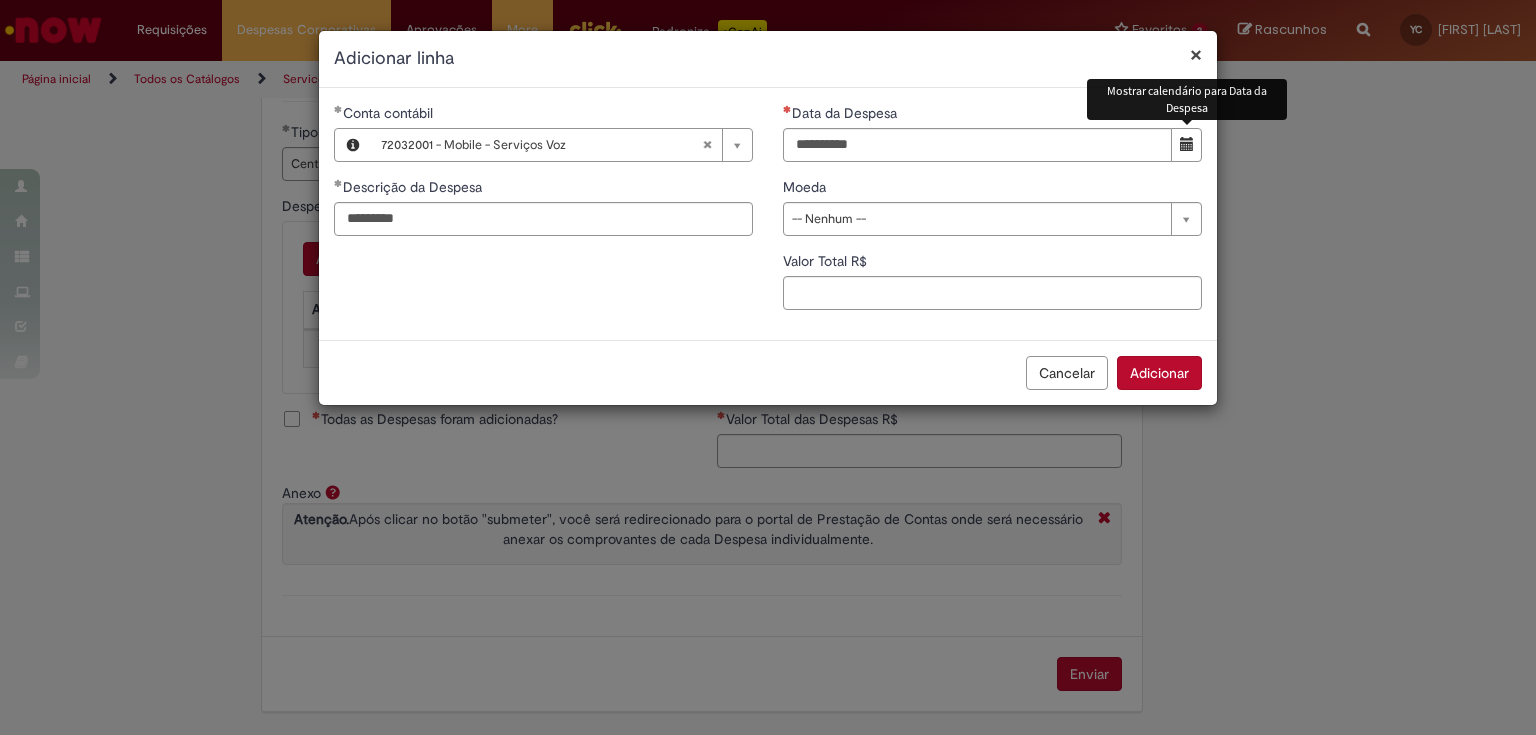 click at bounding box center [1187, 144] 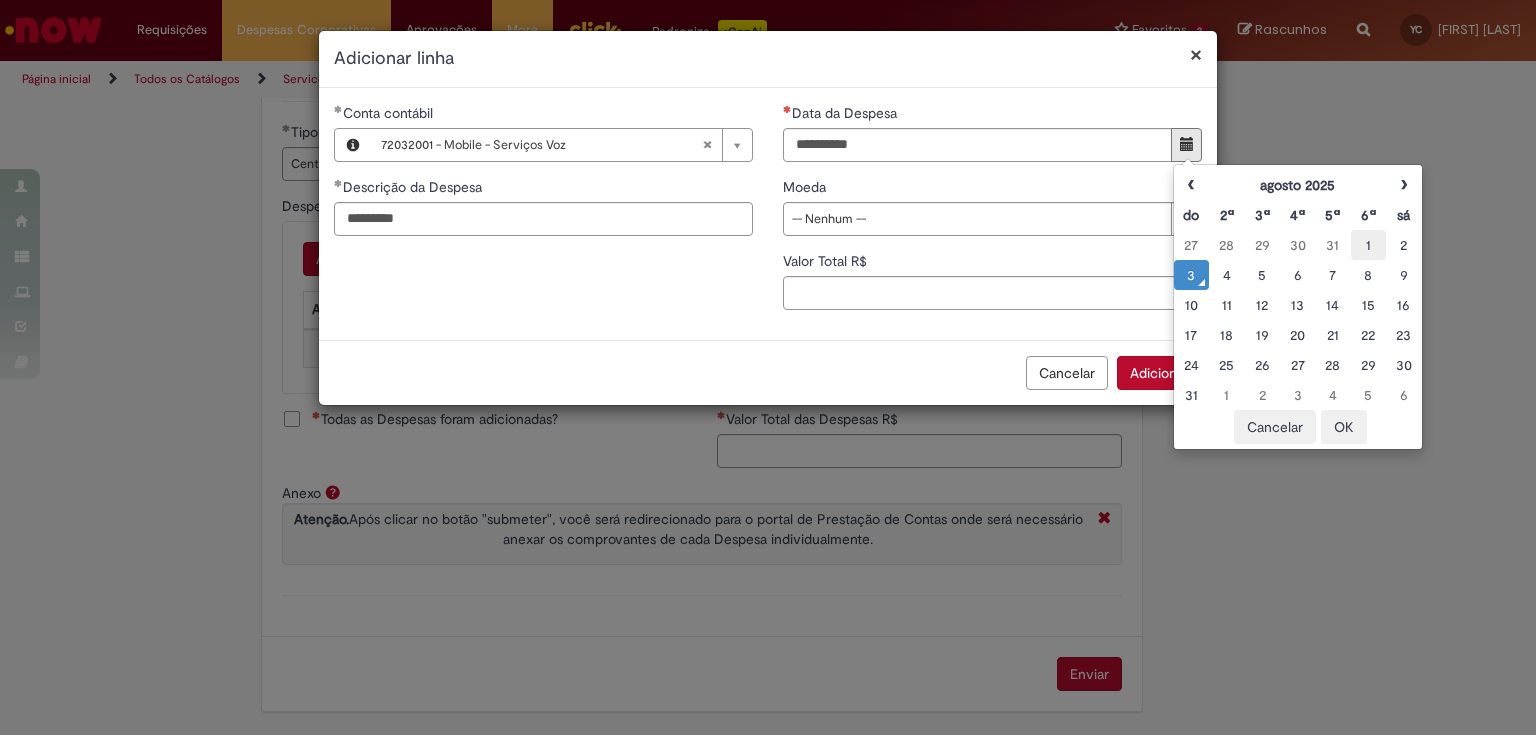 click on "1" at bounding box center [1368, 245] 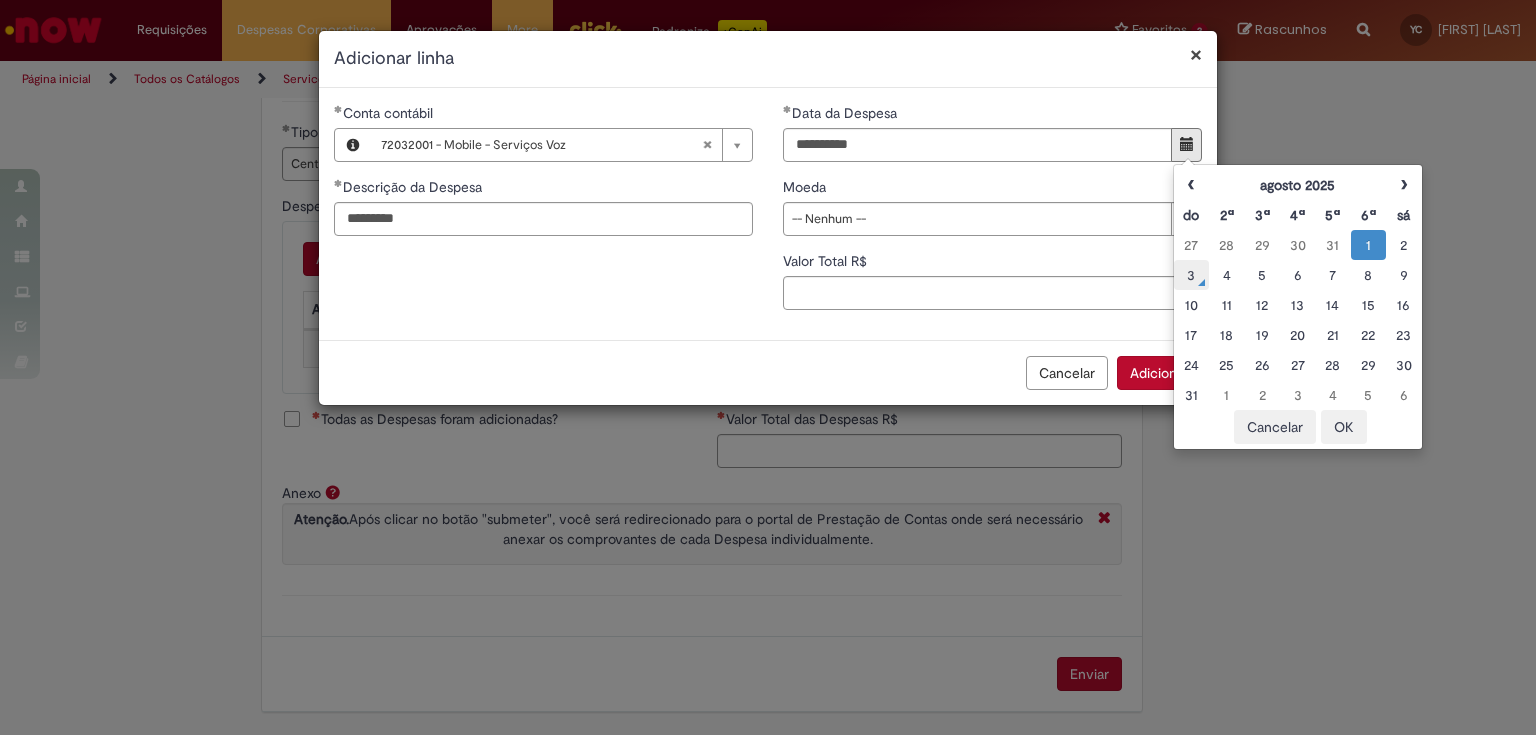 click on "3" at bounding box center [1191, 275] 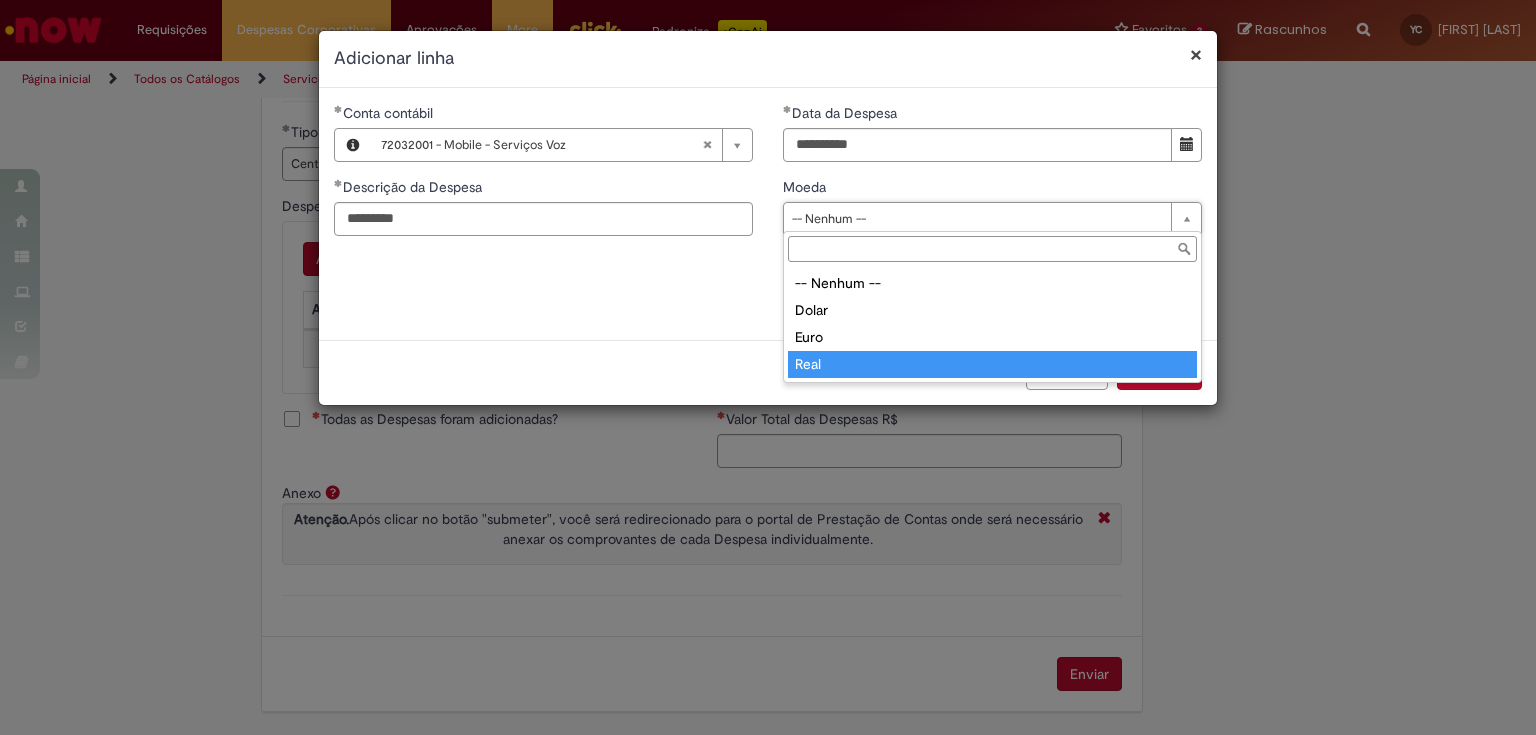 type on "****" 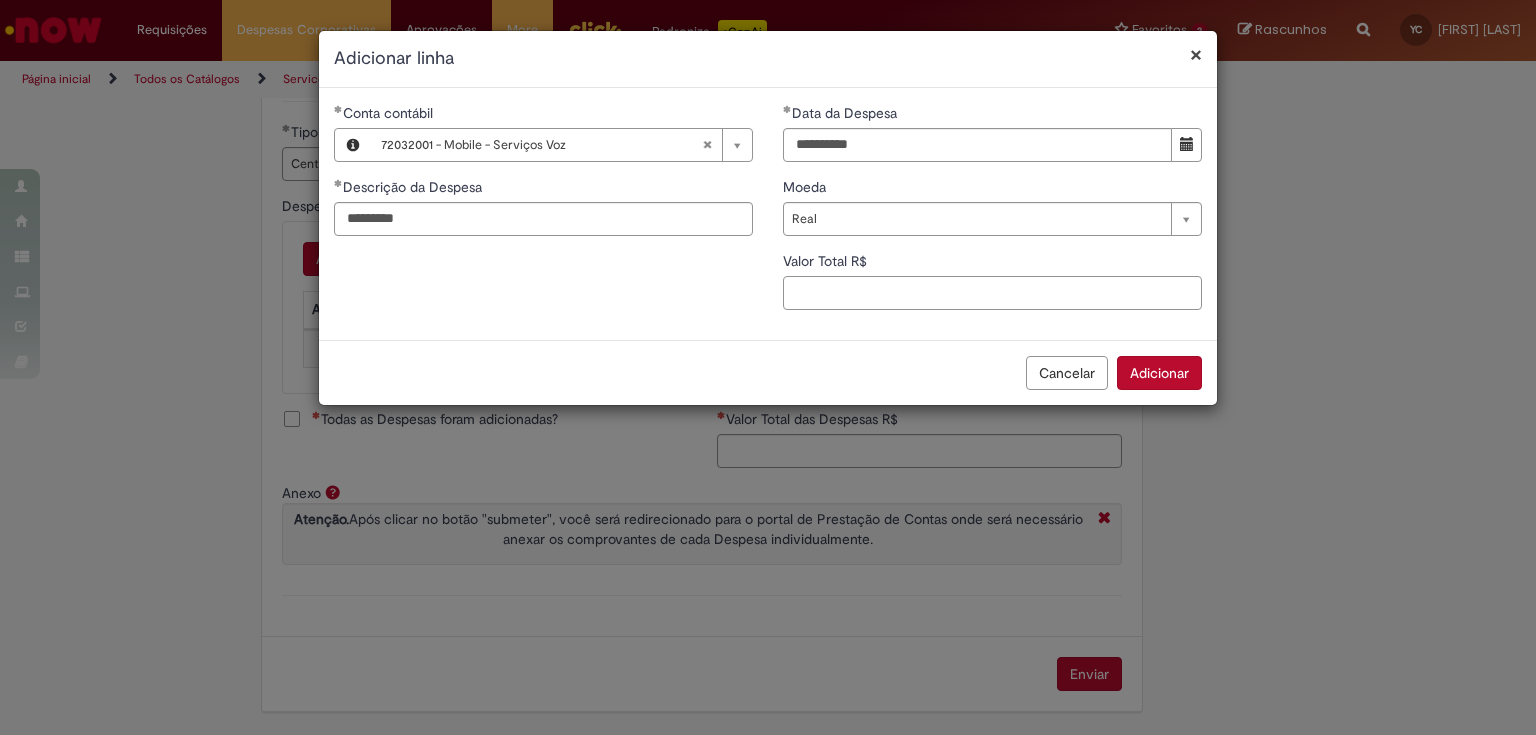 click on "Valor Total R$" at bounding box center (992, 293) 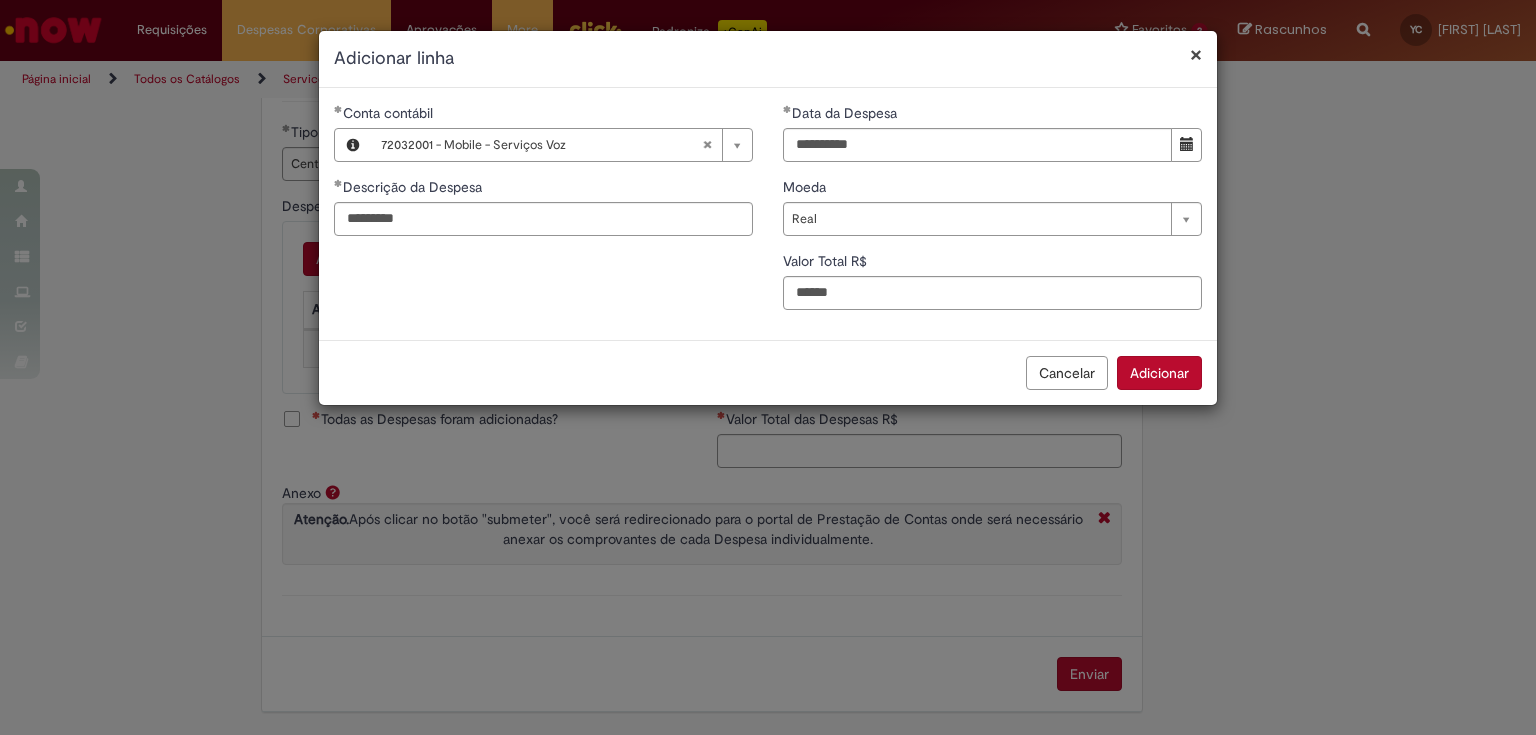 type on "***" 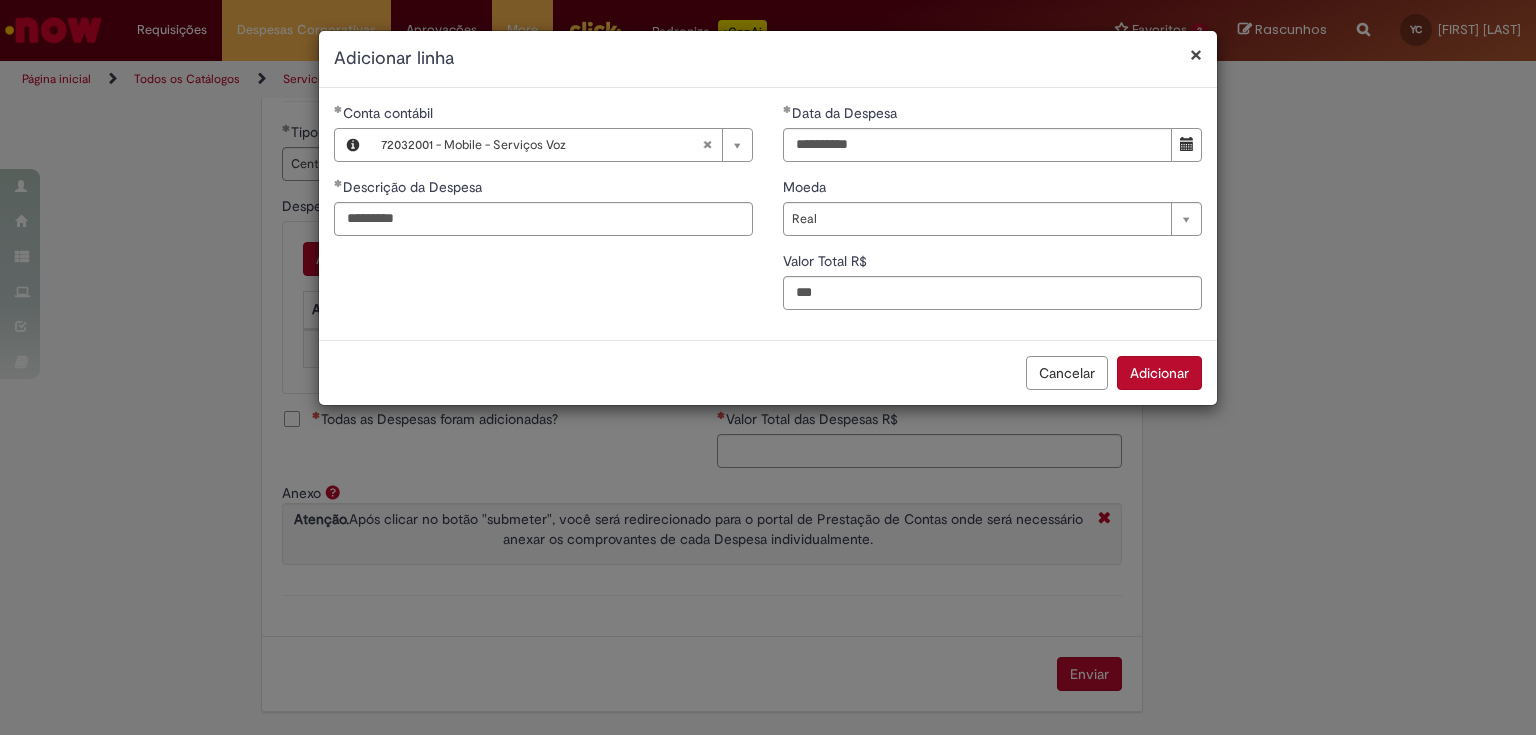 click on "Adicionar" at bounding box center (1159, 373) 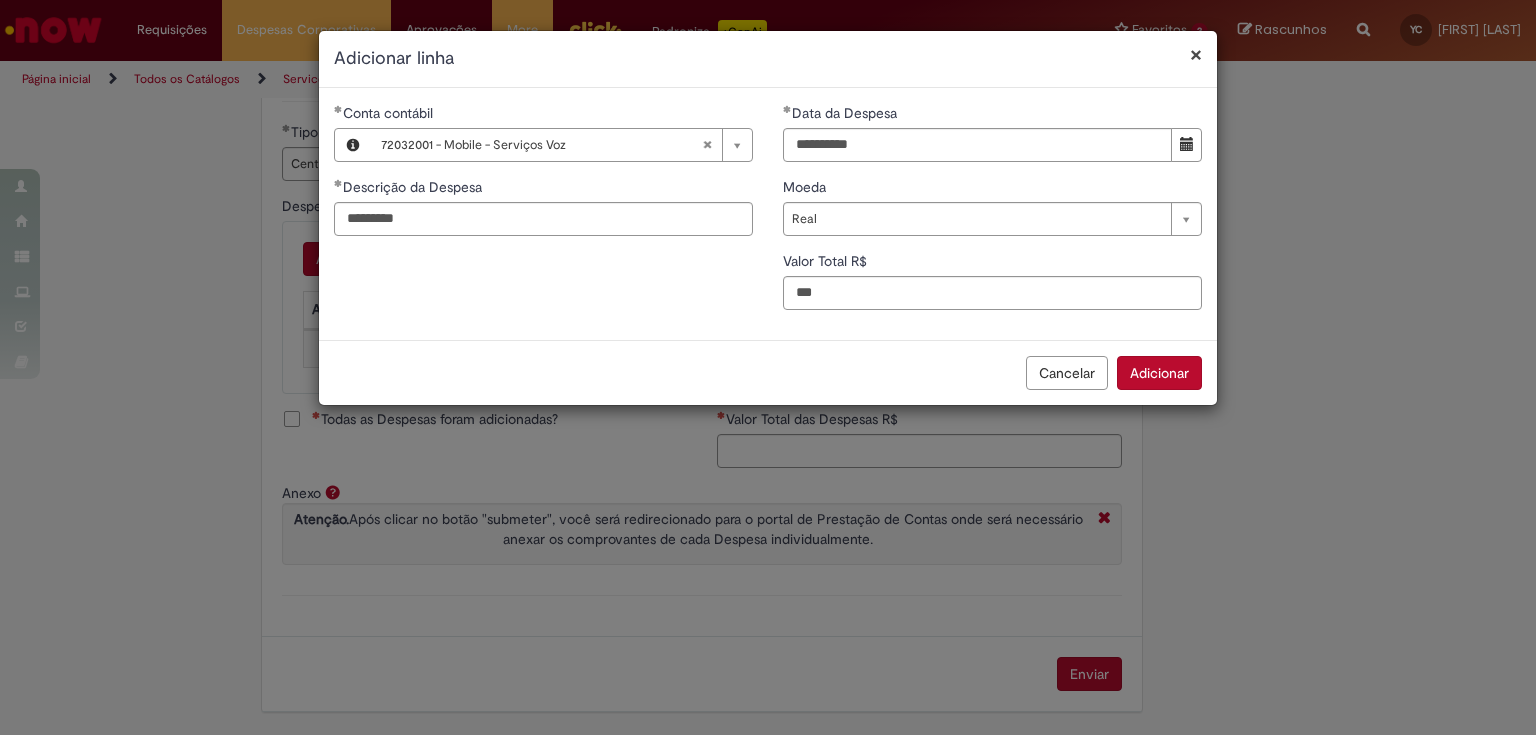 scroll, scrollTop: 752, scrollLeft: 0, axis: vertical 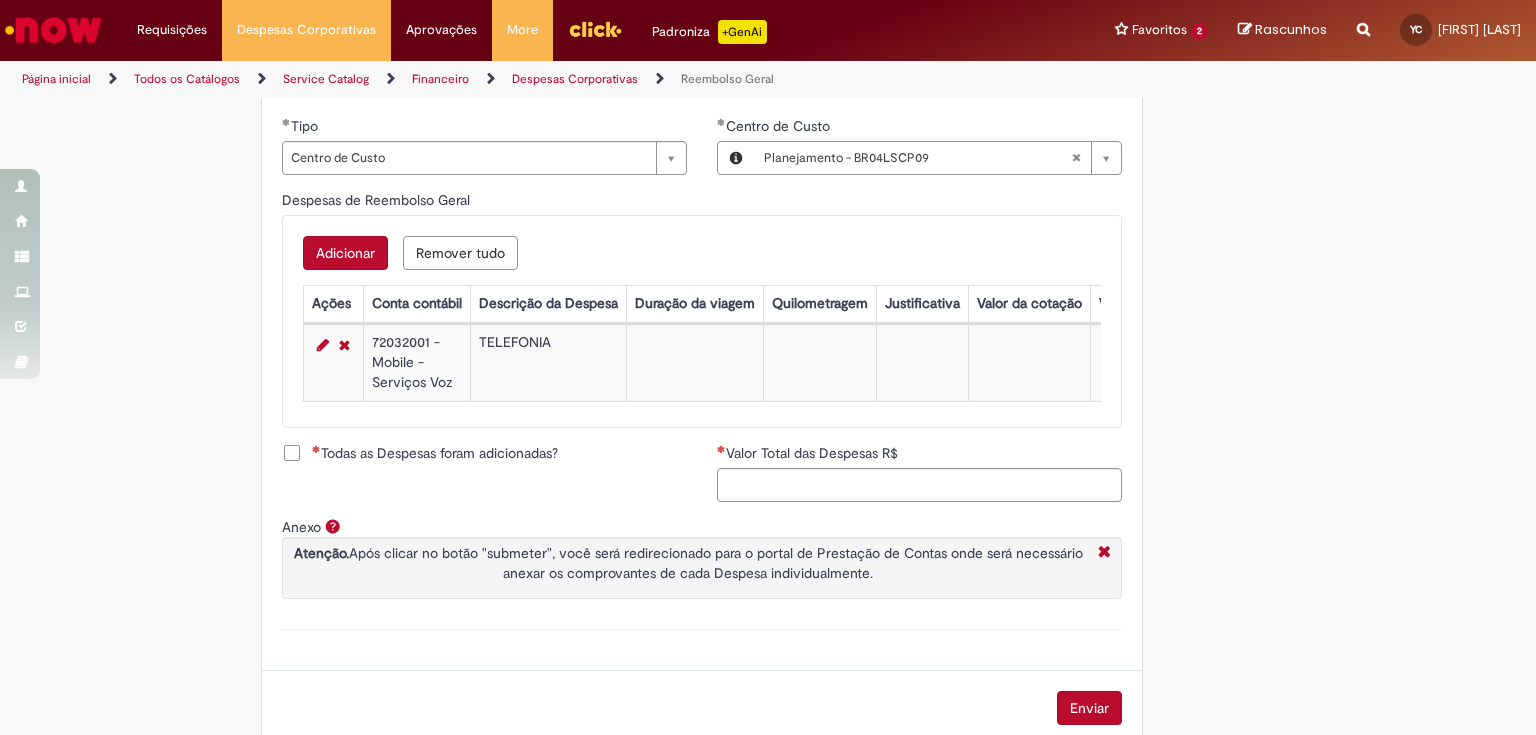 click on "Todas as Despesas foram adicionadas?" at bounding box center (435, 453) 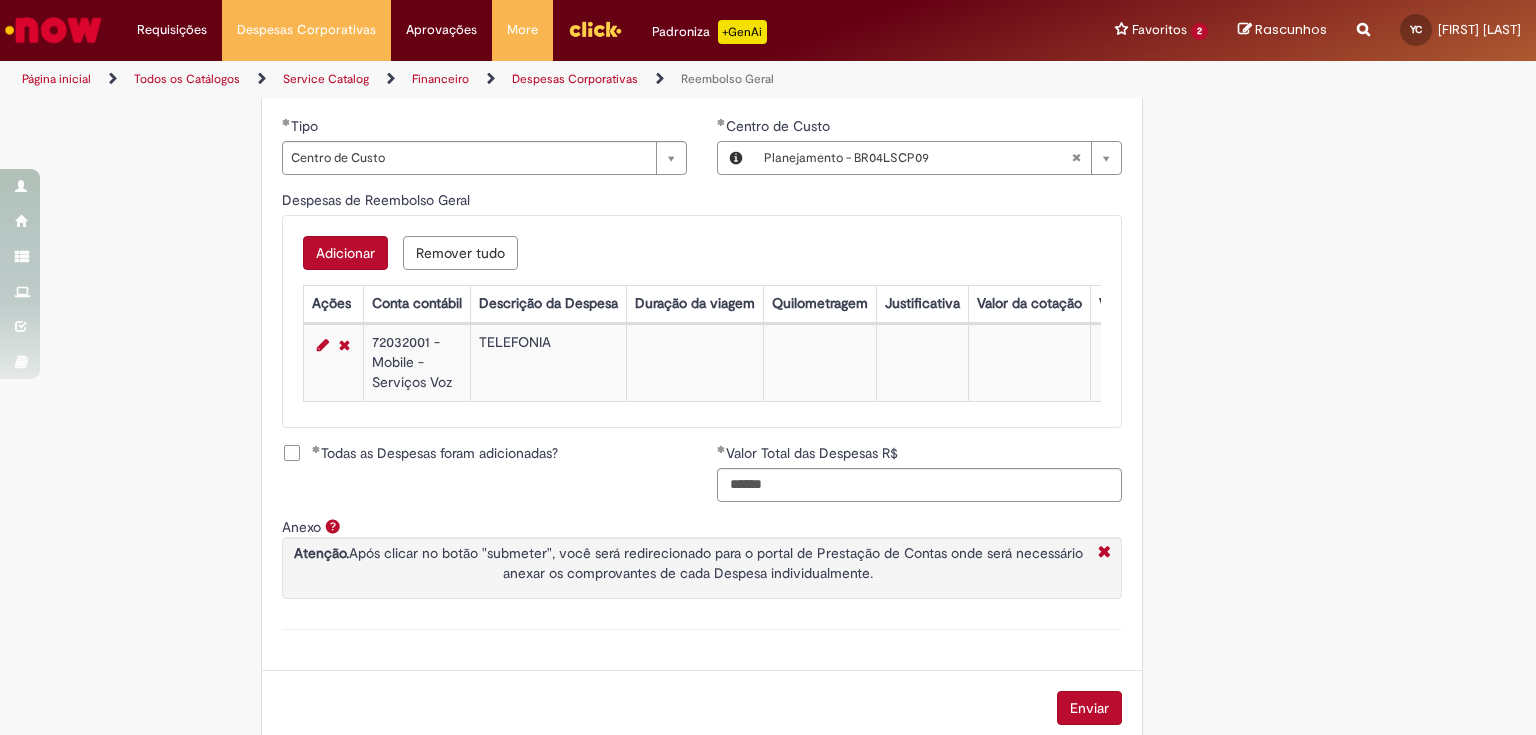 click on "Enviar" at bounding box center [1089, 708] 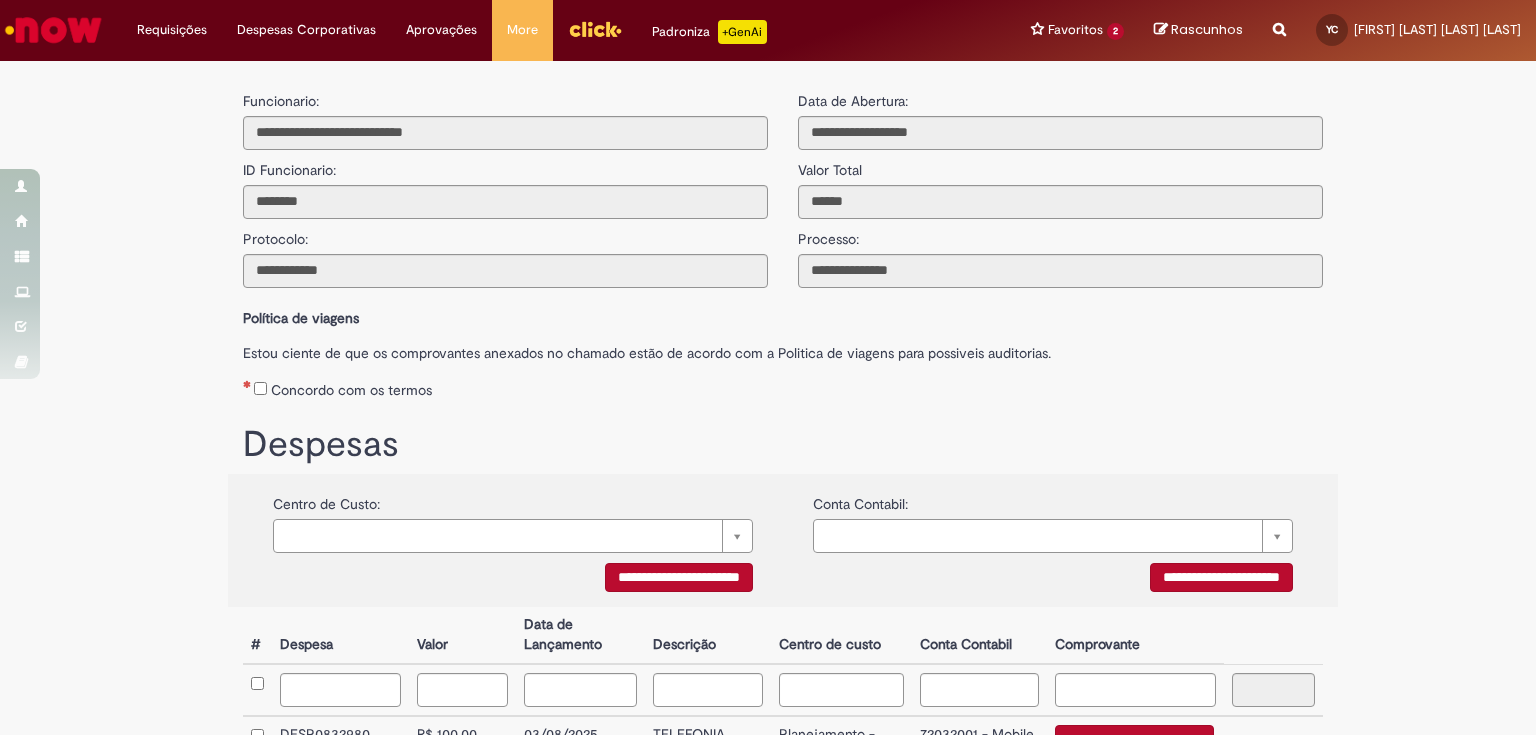 scroll, scrollTop: 0, scrollLeft: 0, axis: both 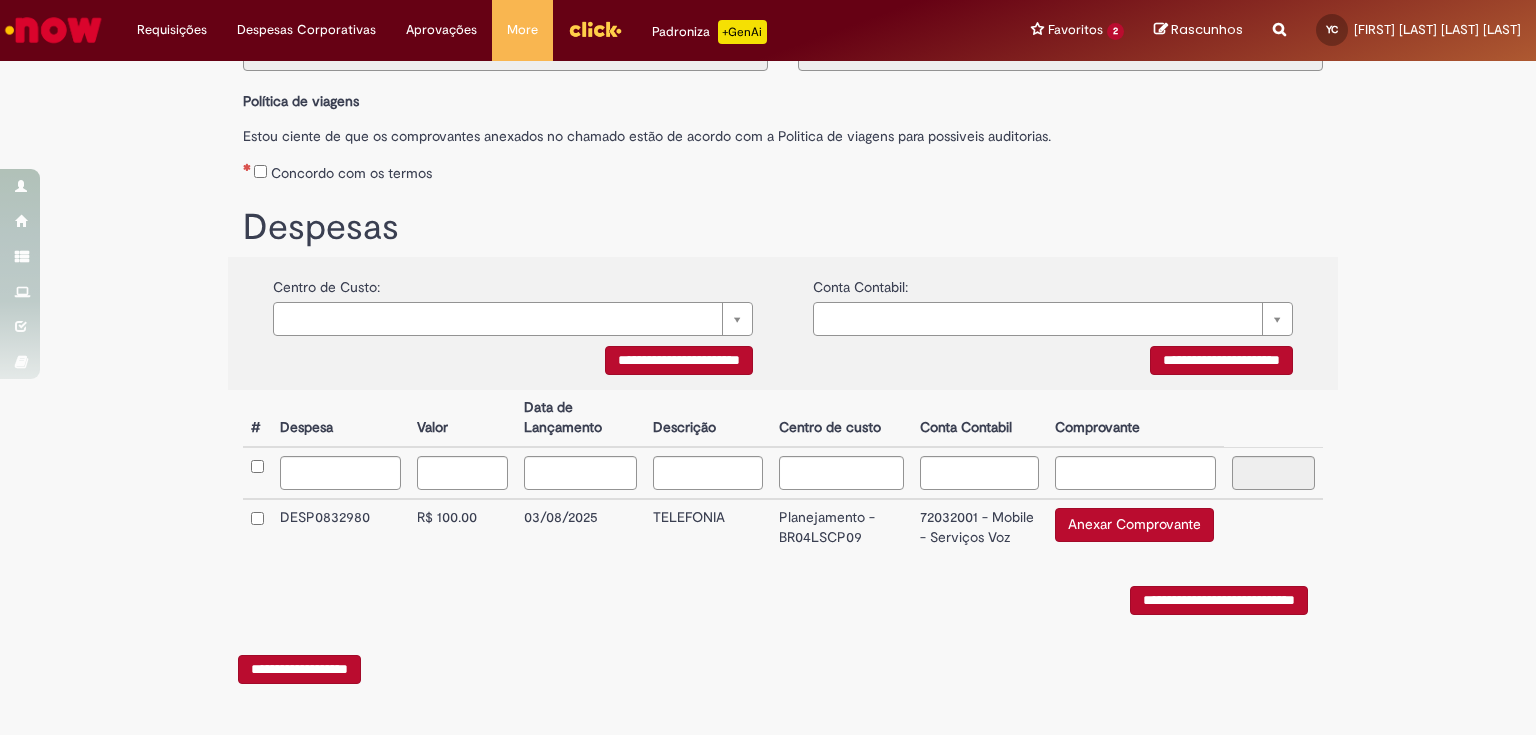 click on "Anexar Comprovante" at bounding box center (1134, 525) 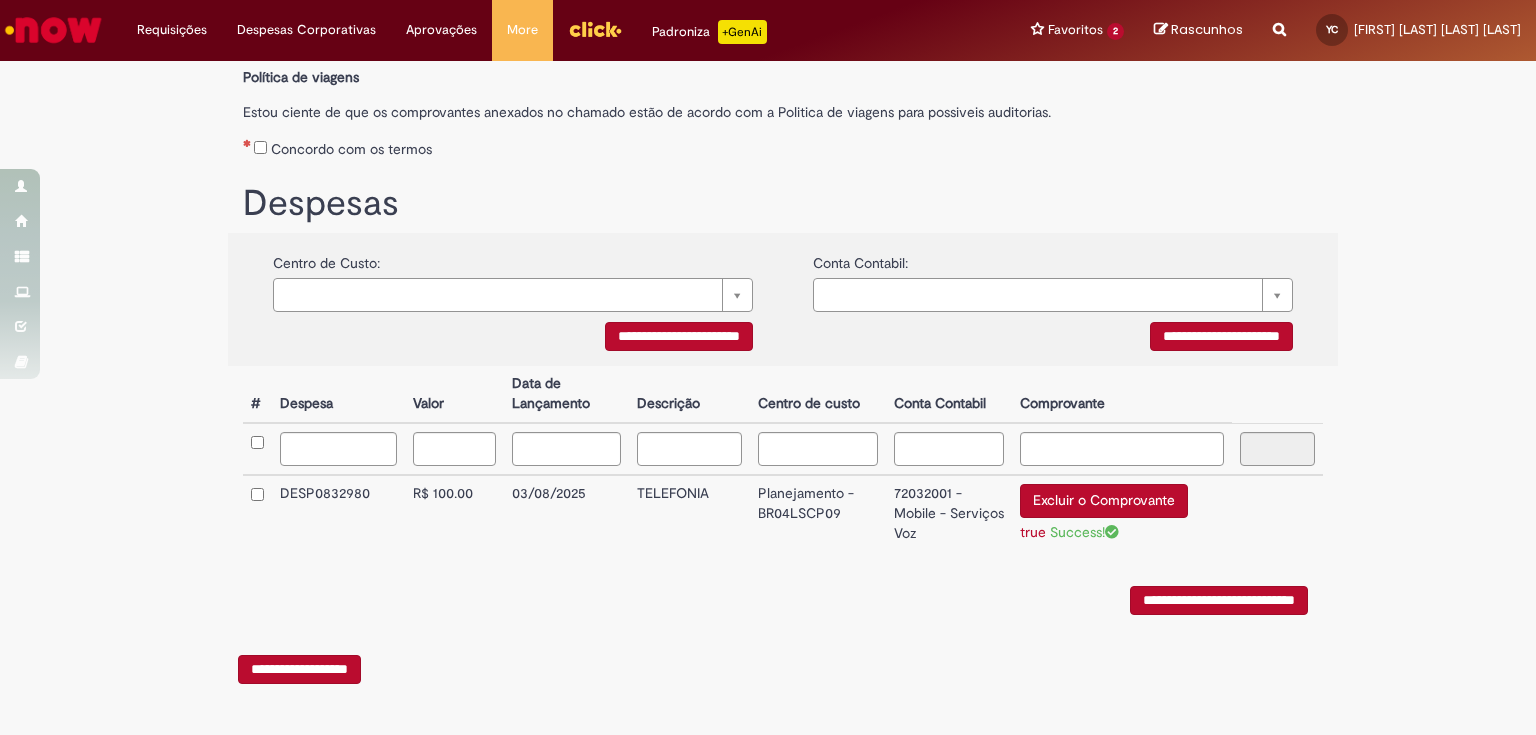 scroll, scrollTop: 248, scrollLeft: 0, axis: vertical 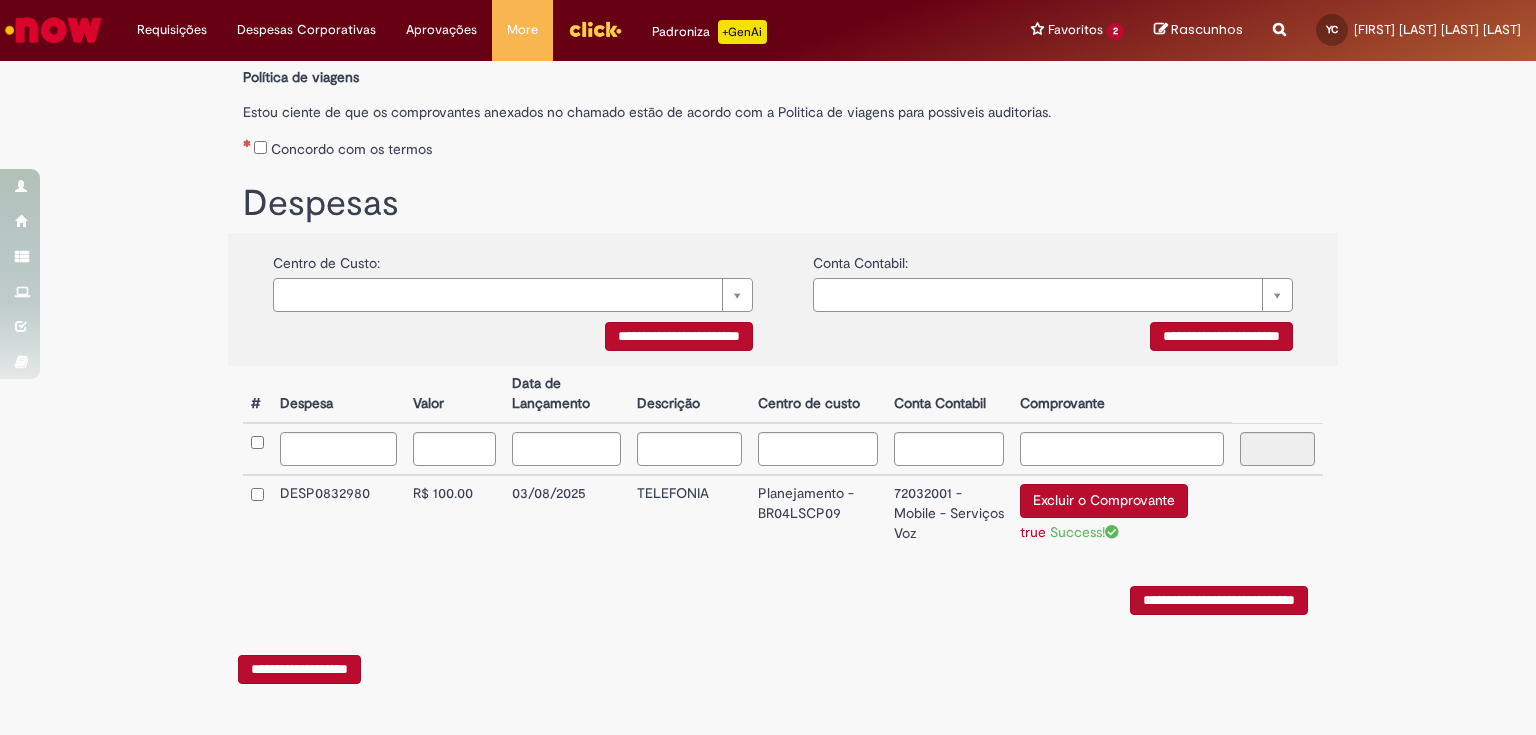 click on "**********" at bounding box center [1219, 600] 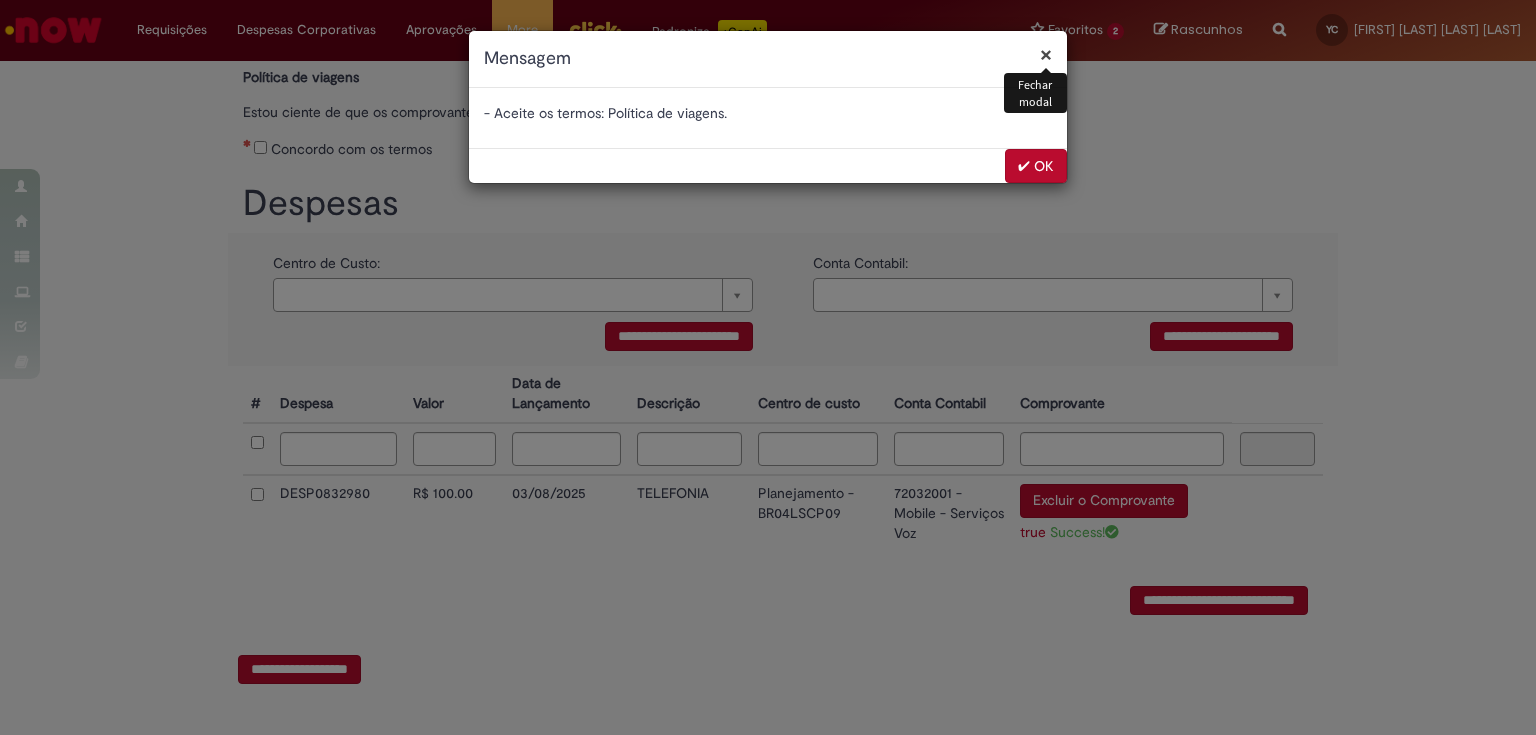 click on "✔ OK" at bounding box center (1036, 166) 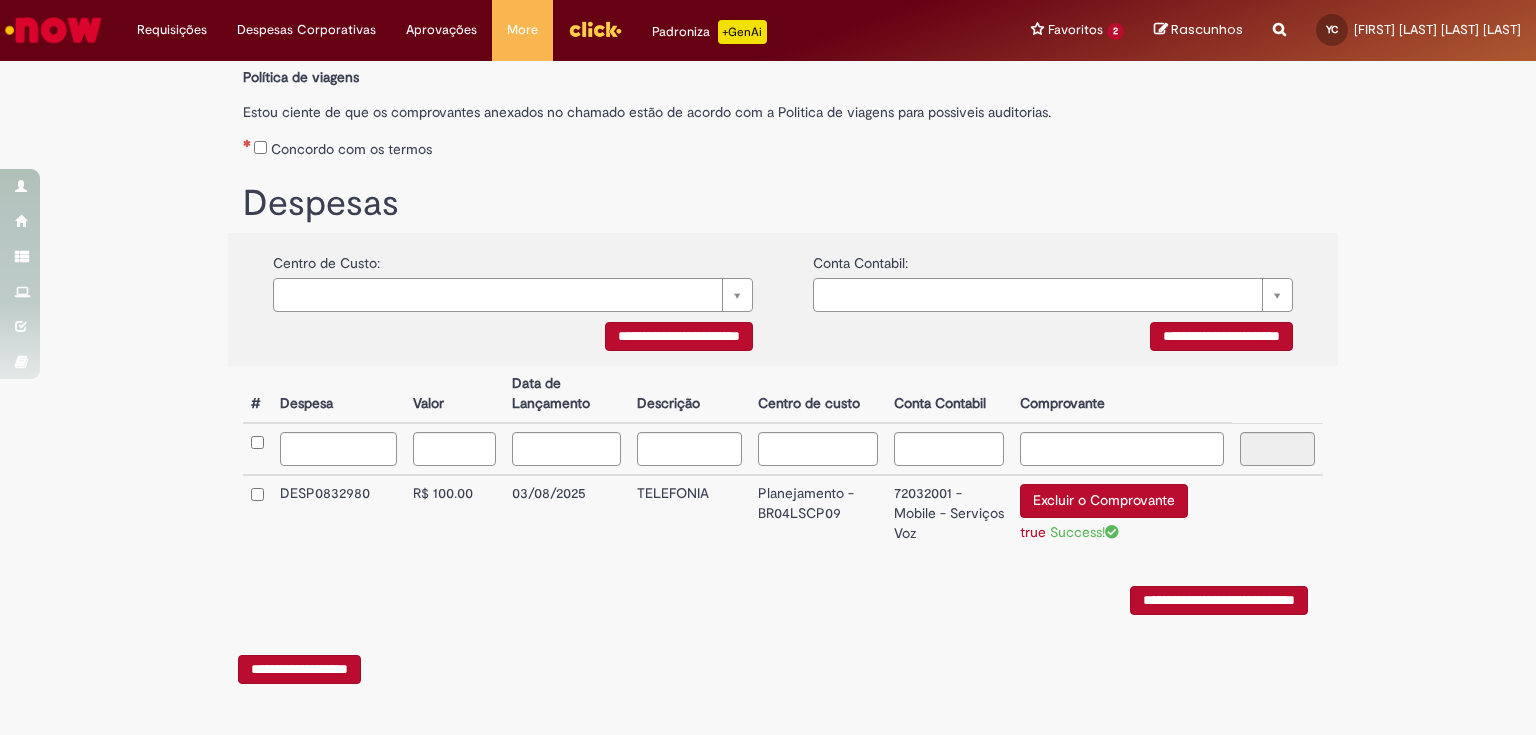 click on "**********" at bounding box center (1219, 600) 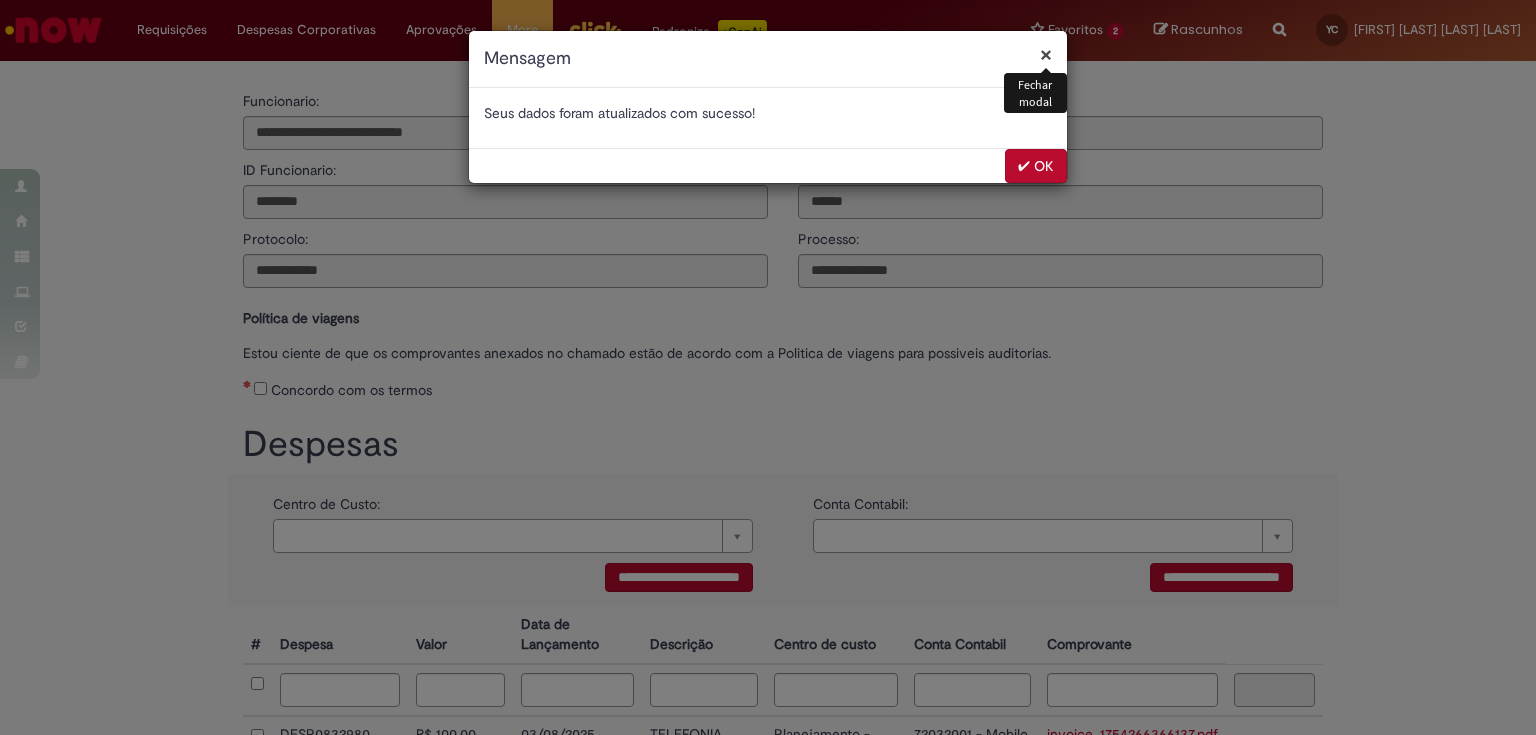 click on "✔ OK" at bounding box center [1036, 166] 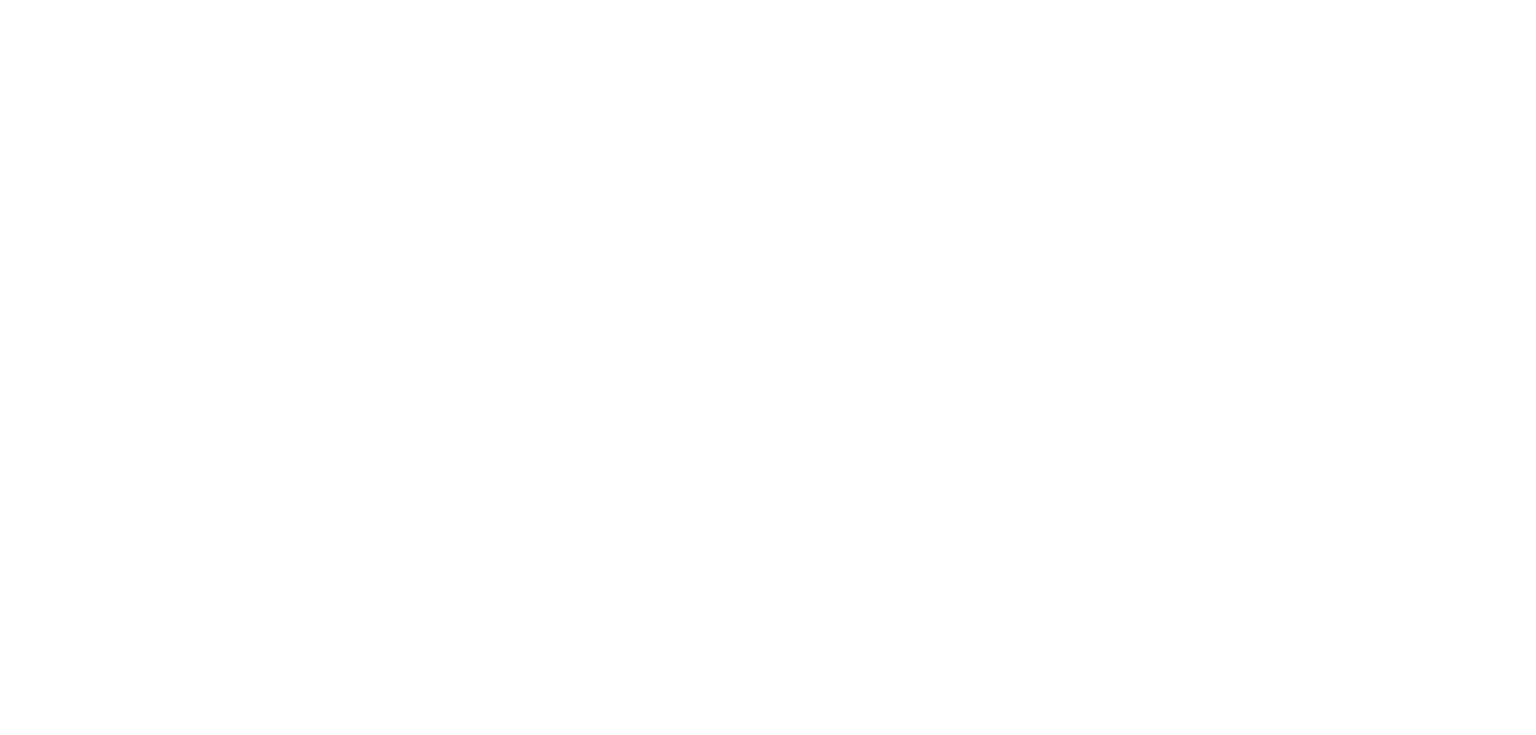 scroll, scrollTop: 0, scrollLeft: 0, axis: both 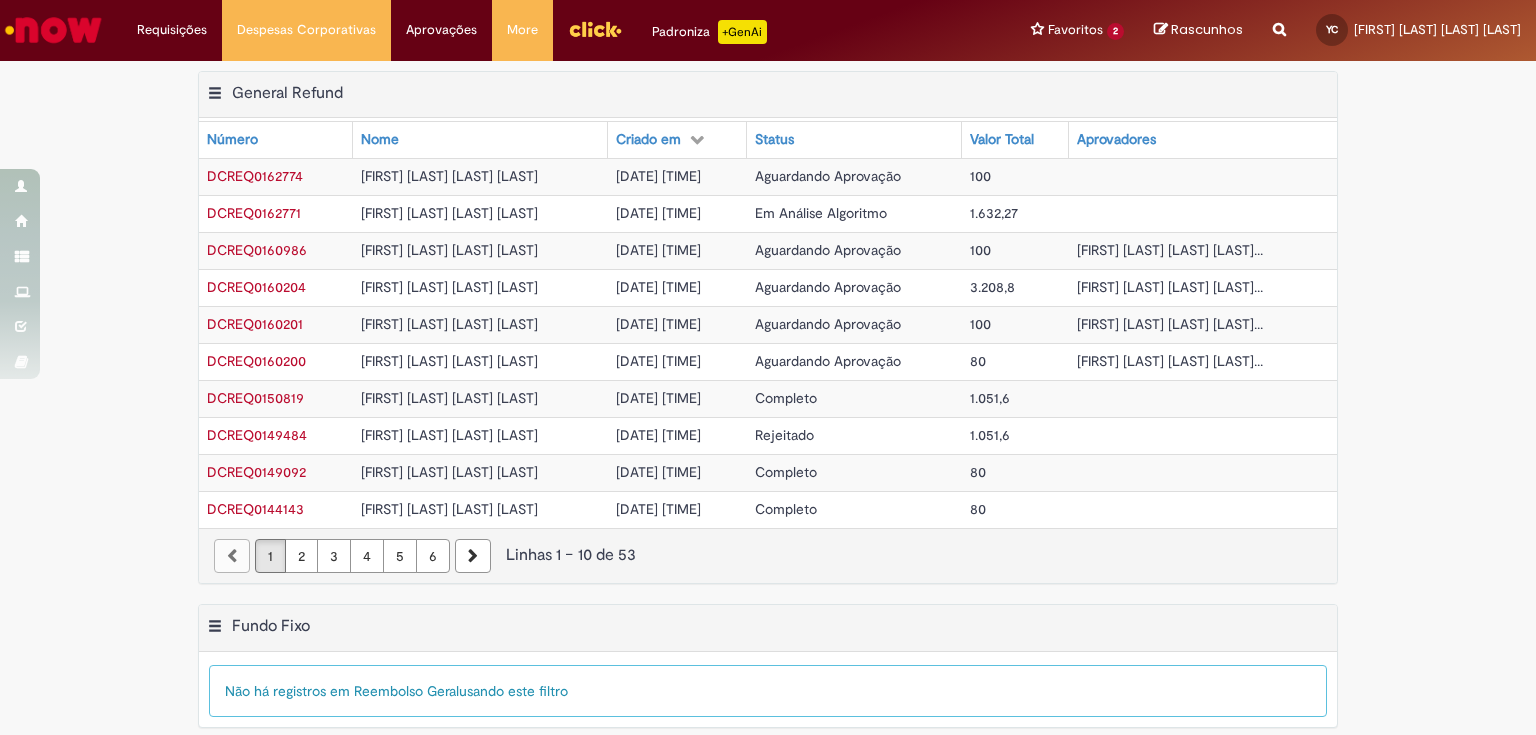 click on "Aguardando Aprovação" at bounding box center (854, 361) 